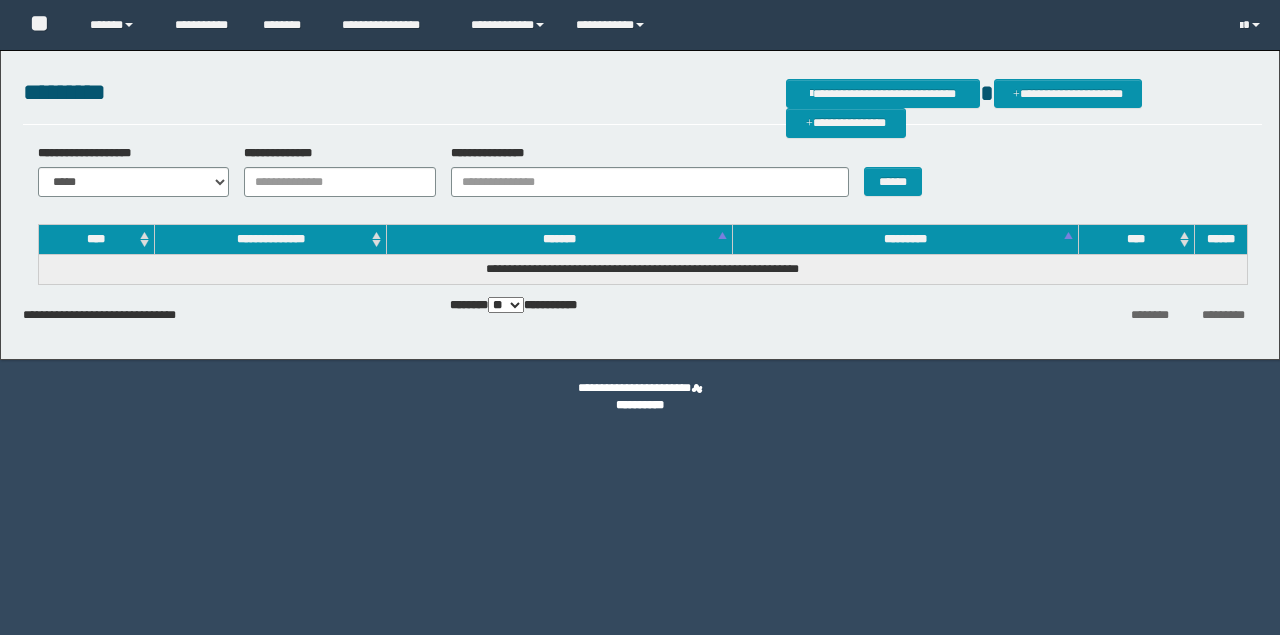 scroll, scrollTop: 0, scrollLeft: 0, axis: both 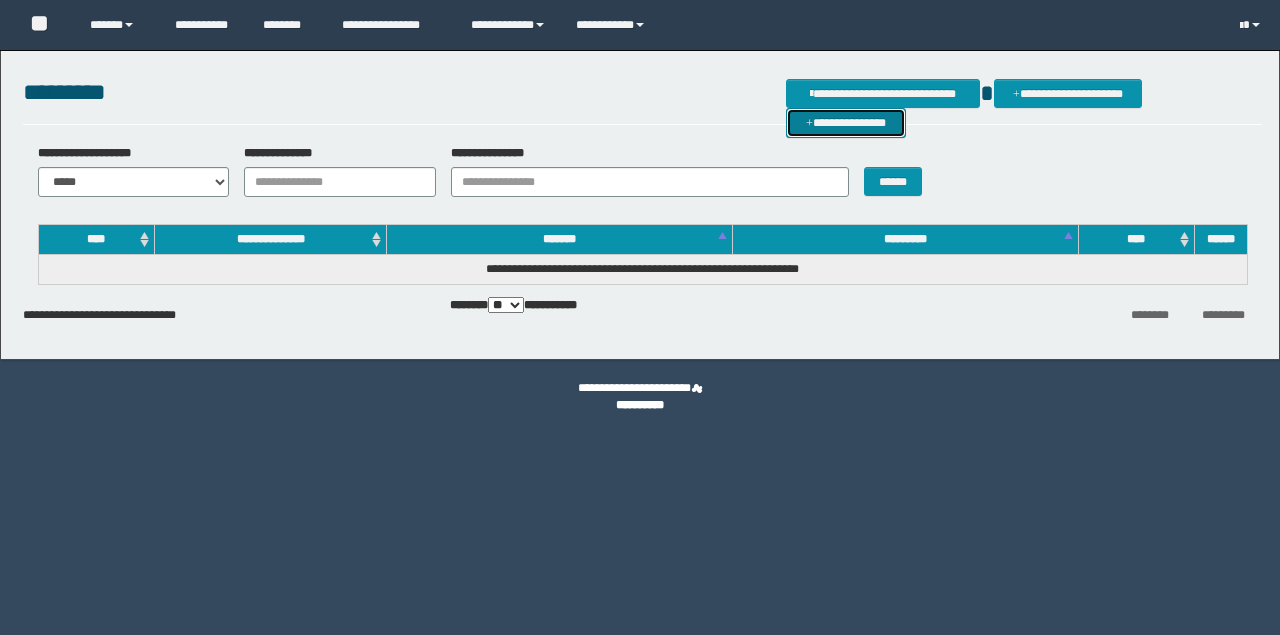 click on "**********" at bounding box center (846, 122) 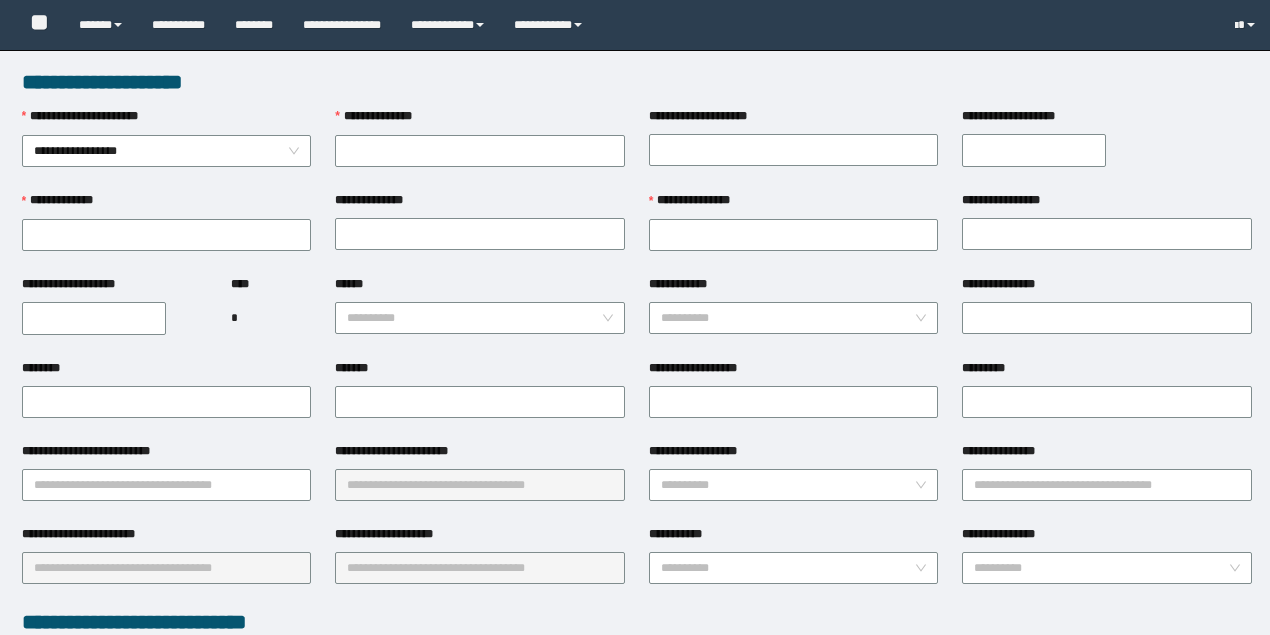 scroll, scrollTop: 0, scrollLeft: 0, axis: both 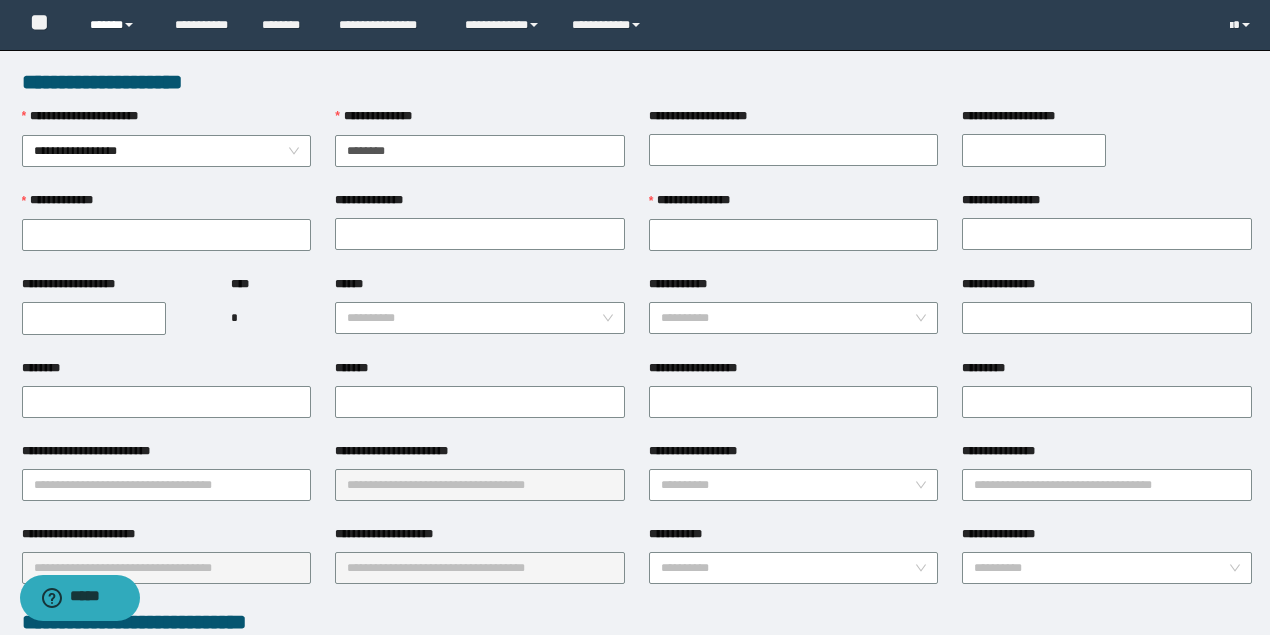 type on "********" 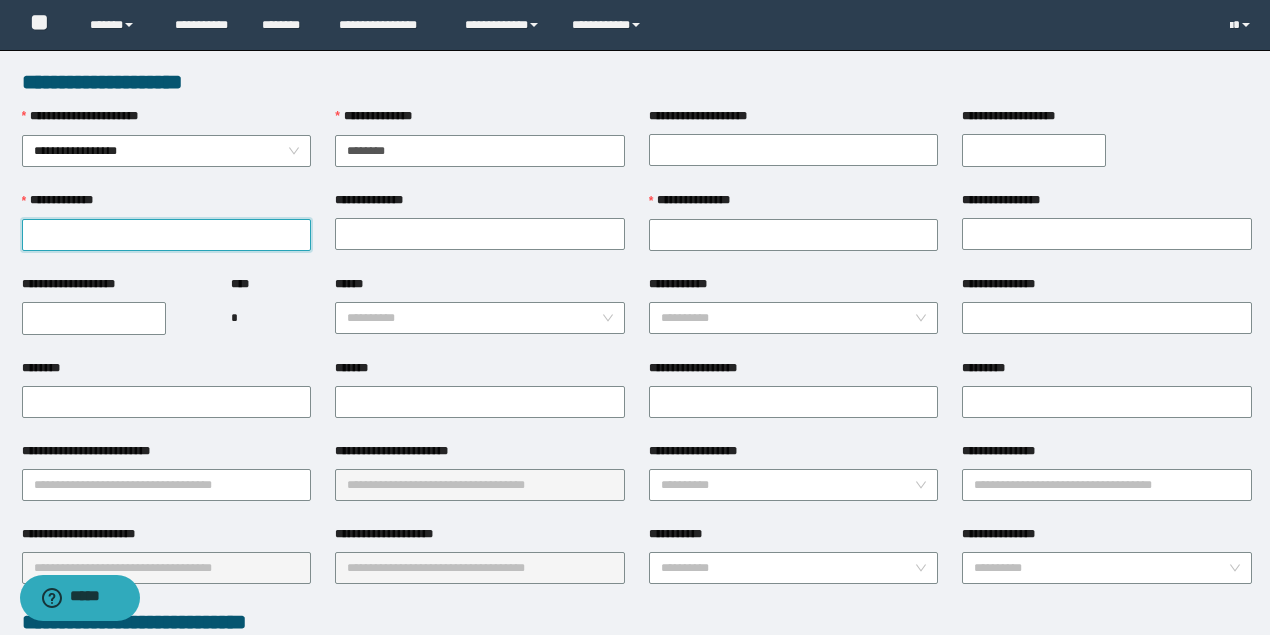 click on "**********" at bounding box center [167, 235] 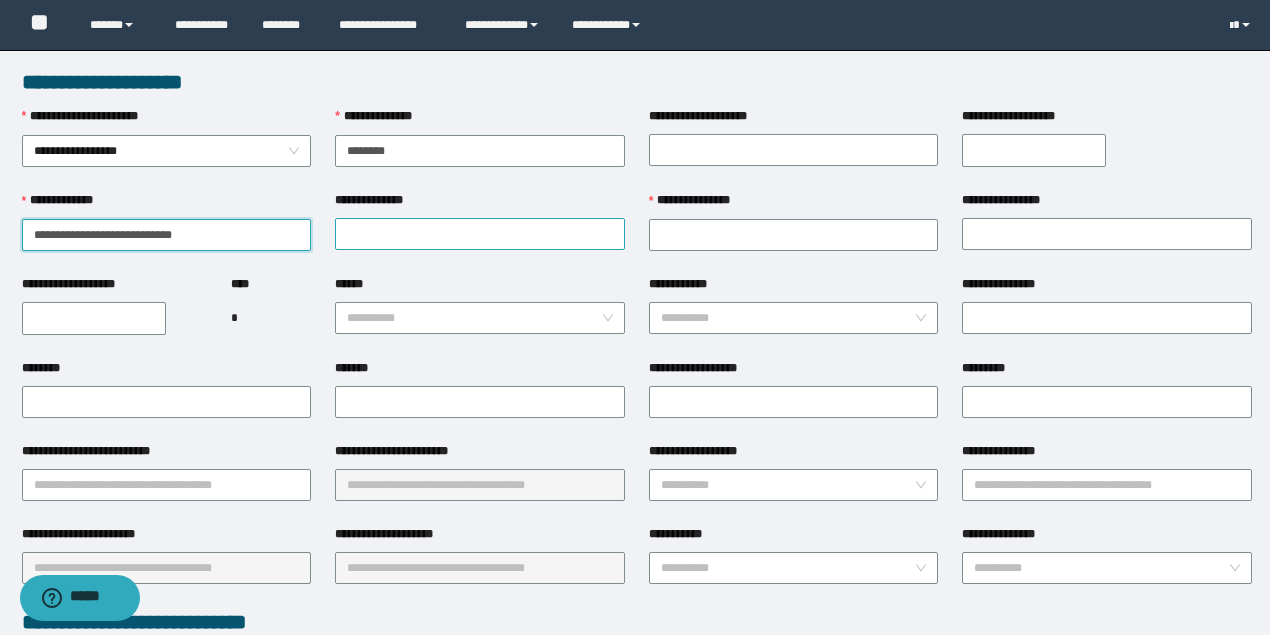 drag, startPoint x: 59, startPoint y: 232, endPoint x: 505, endPoint y: 232, distance: 446 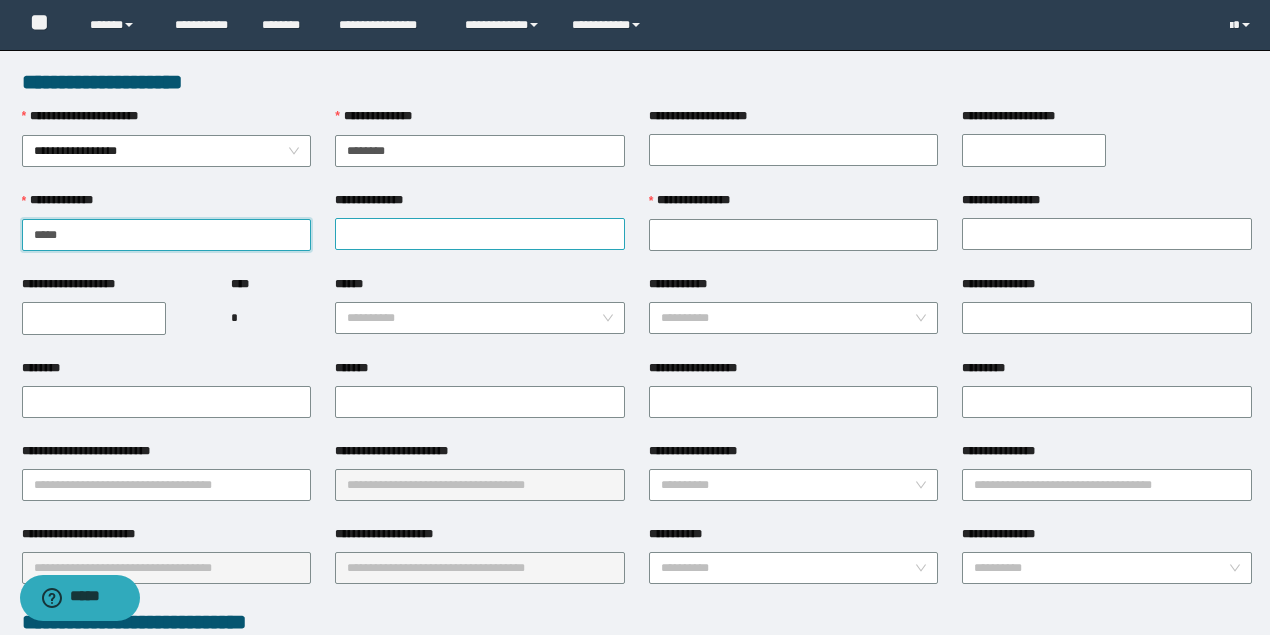 type on "****" 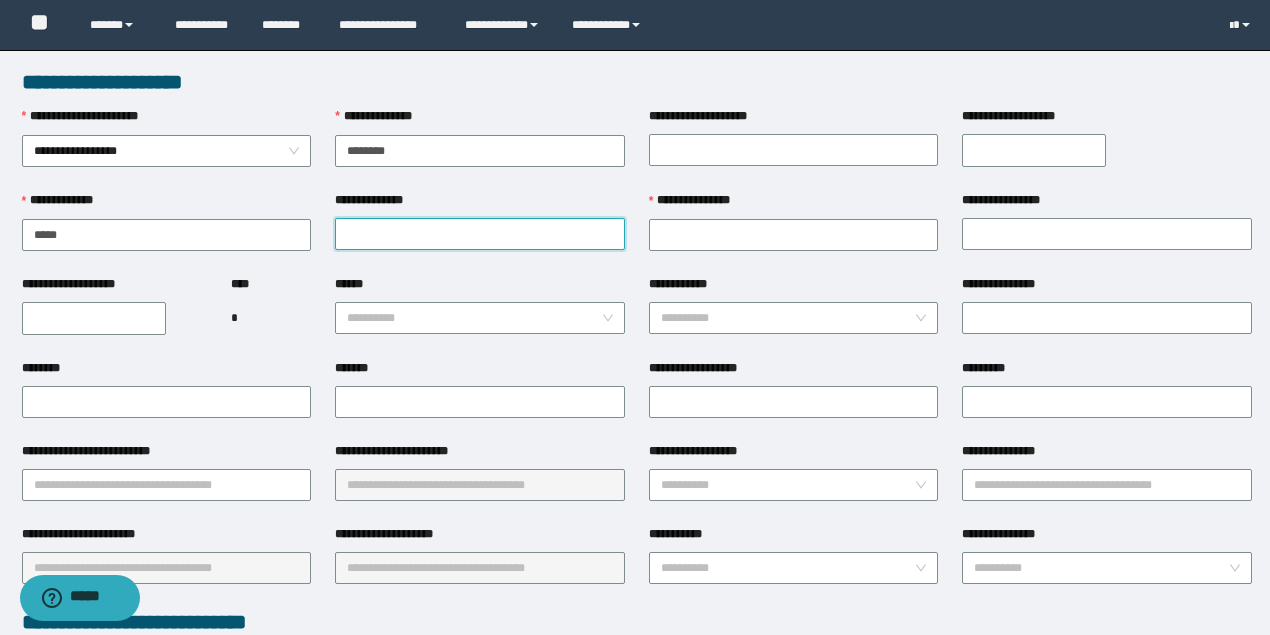 click on "**********" at bounding box center [480, 234] 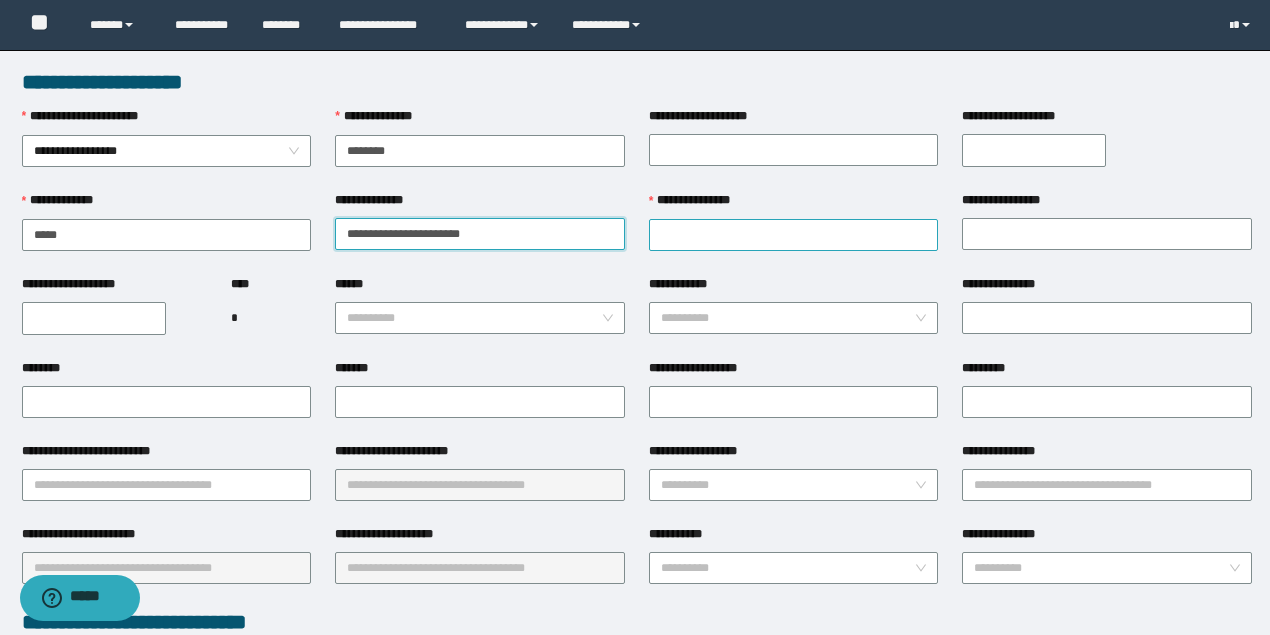 drag, startPoint x: 381, startPoint y: 230, endPoint x: 853, endPoint y: 230, distance: 472 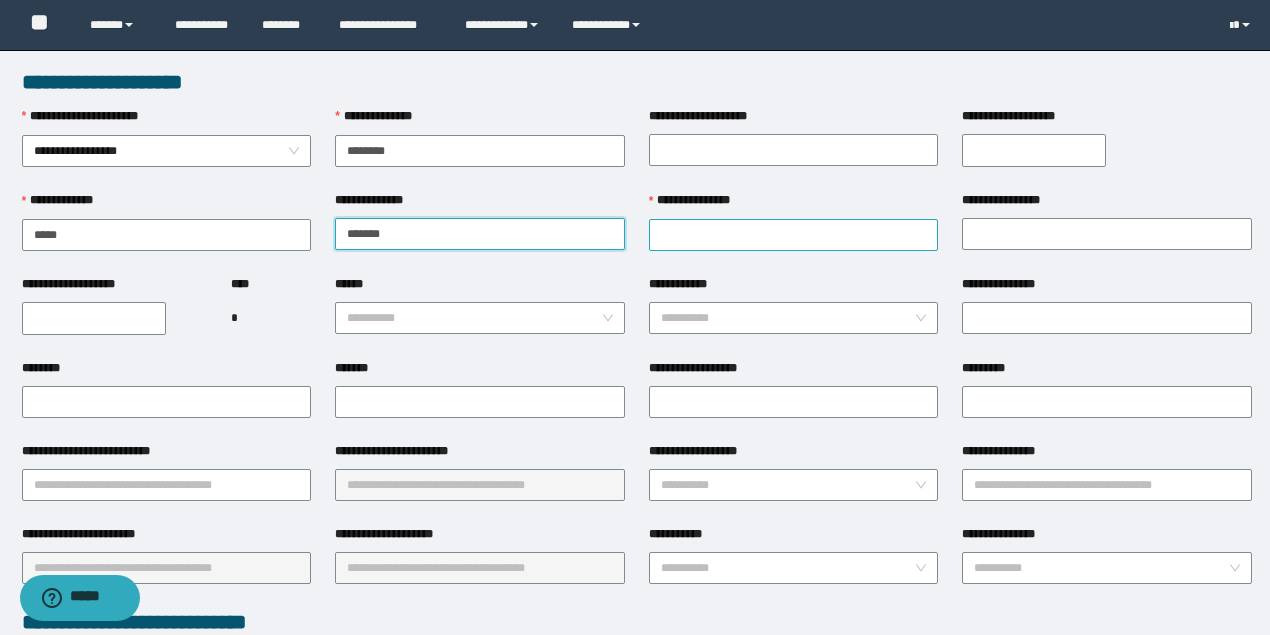 type on "******" 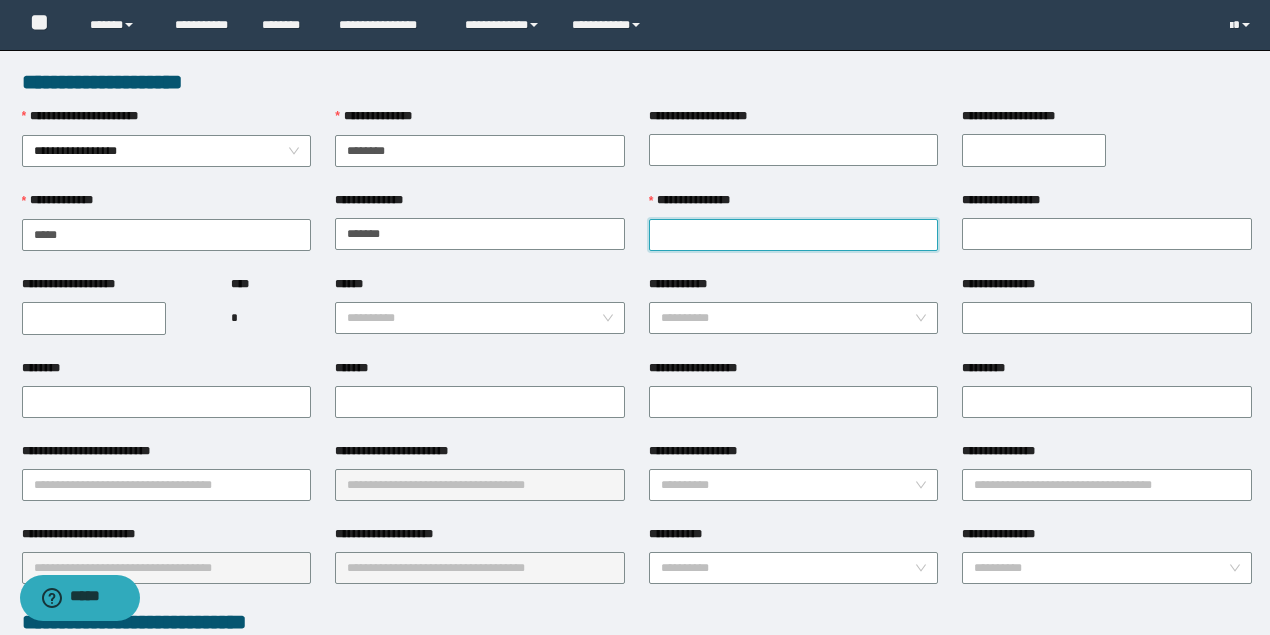 drag, startPoint x: 853, startPoint y: 230, endPoint x: 821, endPoint y: 236, distance: 32.55764 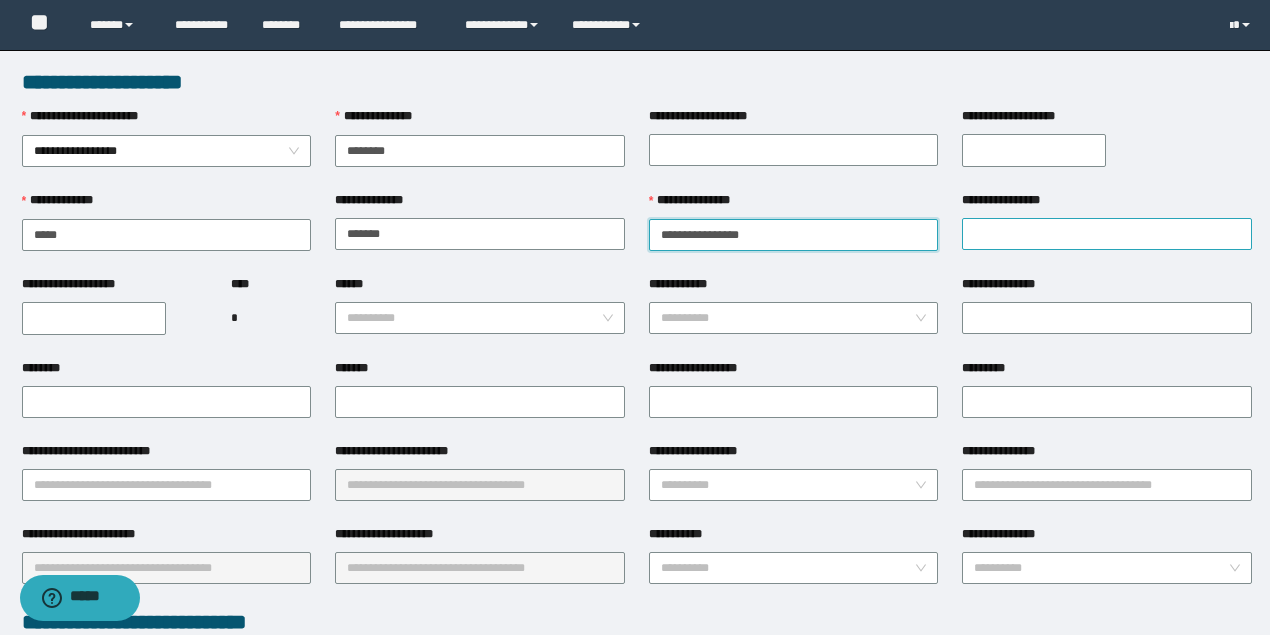 drag, startPoint x: 696, startPoint y: 226, endPoint x: 976, endPoint y: 244, distance: 280.57797 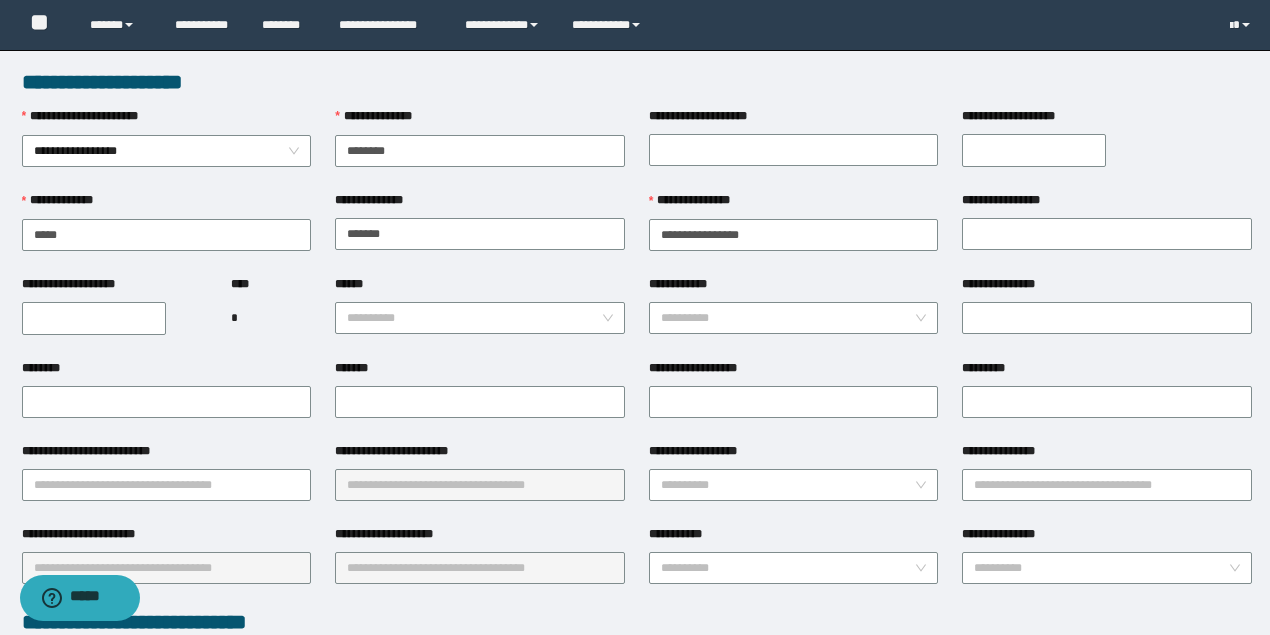 click on "**********" at bounding box center [794, 233] 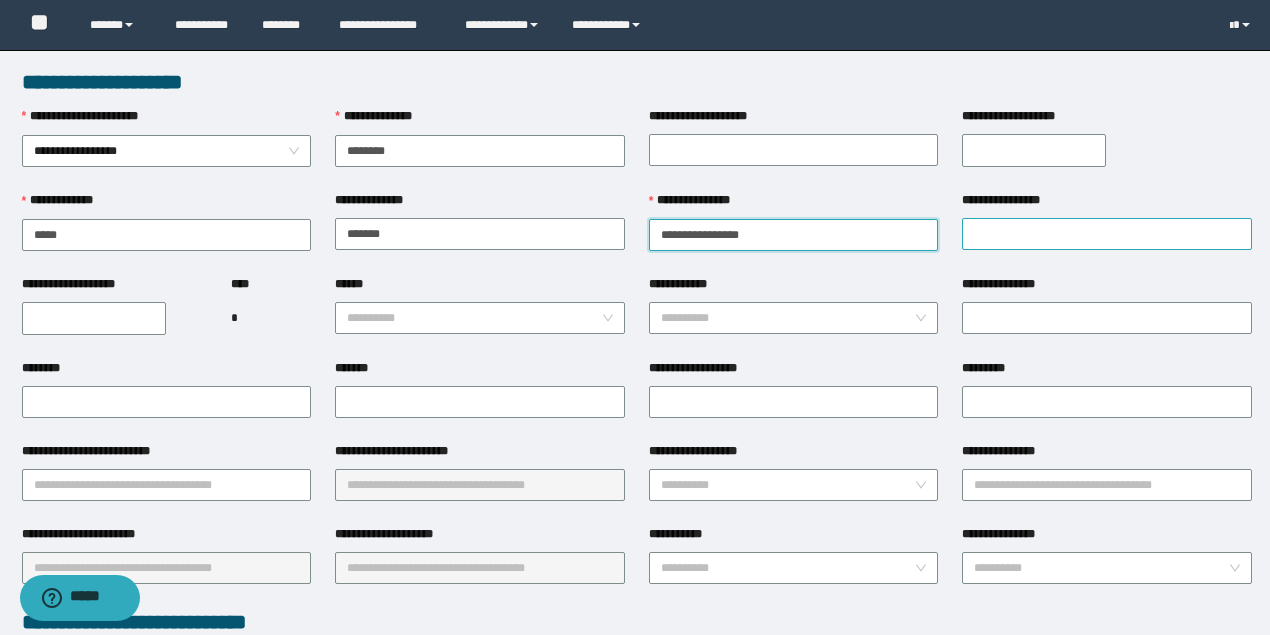 drag, startPoint x: 706, startPoint y: 236, endPoint x: 1020, endPoint y: 235, distance: 314.0016 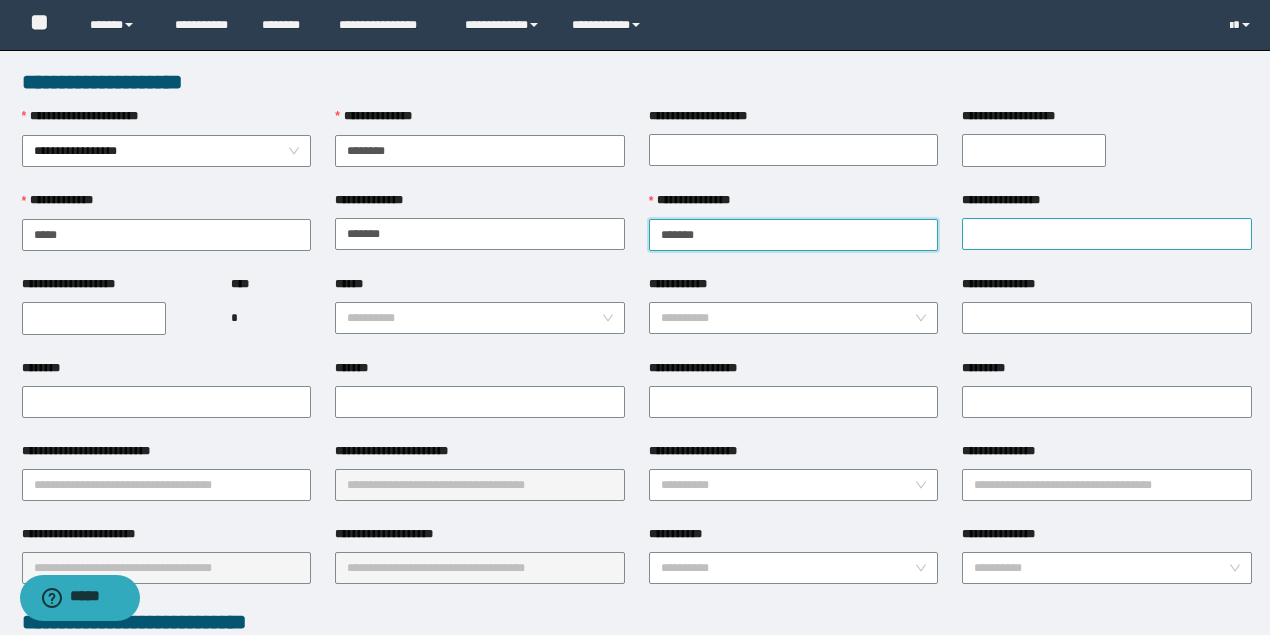 type on "******" 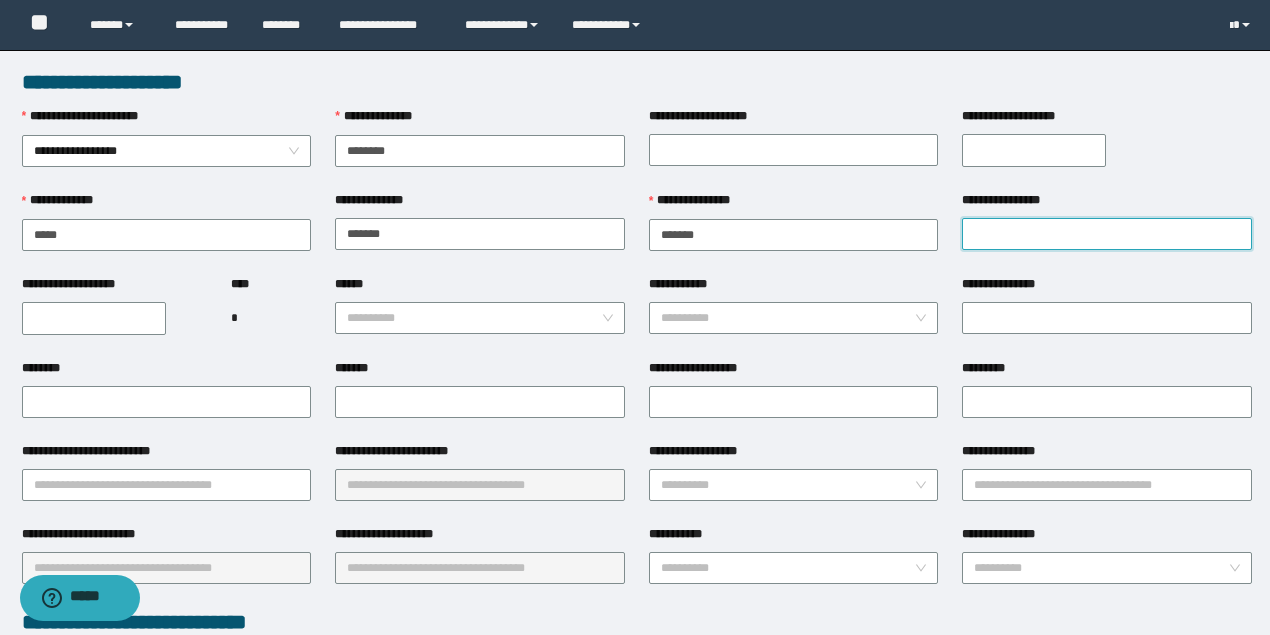 click on "**********" at bounding box center (1107, 234) 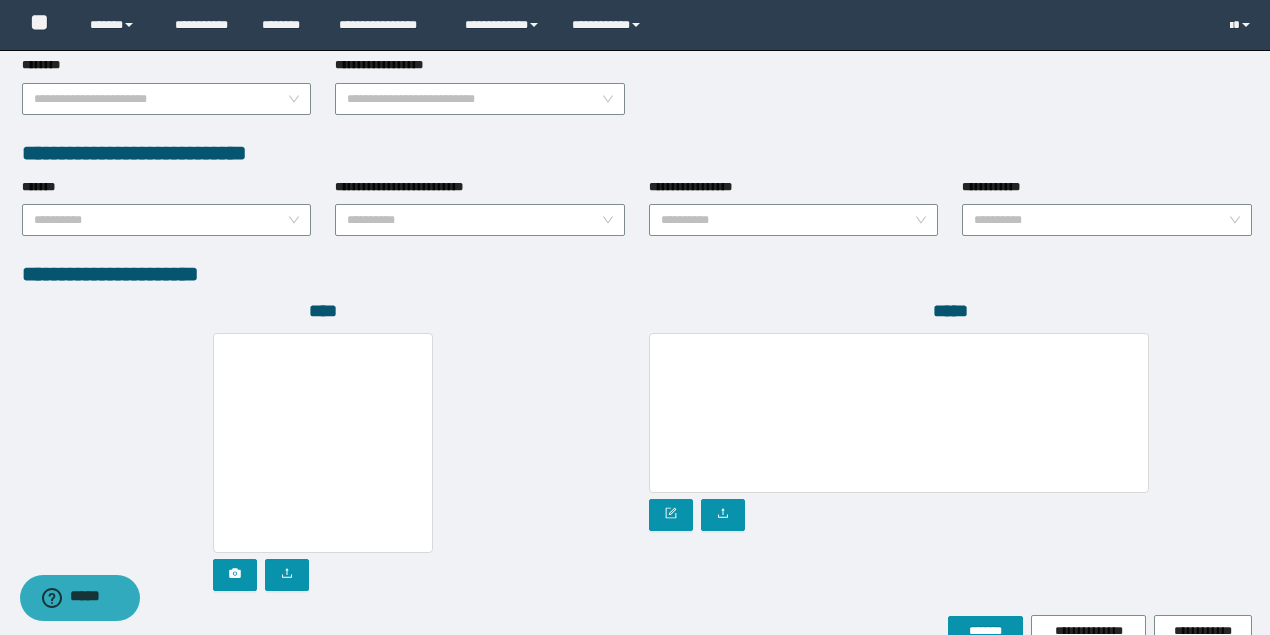 scroll, scrollTop: 1066, scrollLeft: 0, axis: vertical 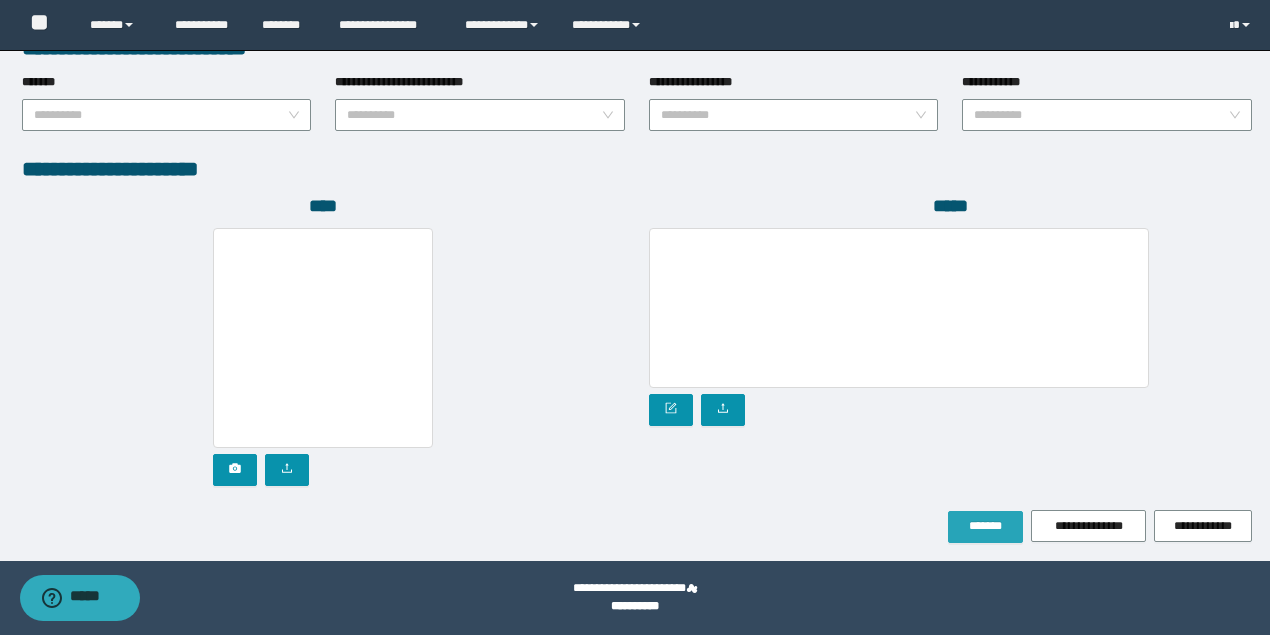 type on "*********" 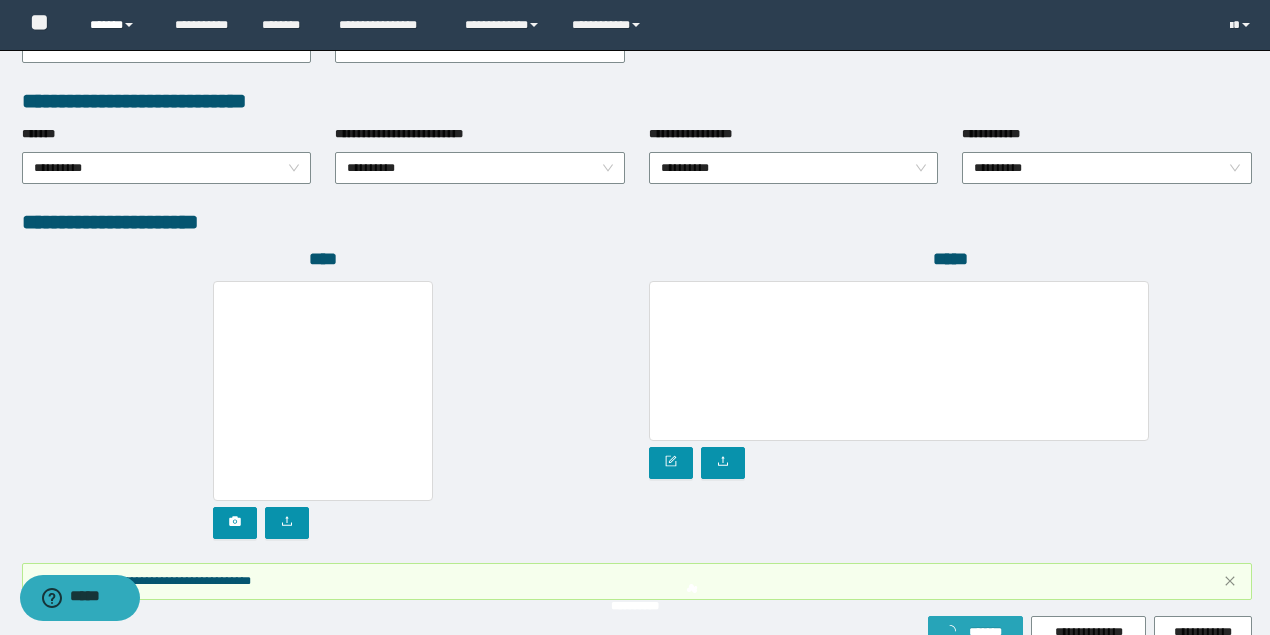 scroll, scrollTop: 1118, scrollLeft: 0, axis: vertical 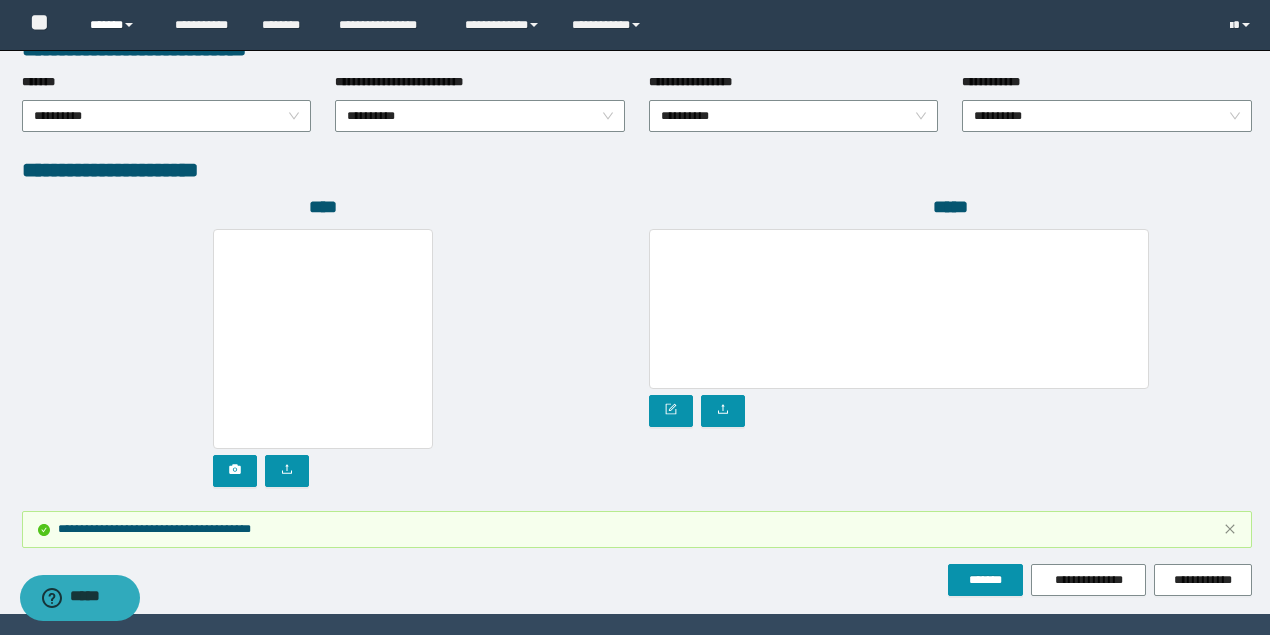 click at bounding box center (129, 25) 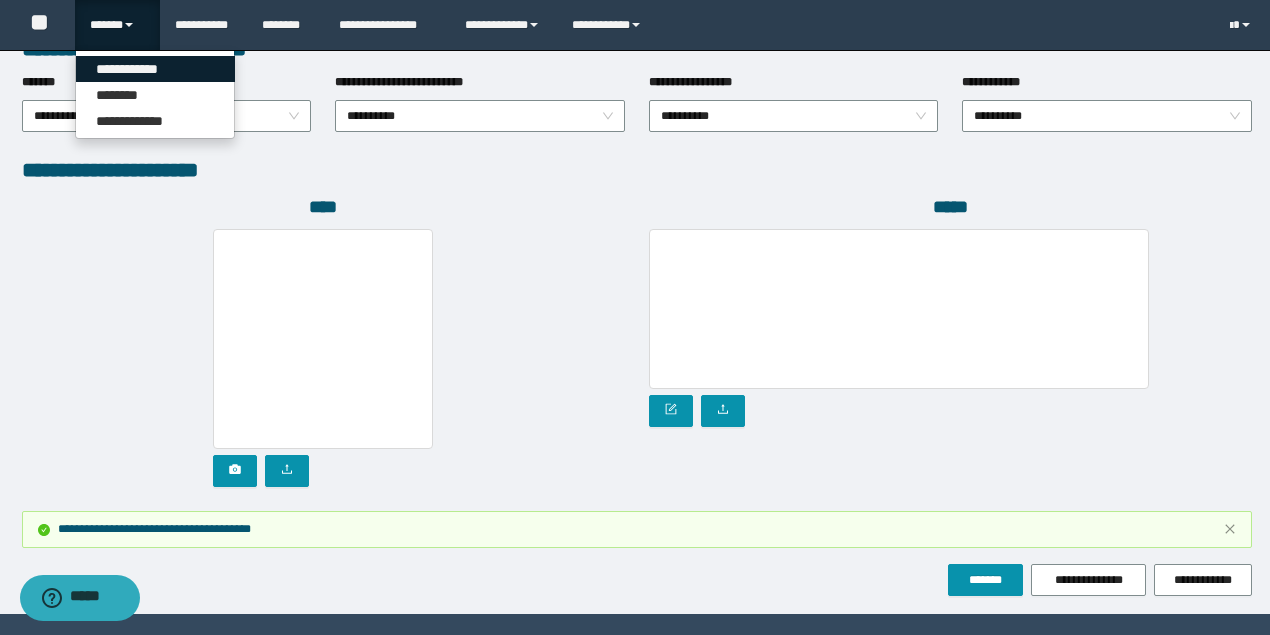 click on "**********" at bounding box center (155, 69) 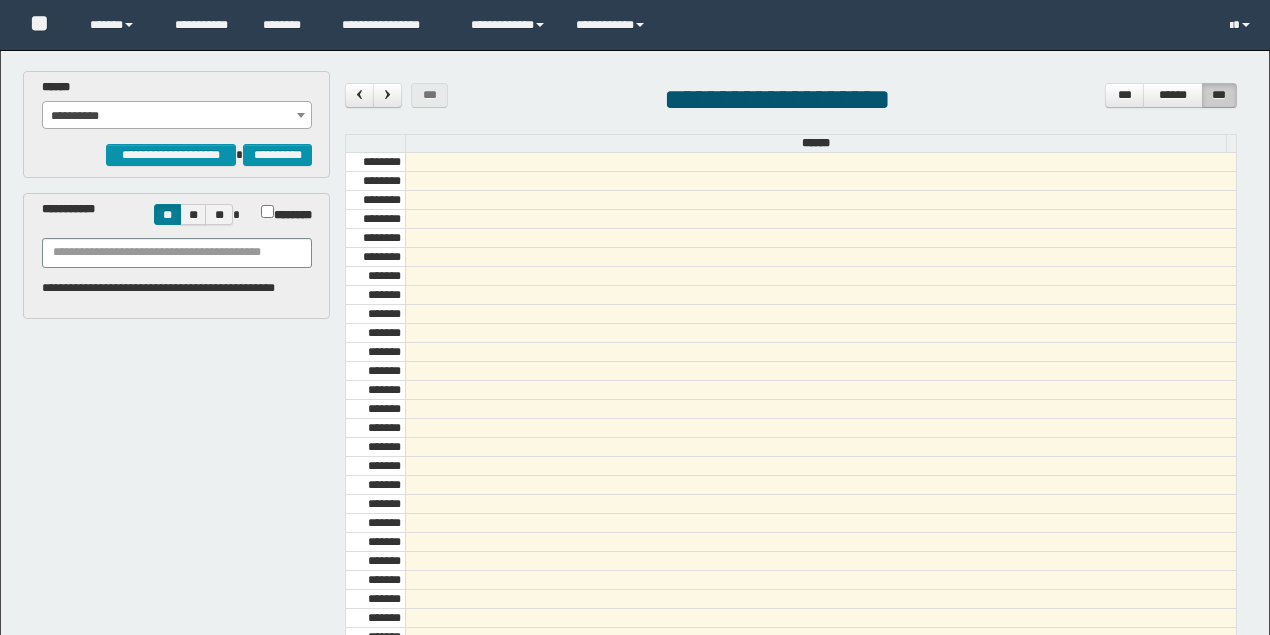 scroll, scrollTop: 0, scrollLeft: 0, axis: both 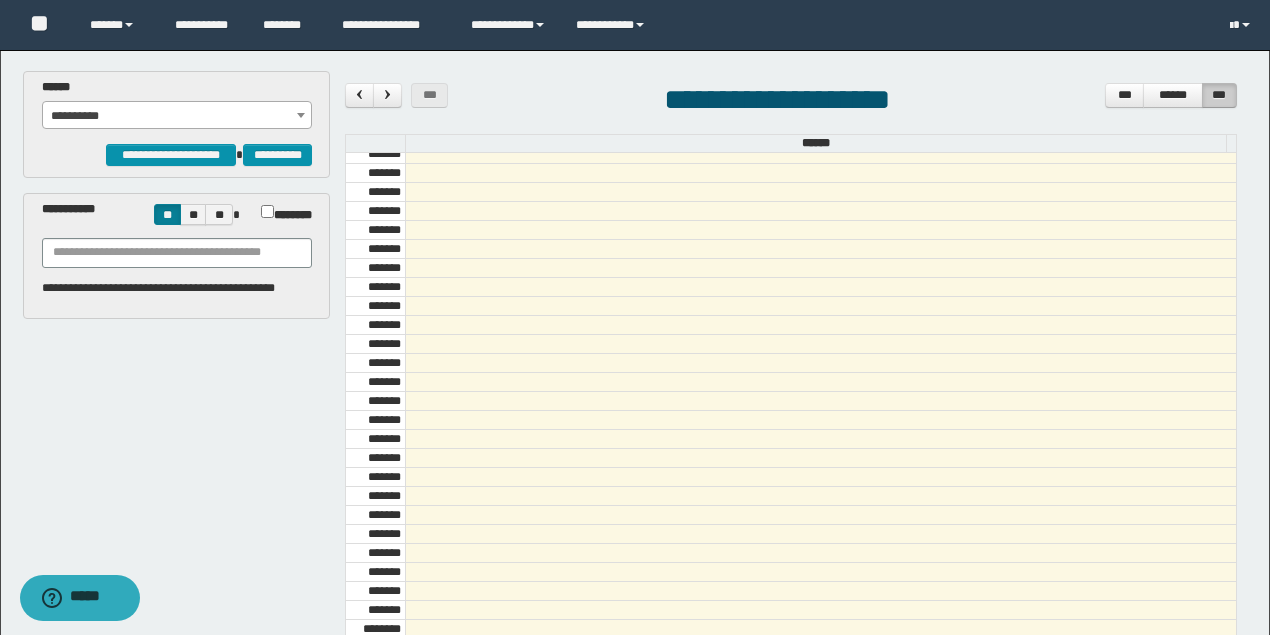click on "**********" at bounding box center [177, 116] 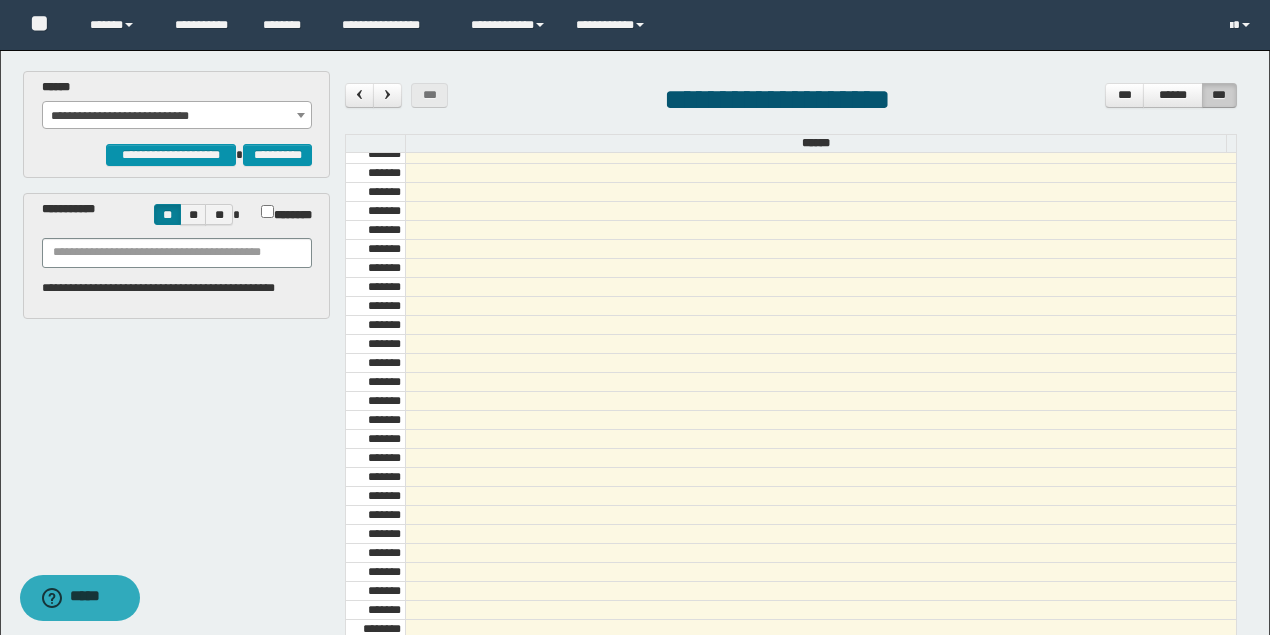 select on "*****" 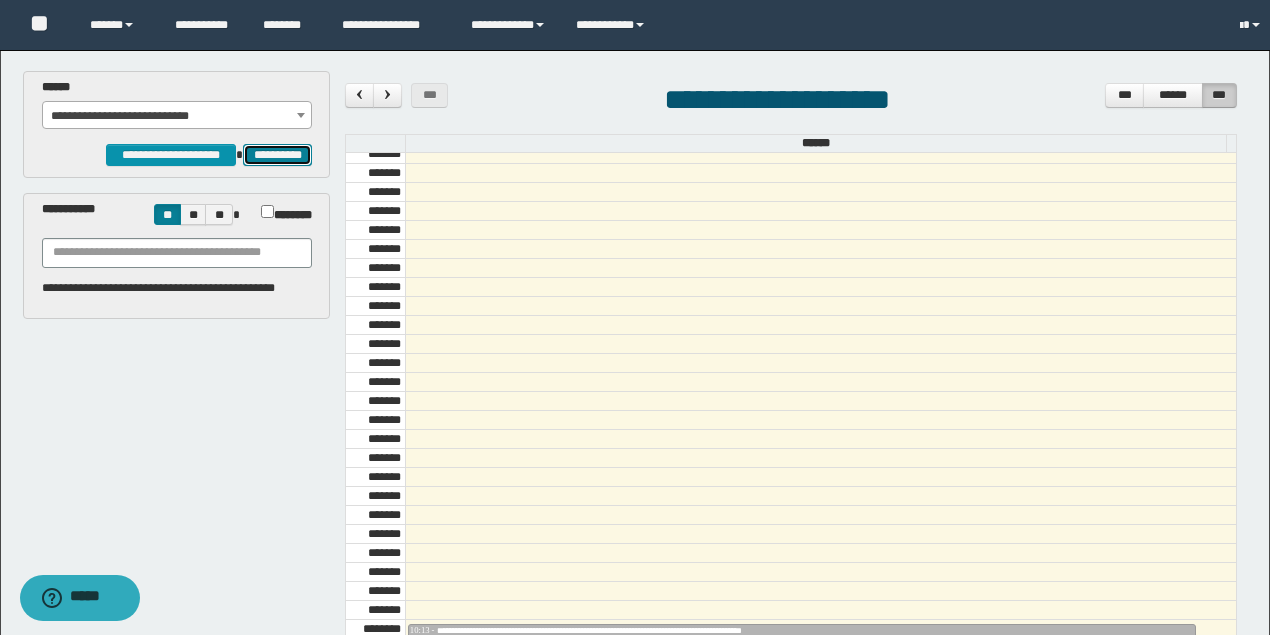 click on "**********" at bounding box center (277, 154) 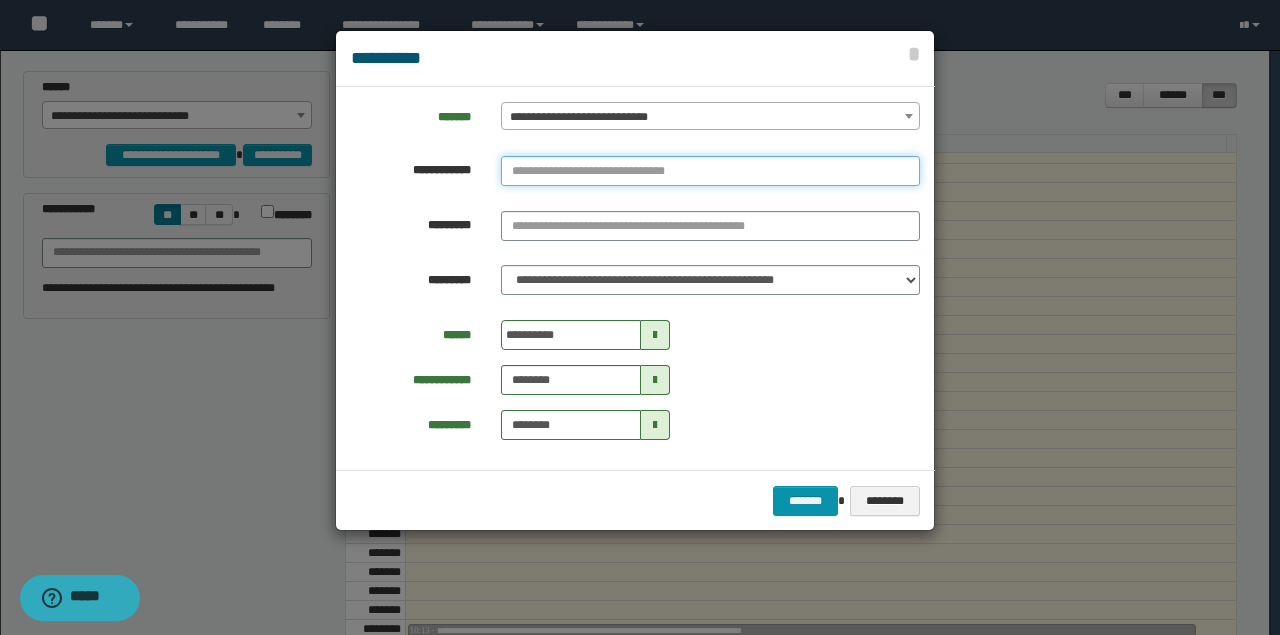 click at bounding box center (710, 171) 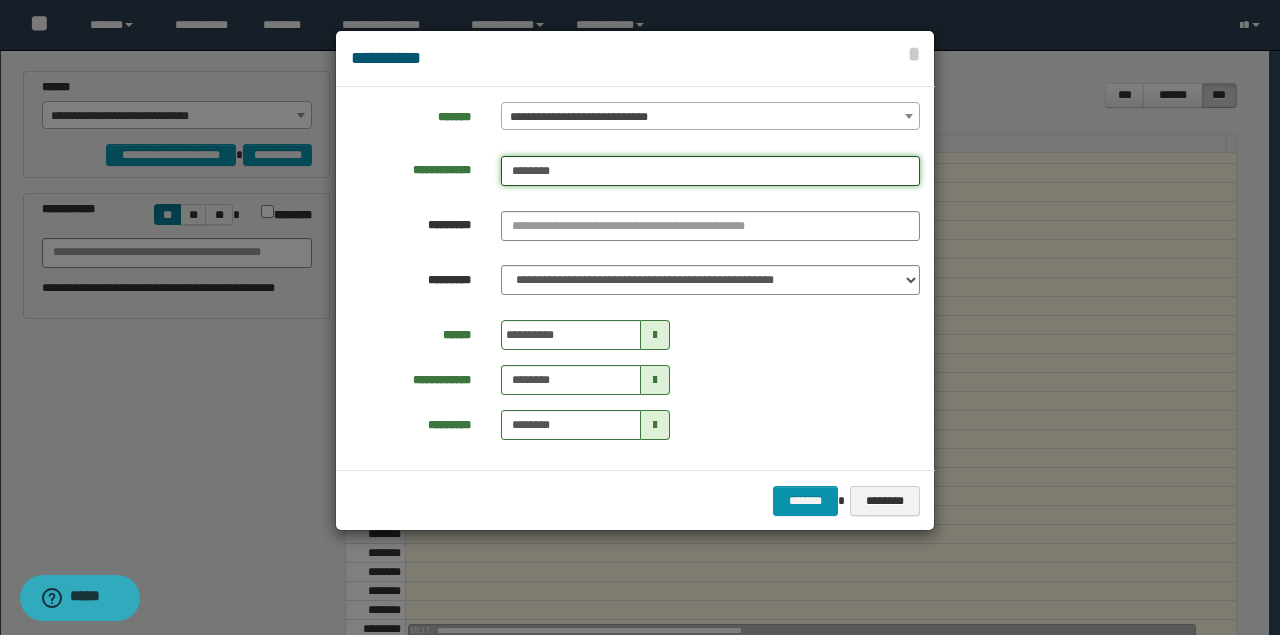 type on "********" 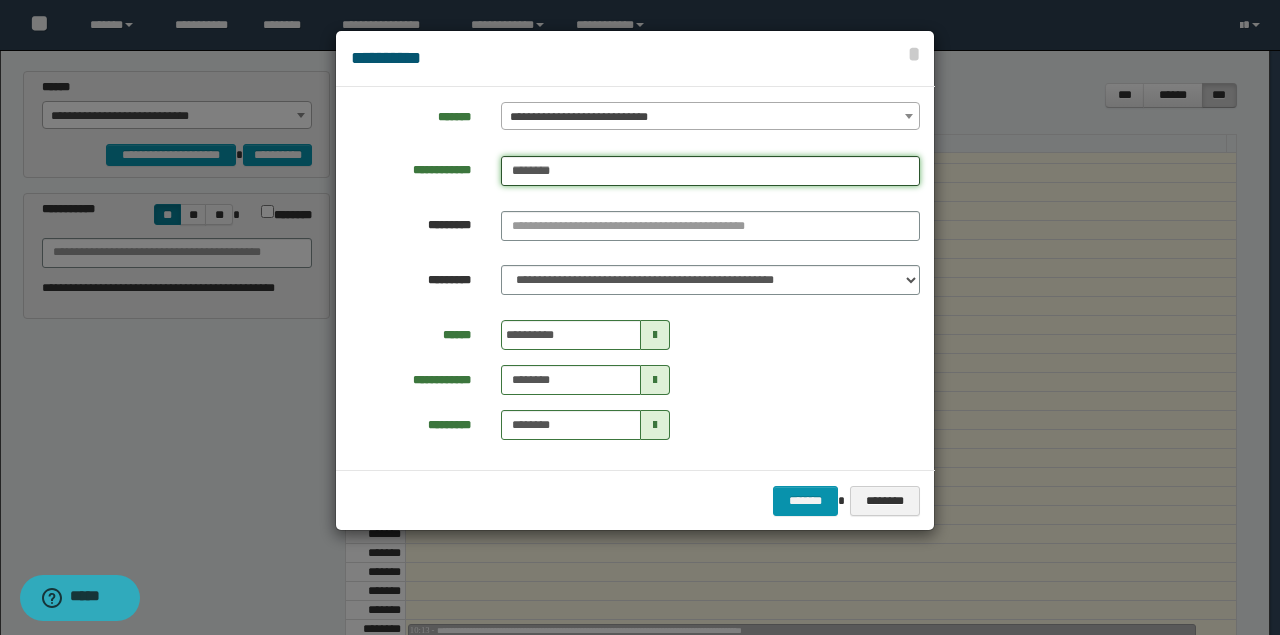 type on "********" 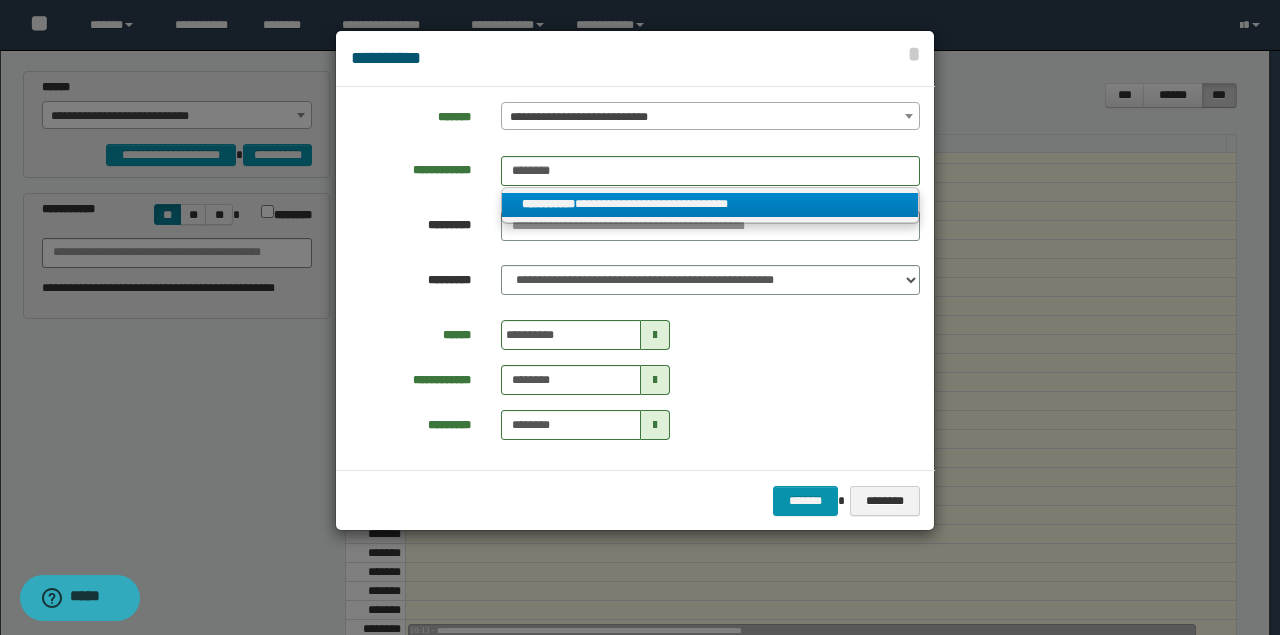 click on "**********" at bounding box center (710, 204) 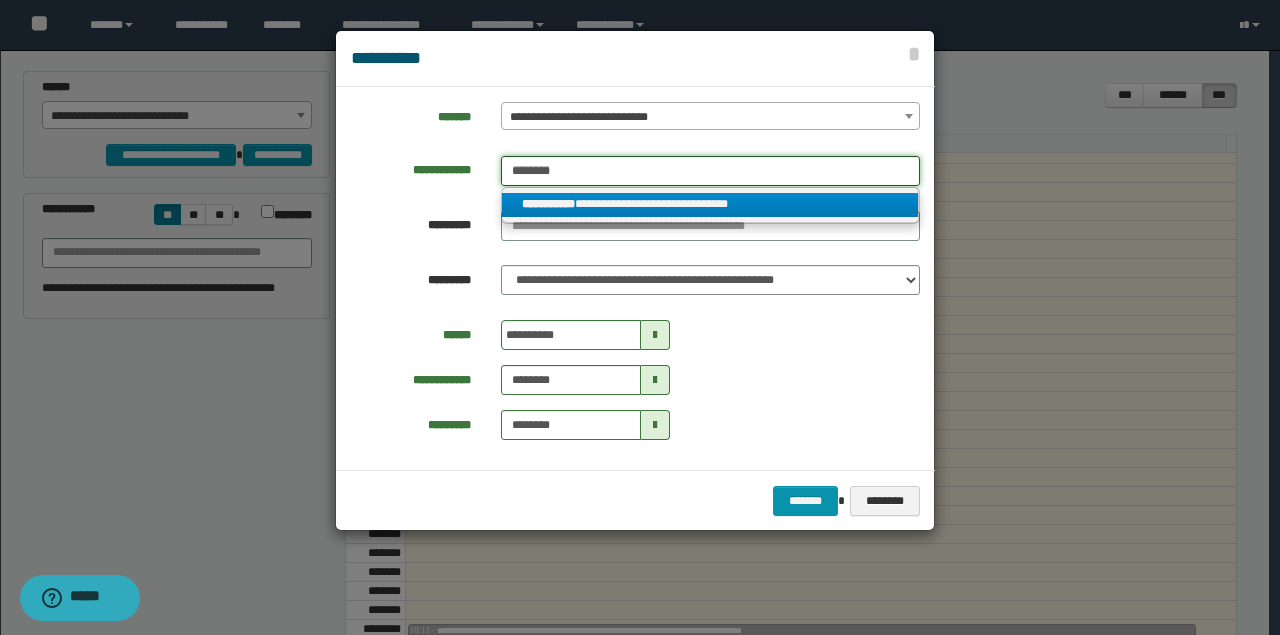 type 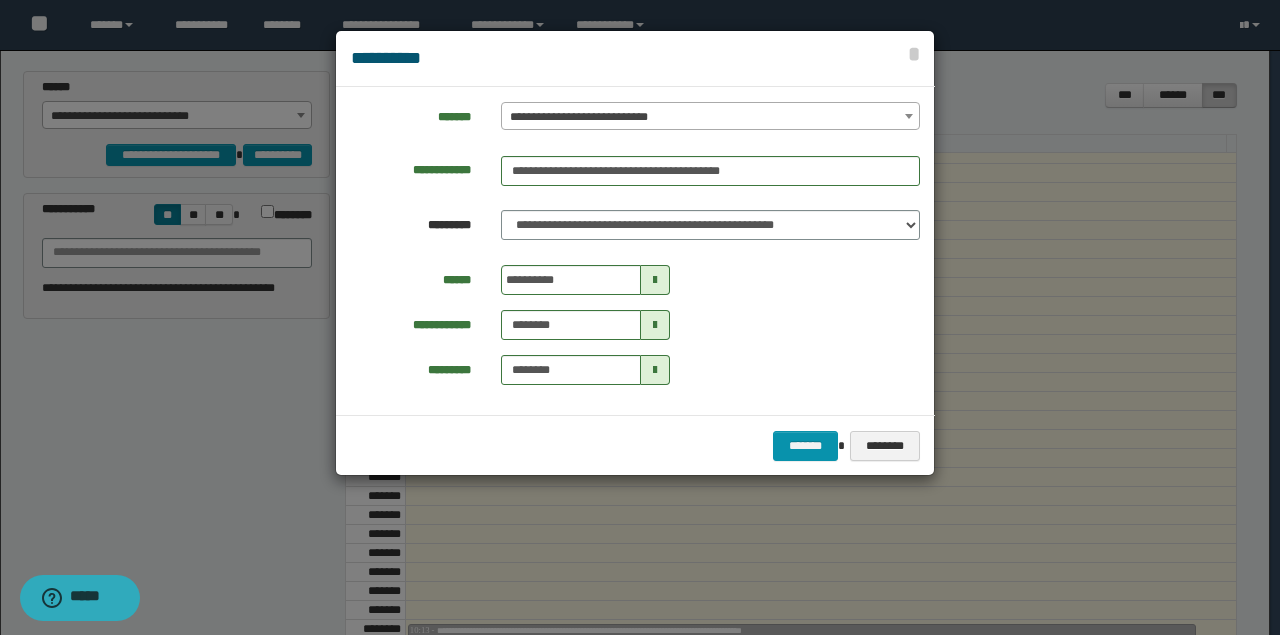 click on "**********" at bounding box center (635, 251) 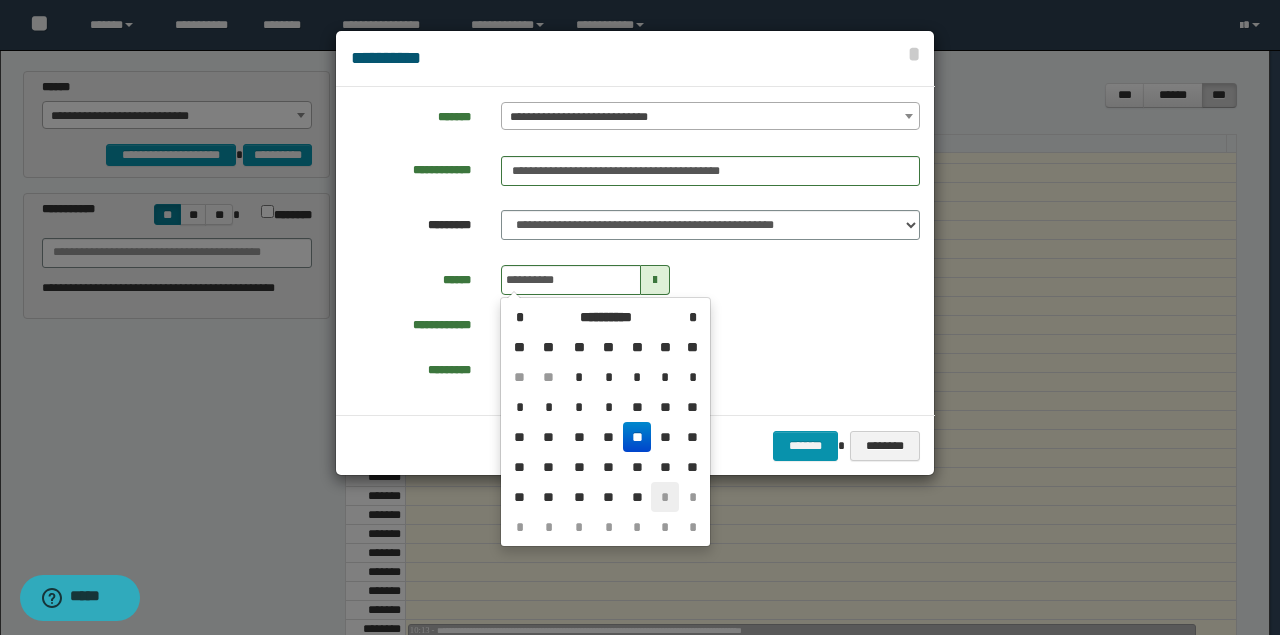 click on "*" at bounding box center (665, 497) 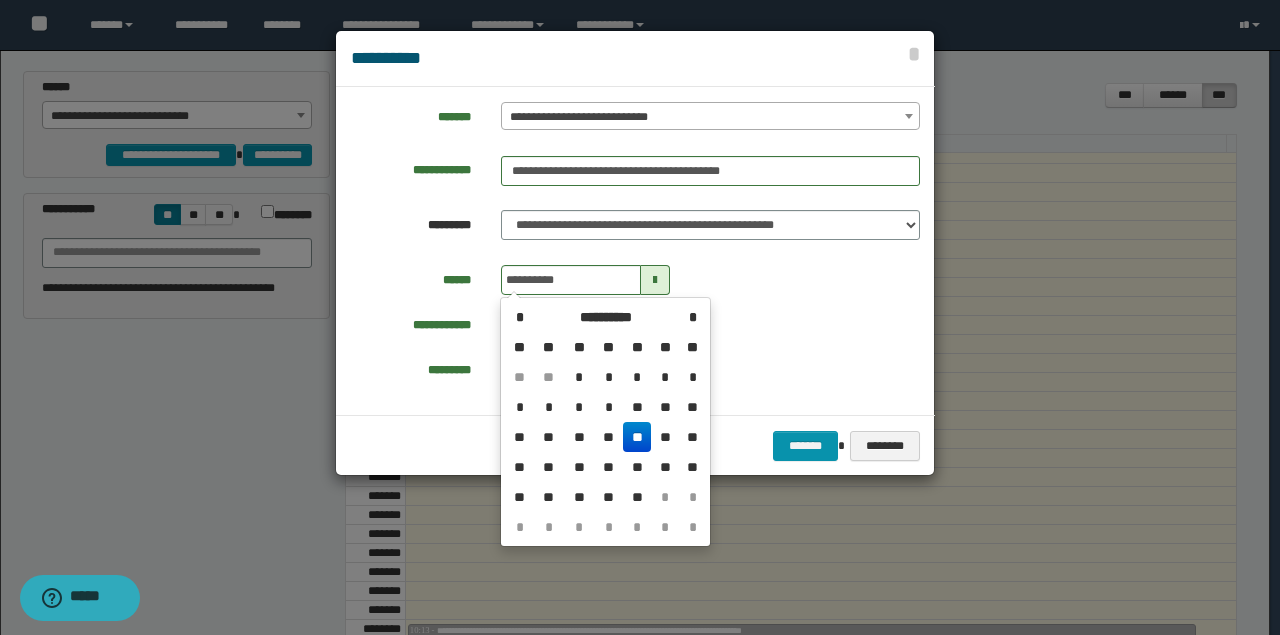type on "**********" 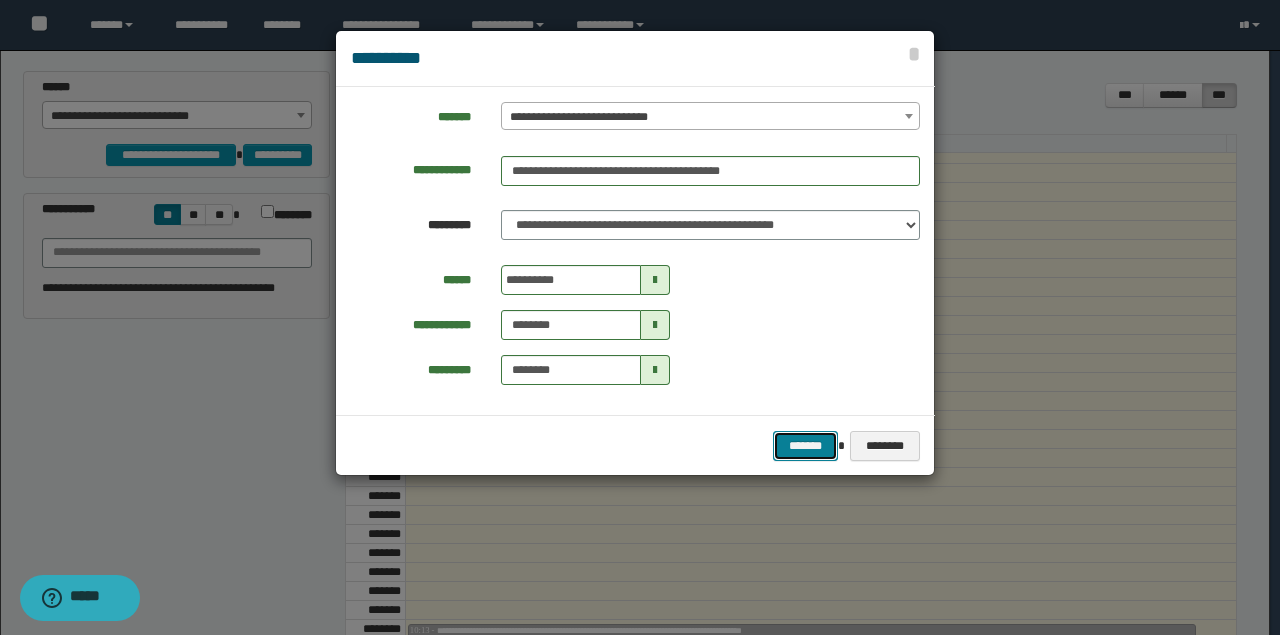 click on "*******" at bounding box center (805, 445) 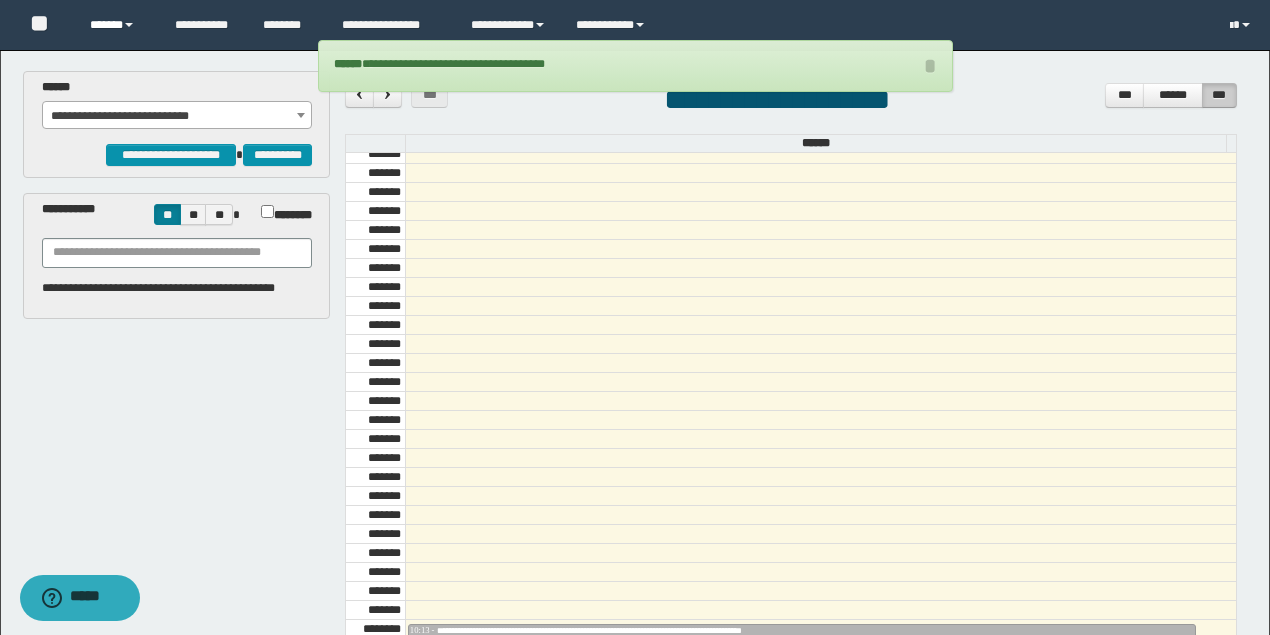 click on "******" at bounding box center [117, 25] 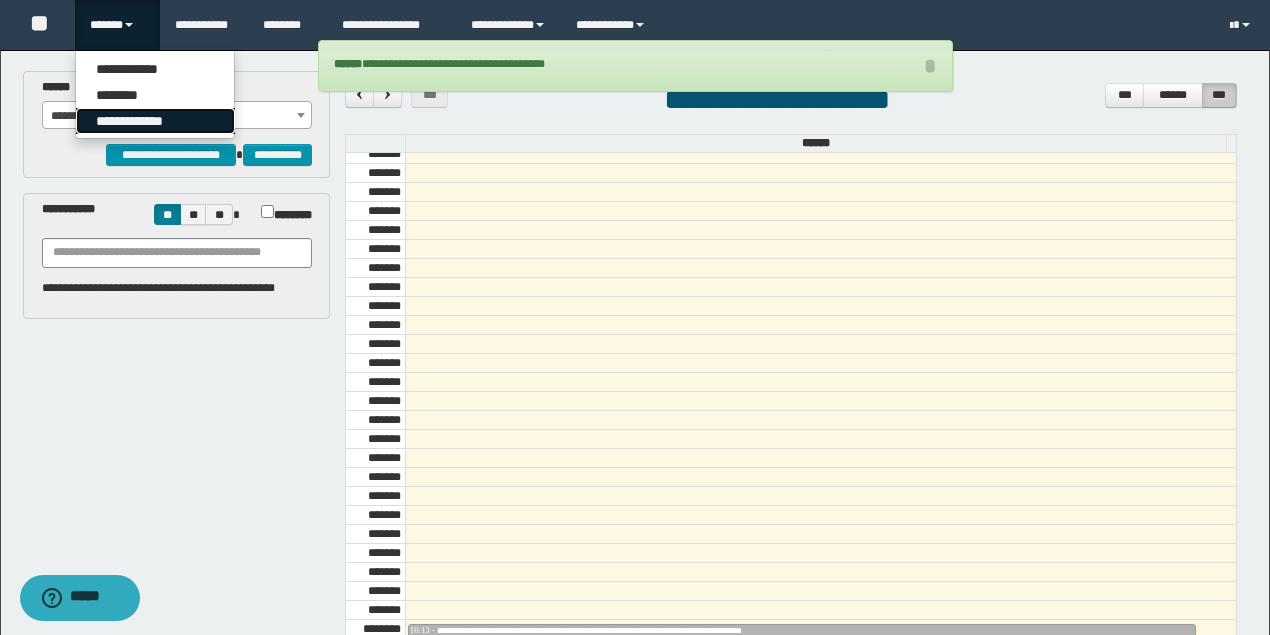 click on "**********" at bounding box center (155, 121) 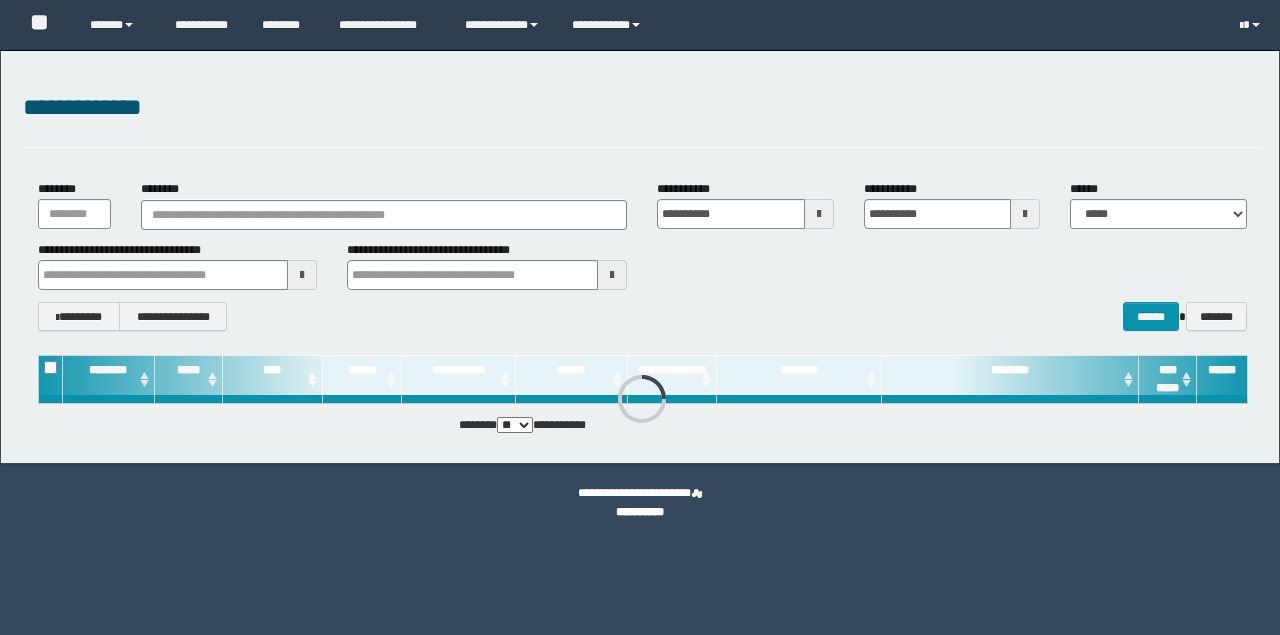 scroll, scrollTop: 0, scrollLeft: 0, axis: both 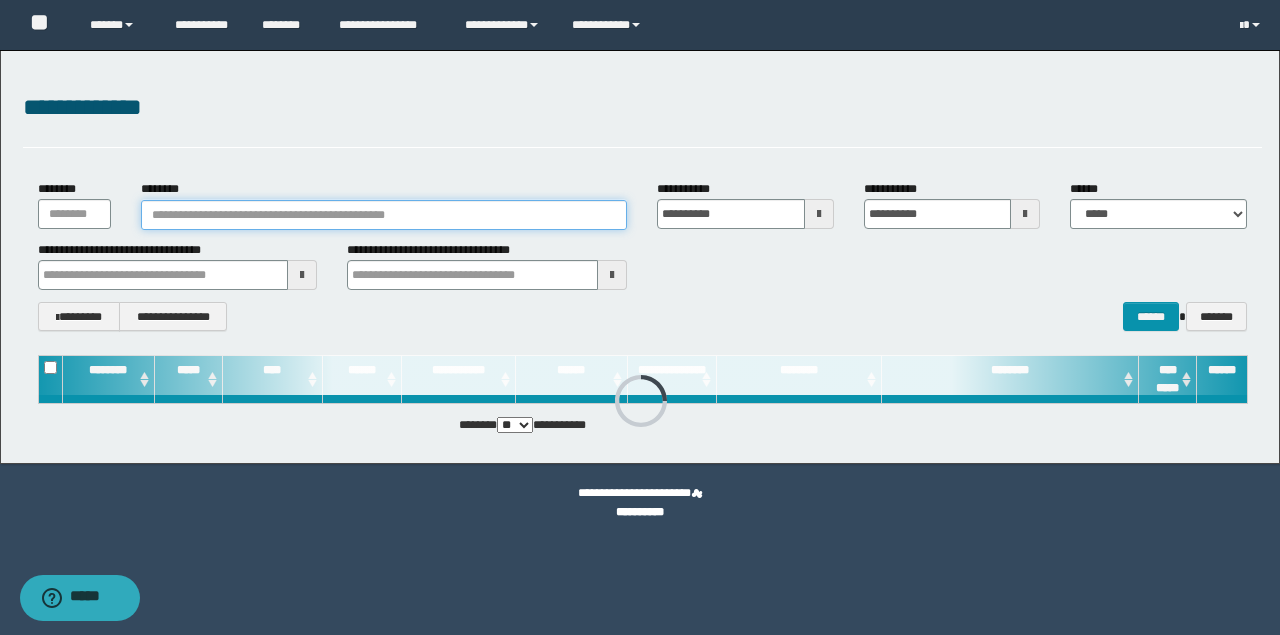 click on "********" at bounding box center [384, 215] 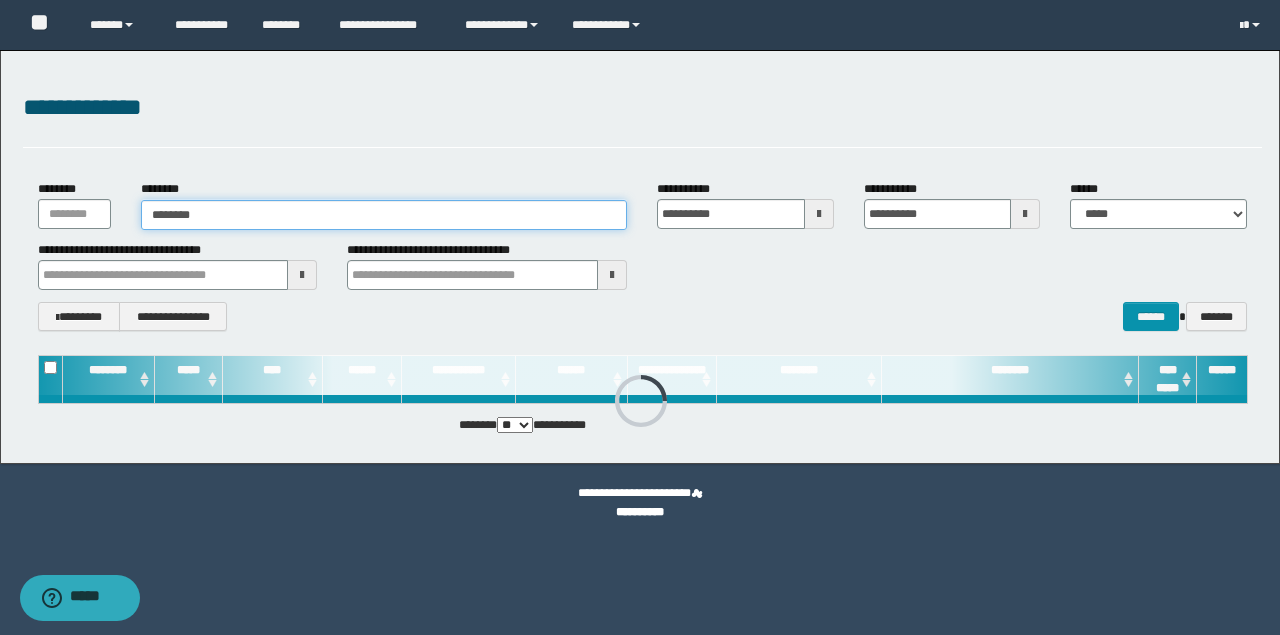 type on "********" 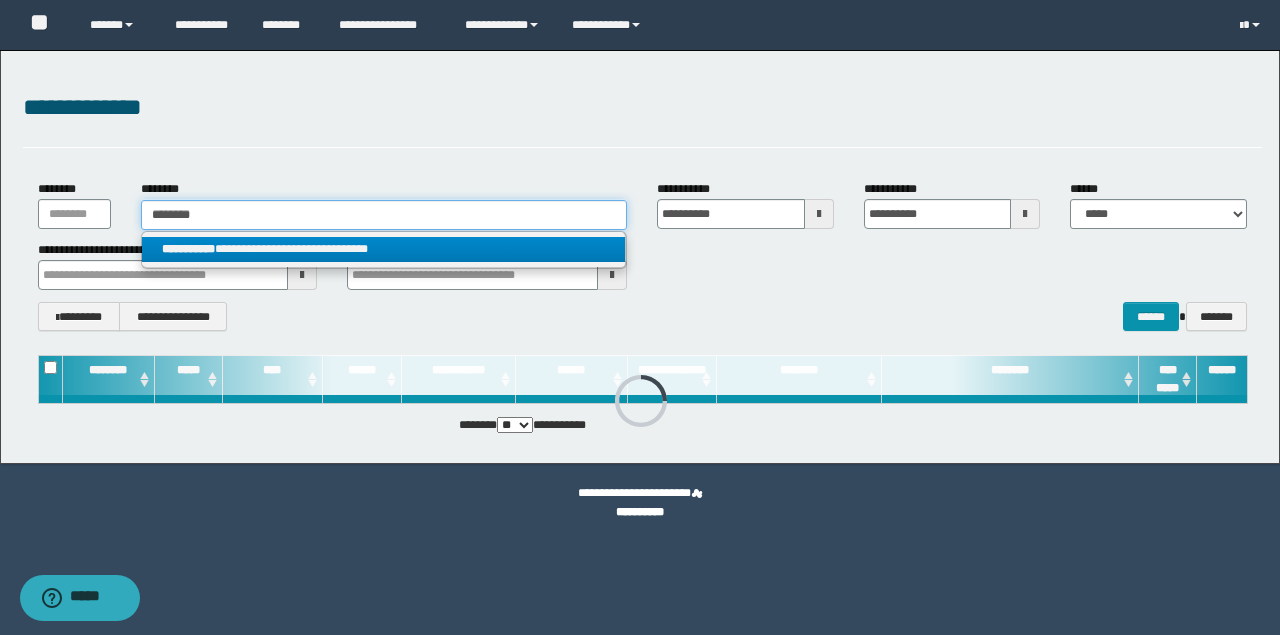 type on "********" 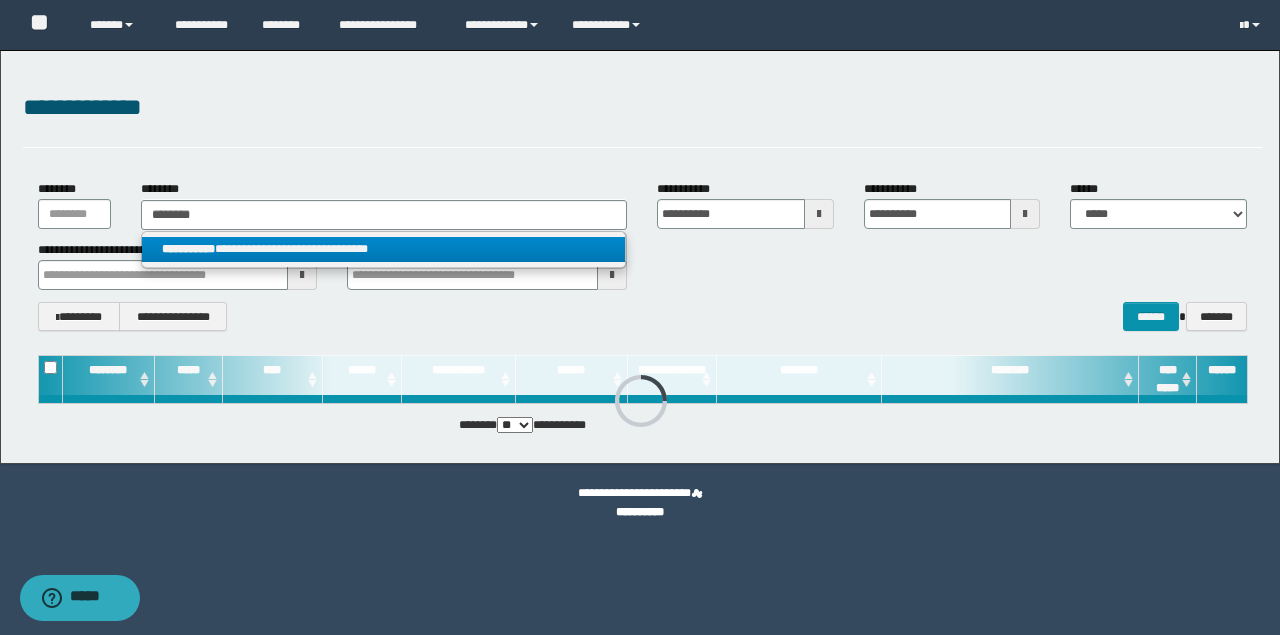 click on "**********" at bounding box center (383, 249) 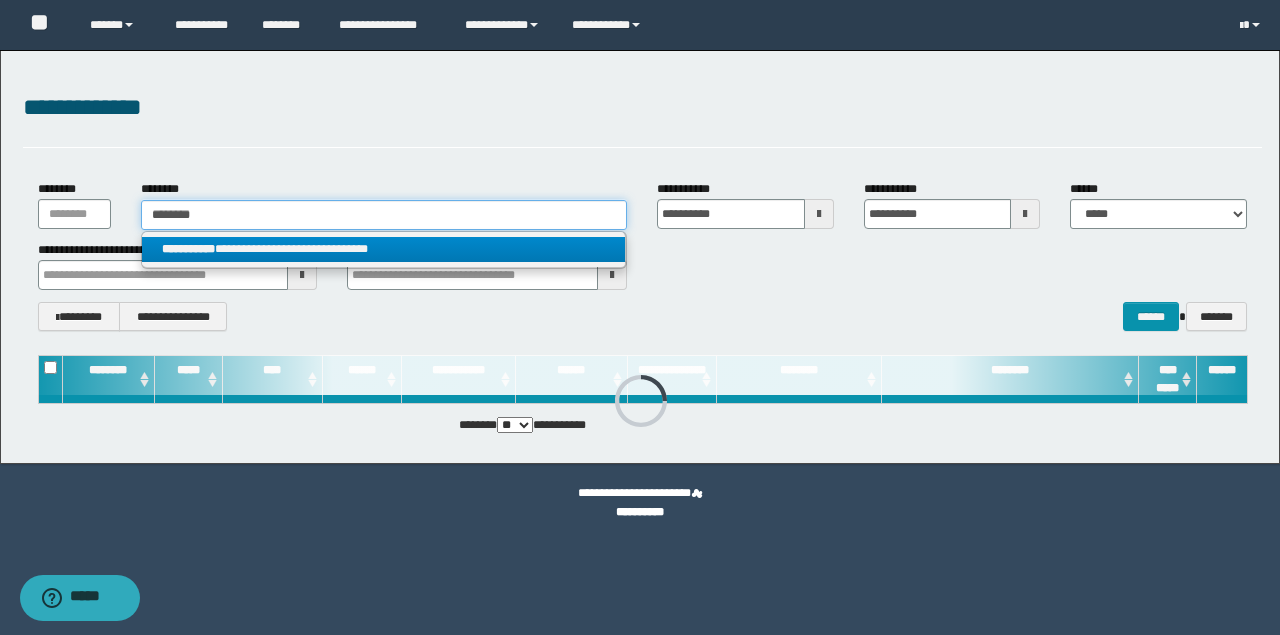 type 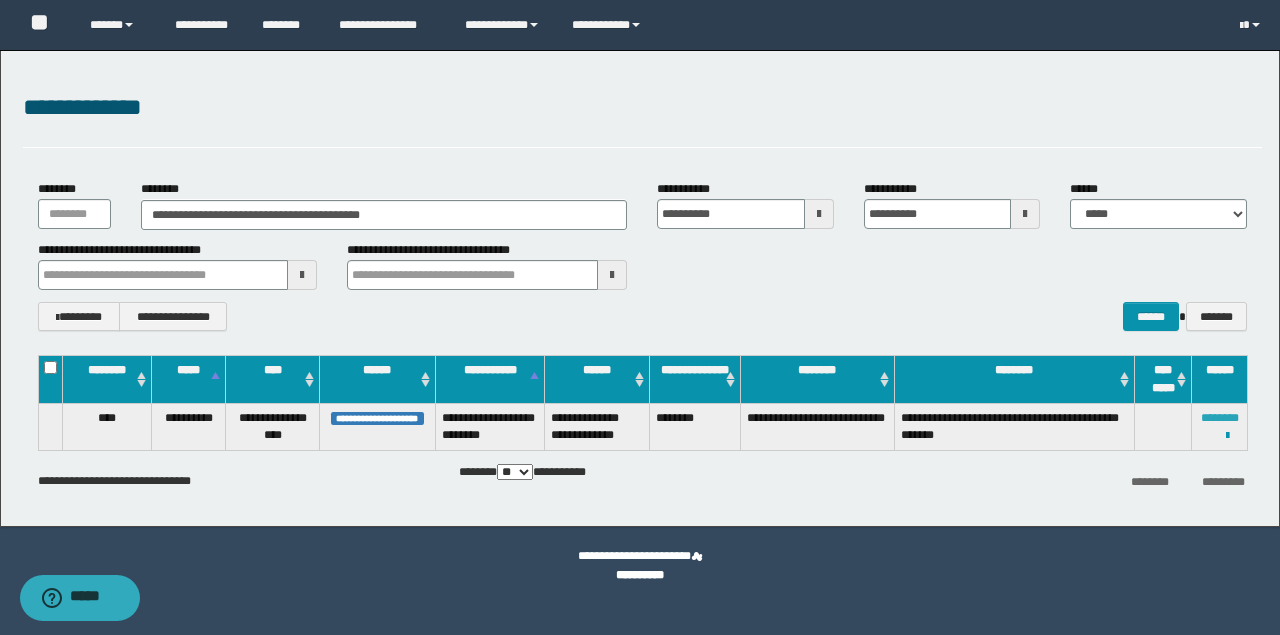 click on "********" at bounding box center [1220, 418] 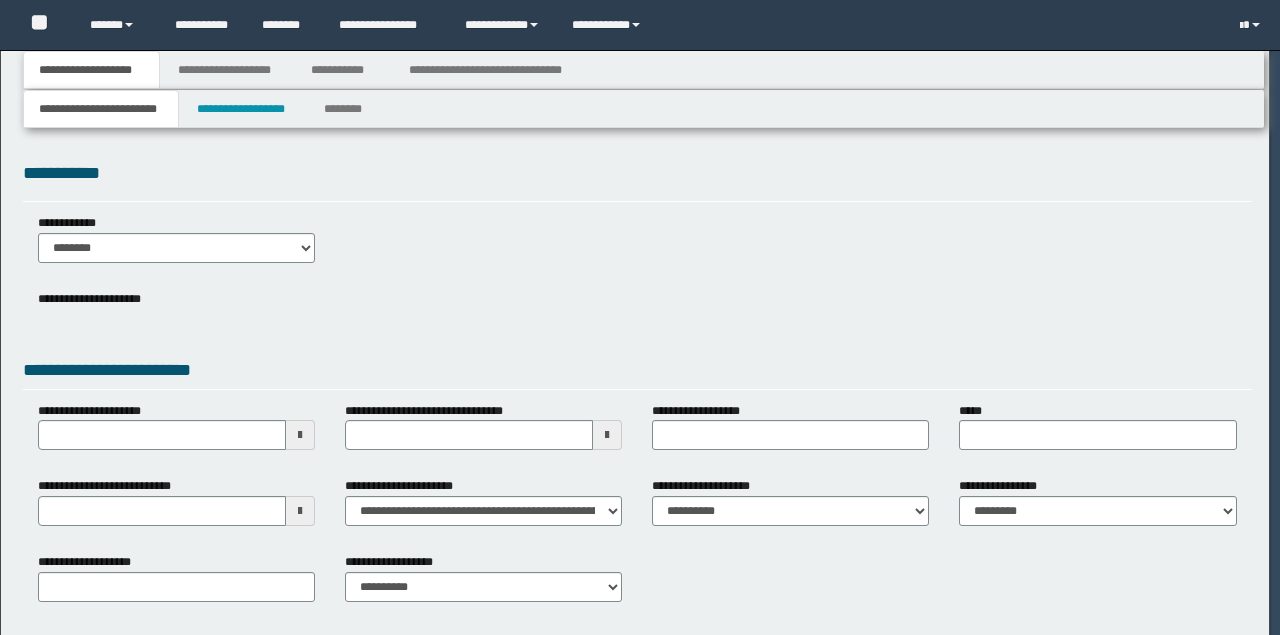 scroll, scrollTop: 0, scrollLeft: 0, axis: both 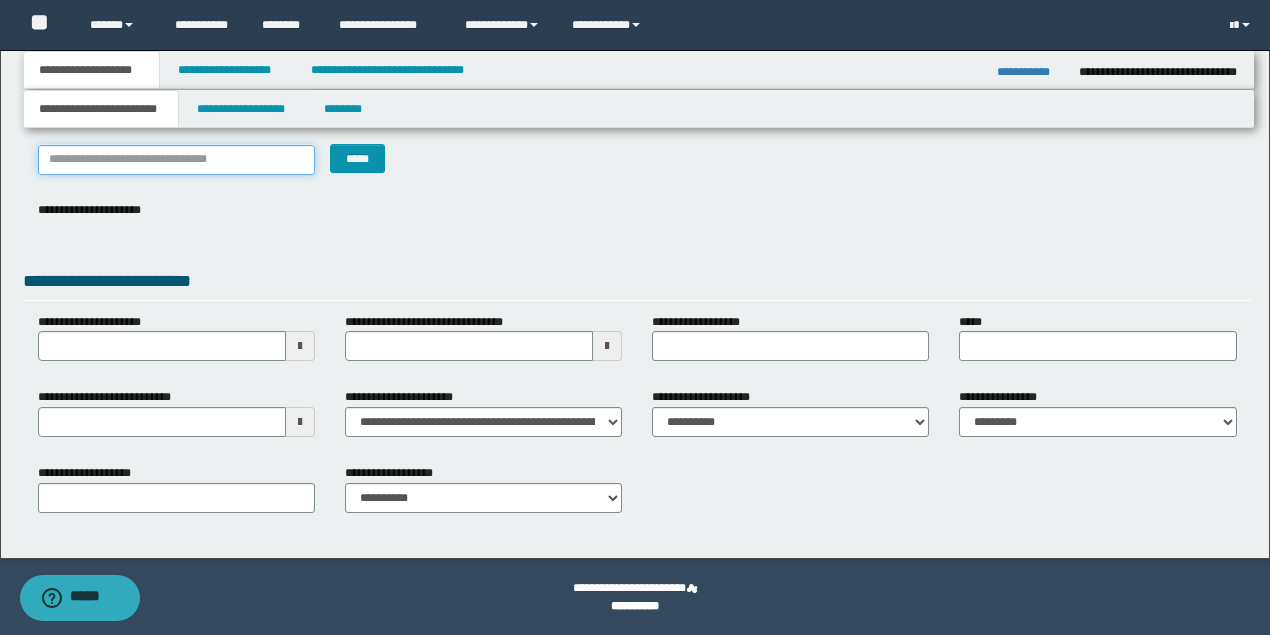 click on "*******" at bounding box center (176, 160) 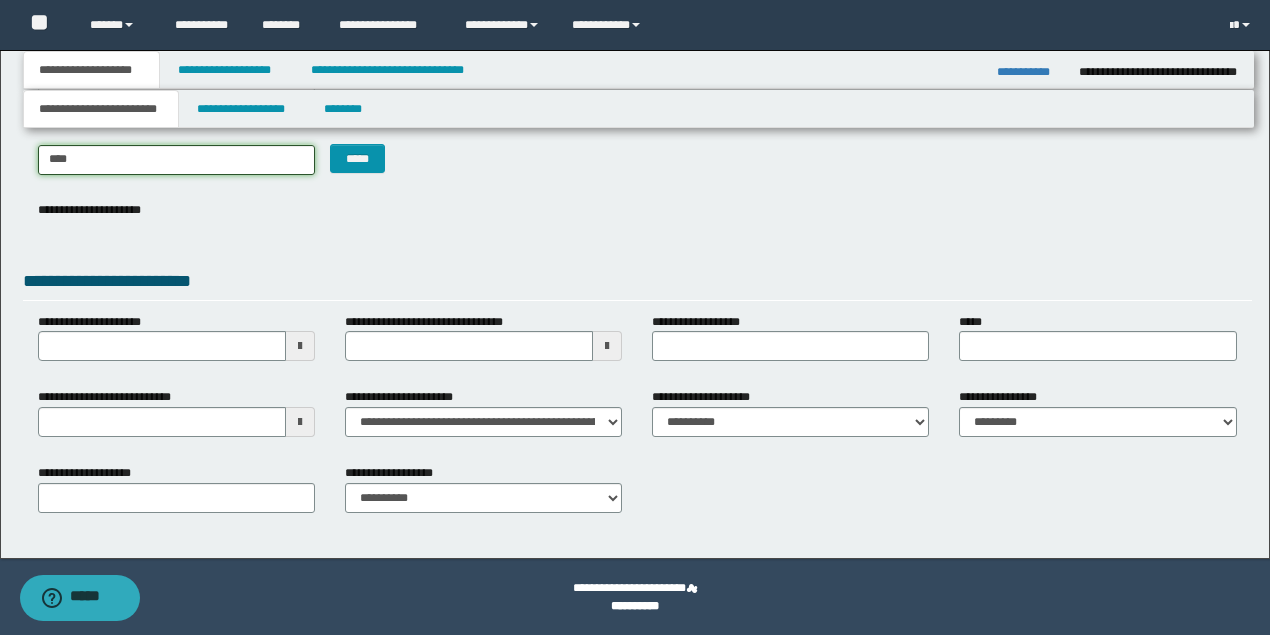 type on "*****" 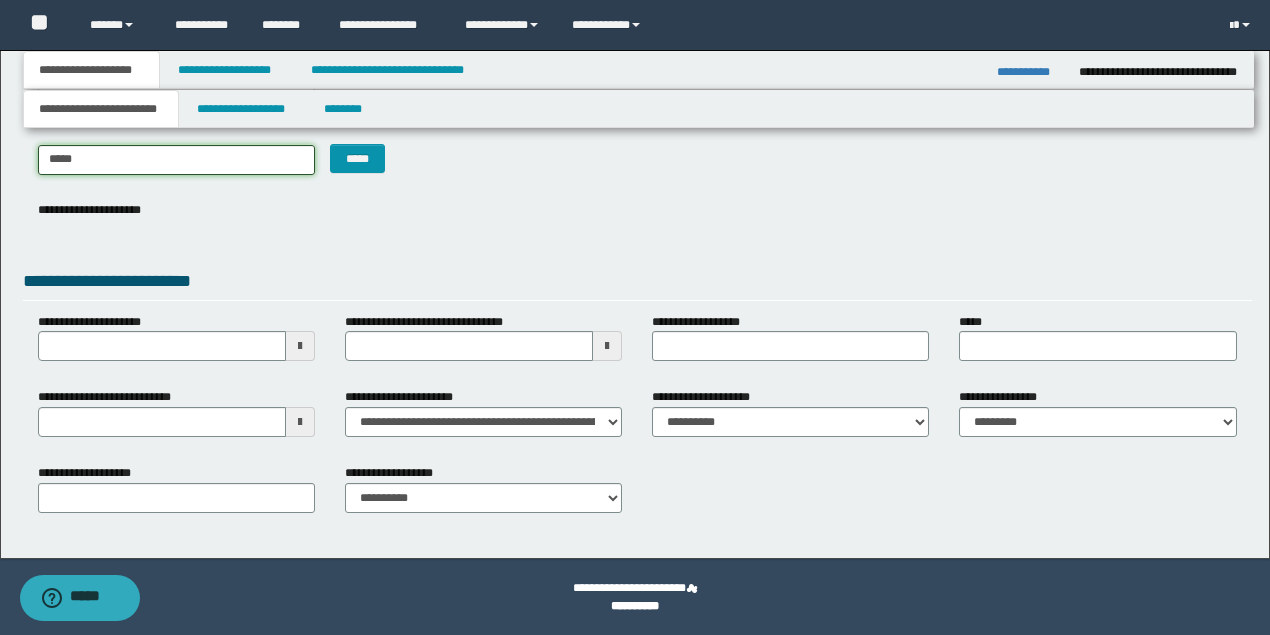 type on "*********" 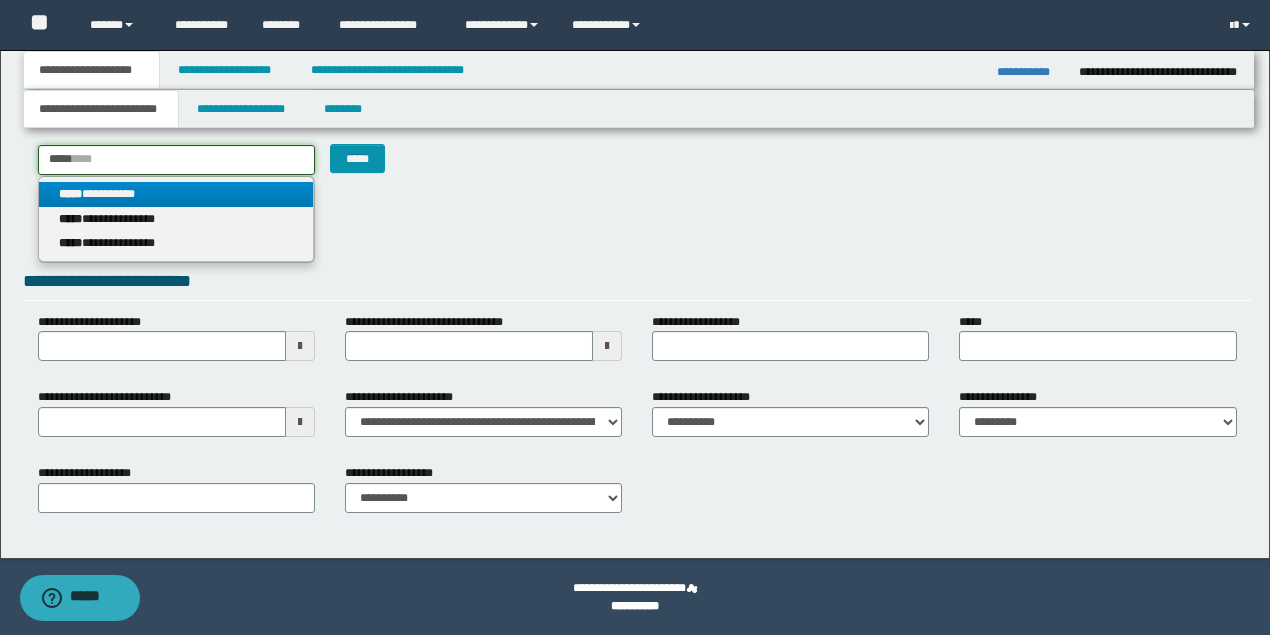 type on "*****" 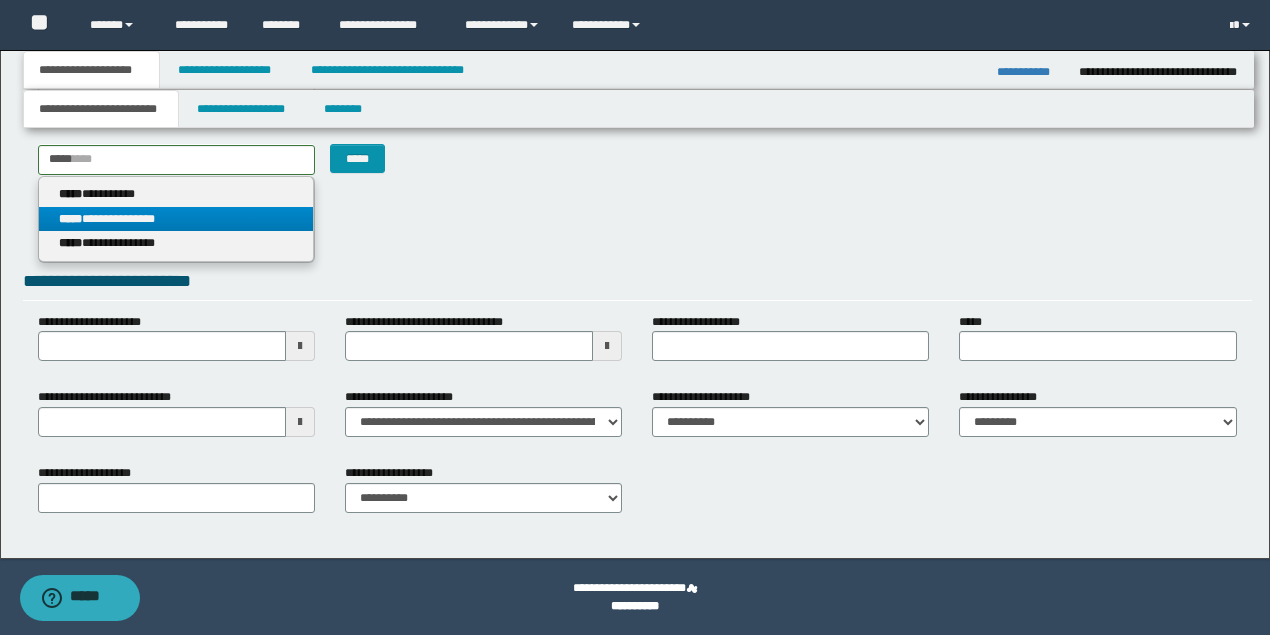 click on "**********" at bounding box center (176, 219) 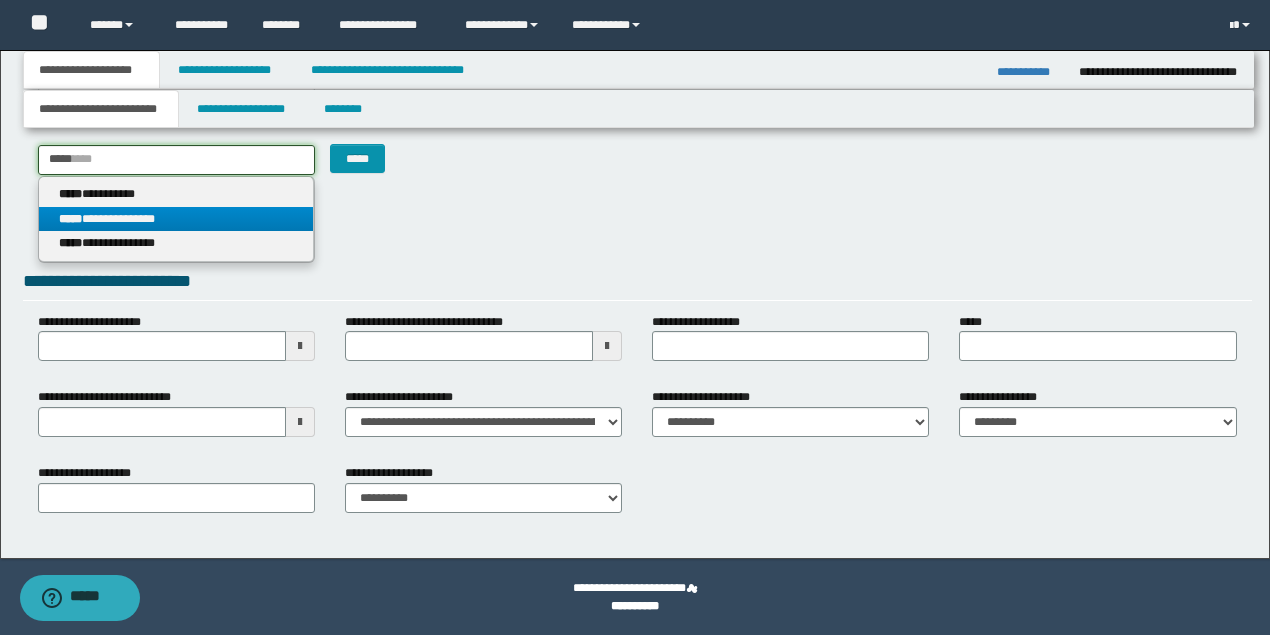 type 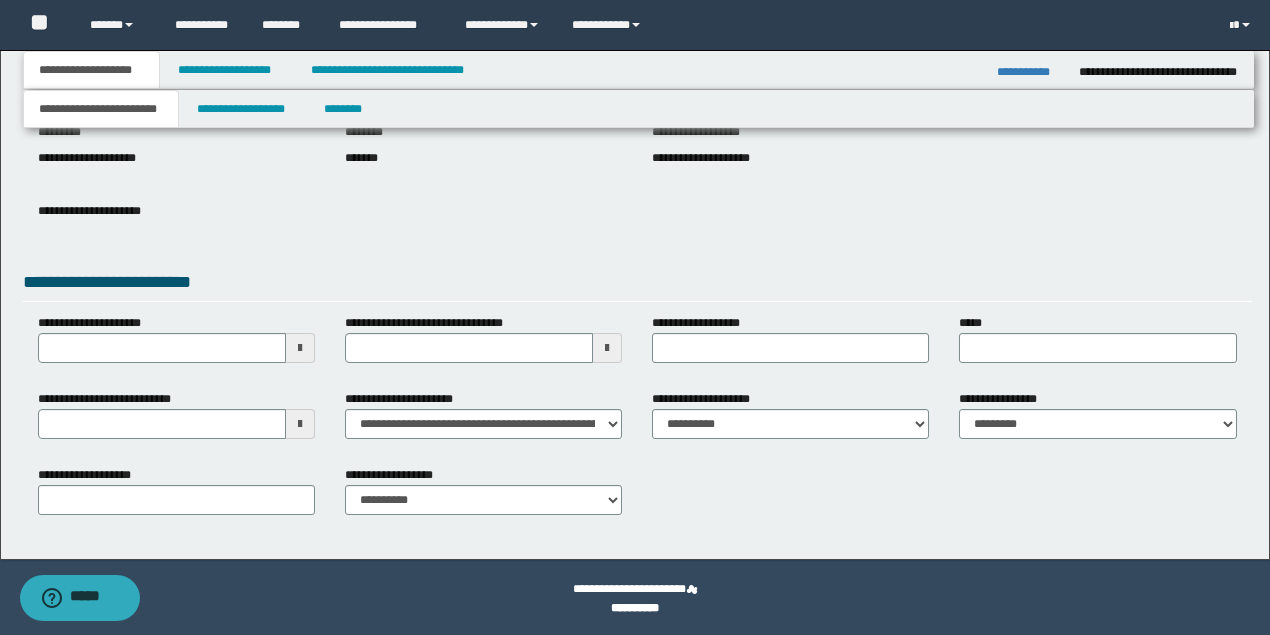 scroll, scrollTop: 247, scrollLeft: 0, axis: vertical 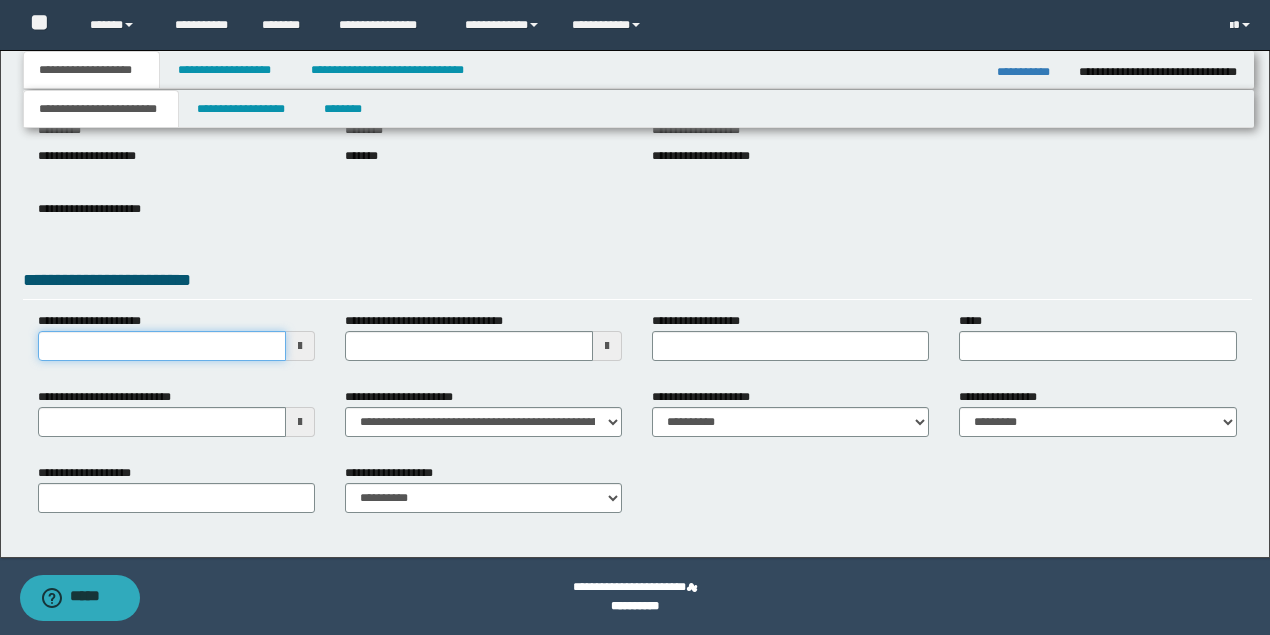 click on "**********" at bounding box center (162, 346) 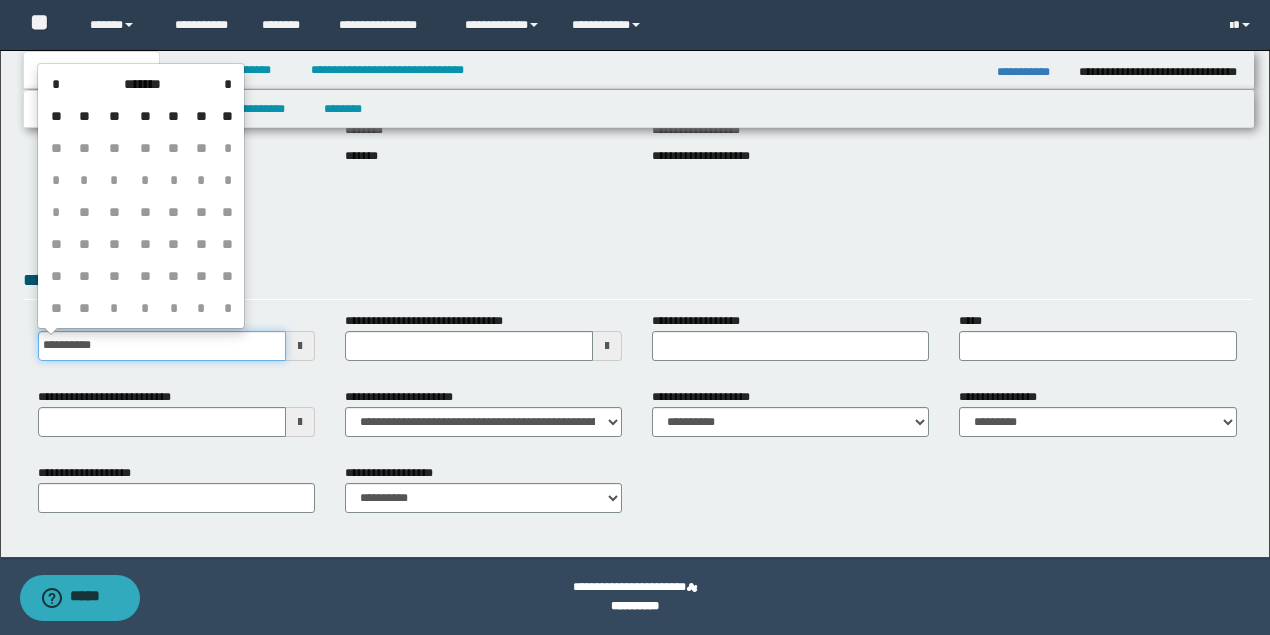 type on "**********" 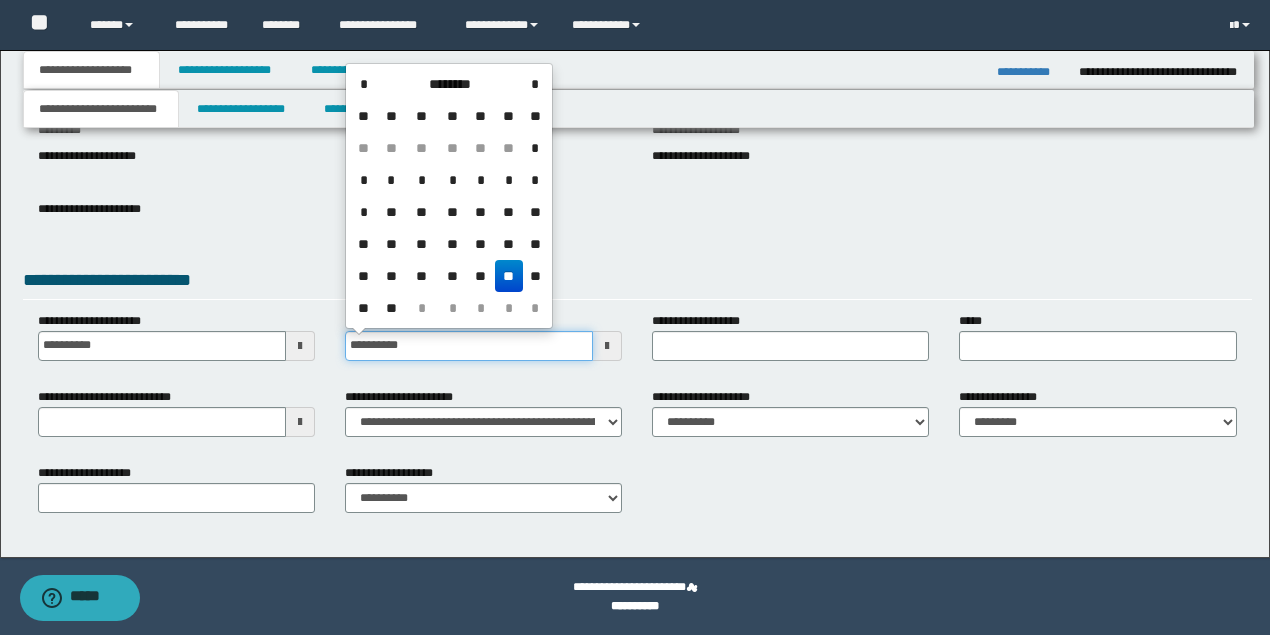 type on "**********" 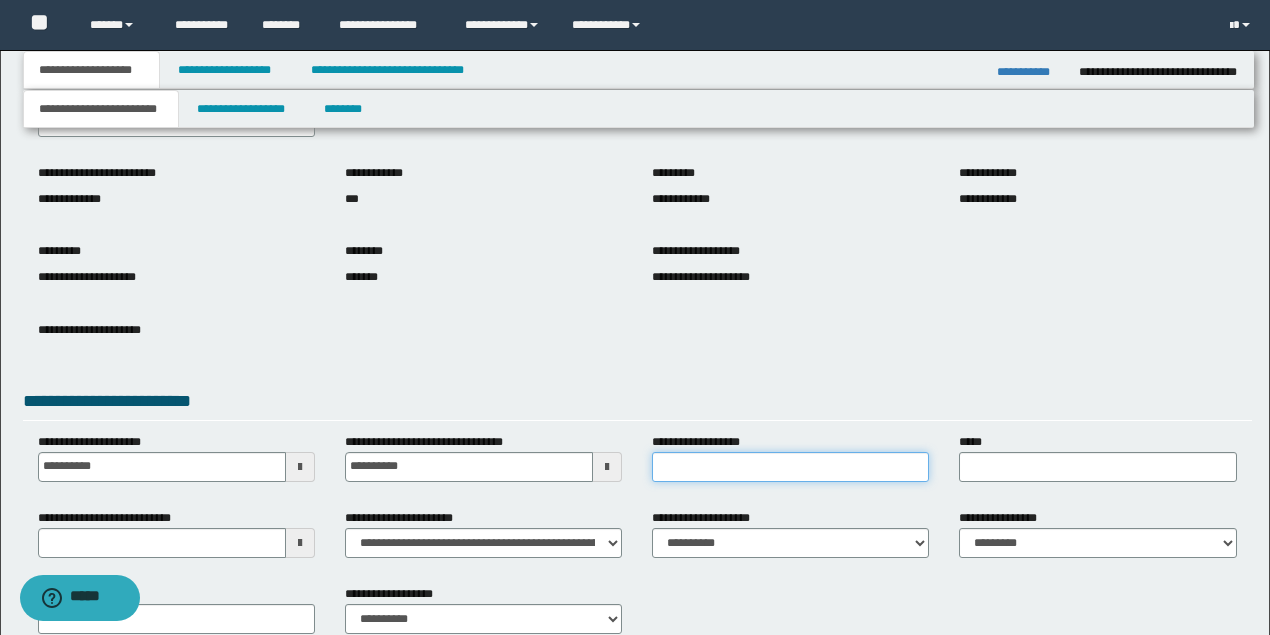 scroll, scrollTop: 114, scrollLeft: 0, axis: vertical 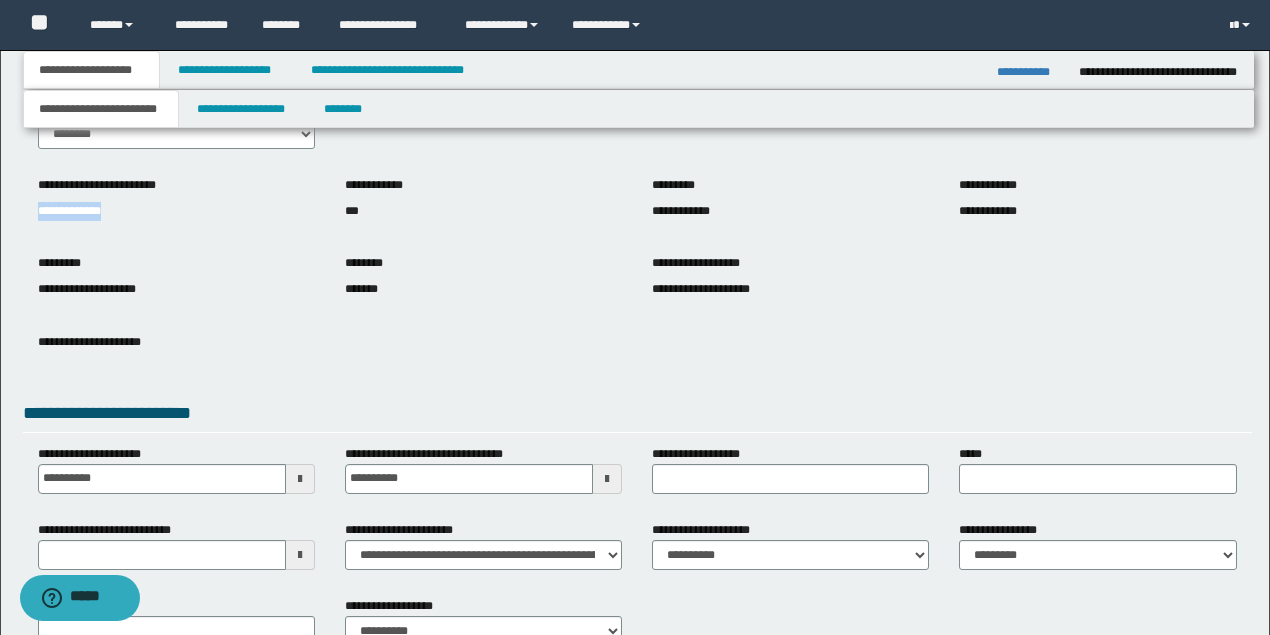 drag, startPoint x: 137, startPoint y: 211, endPoint x: 0, endPoint y: 210, distance: 137.00365 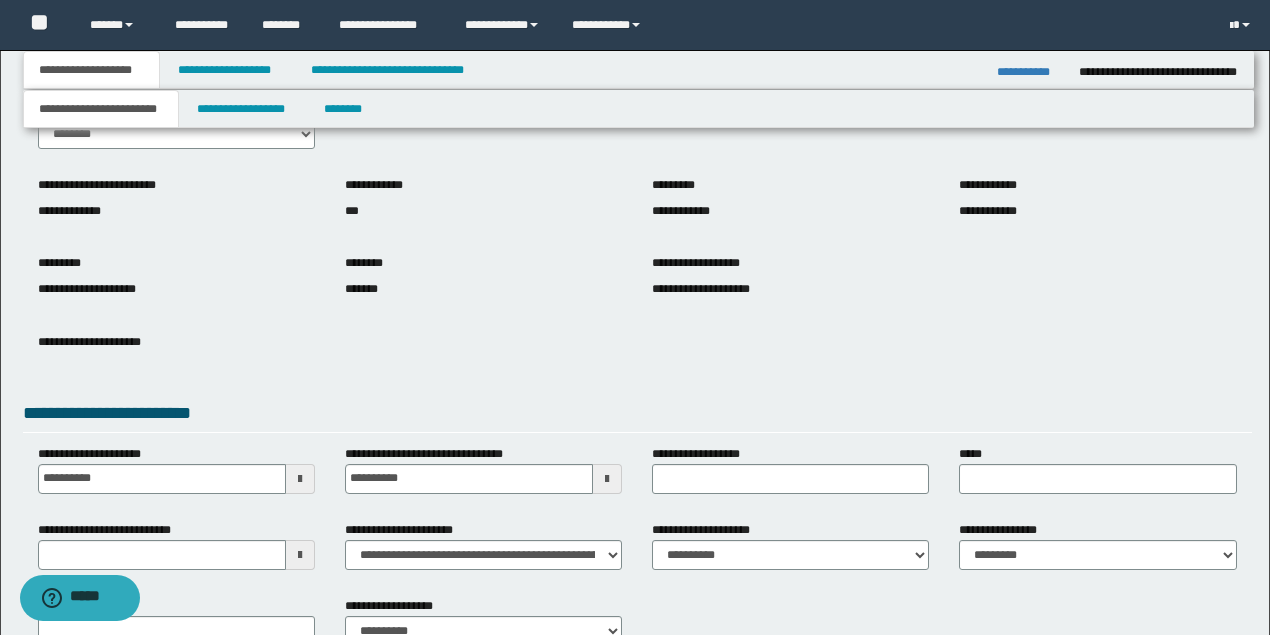 click on "**********" at bounding box center (702, 454) 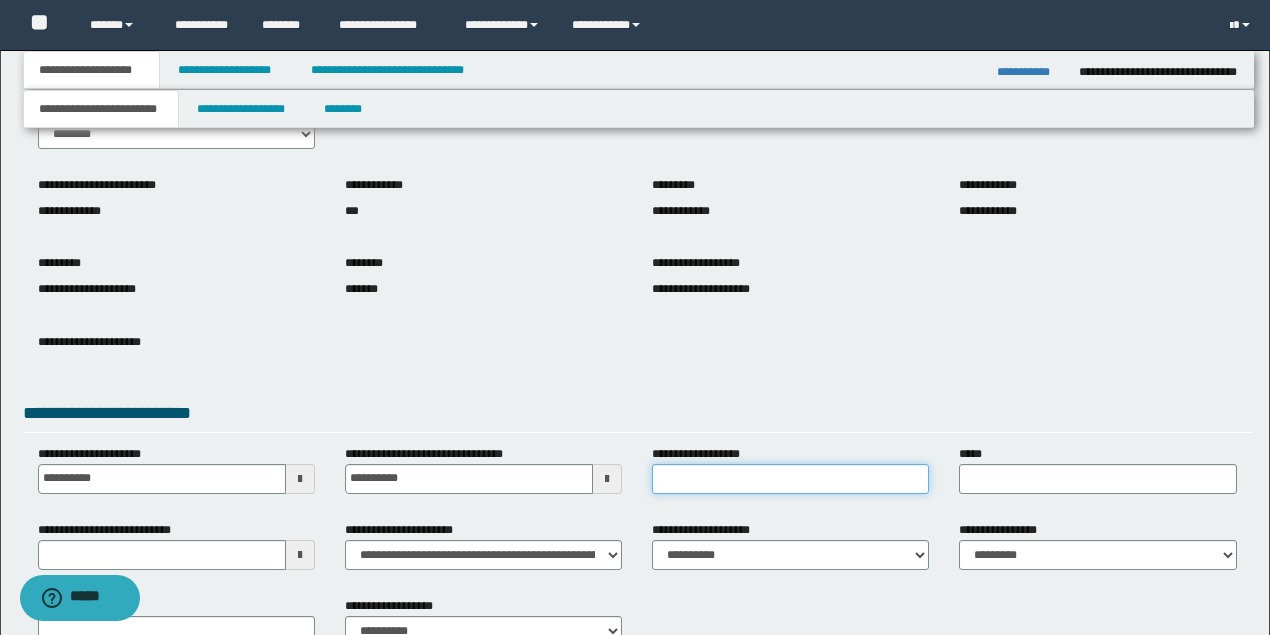 click on "**********" at bounding box center (790, 479) 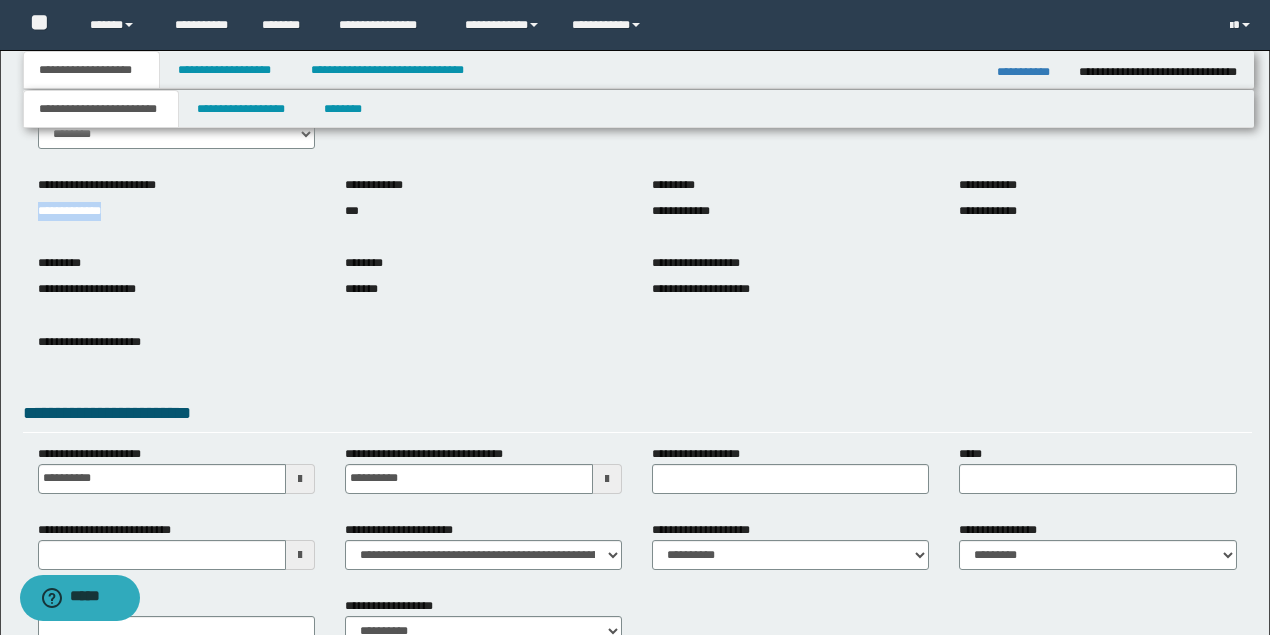 drag, startPoint x: 157, startPoint y: 211, endPoint x: 0, endPoint y: 202, distance: 157.25775 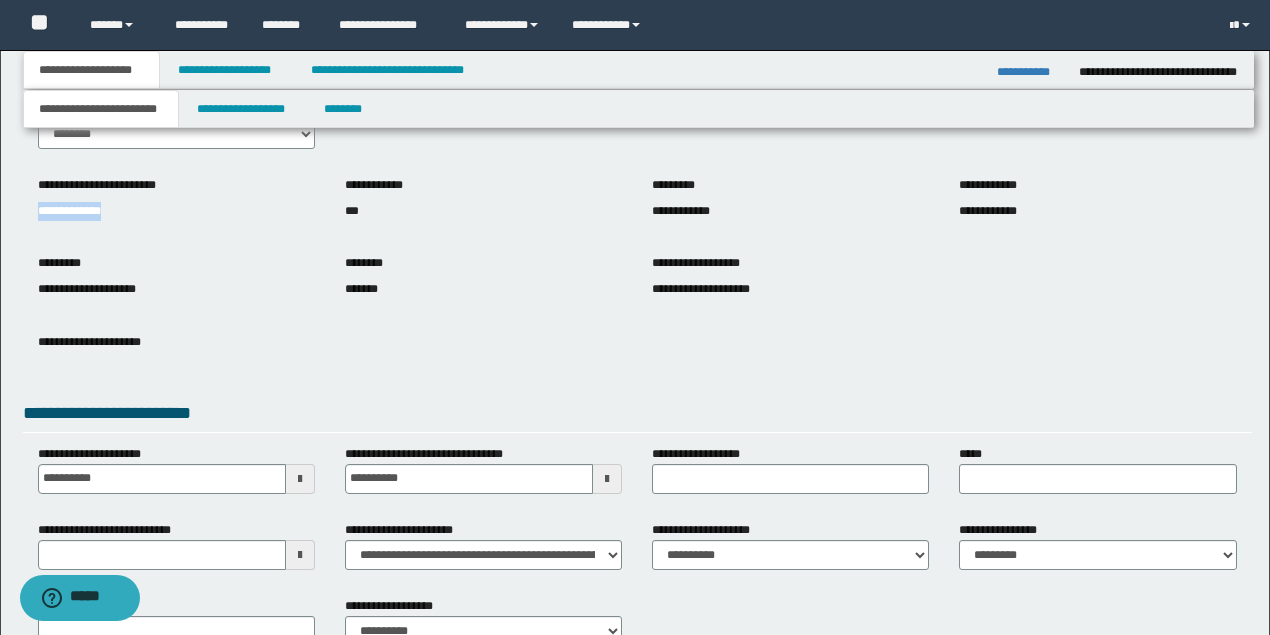 copy on "**********" 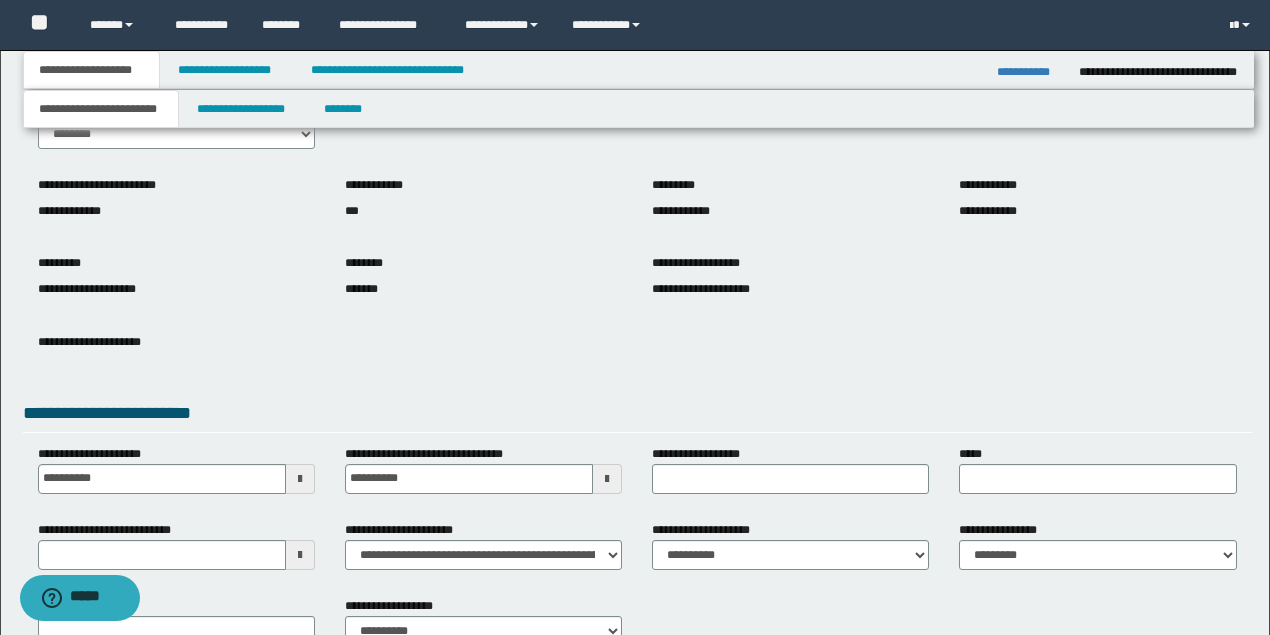 drag, startPoint x: 746, startPoint y: 455, endPoint x: 746, endPoint y: 466, distance: 11 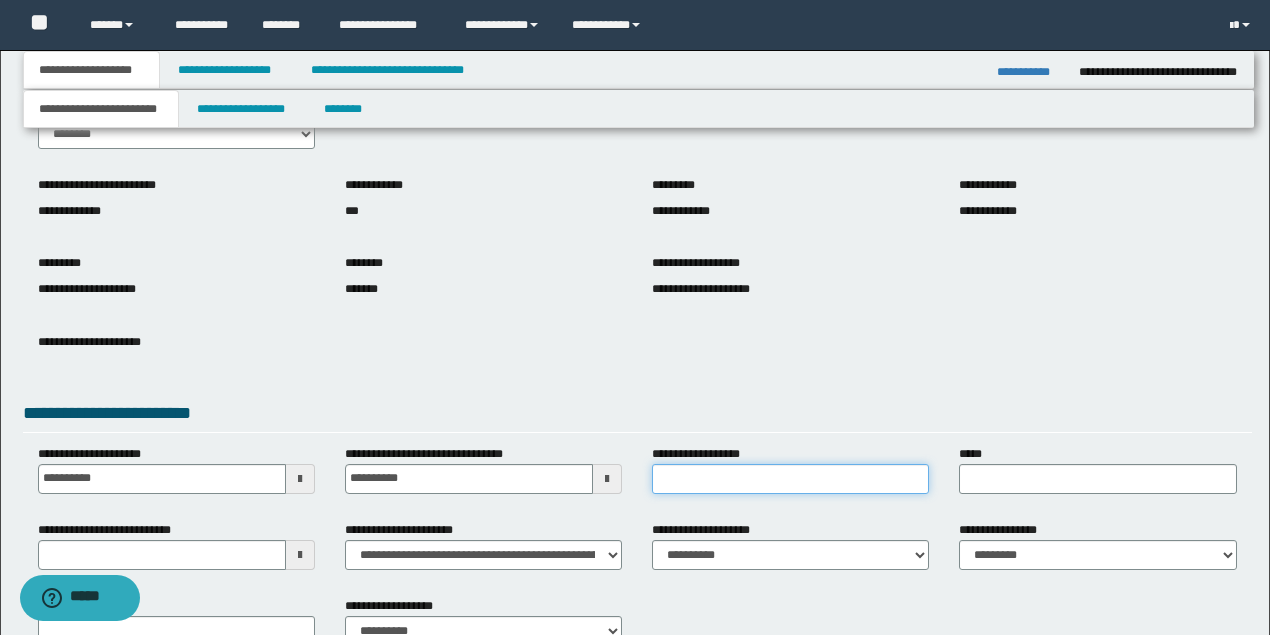 click on "**********" at bounding box center [790, 479] 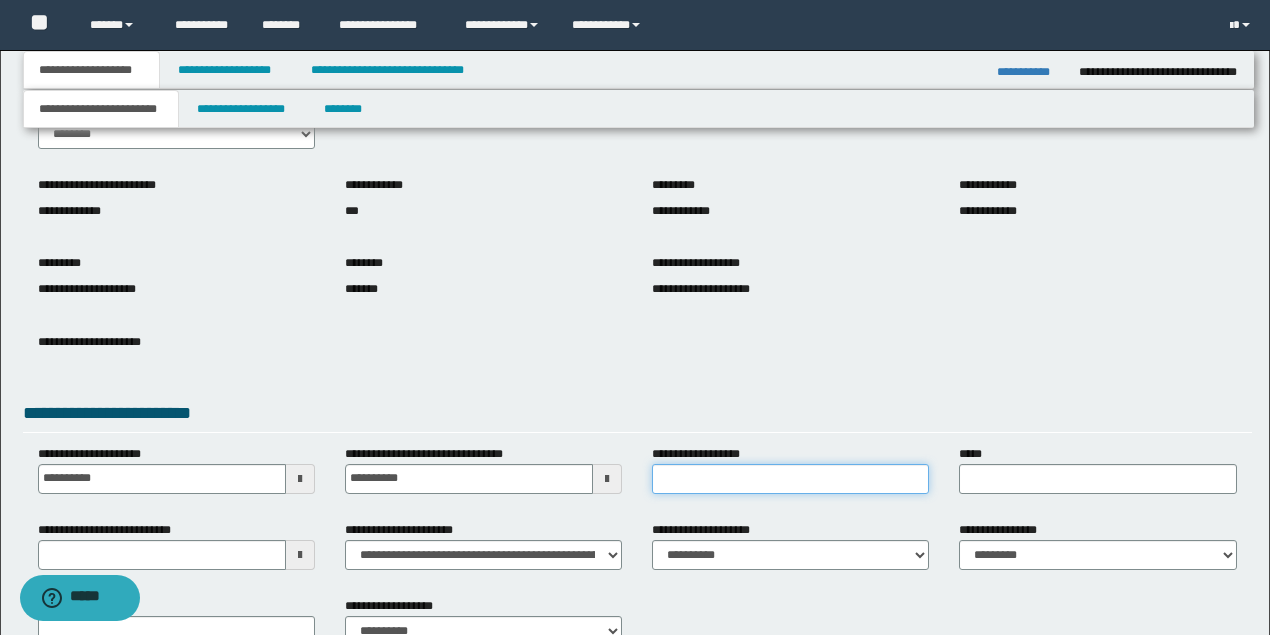 paste on "**********" 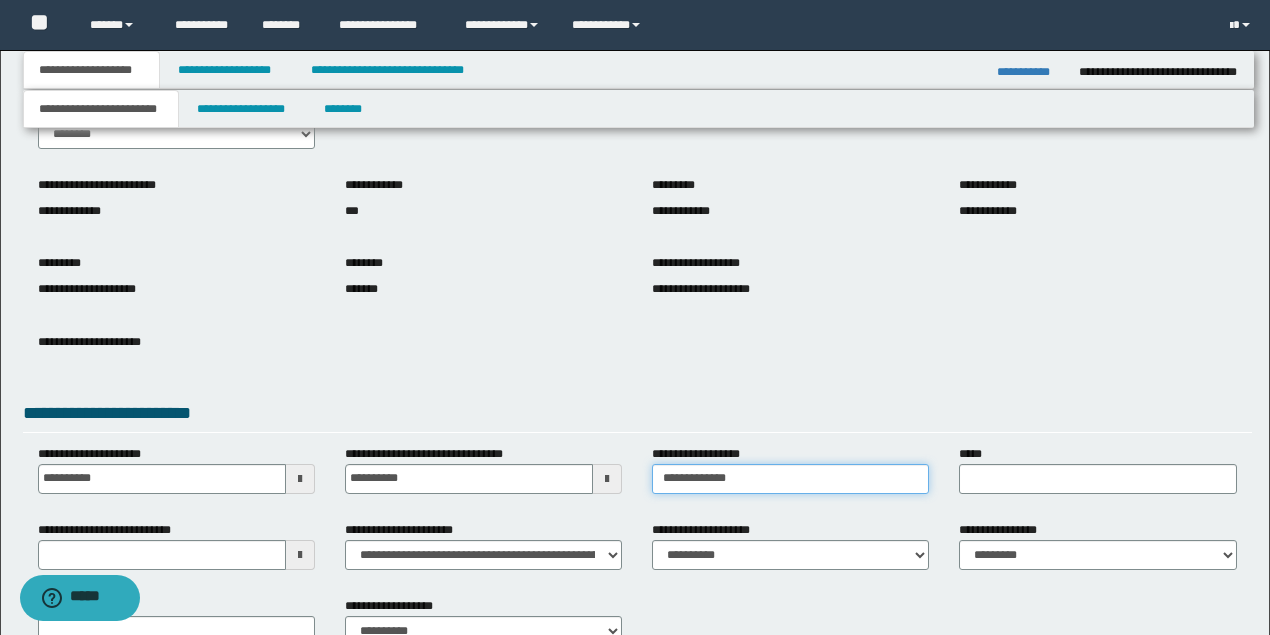 type on "**********" 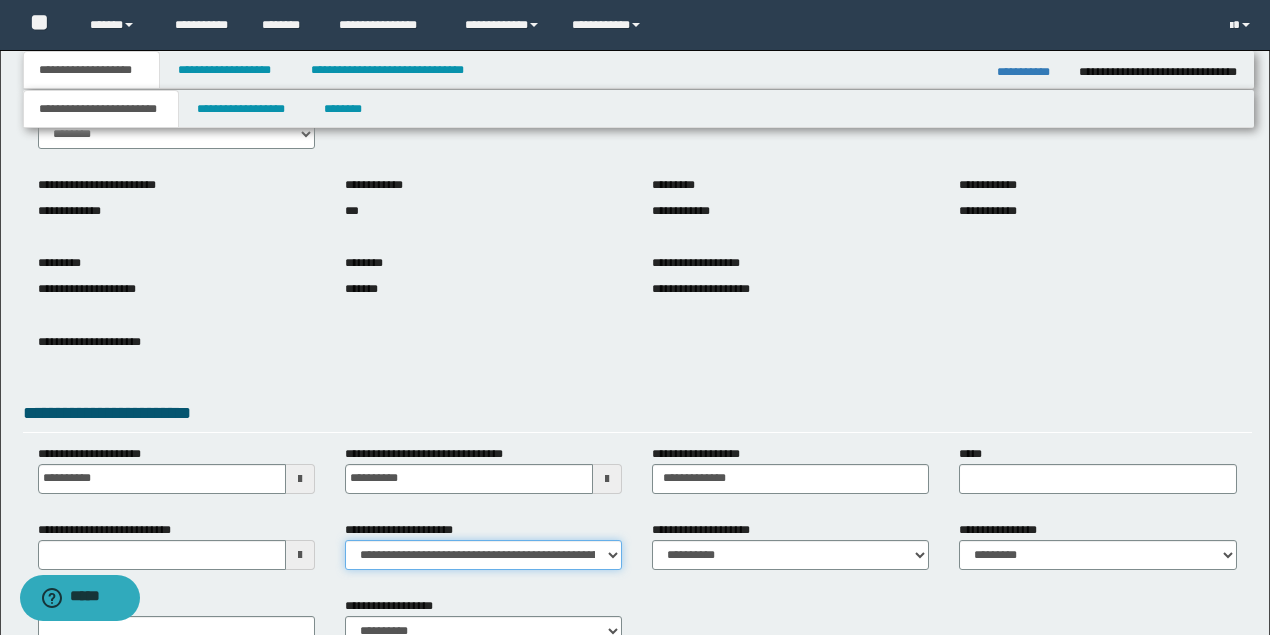 click on "**********" at bounding box center [483, 555] 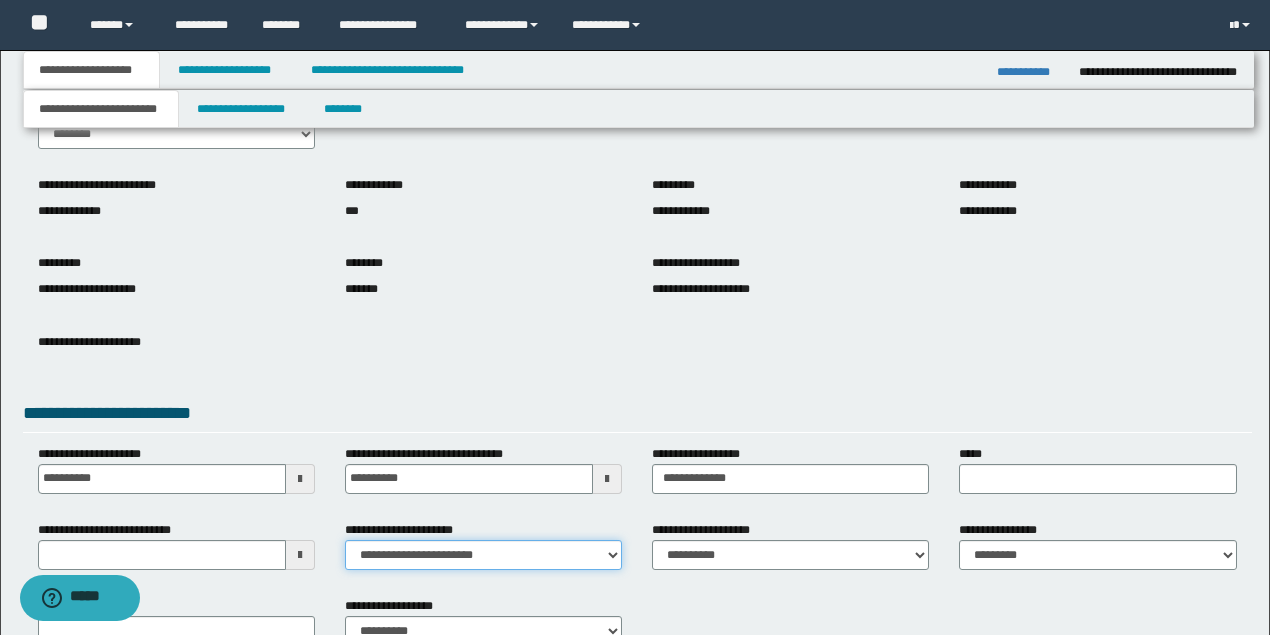 click on "**********" at bounding box center (483, 555) 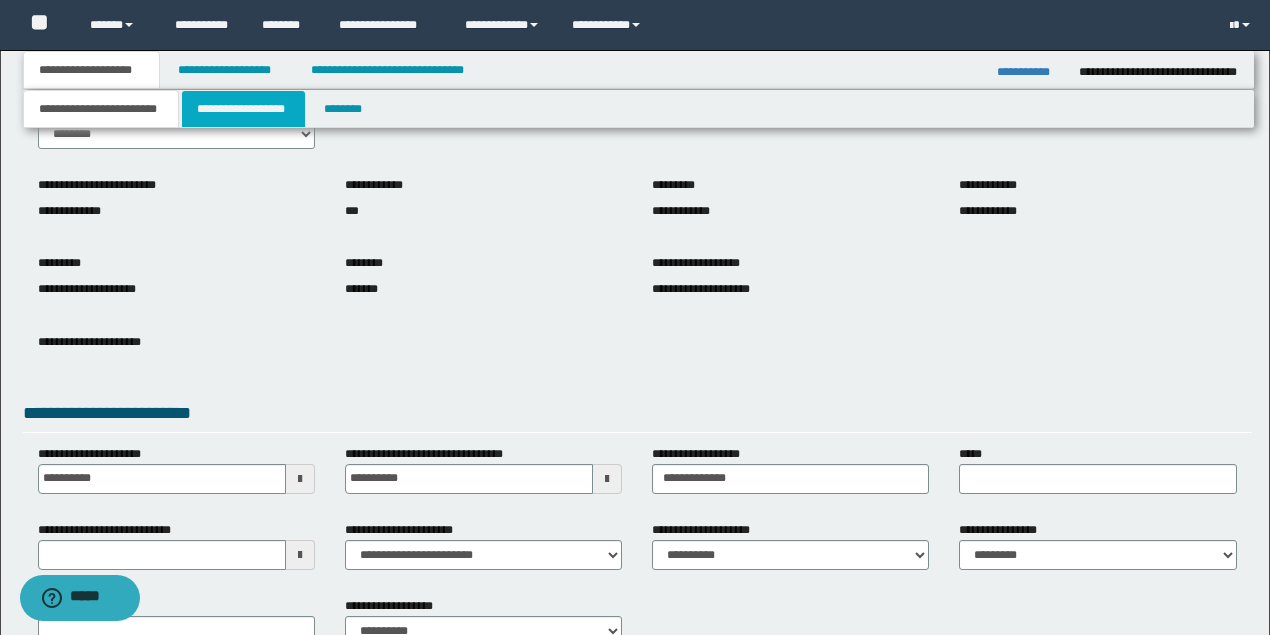 click on "**********" at bounding box center [243, 109] 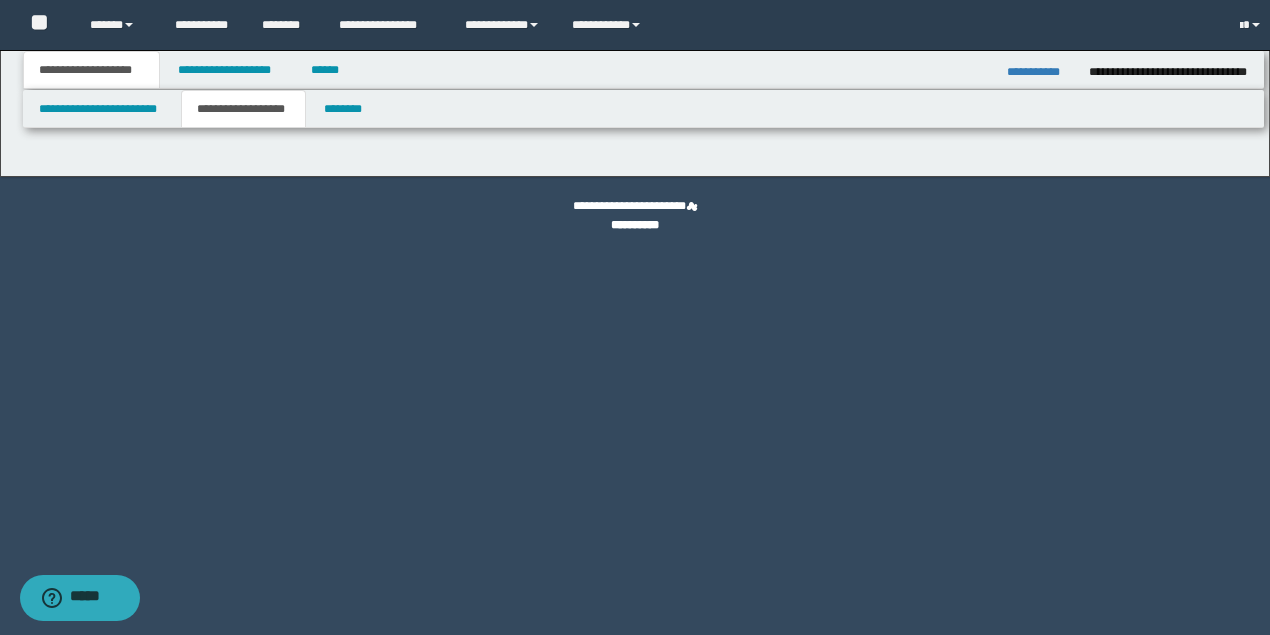 scroll, scrollTop: 0, scrollLeft: 0, axis: both 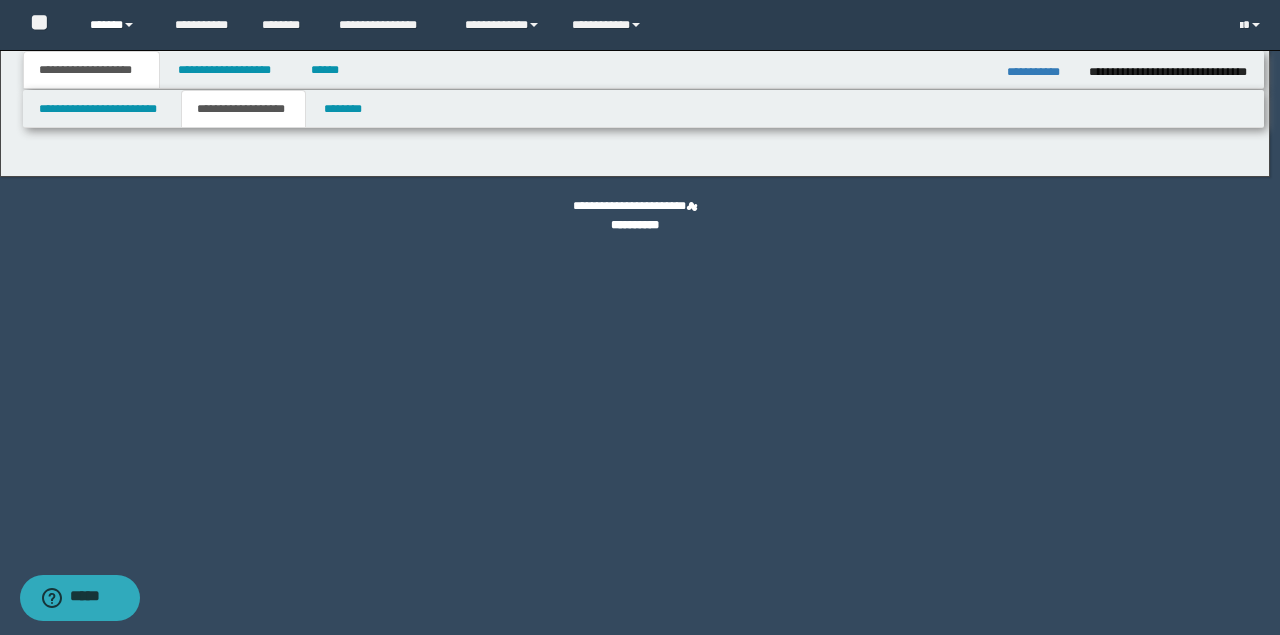 type on "********" 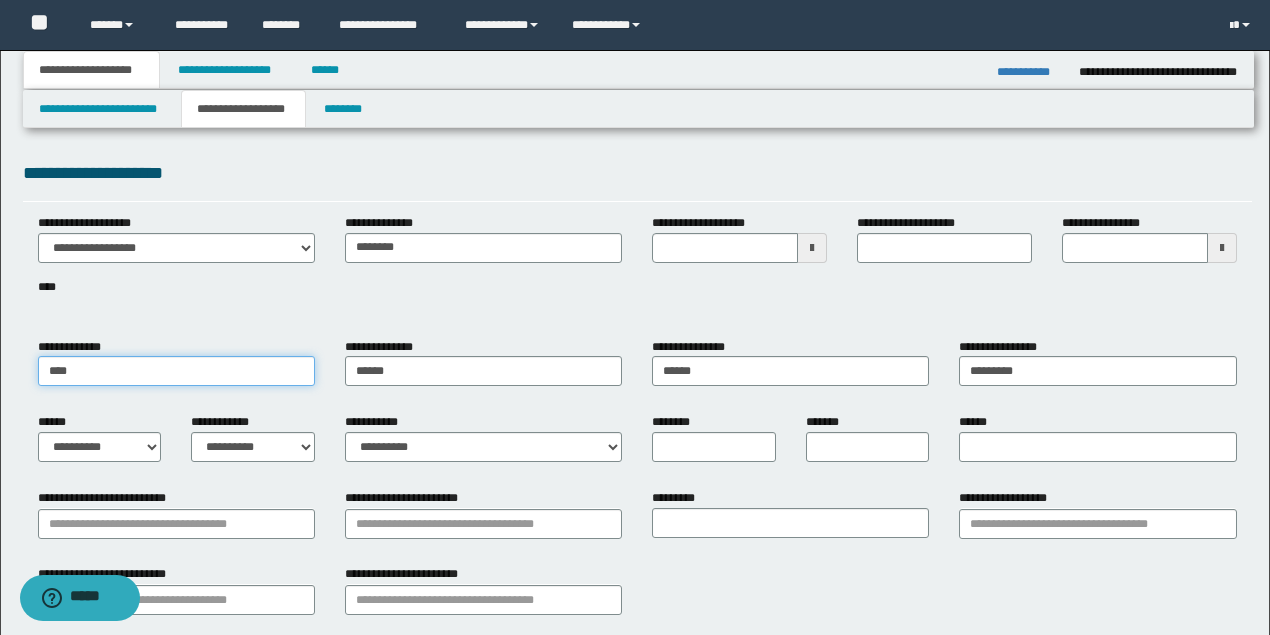 drag, startPoint x: 144, startPoint y: 382, endPoint x: 0, endPoint y: 368, distance: 144.67896 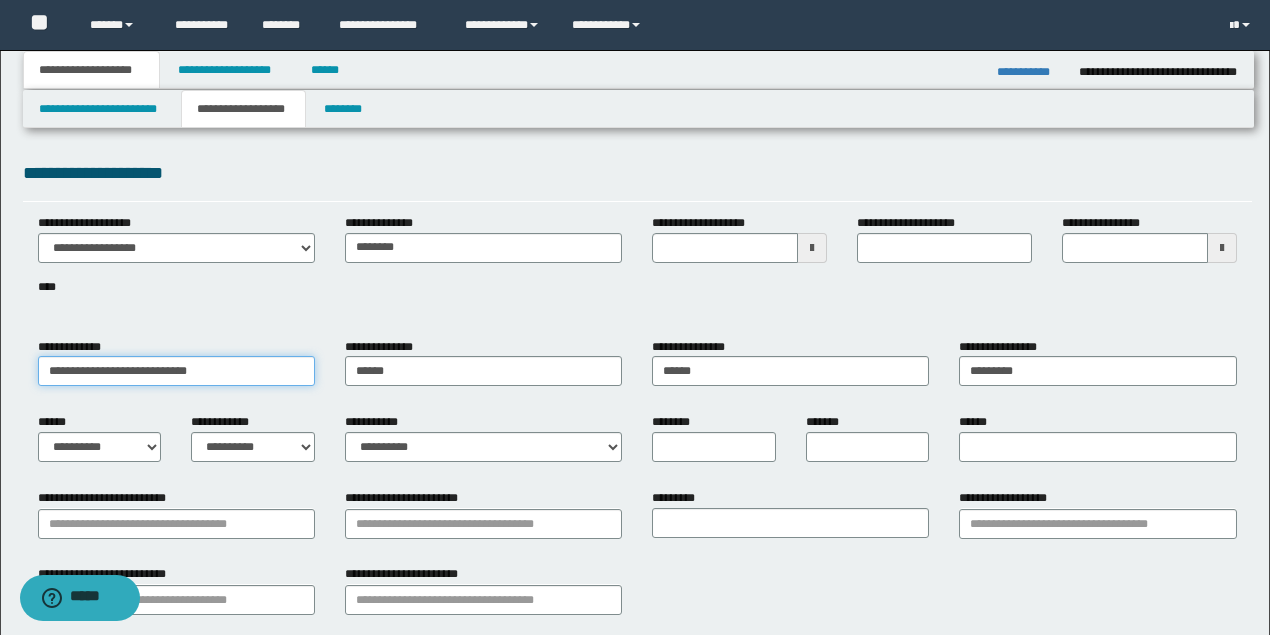 drag, startPoint x: 78, startPoint y: 371, endPoint x: 480, endPoint y: 367, distance: 402.0199 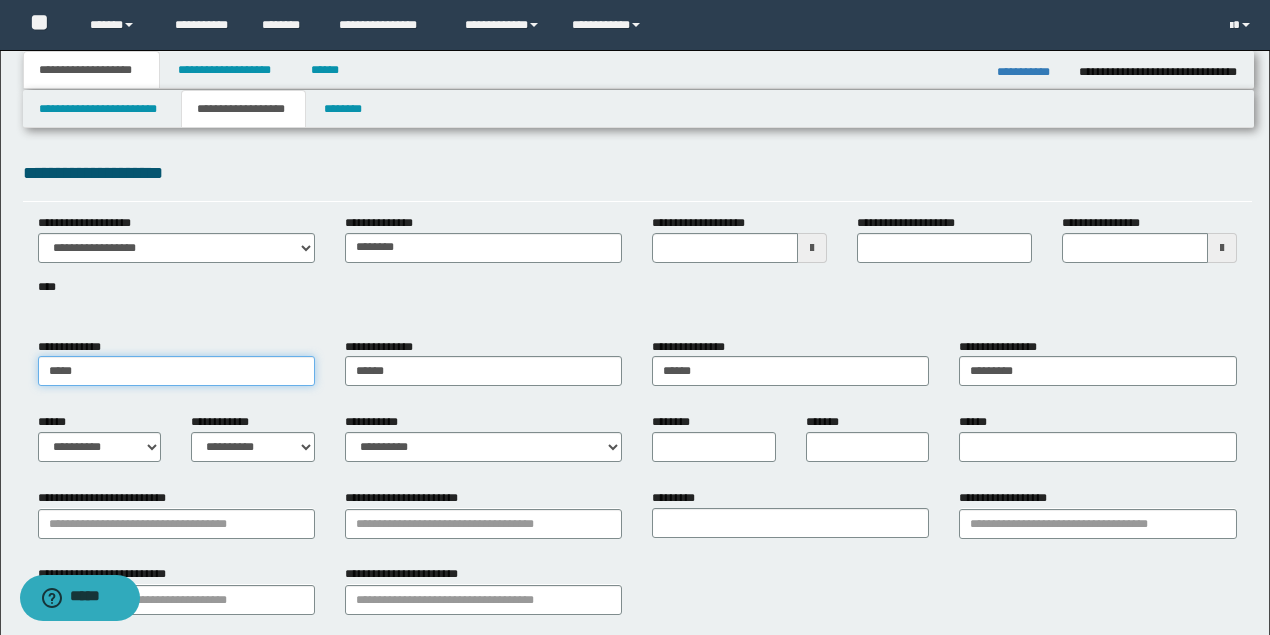 type on "****" 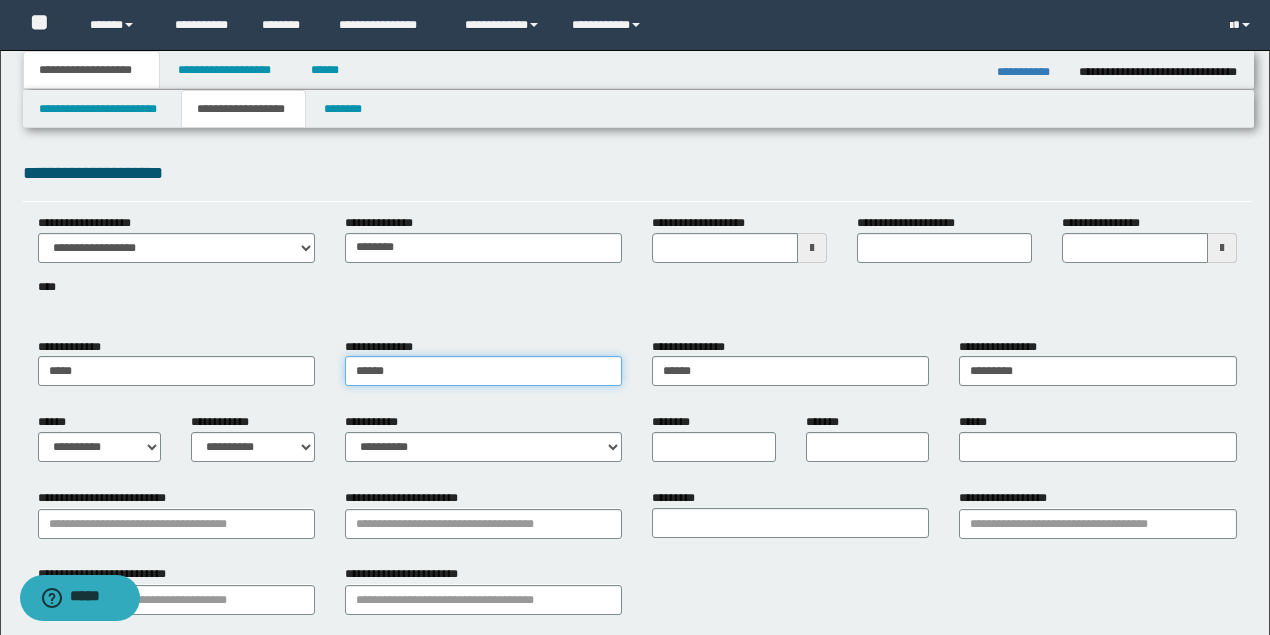 drag, startPoint x: 518, startPoint y: 367, endPoint x: 0, endPoint y: 349, distance: 518.3126 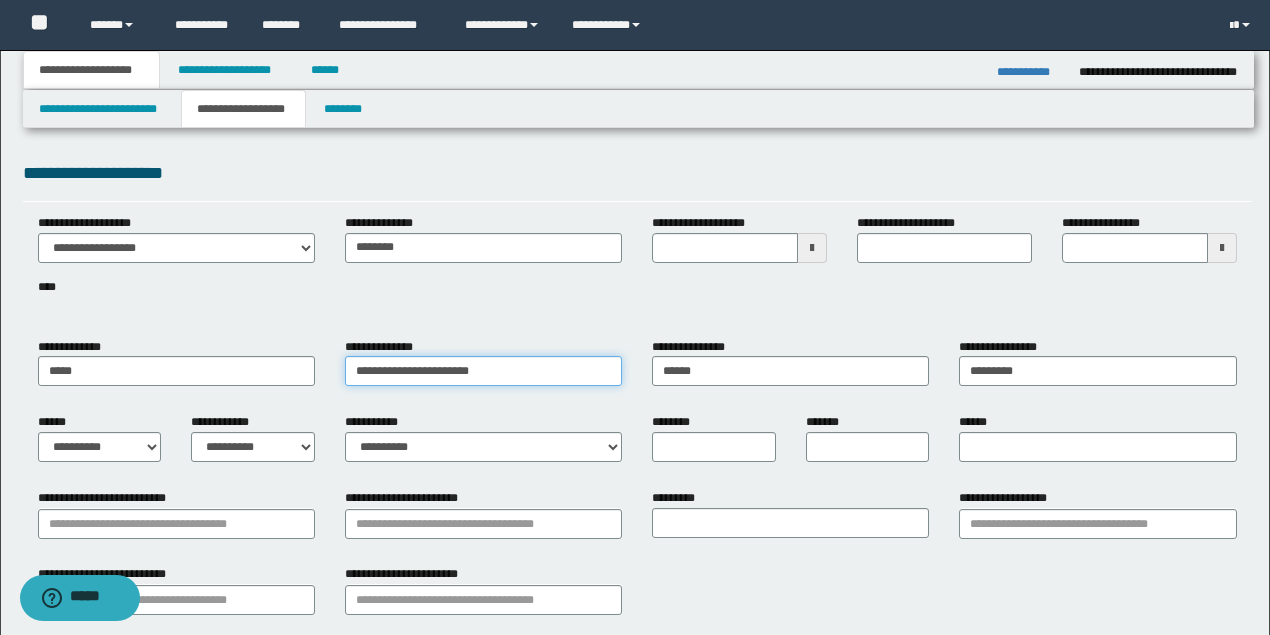drag, startPoint x: 551, startPoint y: 370, endPoint x: 782, endPoint y: 372, distance: 231.00865 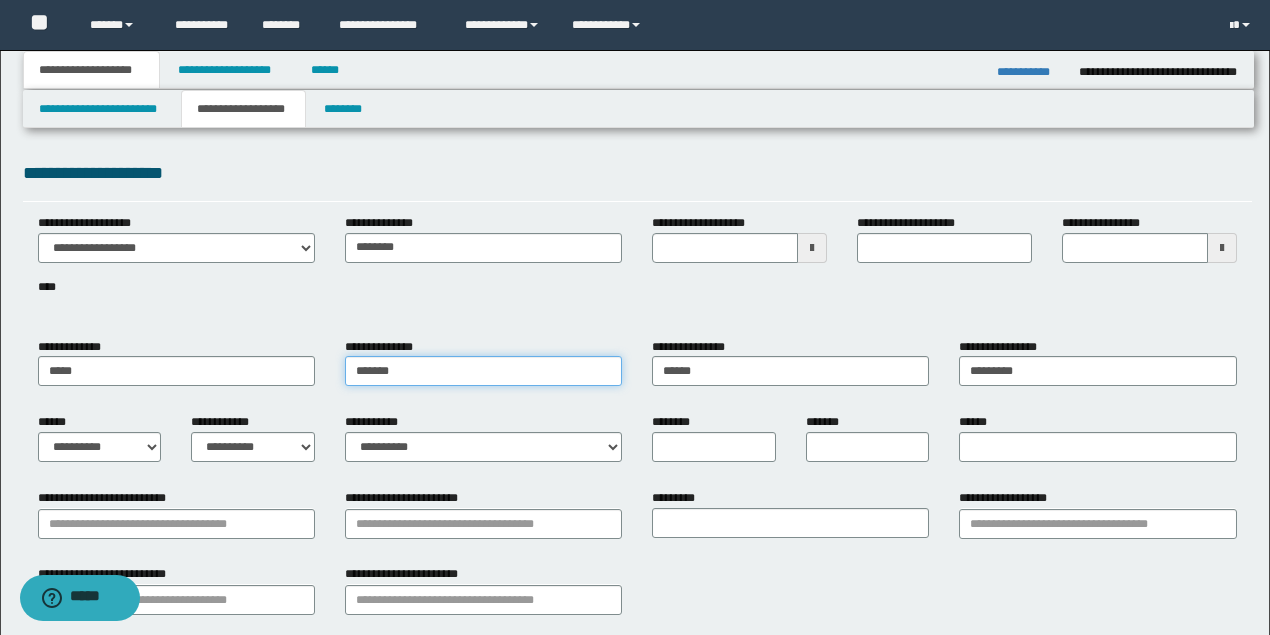 type on "******" 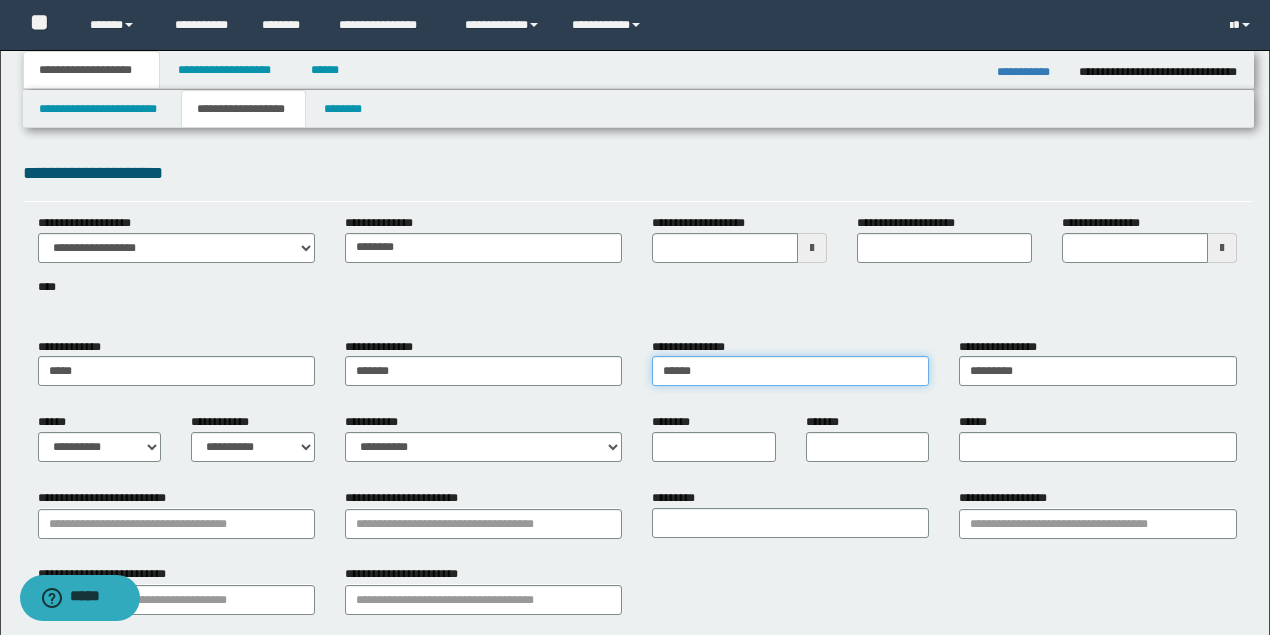 drag, startPoint x: 782, startPoint y: 372, endPoint x: 349, endPoint y: 361, distance: 433.1397 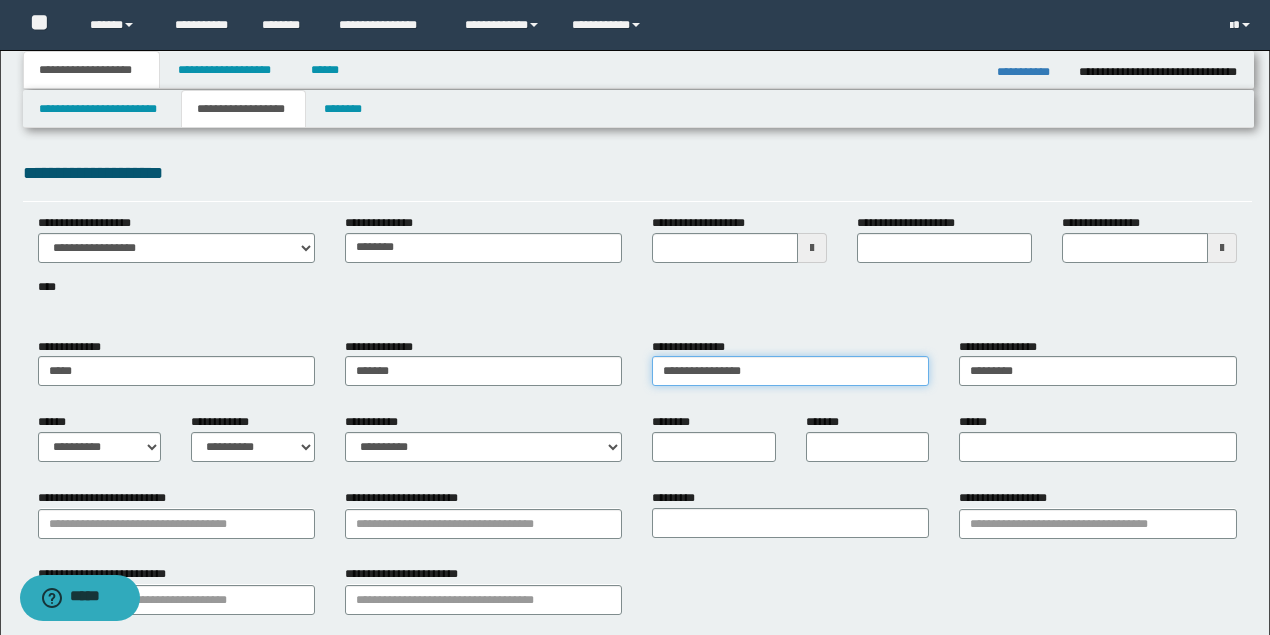 drag, startPoint x: 714, startPoint y: 372, endPoint x: 1147, endPoint y: 372, distance: 433 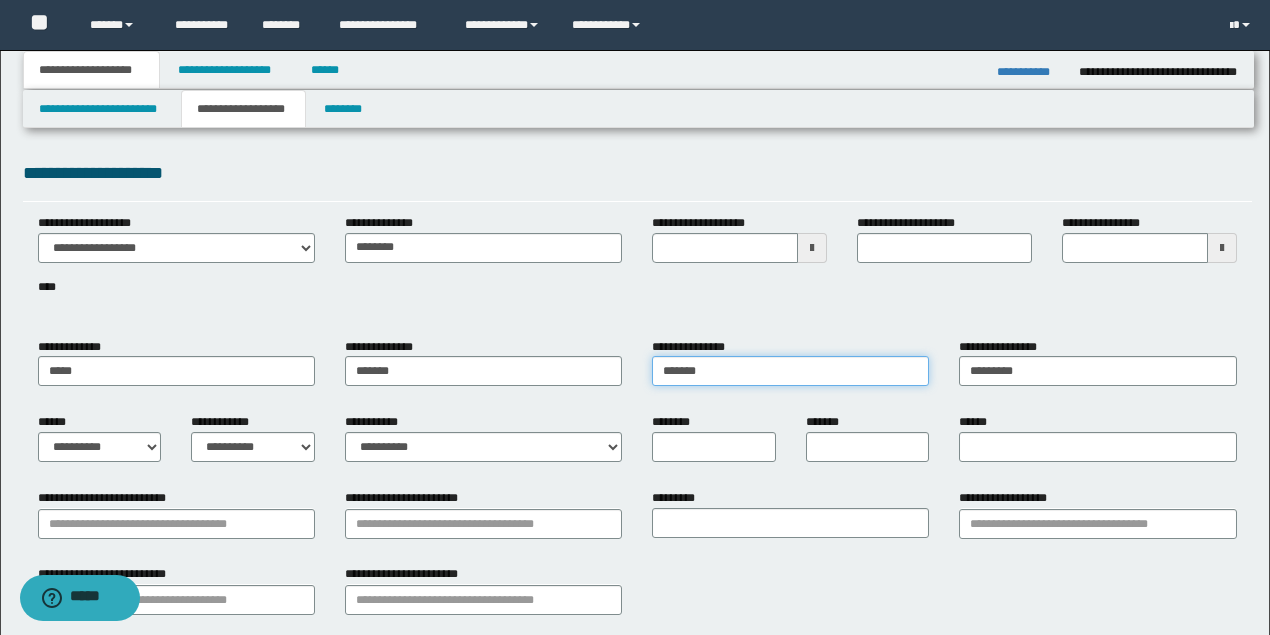 type on "******" 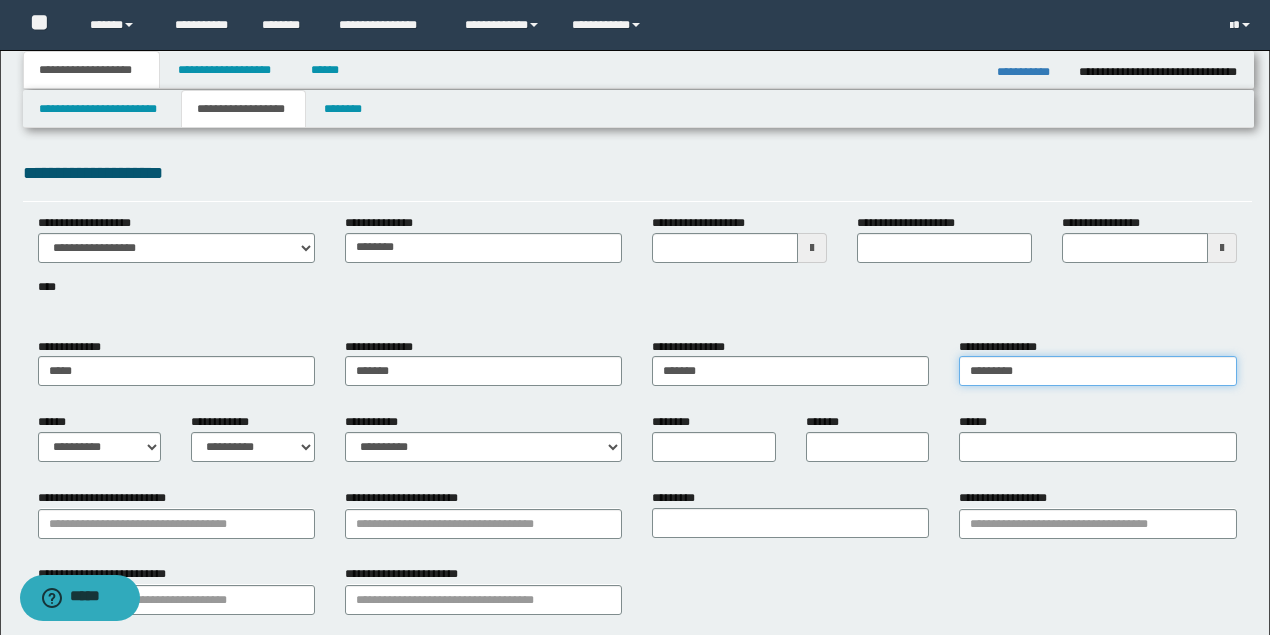 drag, startPoint x: 1149, startPoint y: 372, endPoint x: 696, endPoint y: 366, distance: 453.03973 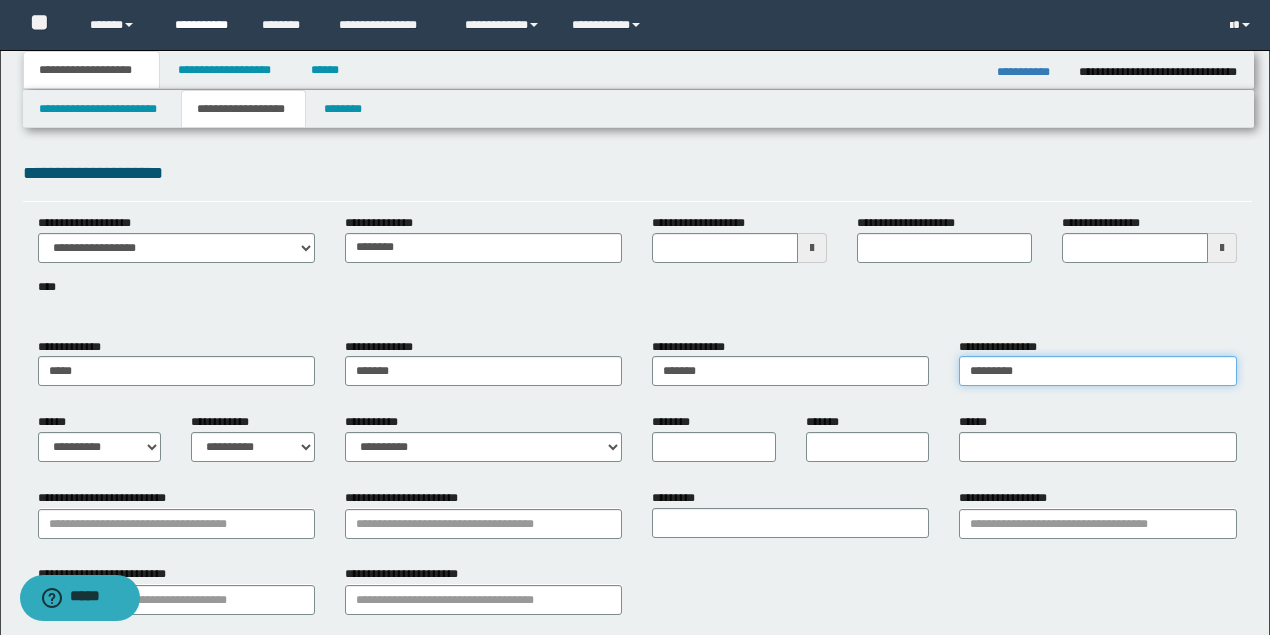 type on "*********" 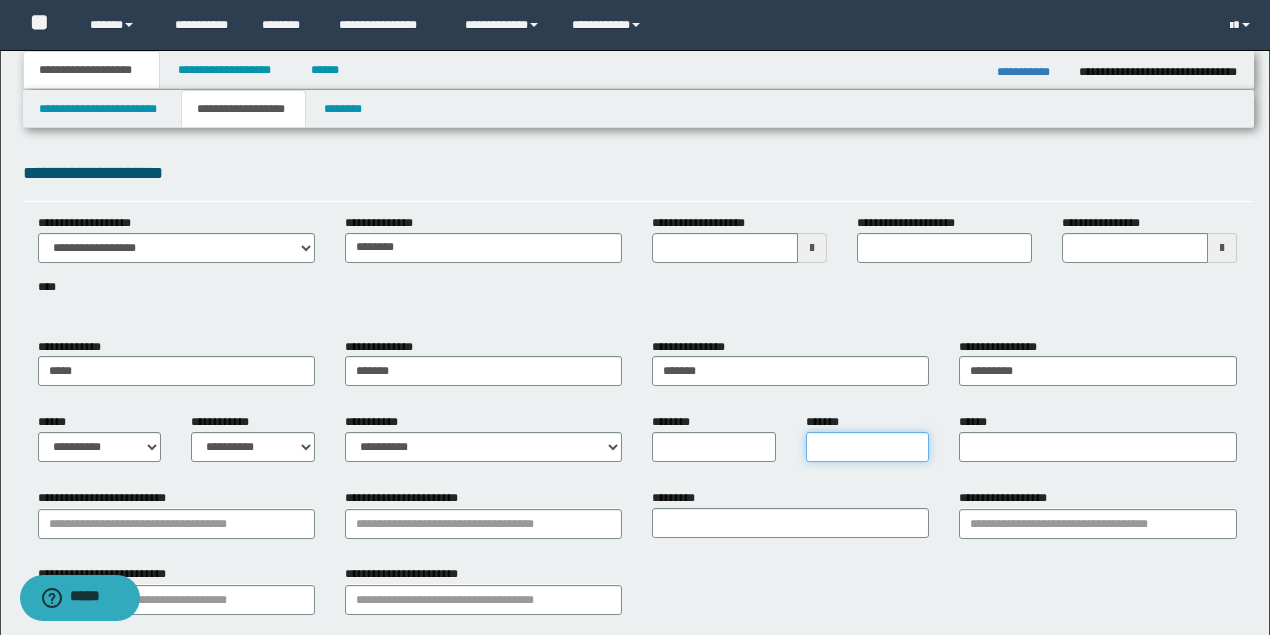 click on "*******" at bounding box center (868, 447) 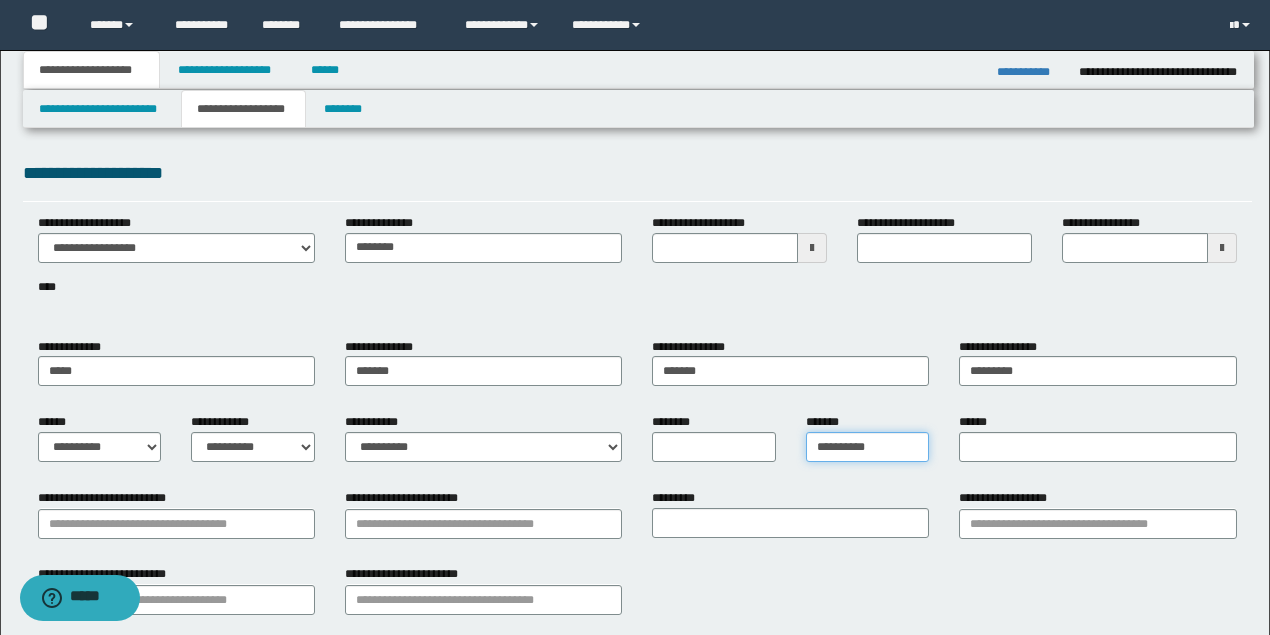type on "**********" 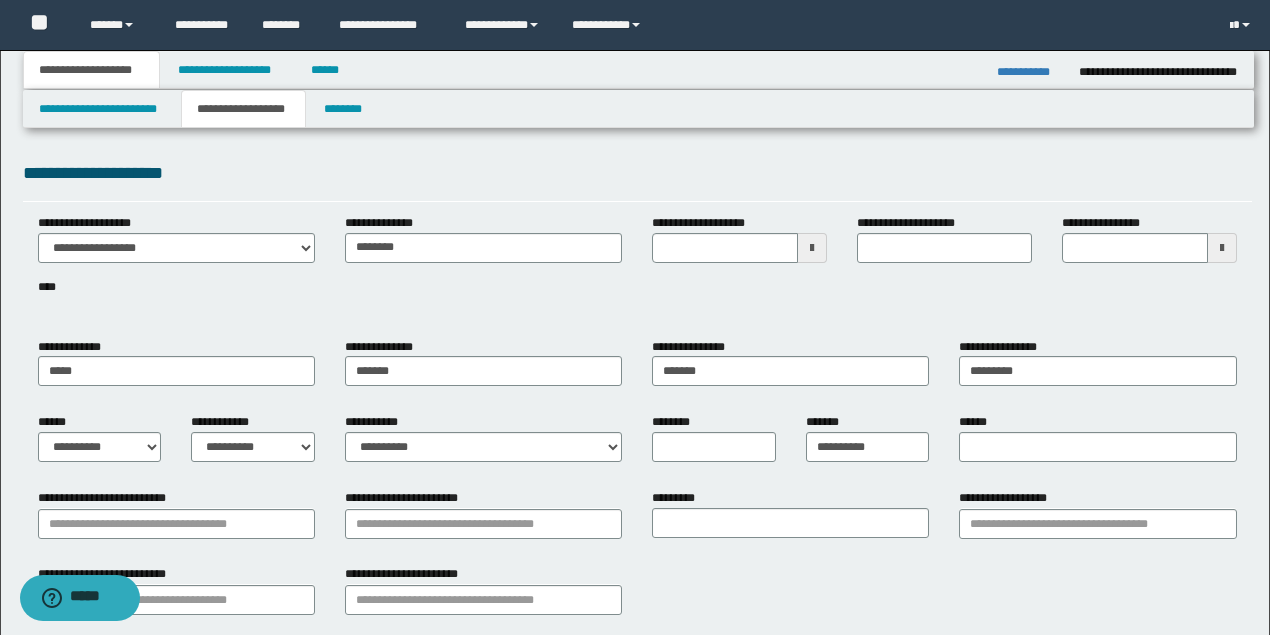 click on "******" at bounding box center [1097, 445] 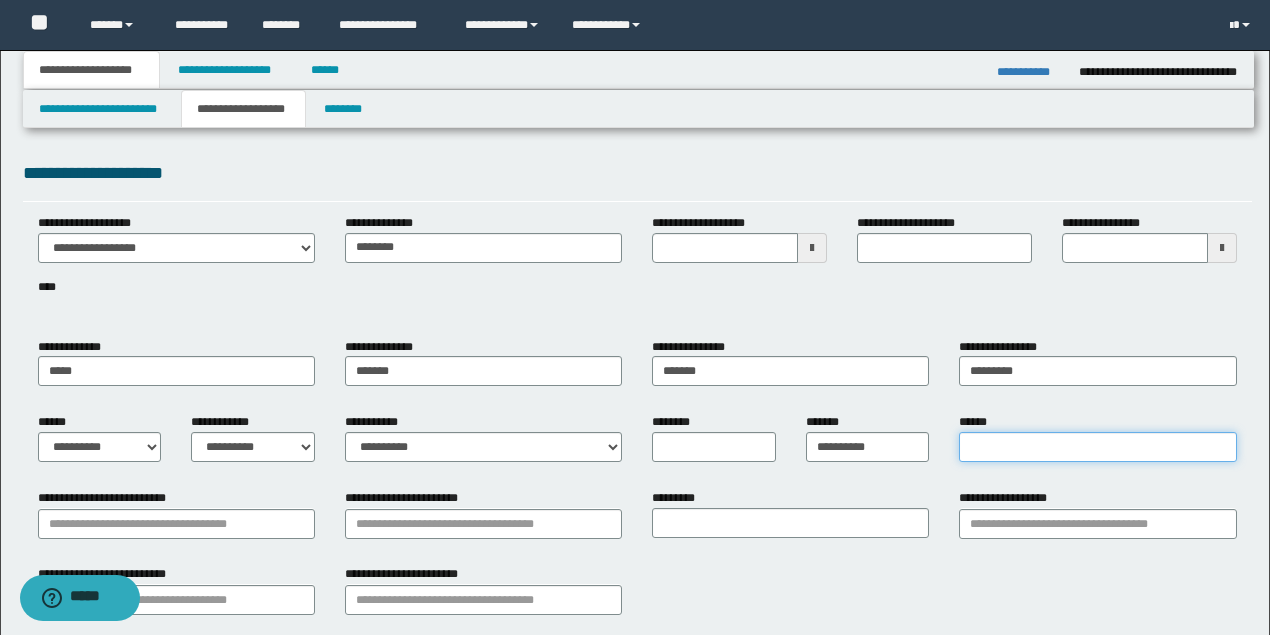 drag, startPoint x: 1032, startPoint y: 454, endPoint x: 1000, endPoint y: 466, distance: 34.176014 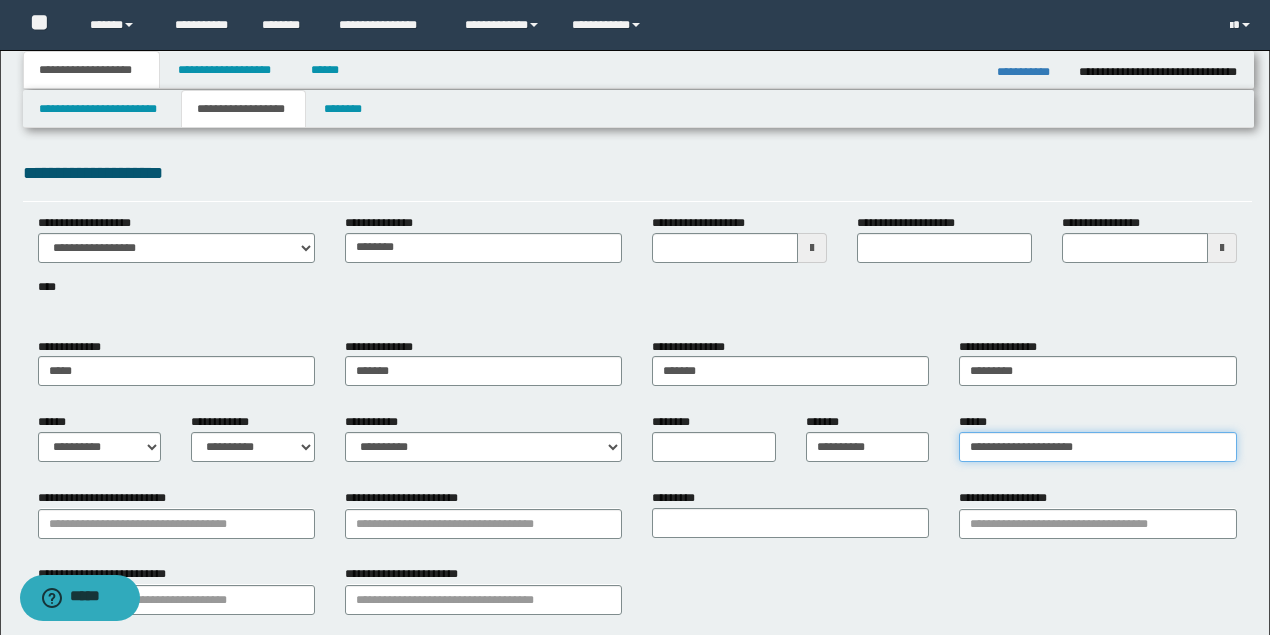 type on "**********" 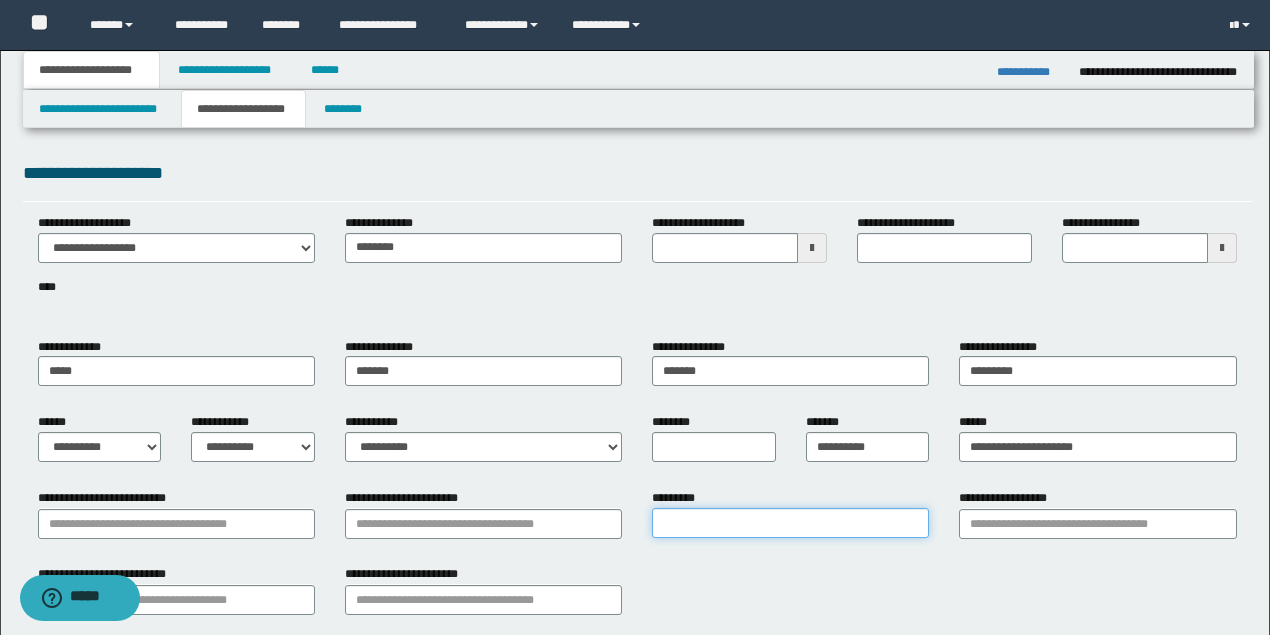 click on "*********" at bounding box center (790, 523) 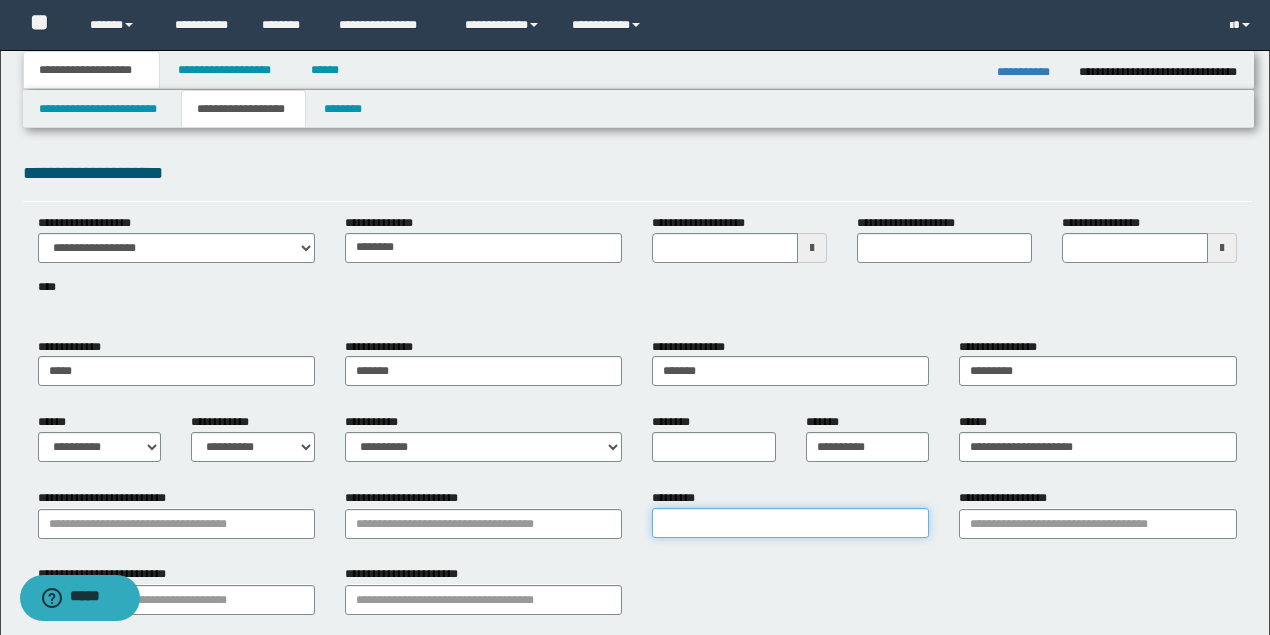 paste on "**********" 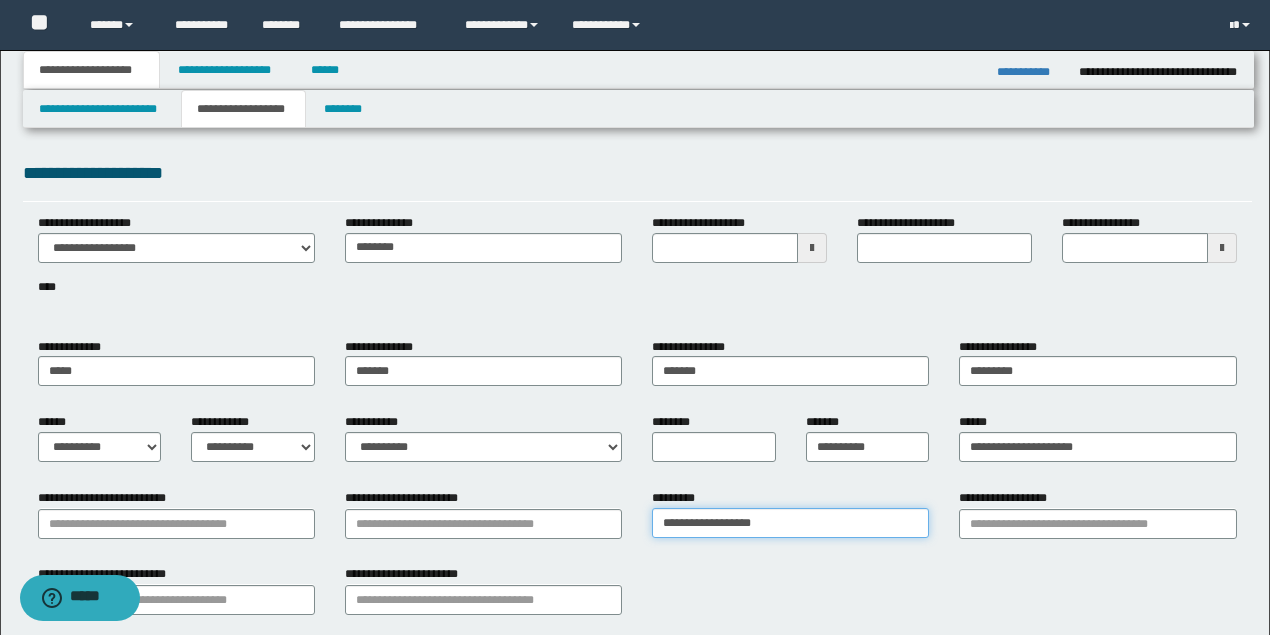 type on "**********" 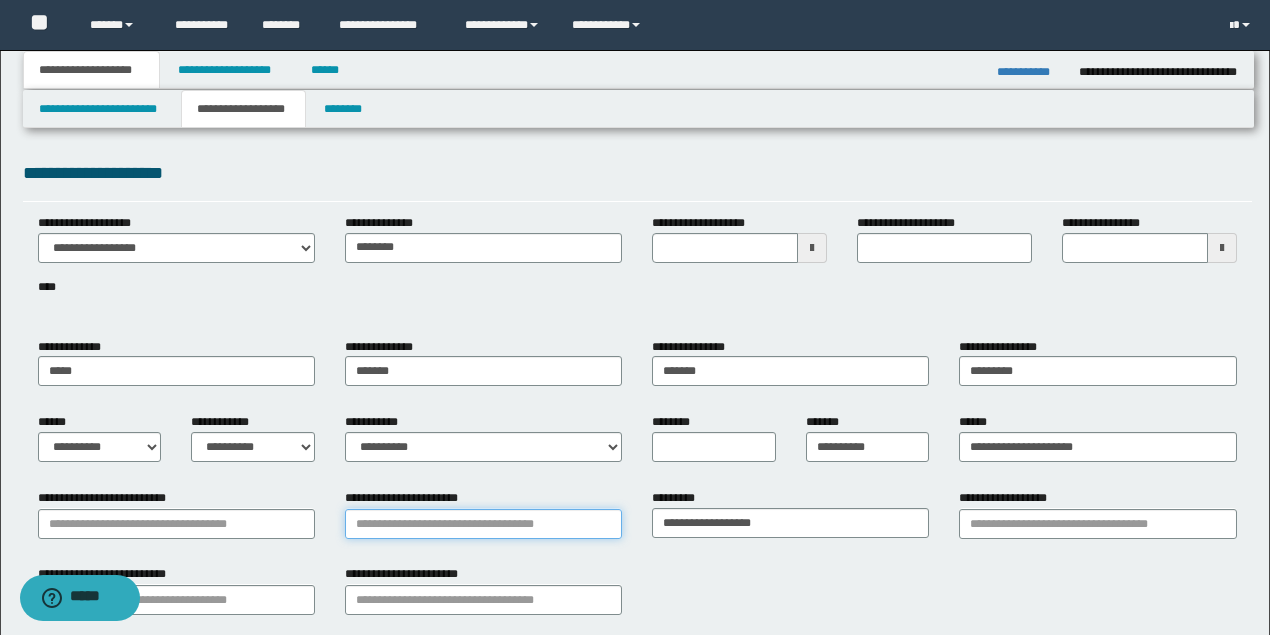 click on "**********" at bounding box center (483, 524) 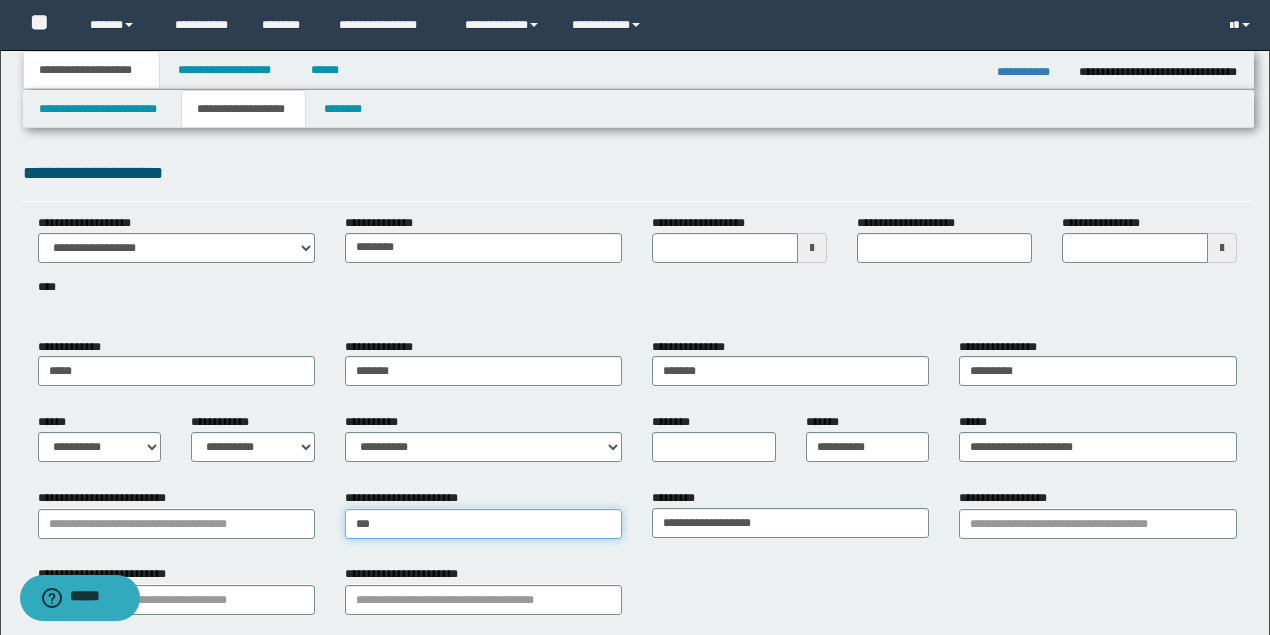 type on "****" 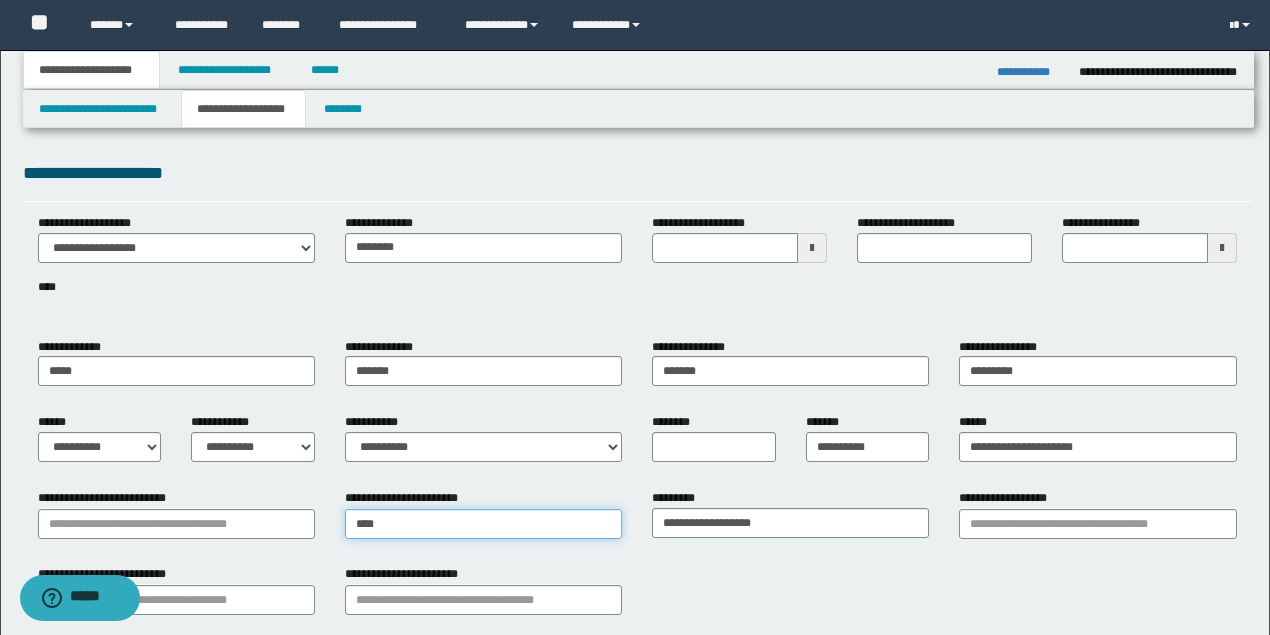 type on "**********" 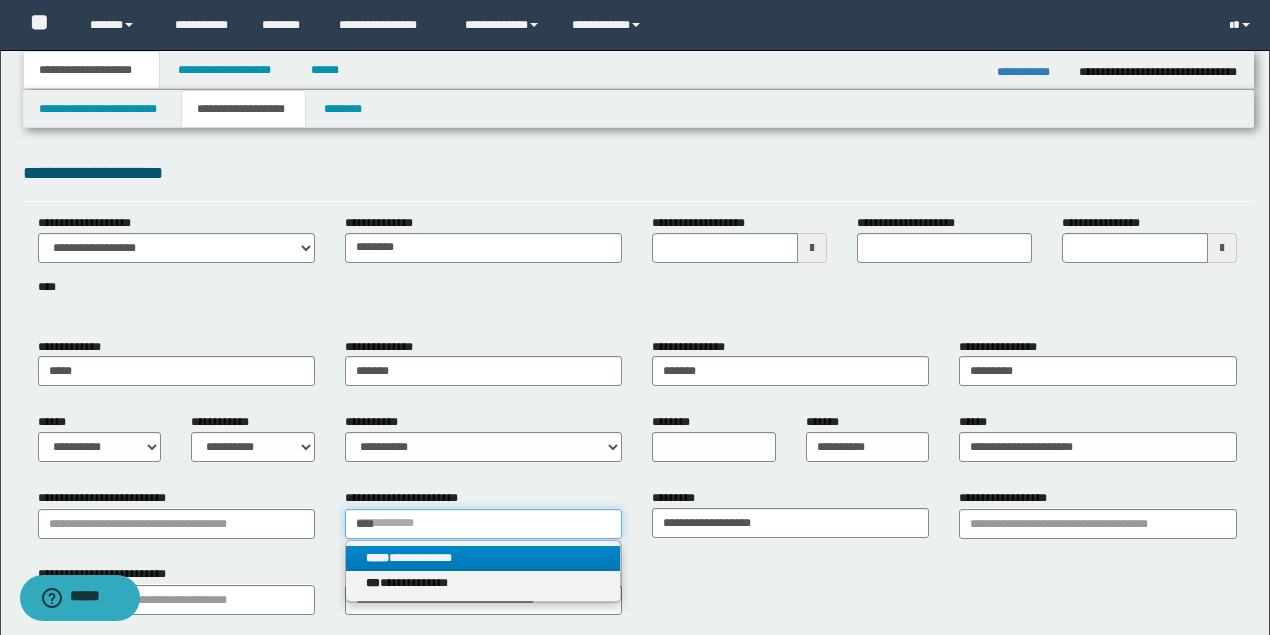 type on "****" 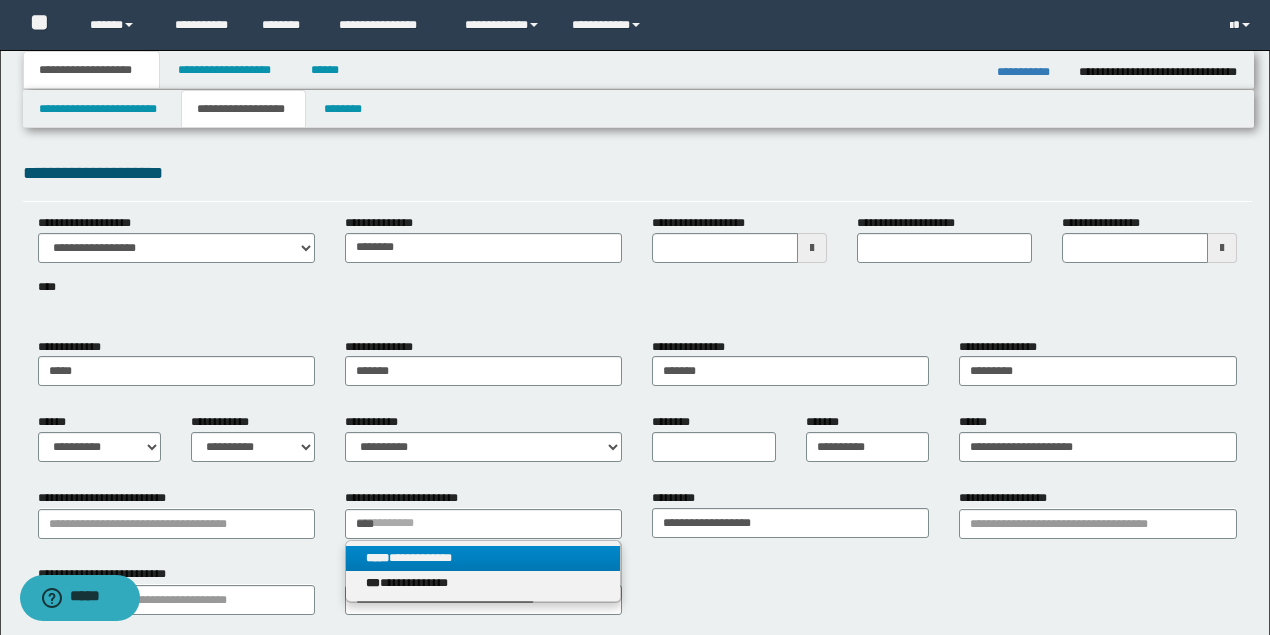 type 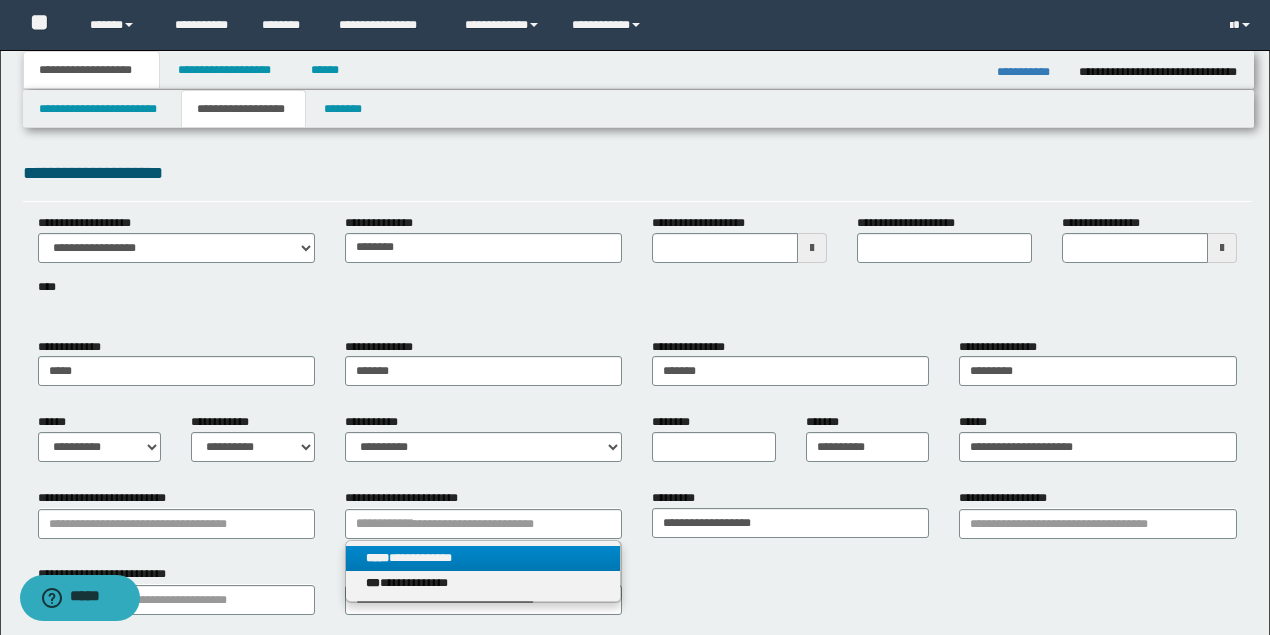 click on "**********" at bounding box center (483, 558) 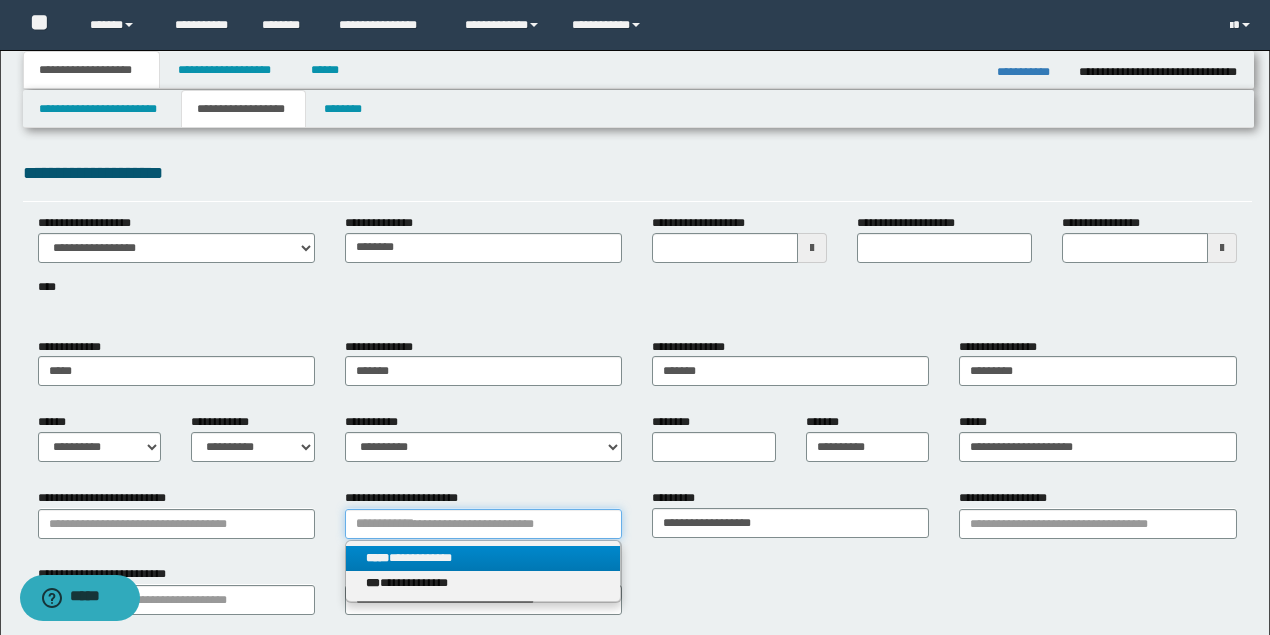 type 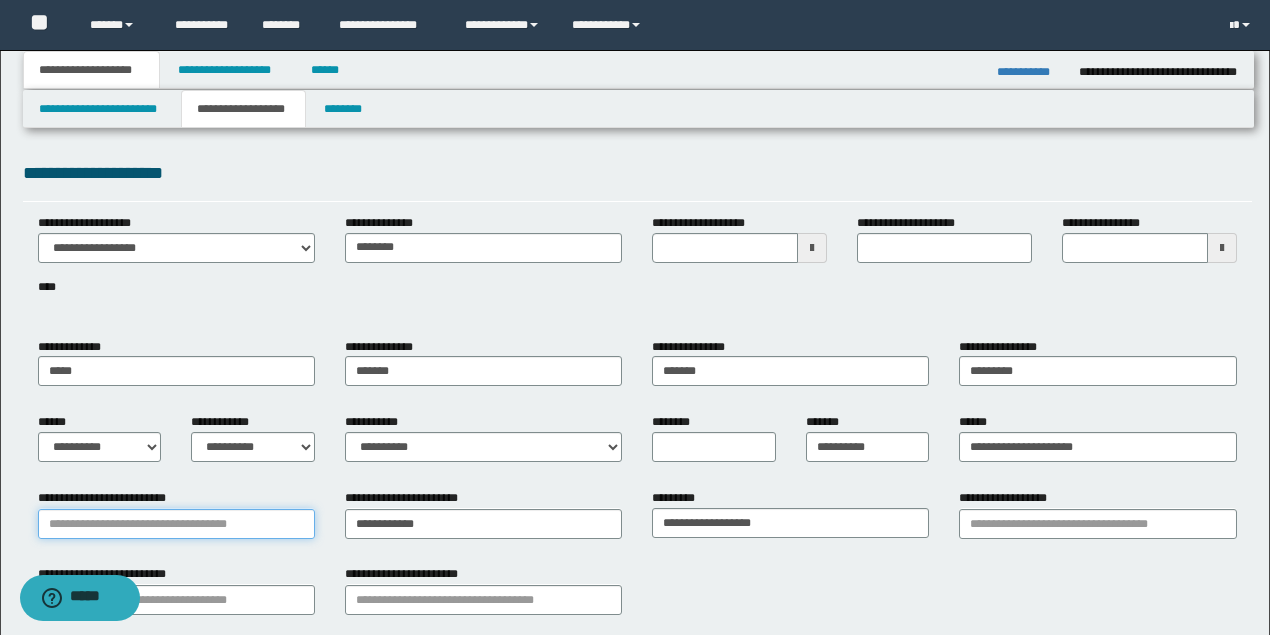 click on "**********" at bounding box center [176, 524] 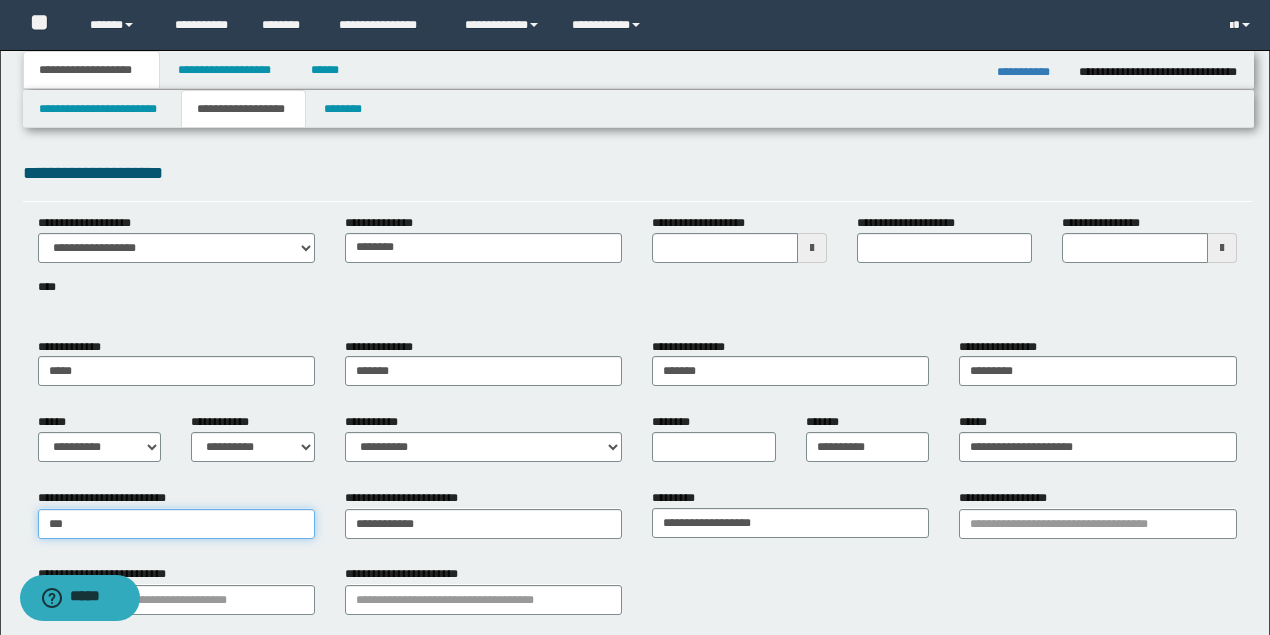 type on "****" 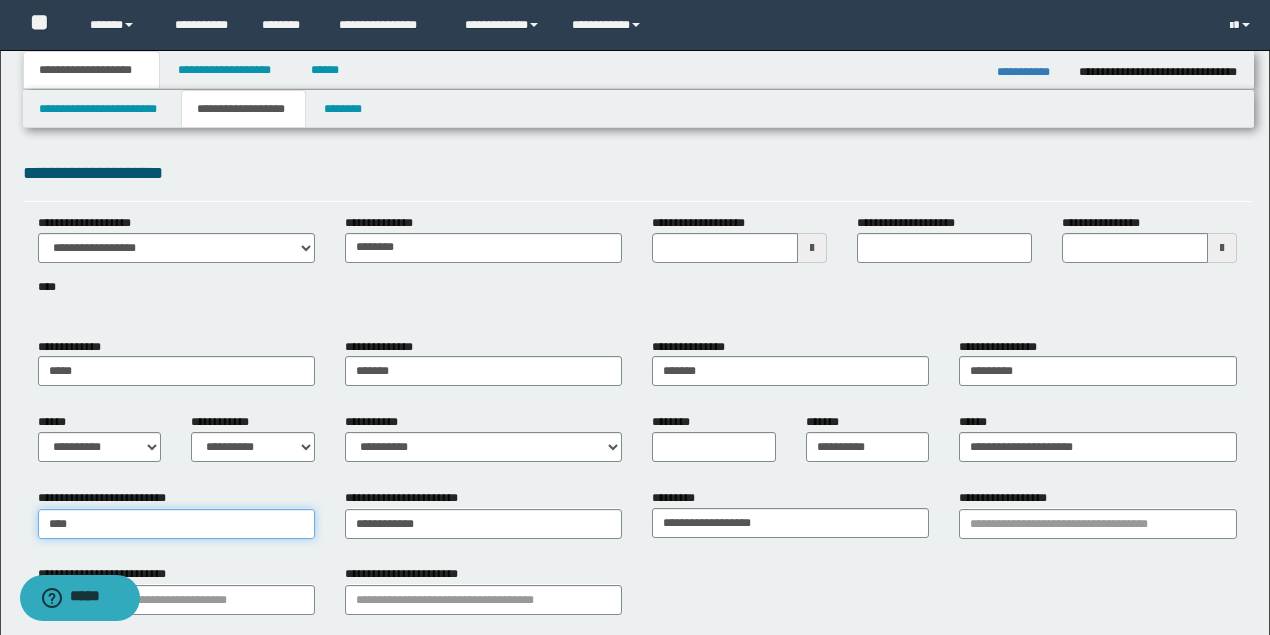 type on "**********" 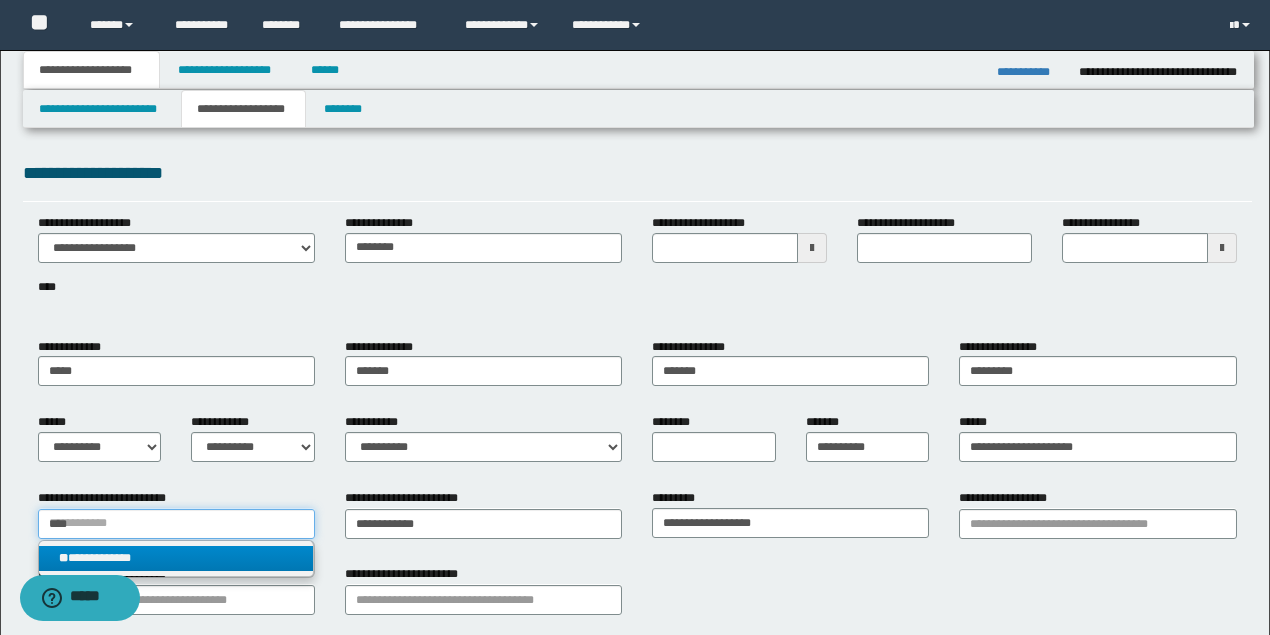 type on "****" 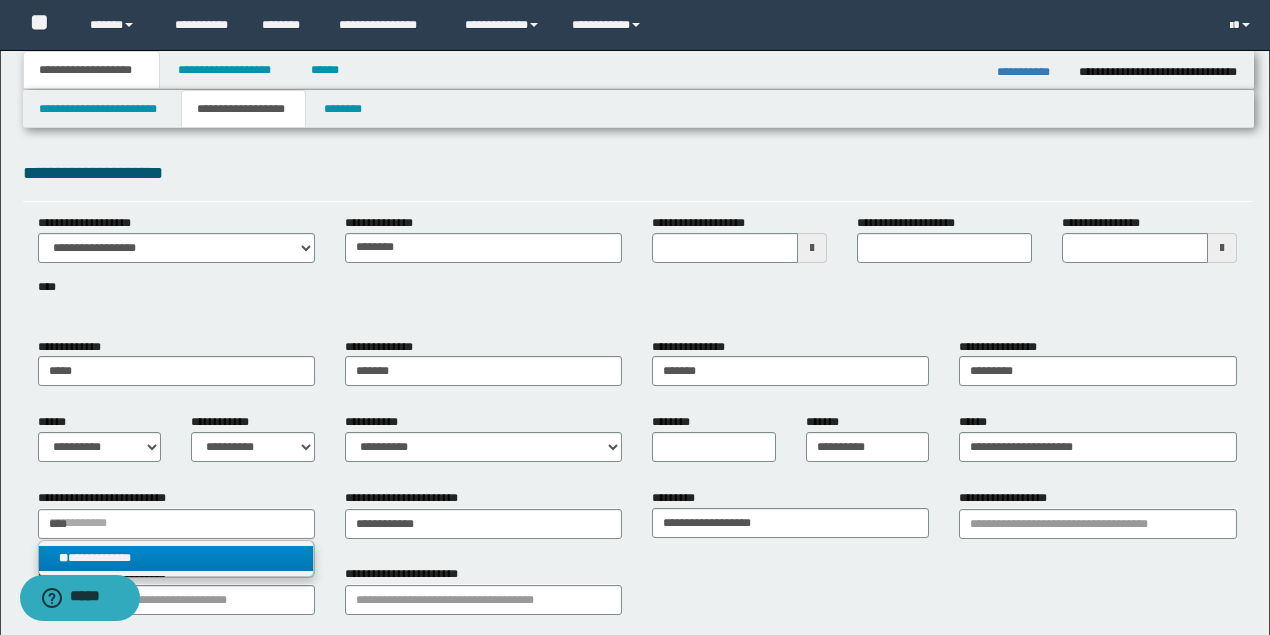 type 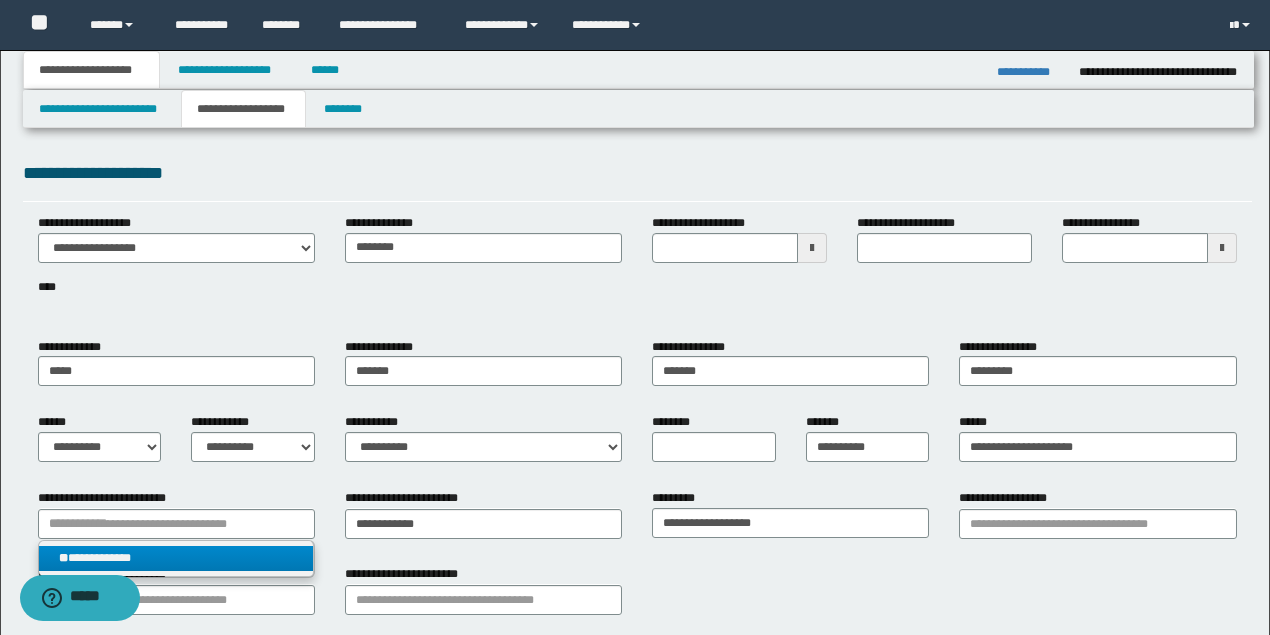 click on "**********" at bounding box center [176, 558] 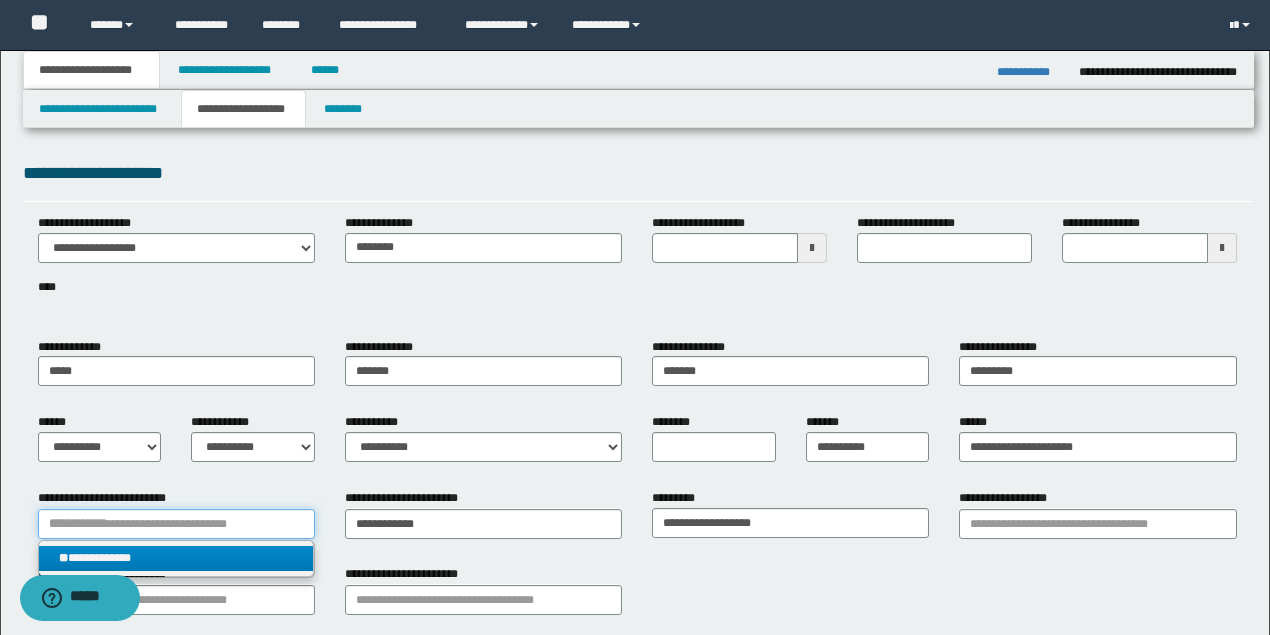 type 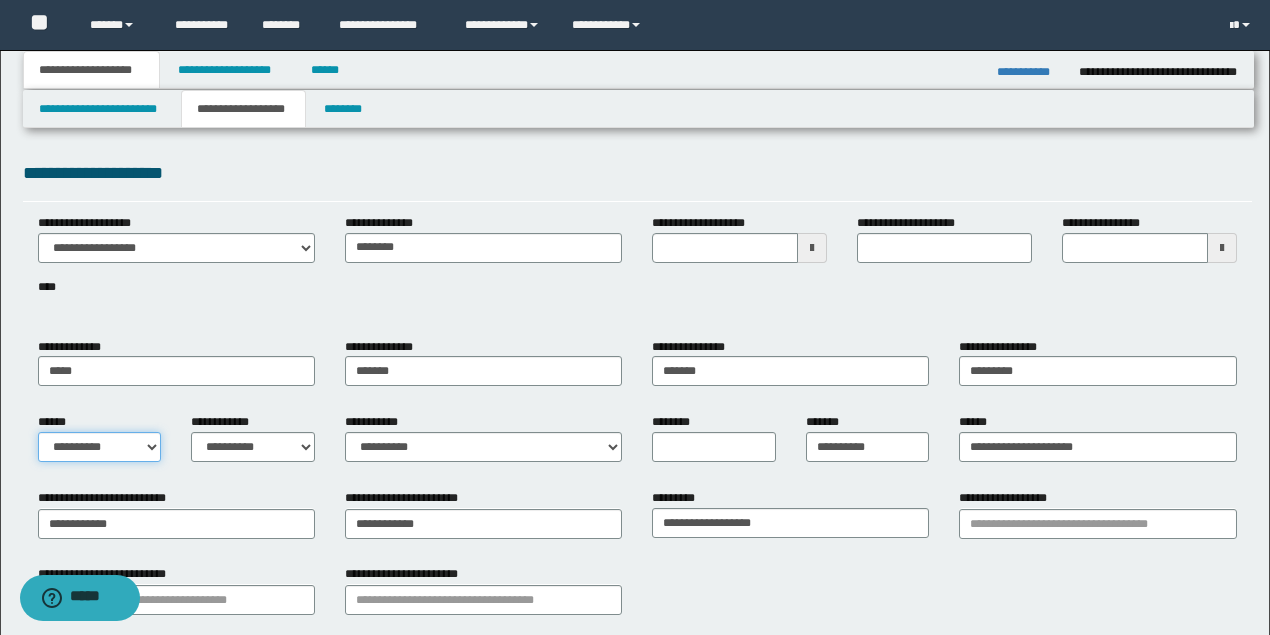 click on "**********" at bounding box center [100, 447] 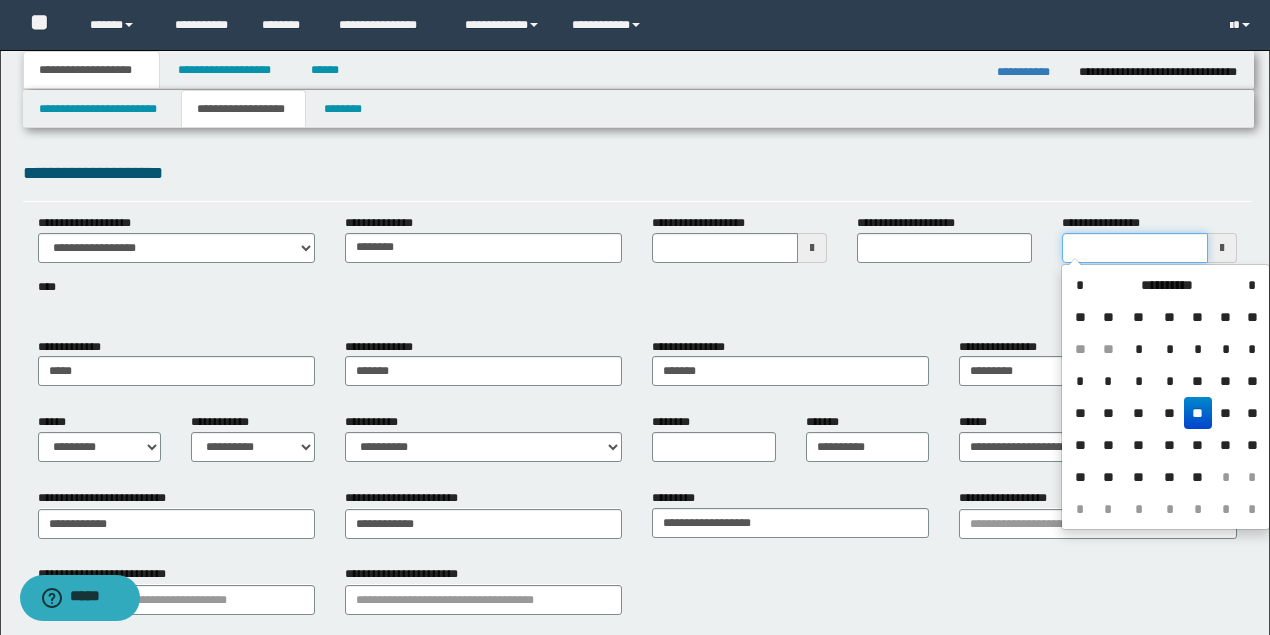 click on "**********" at bounding box center [1135, 248] 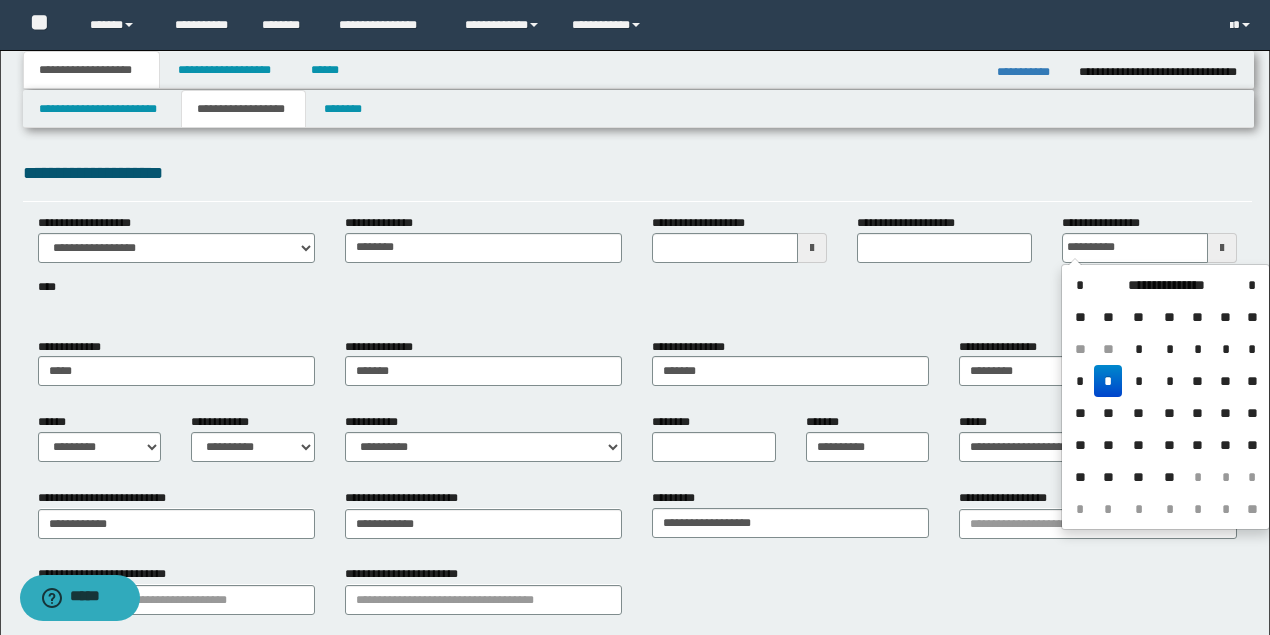 type on "**********" 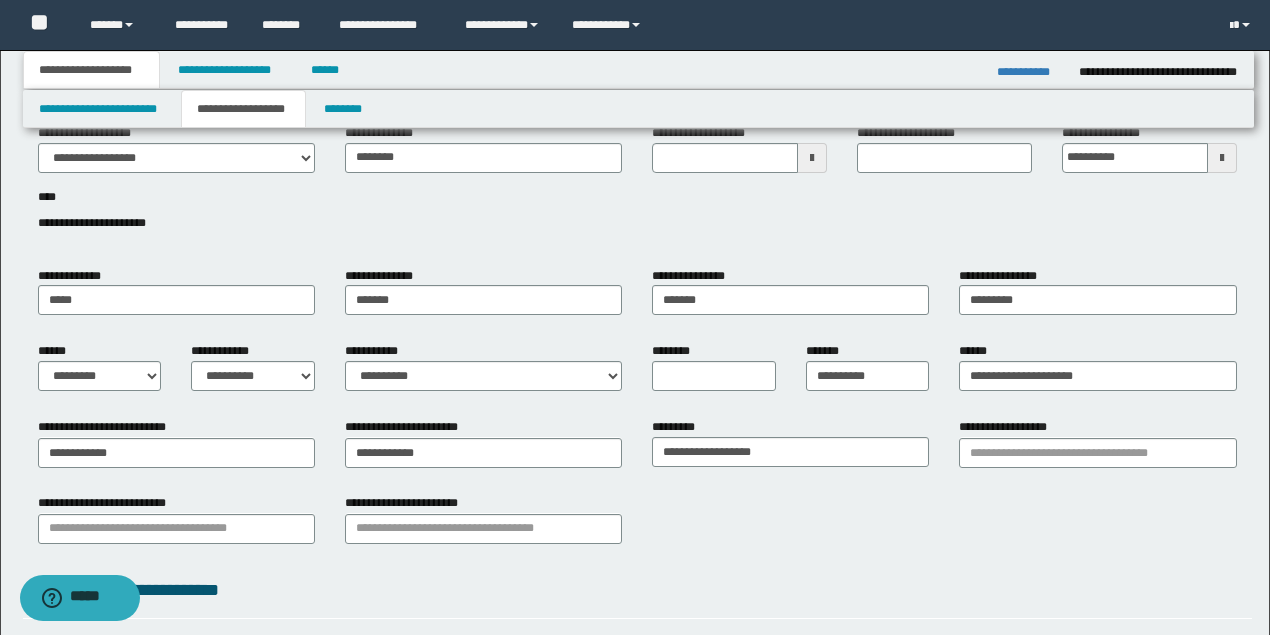 scroll, scrollTop: 266, scrollLeft: 0, axis: vertical 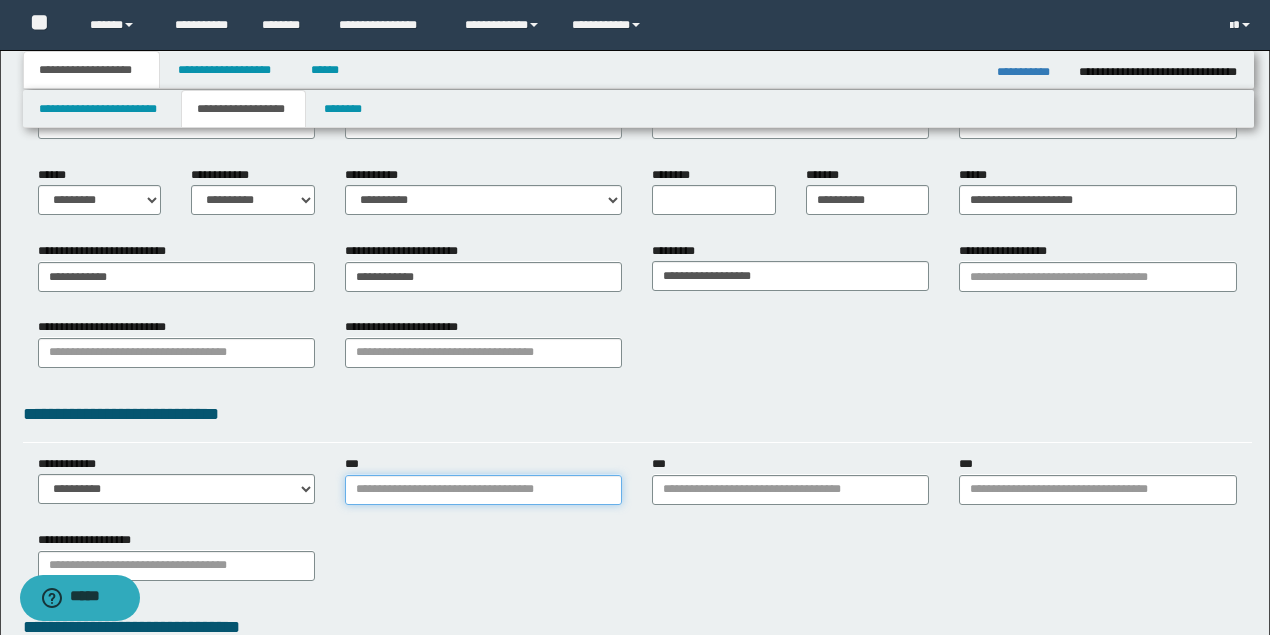 click on "***" at bounding box center [483, 490] 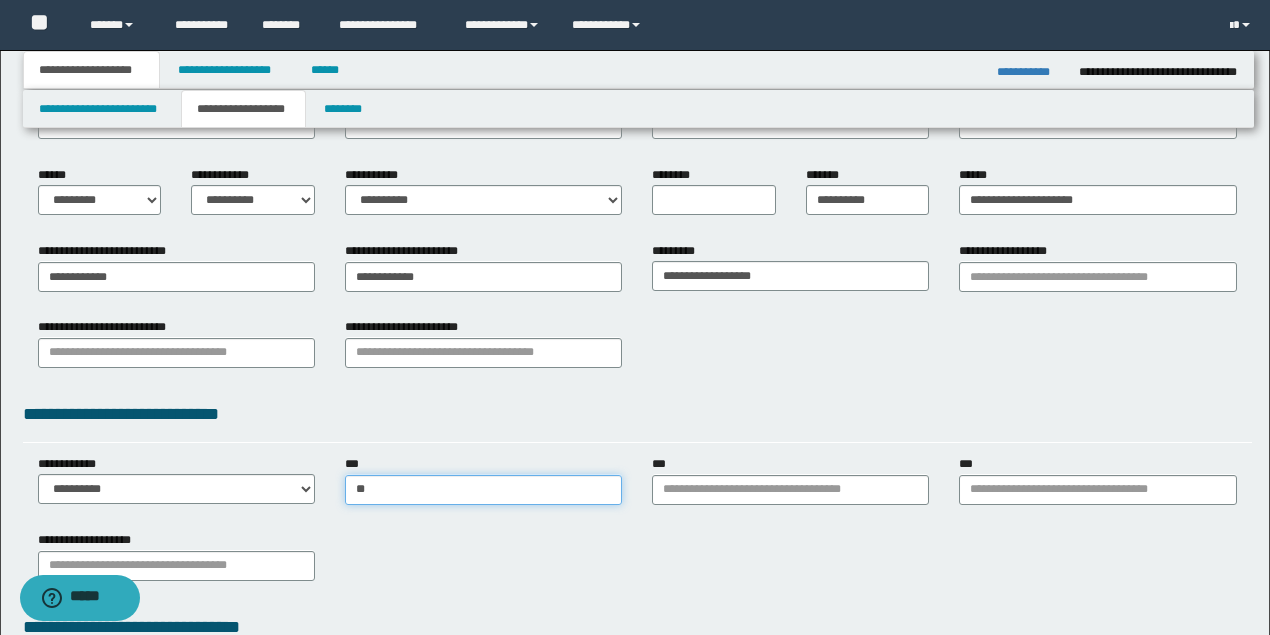type on "***" 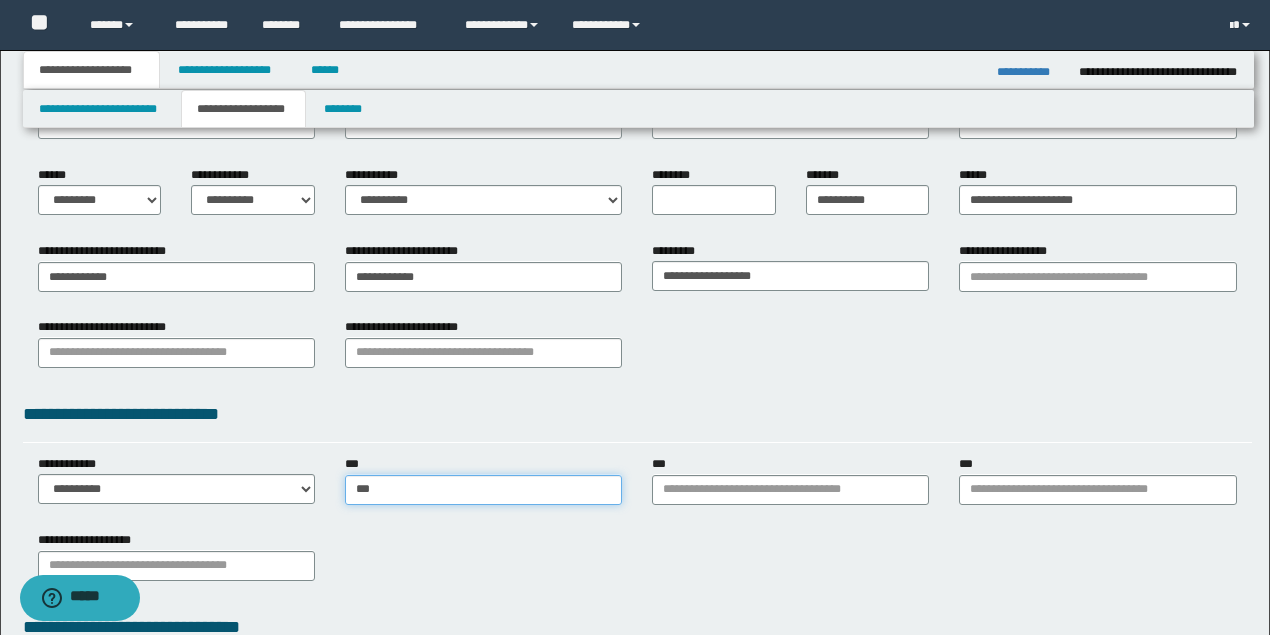 type on "***" 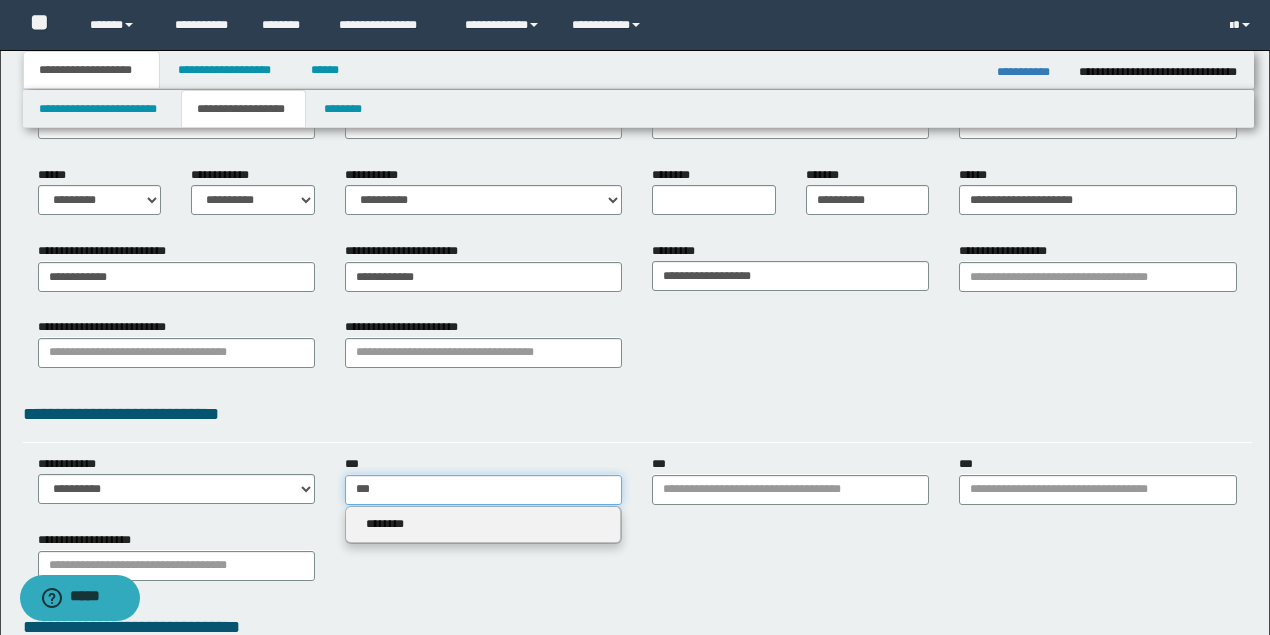 type on "***" 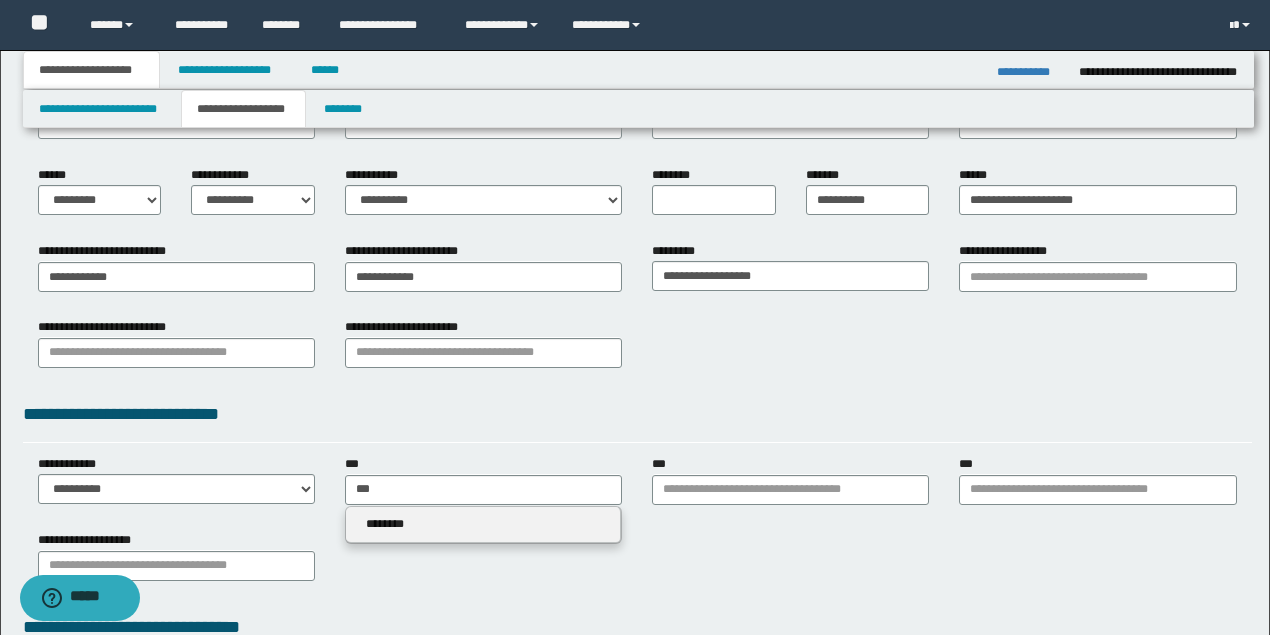 type 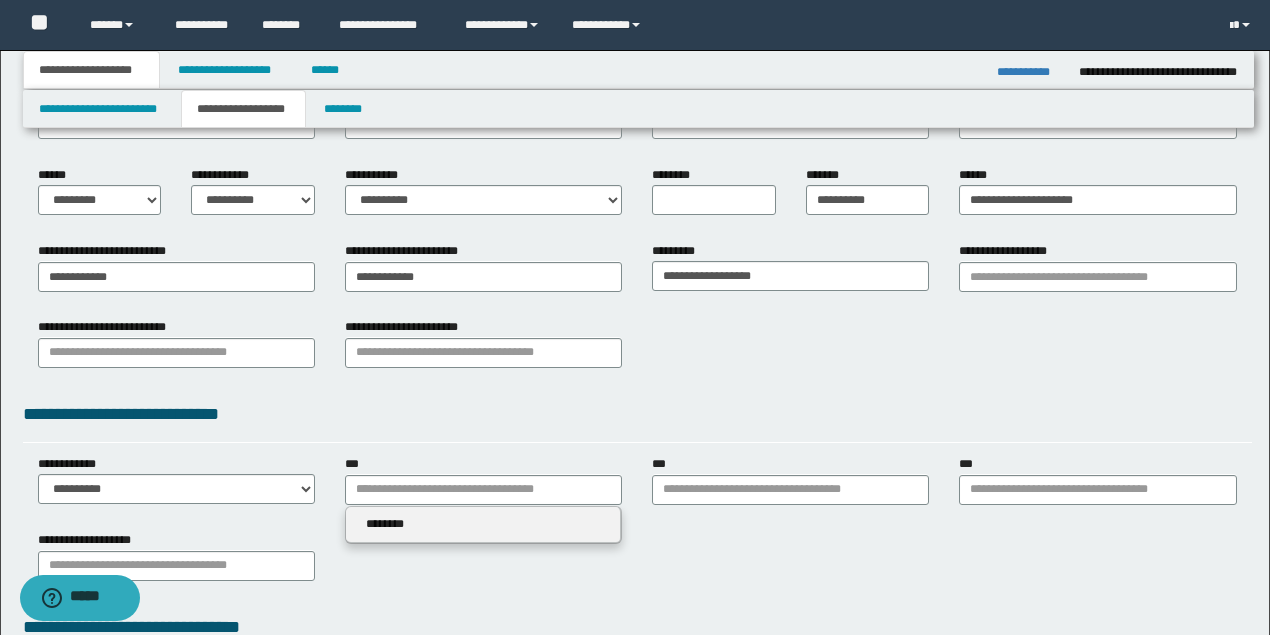 click on "********" at bounding box center (483, 524) 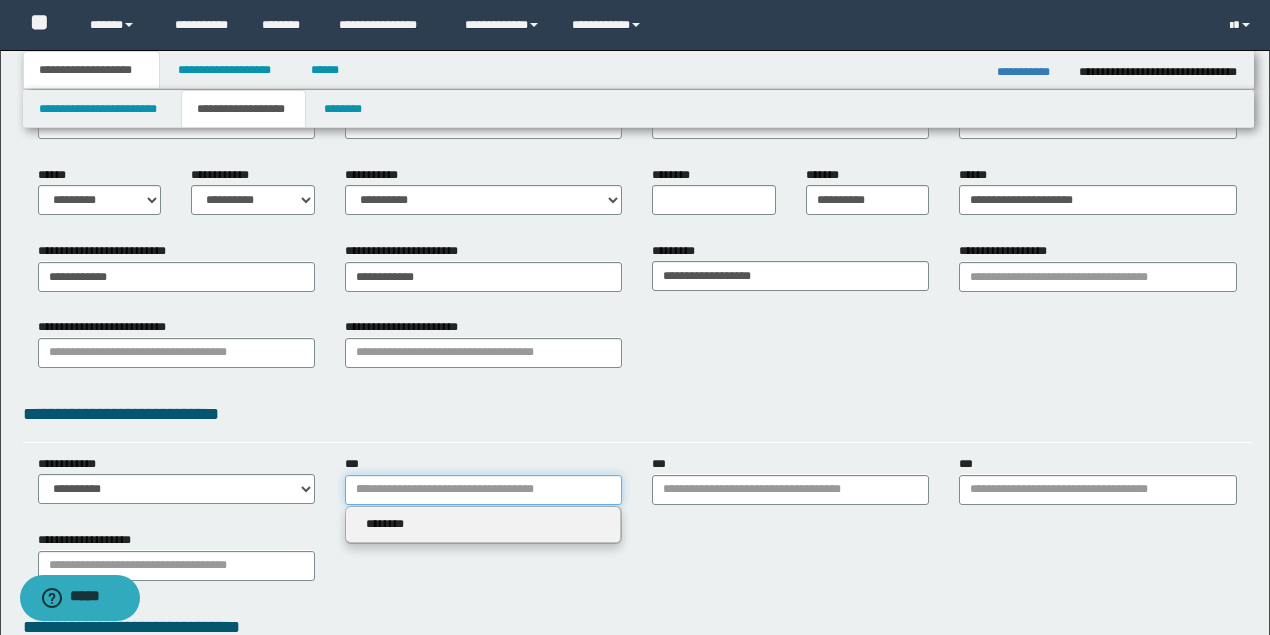 type 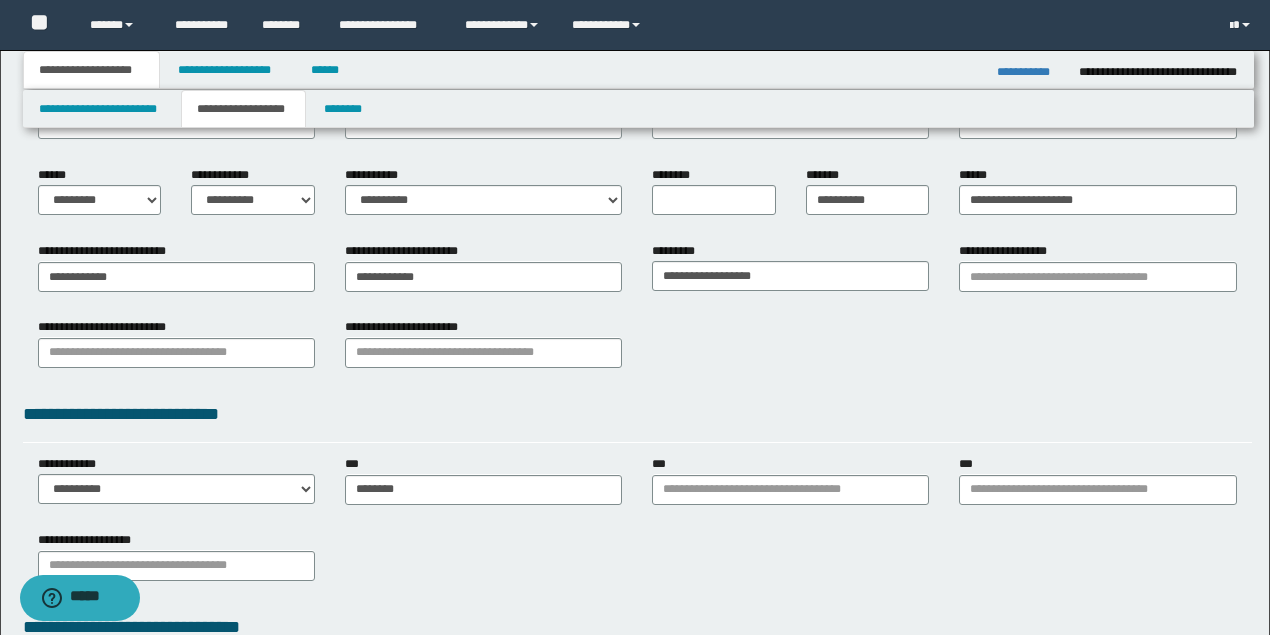 click on "***" at bounding box center [790, 487] 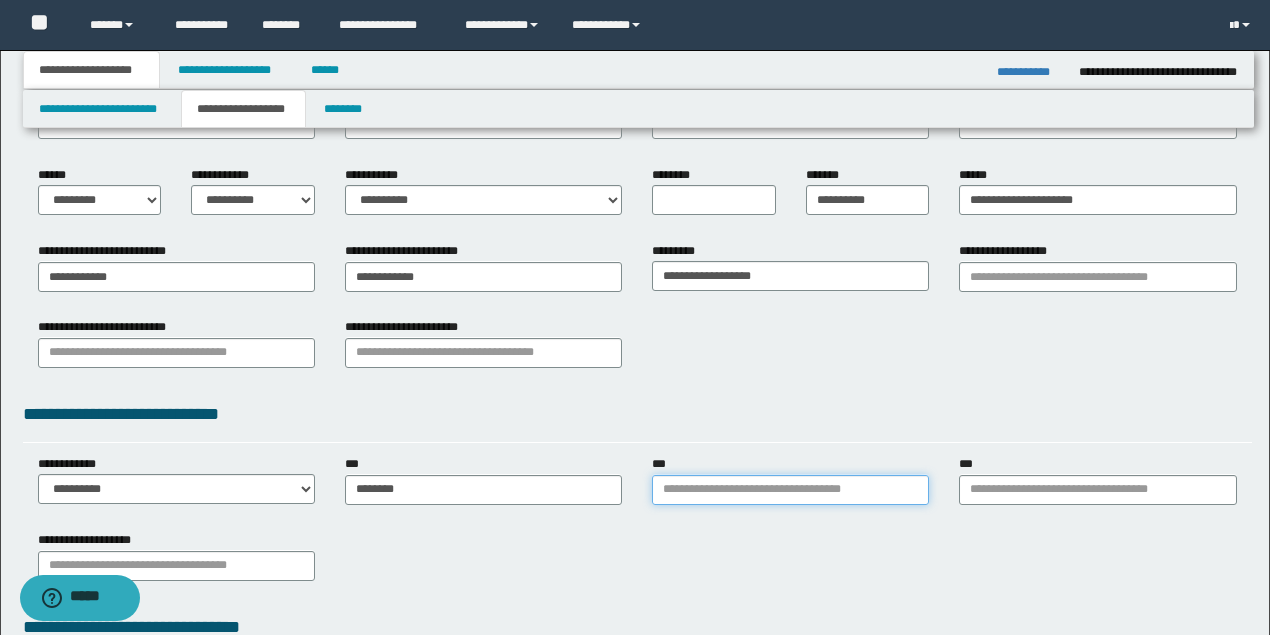 click on "***" at bounding box center (790, 490) 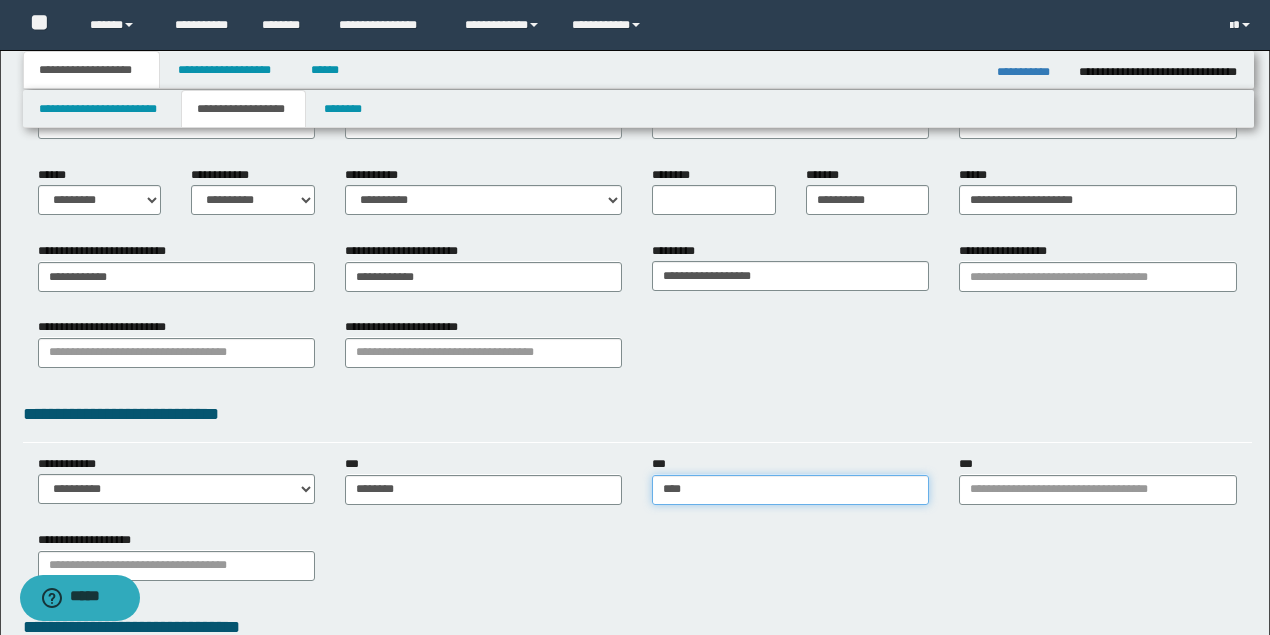 type on "*****" 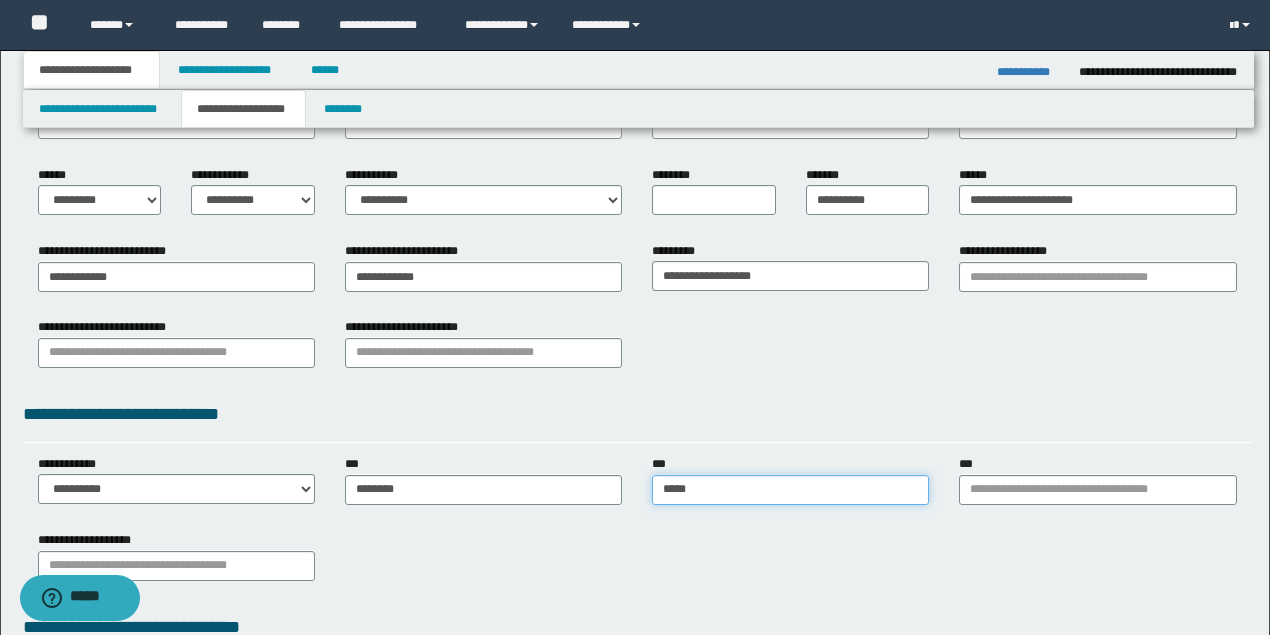 type on "**********" 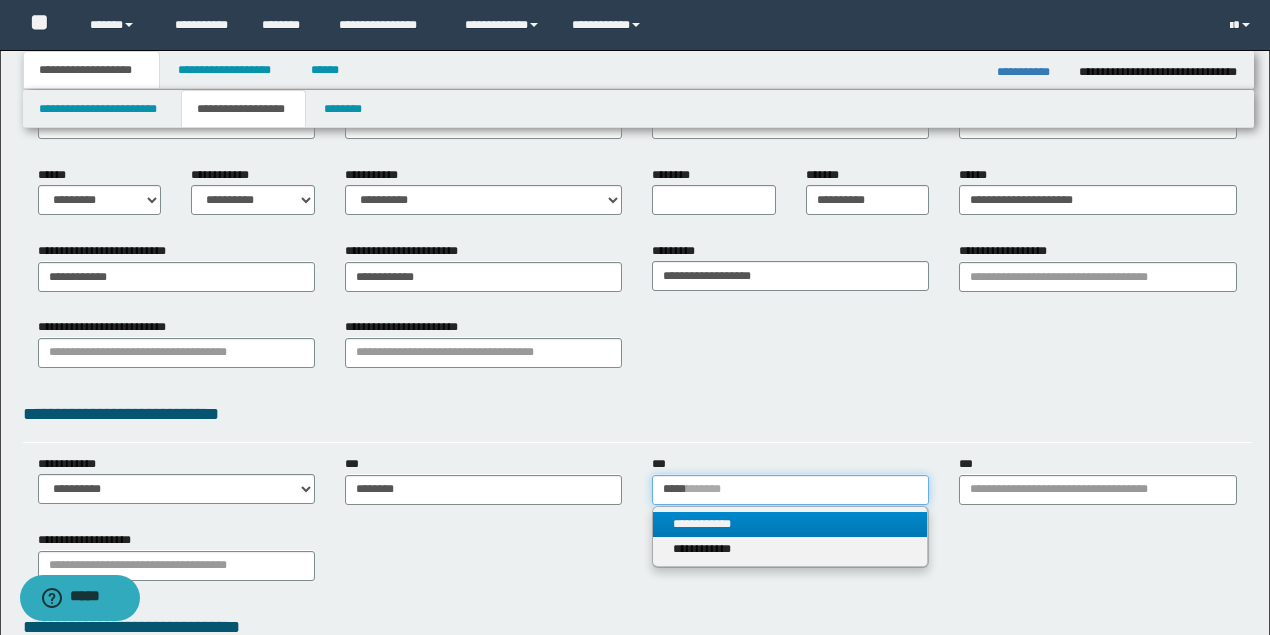 type on "*****" 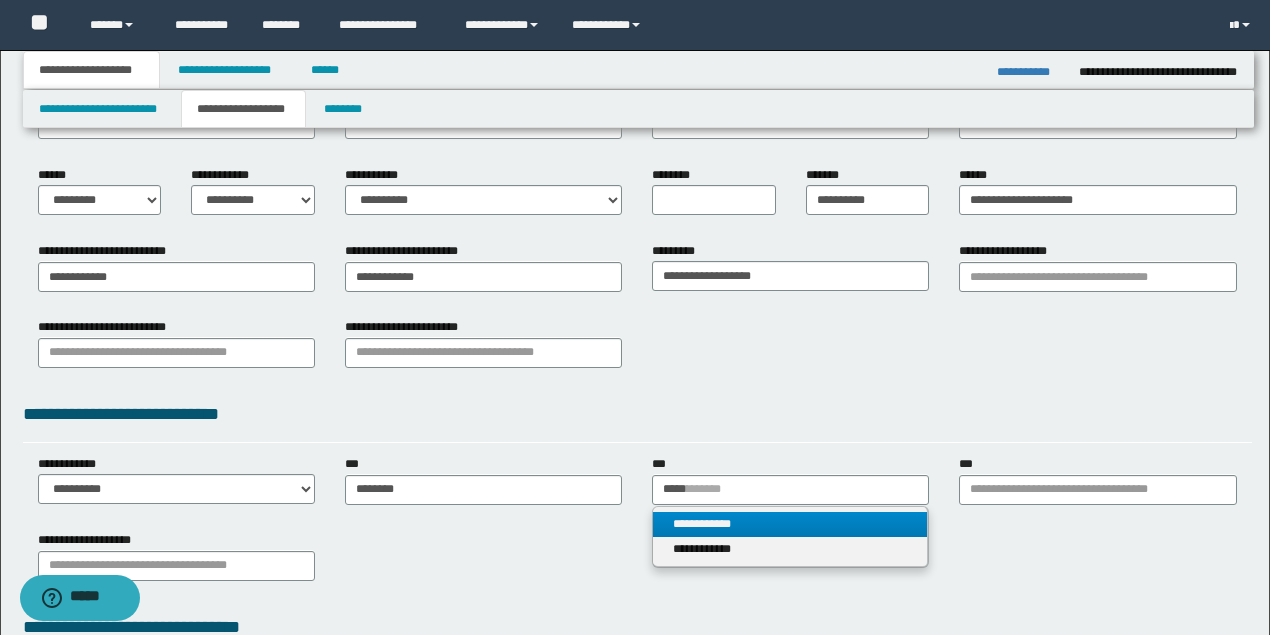 type 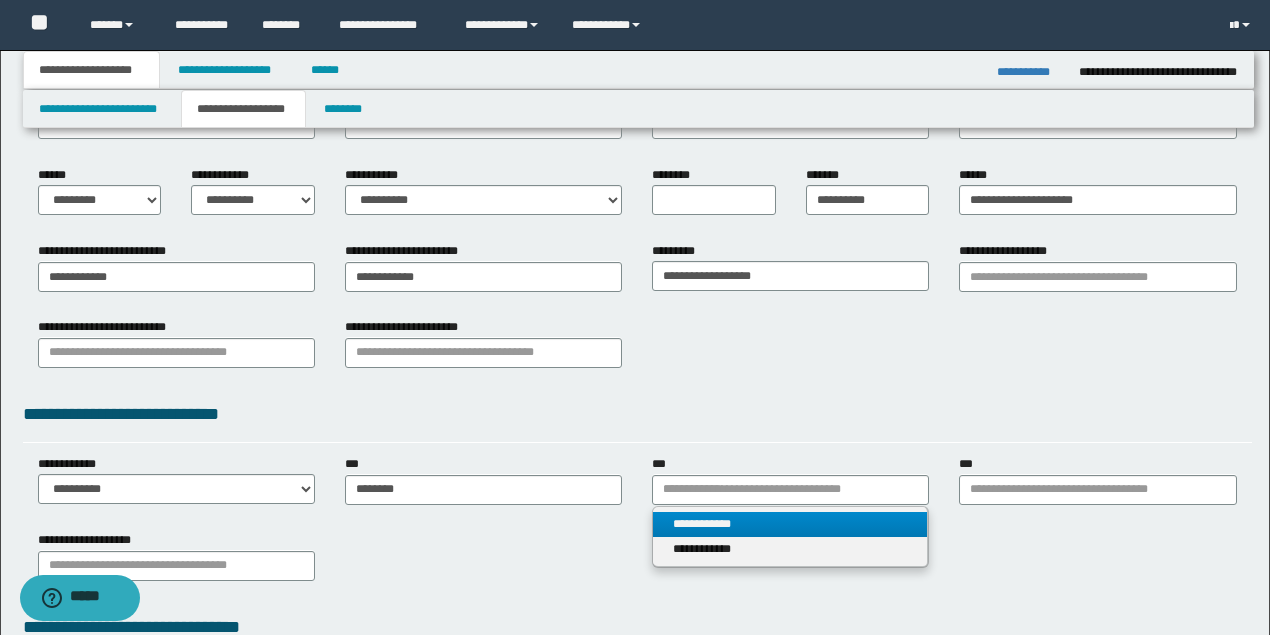 click on "**********" at bounding box center (790, 524) 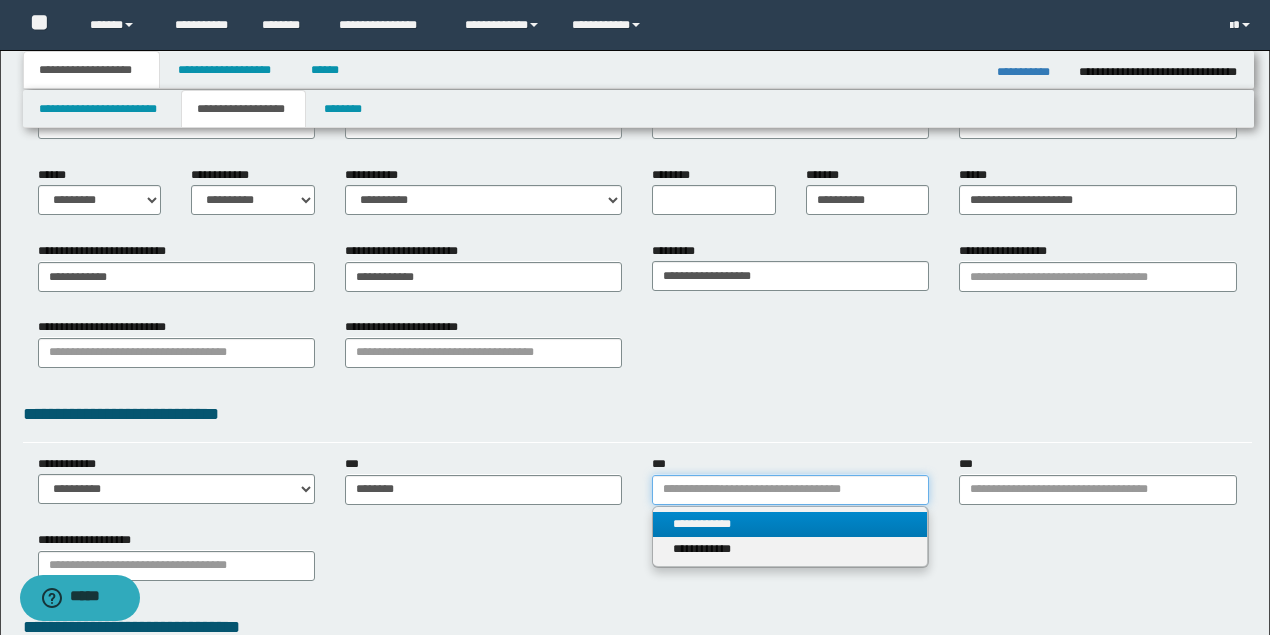 type 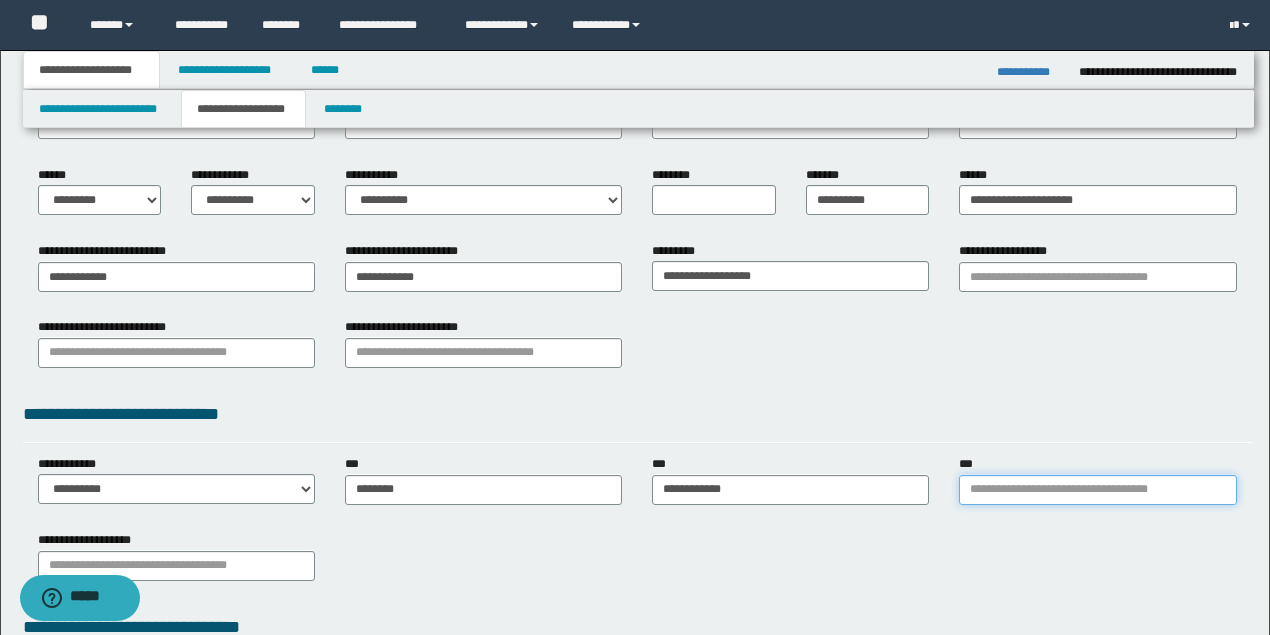 click on "***" at bounding box center [1097, 490] 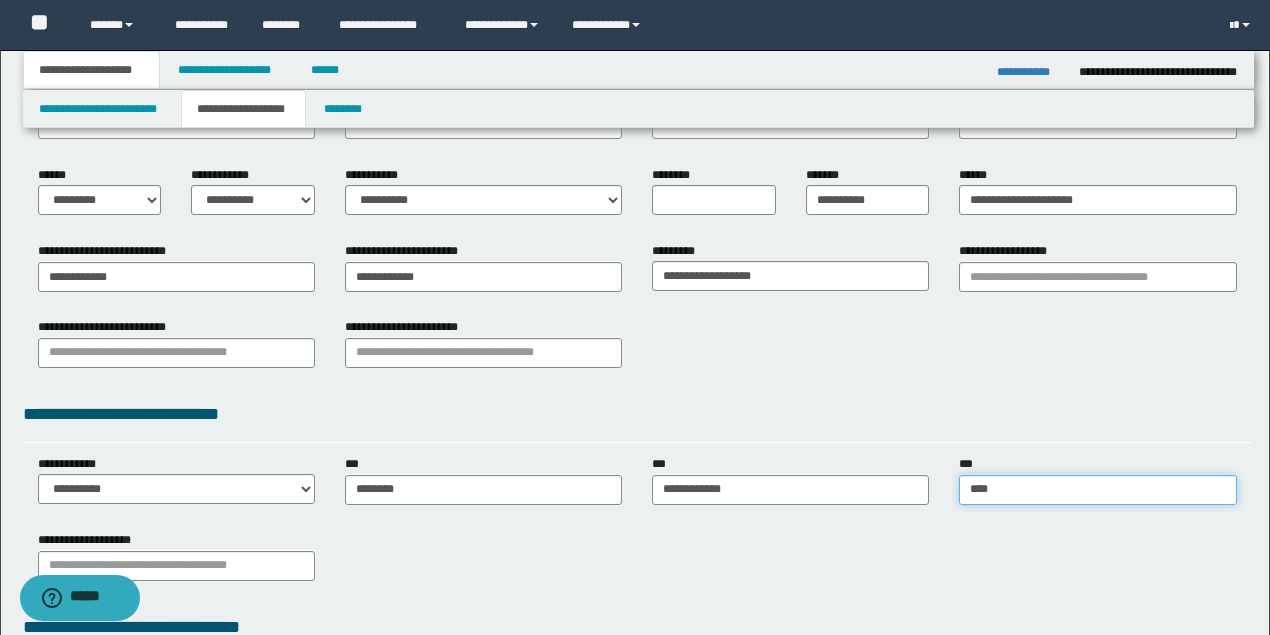 type on "*****" 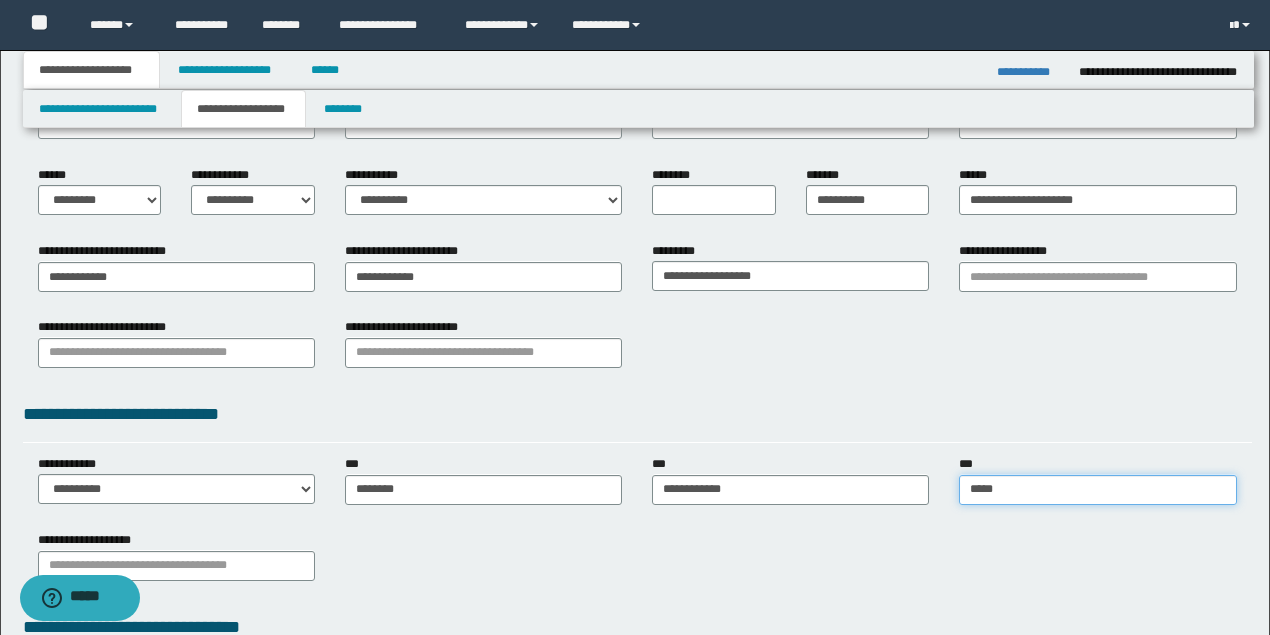 type on "*********" 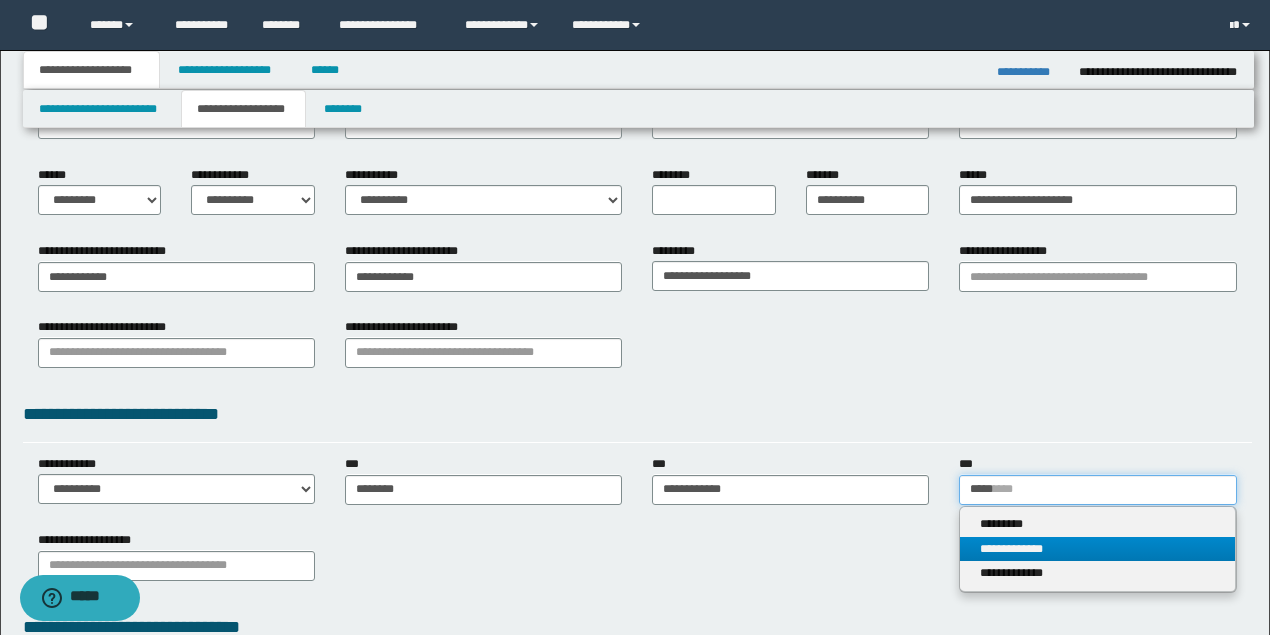 type on "*****" 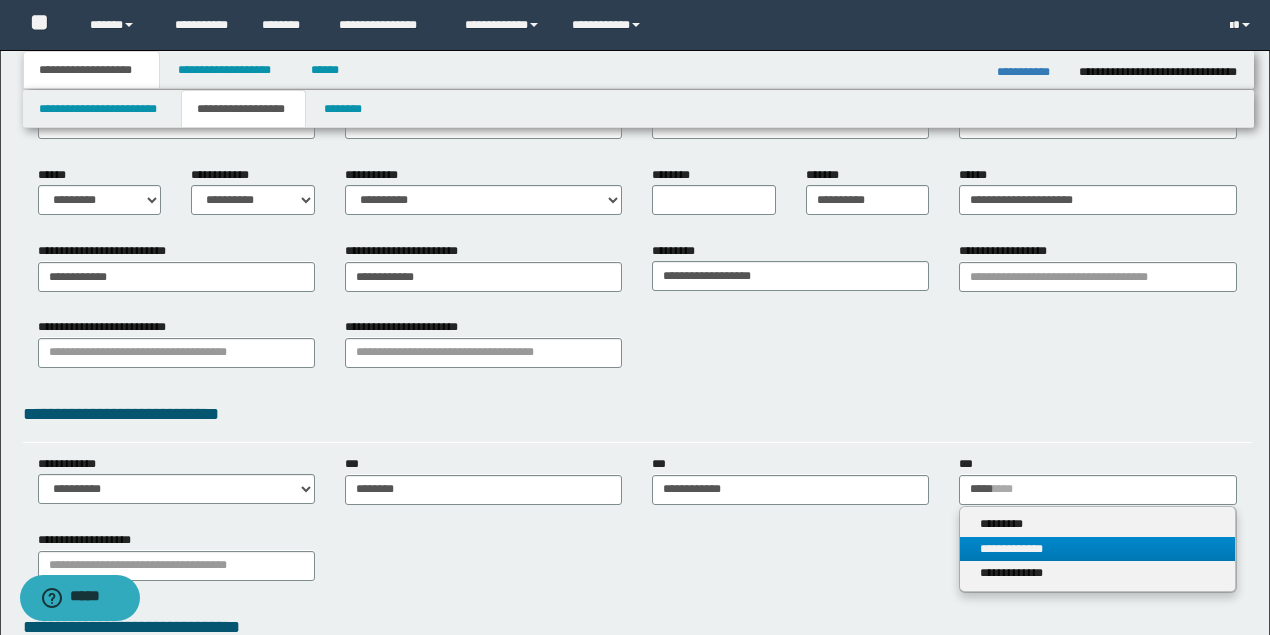 type 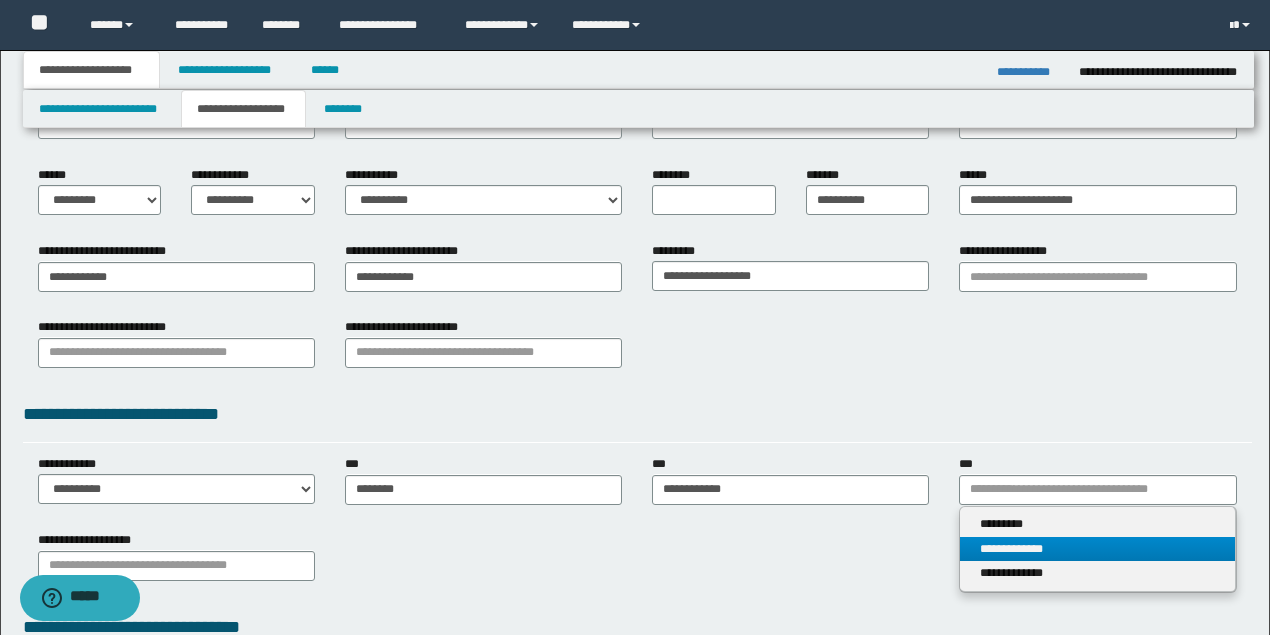 click on "**********" at bounding box center (1097, 549) 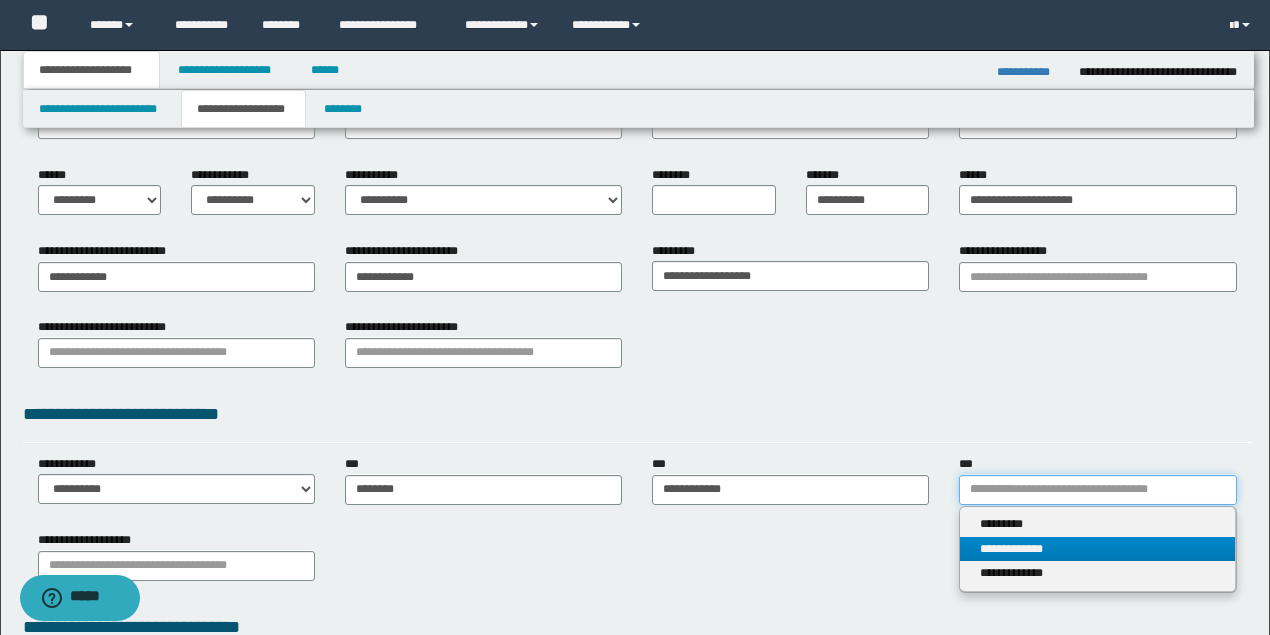type 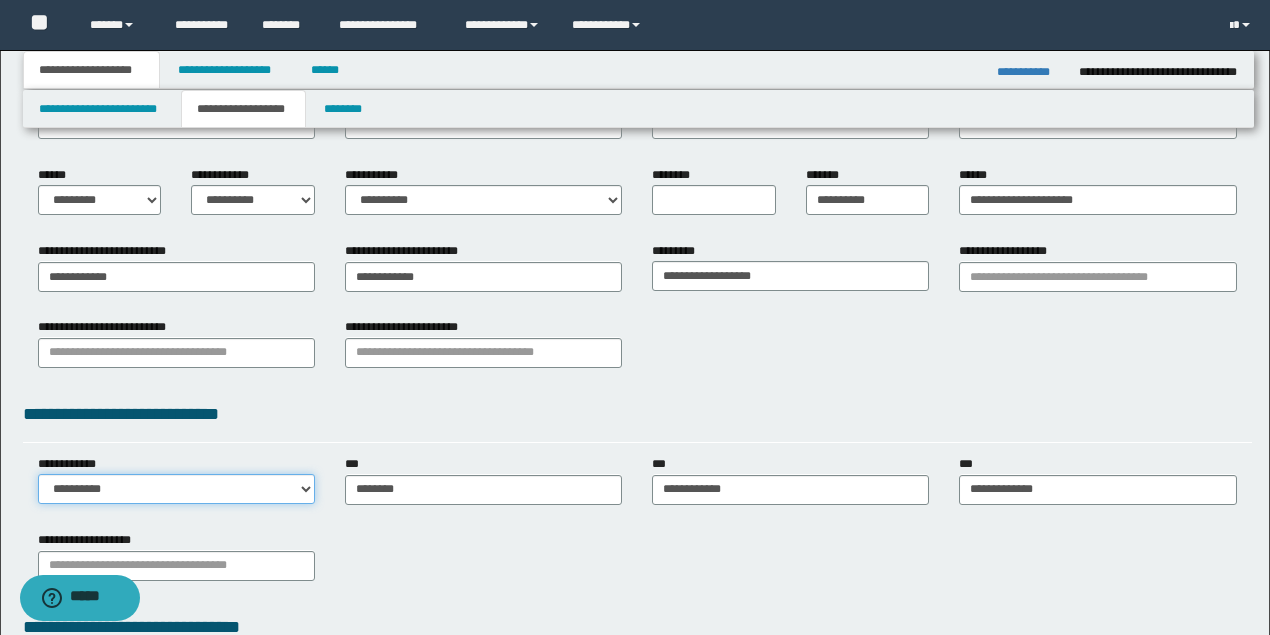 click on "**********" at bounding box center (176, 489) 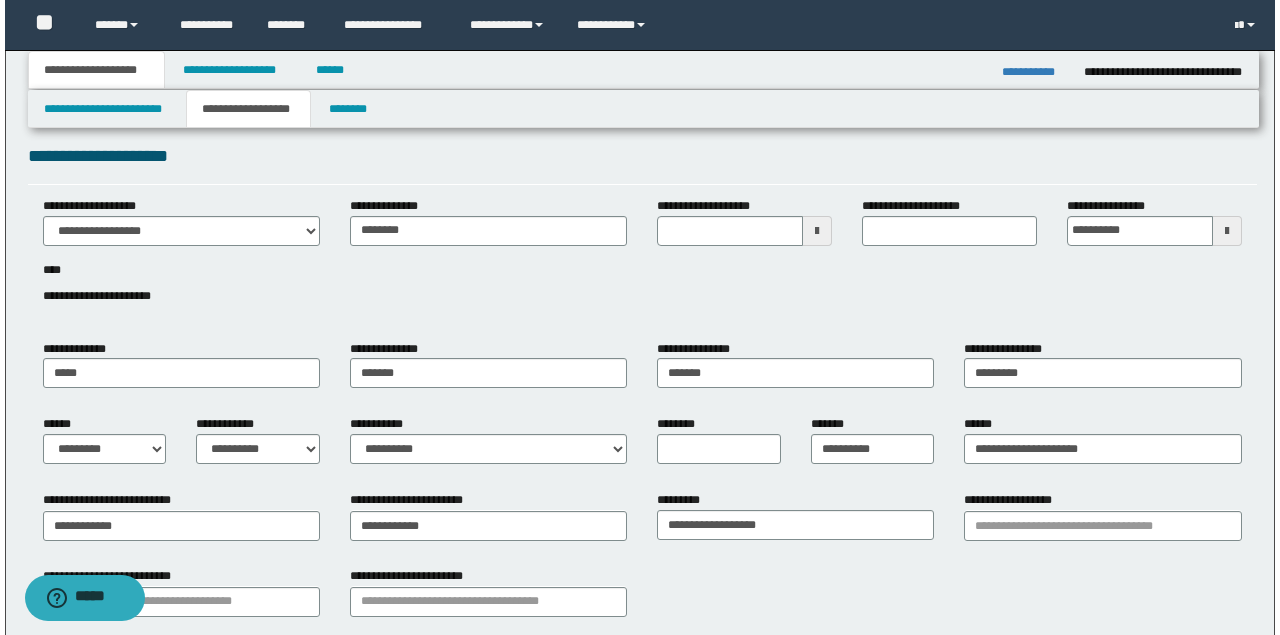 scroll, scrollTop: 0, scrollLeft: 0, axis: both 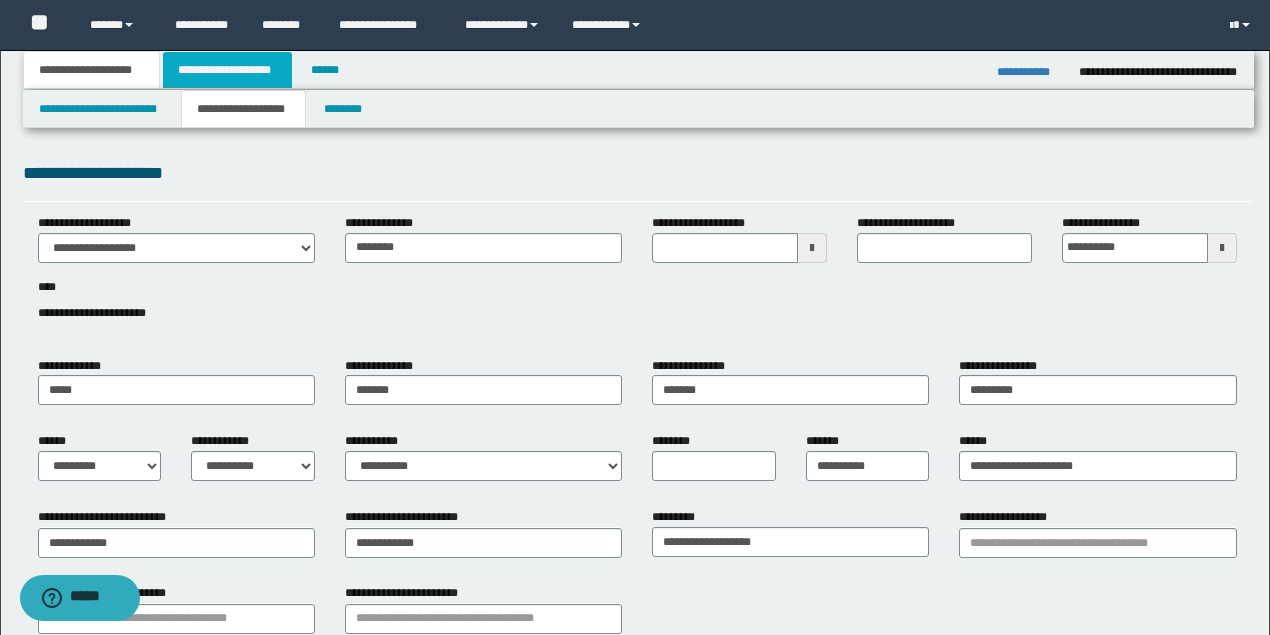 click on "**********" at bounding box center [227, 70] 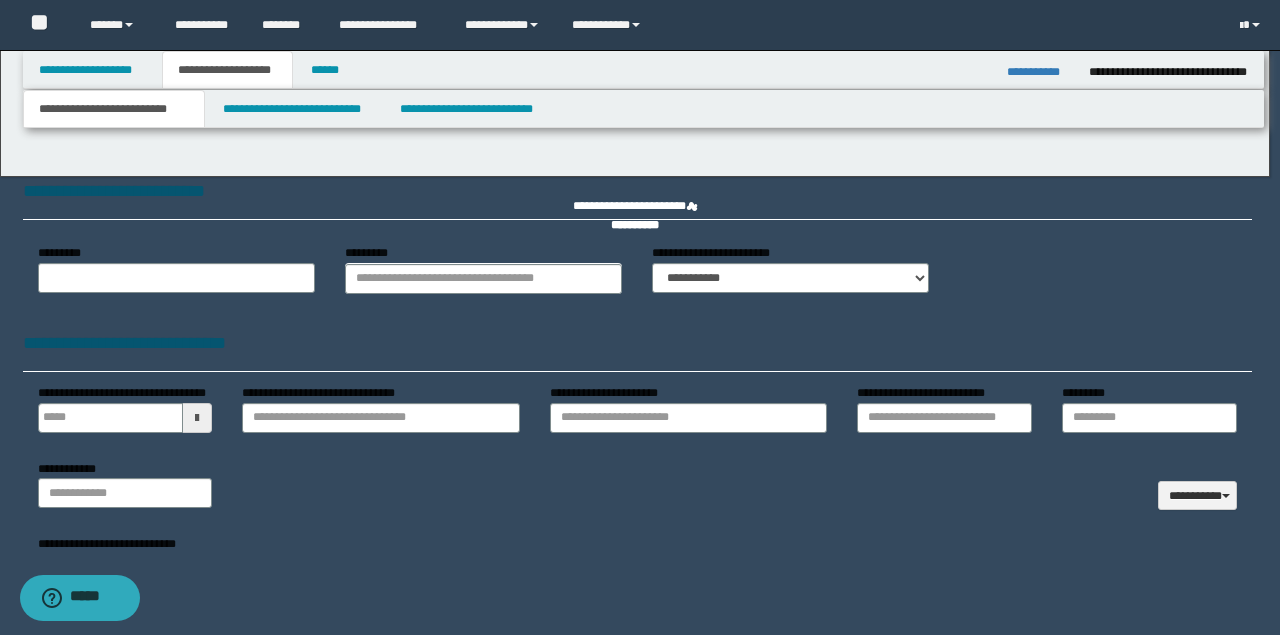 select on "*" 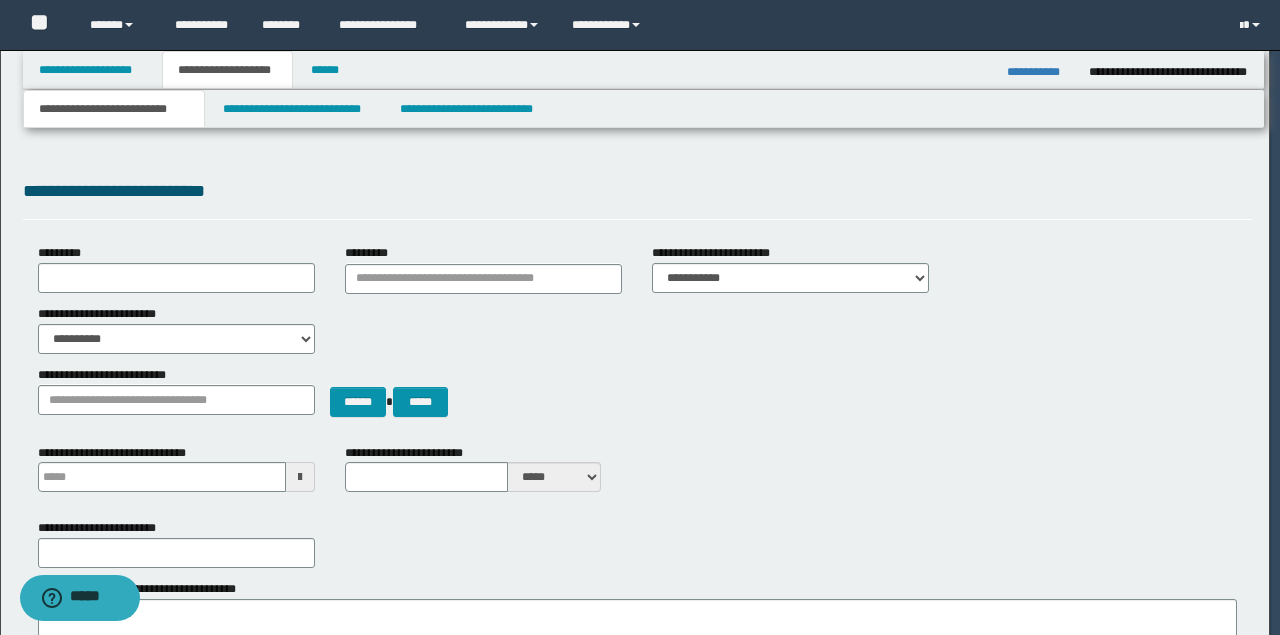 type 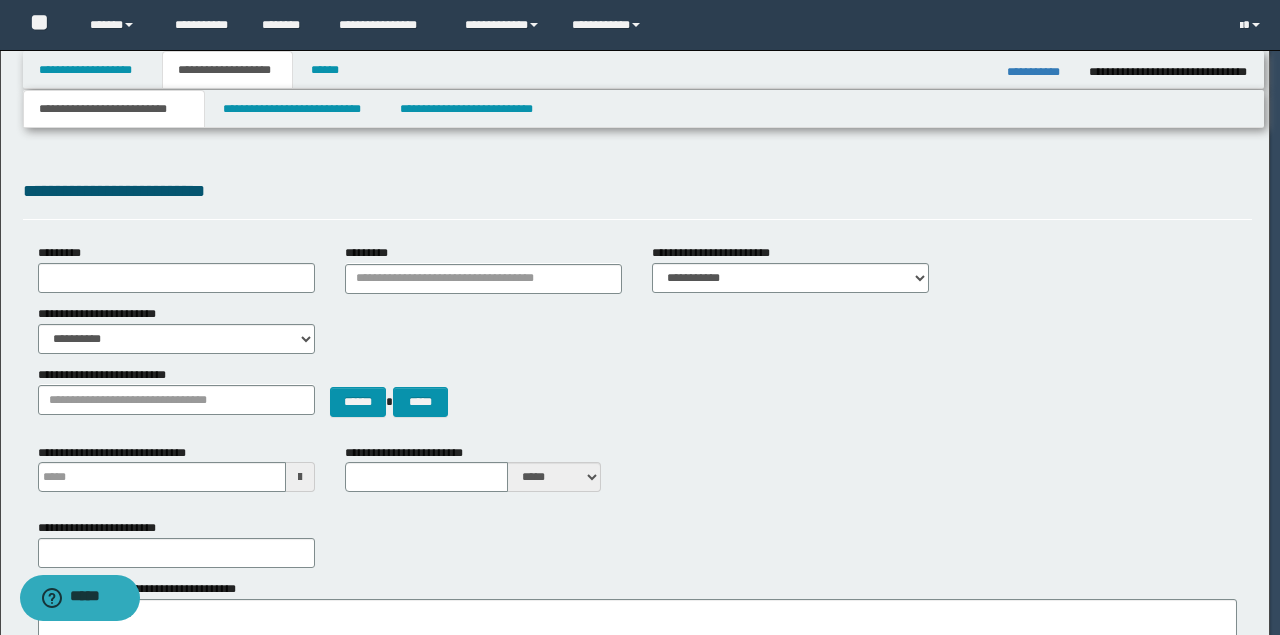 scroll, scrollTop: 0, scrollLeft: 0, axis: both 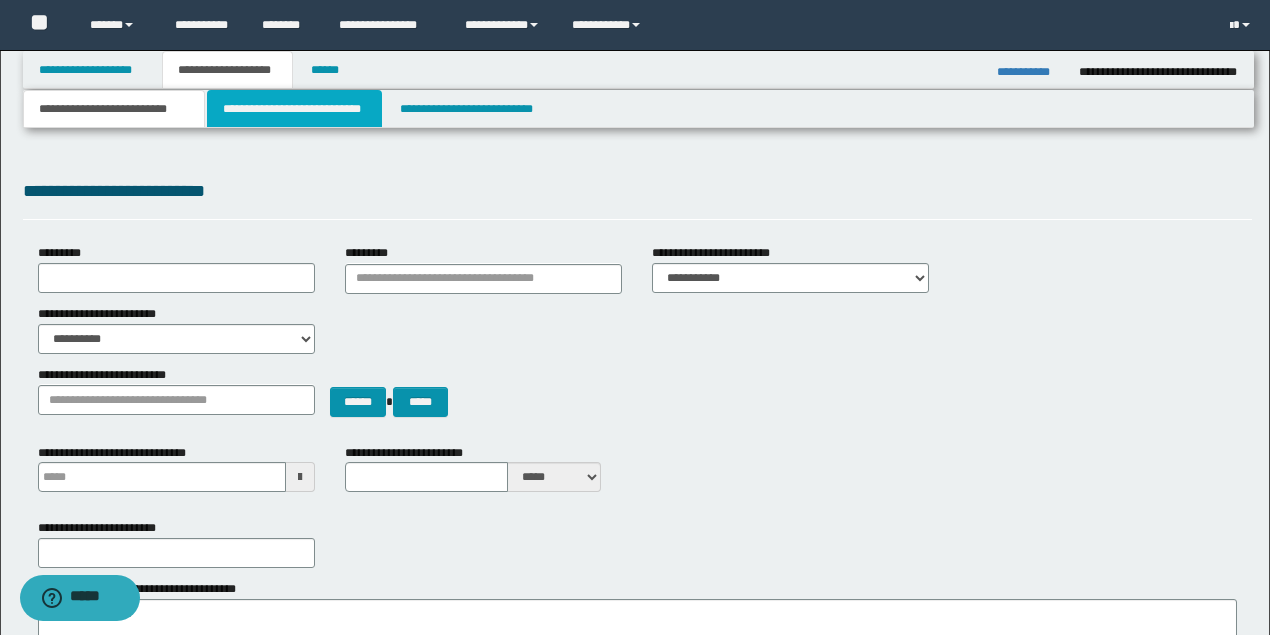 click on "**********" at bounding box center (294, 109) 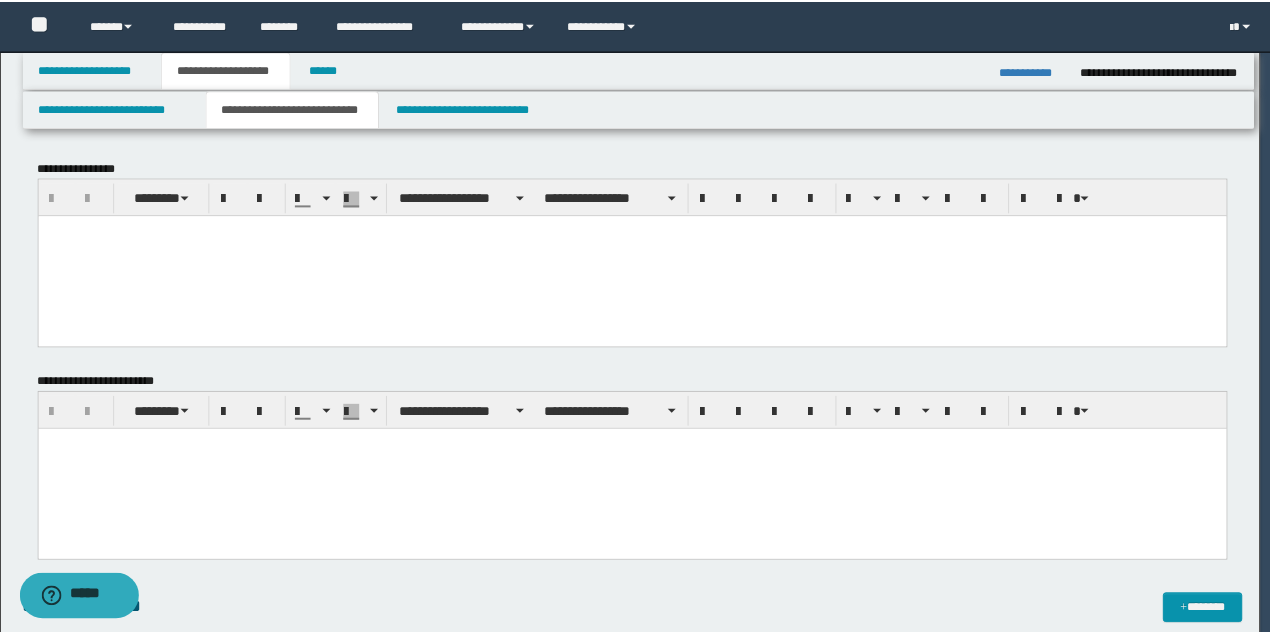 scroll, scrollTop: 0, scrollLeft: 0, axis: both 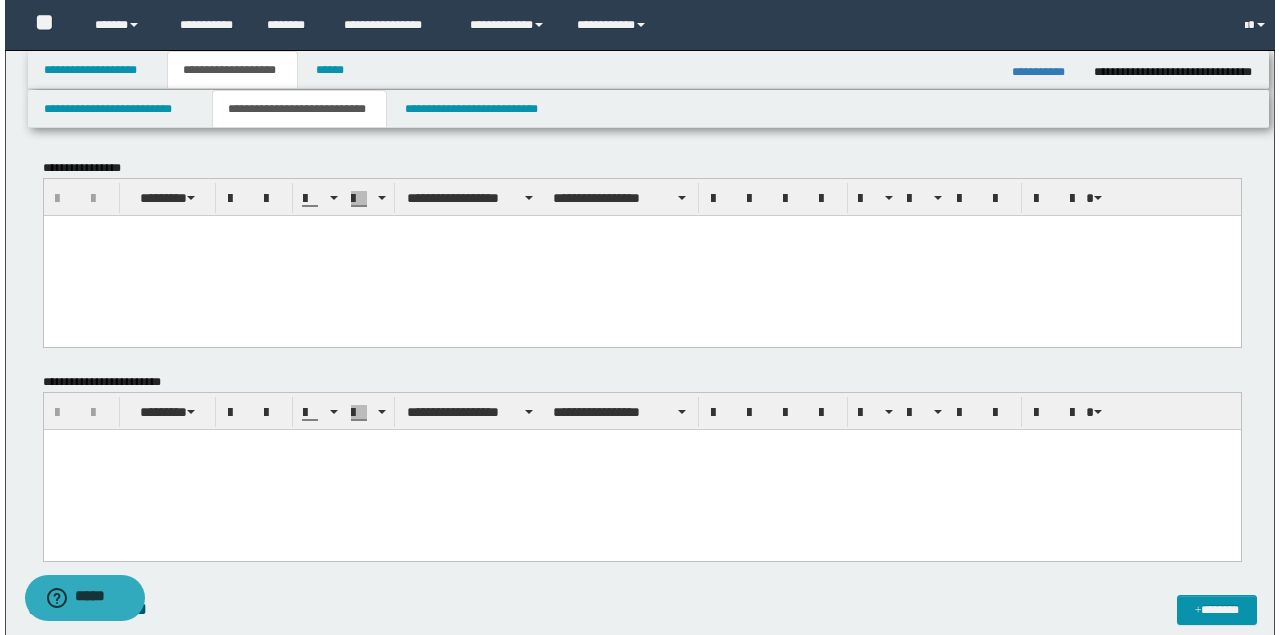 click at bounding box center (641, 230) 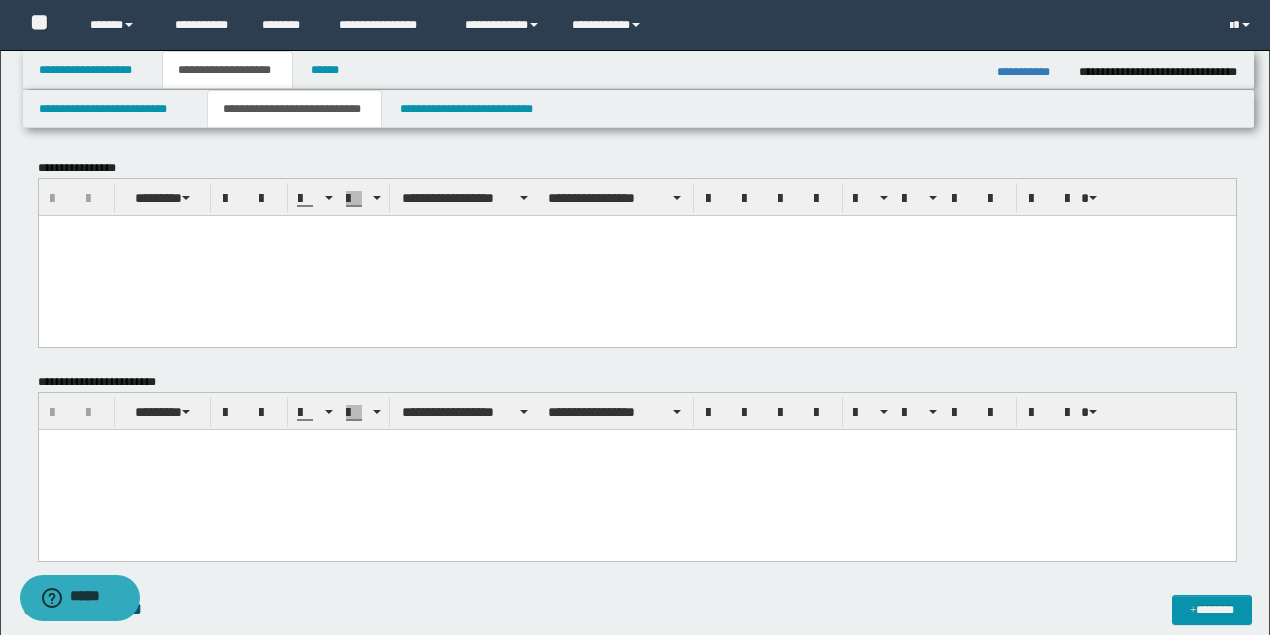 paste 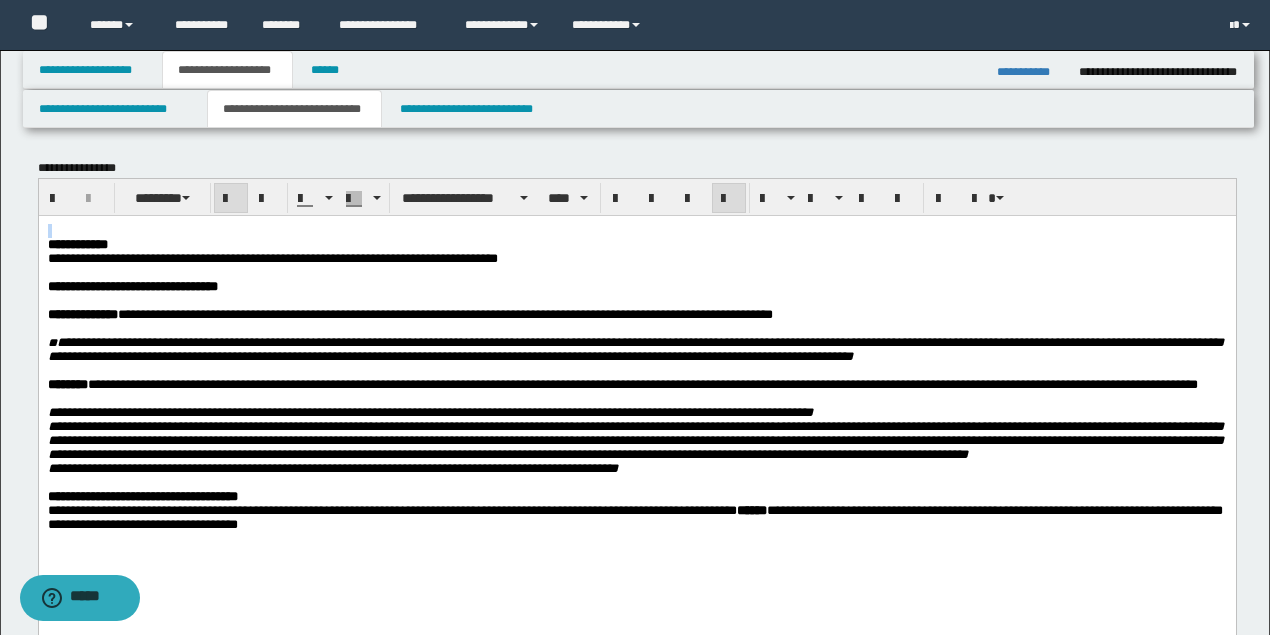drag, startPoint x: 46, startPoint y: 246, endPoint x: 77, endPoint y: 426, distance: 182.64993 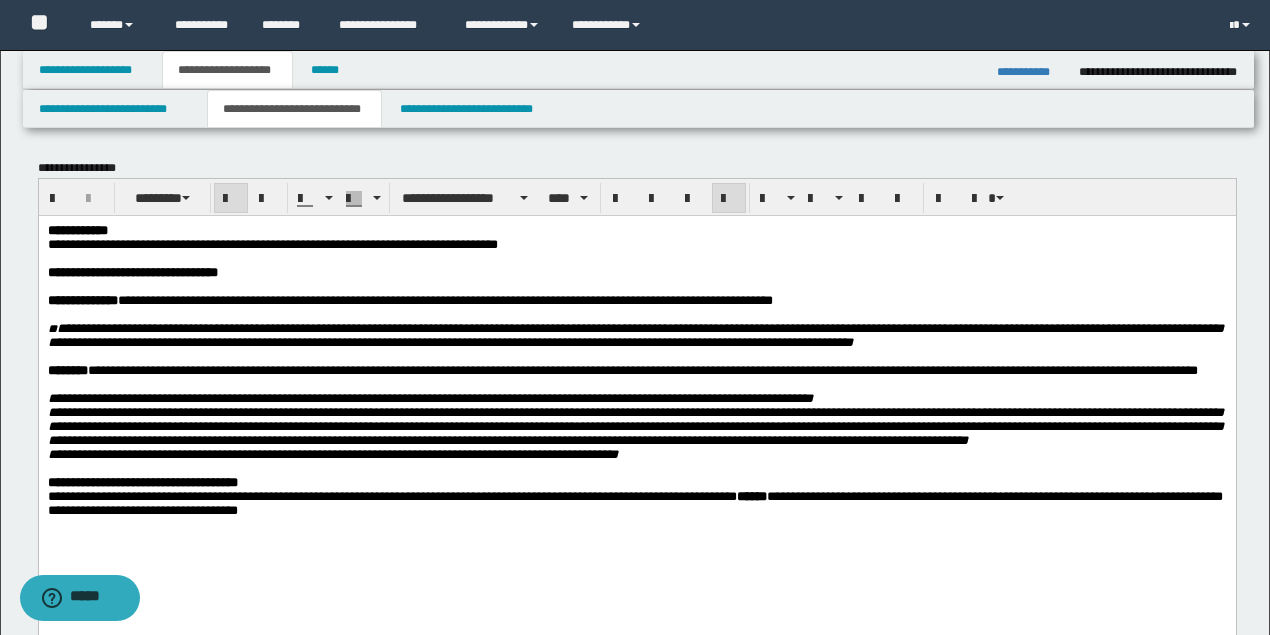click on "**********" at bounding box center (642, 369) 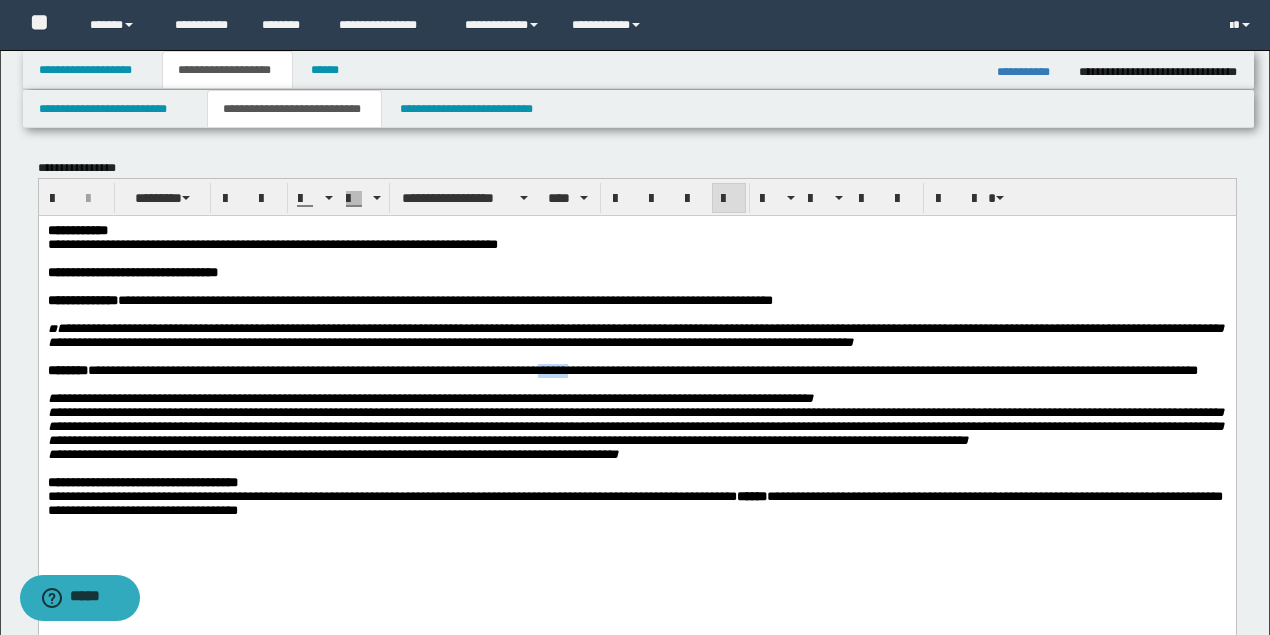 drag, startPoint x: 635, startPoint y: 384, endPoint x: 600, endPoint y: 380, distance: 35.22783 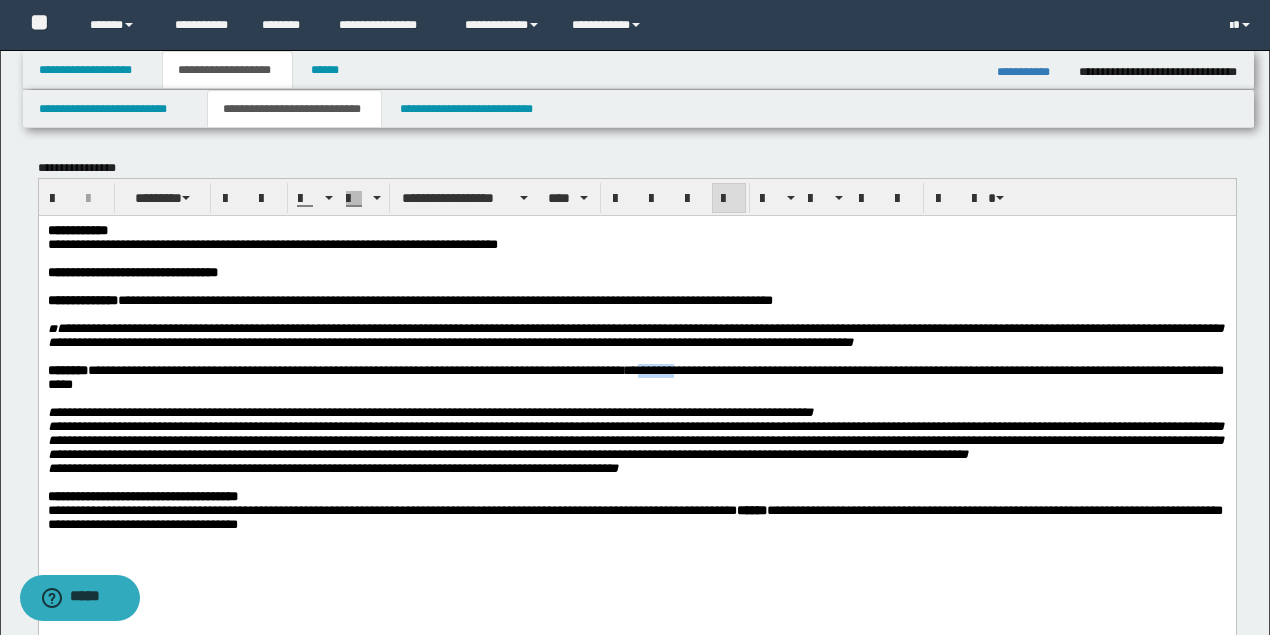 drag, startPoint x: 734, startPoint y: 380, endPoint x: 705, endPoint y: 381, distance: 29.017237 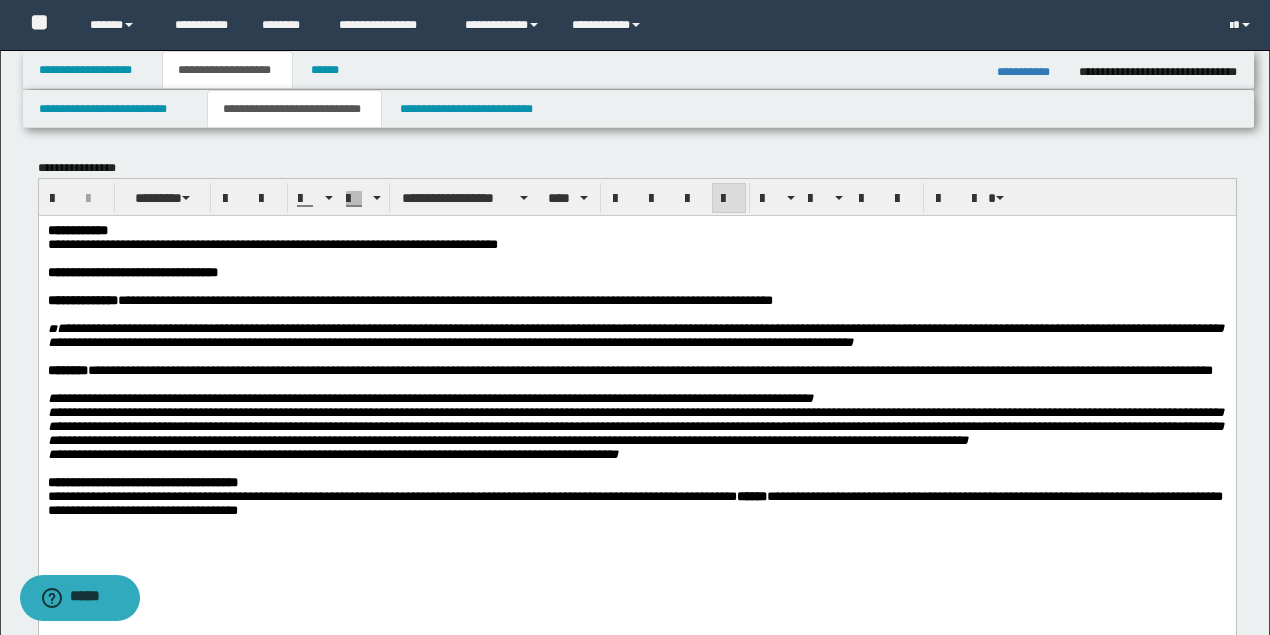 click on "**********" at bounding box center [649, 369] 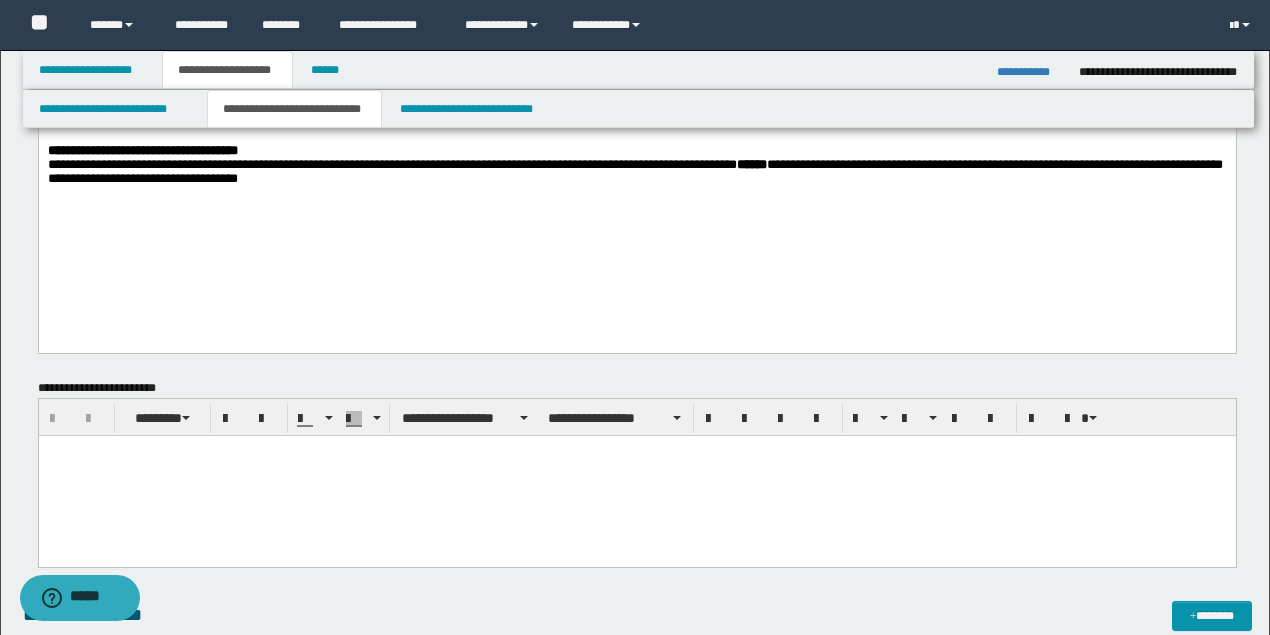 scroll, scrollTop: 333, scrollLeft: 0, axis: vertical 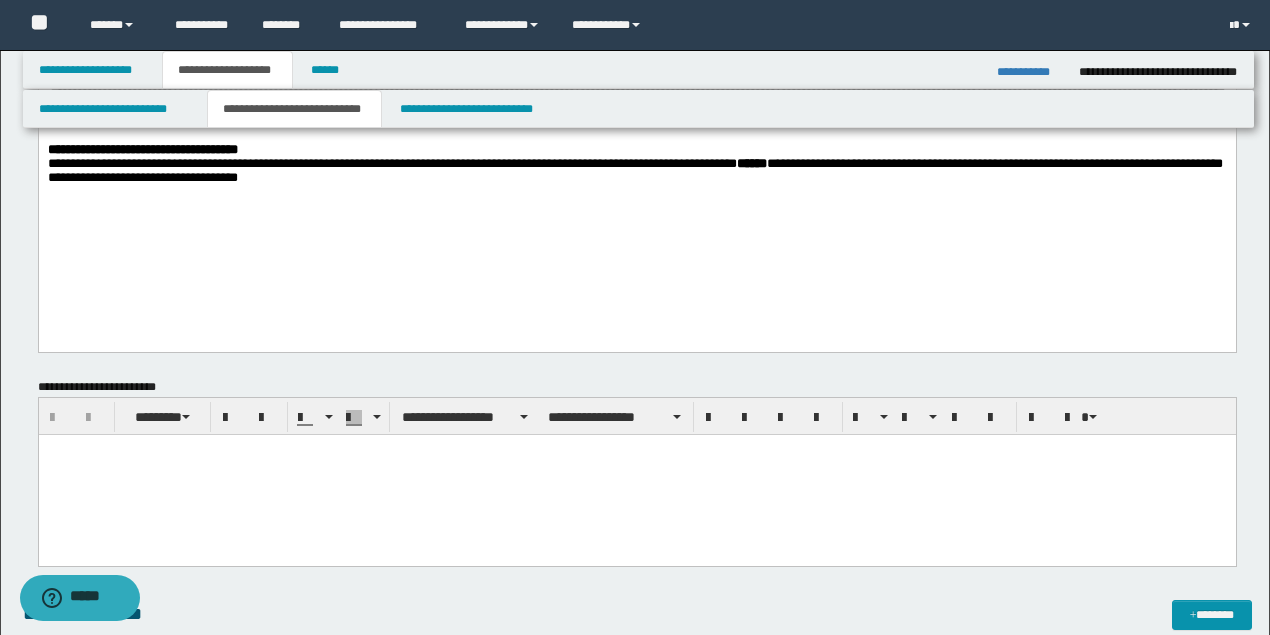 click at bounding box center (636, 475) 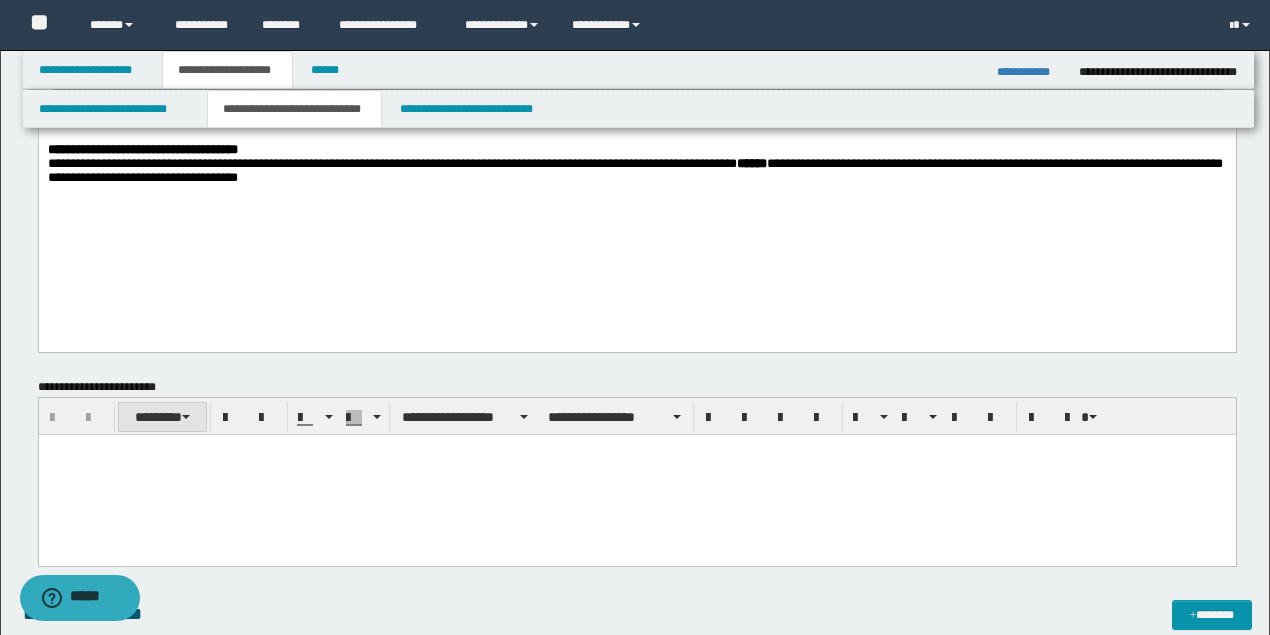 paste 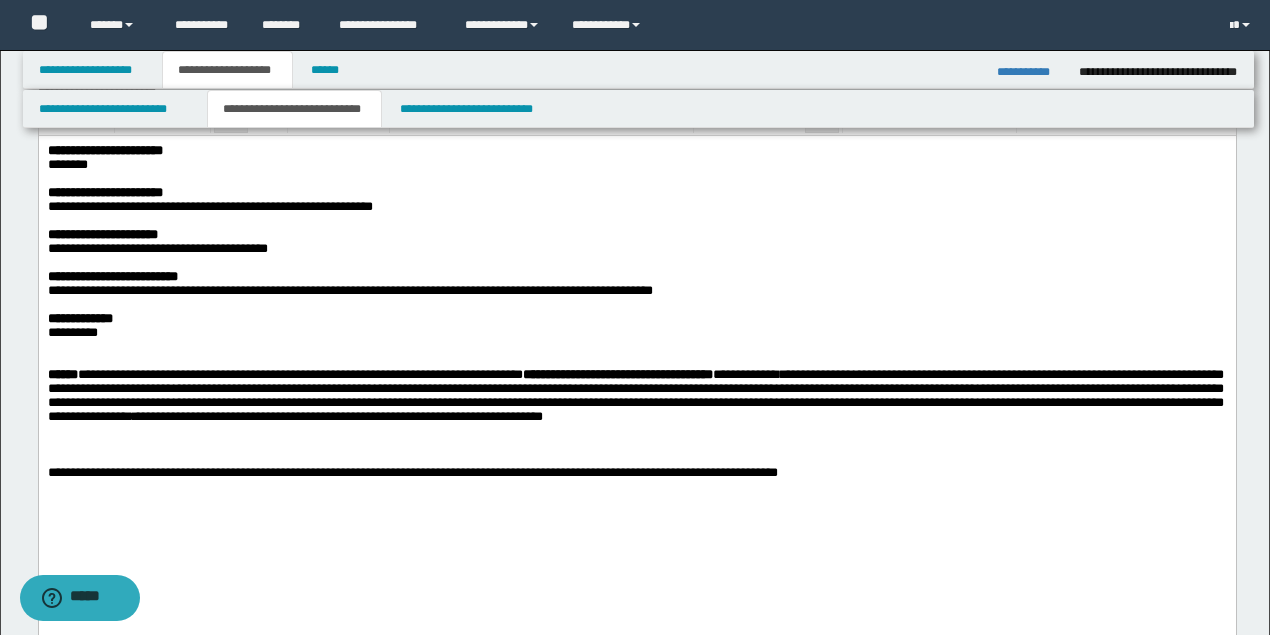 scroll, scrollTop: 666, scrollLeft: 0, axis: vertical 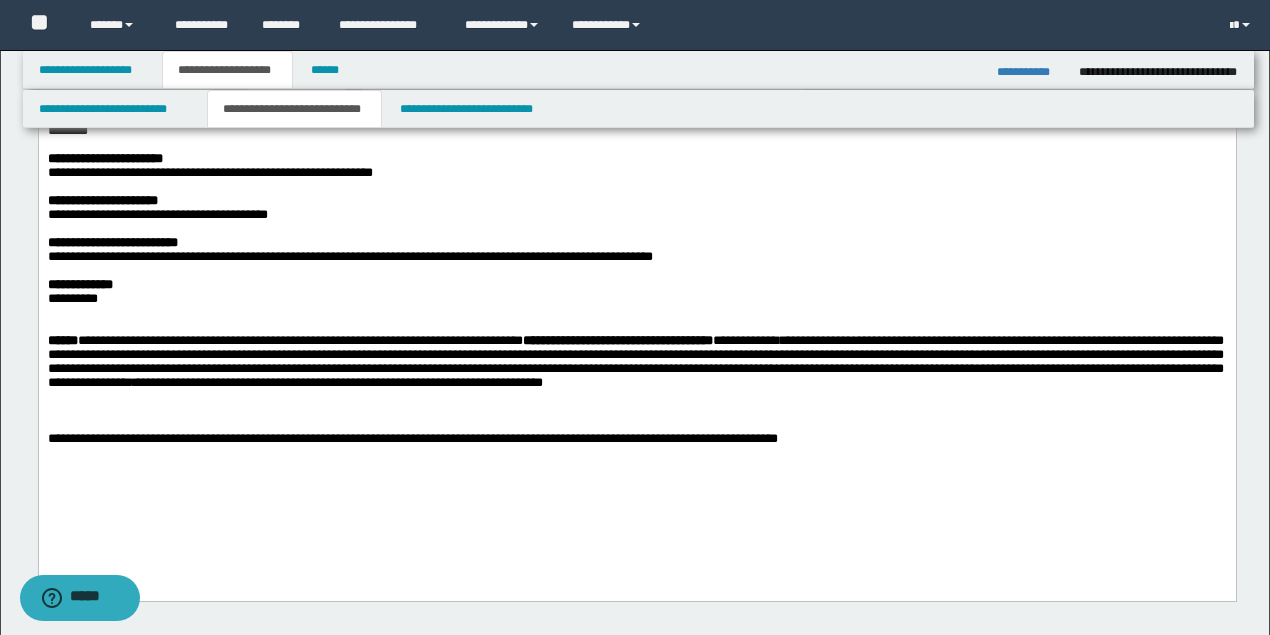 click at bounding box center [636, 411] 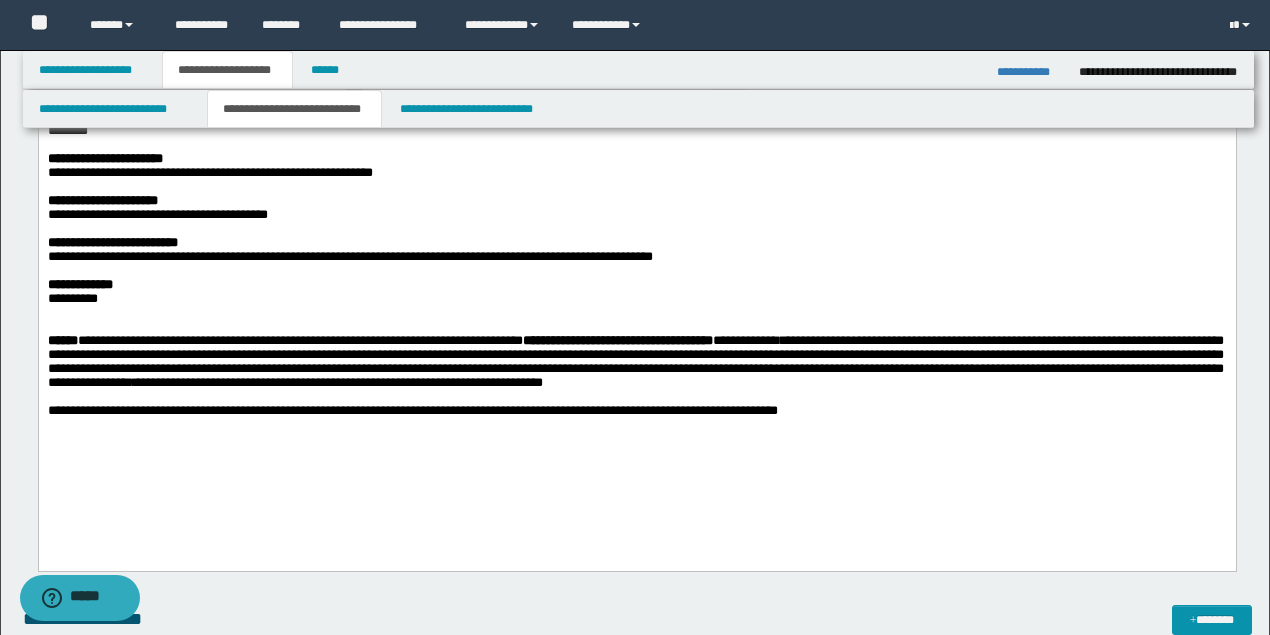 click at bounding box center [636, 327] 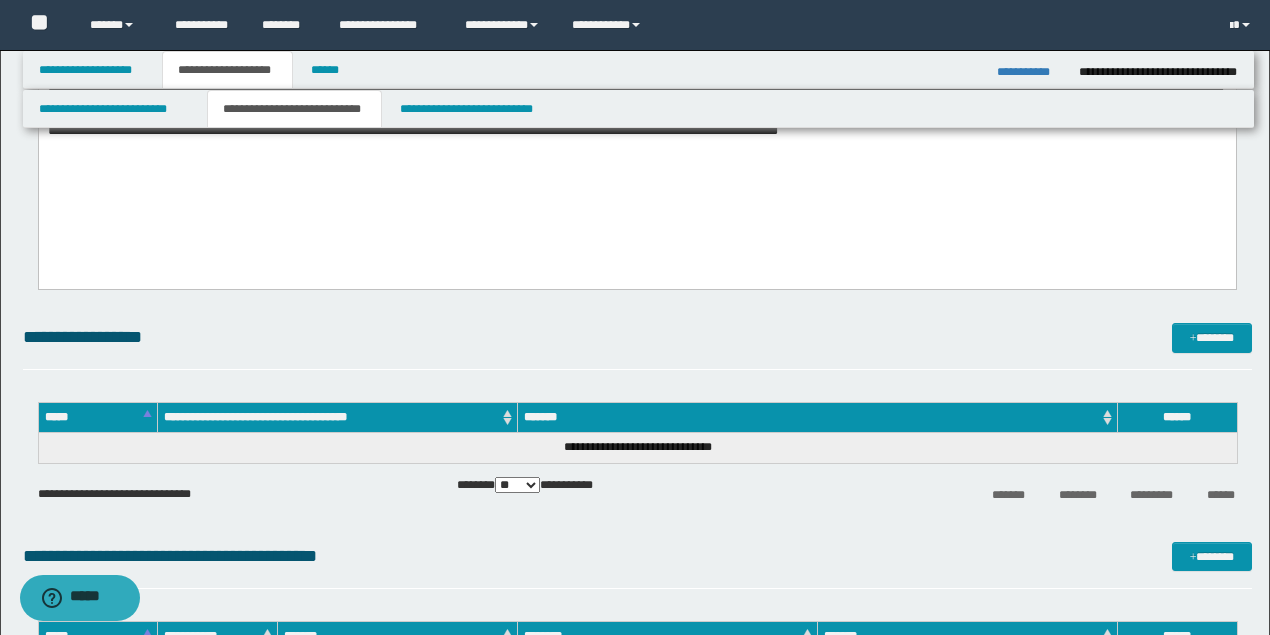 scroll, scrollTop: 933, scrollLeft: 0, axis: vertical 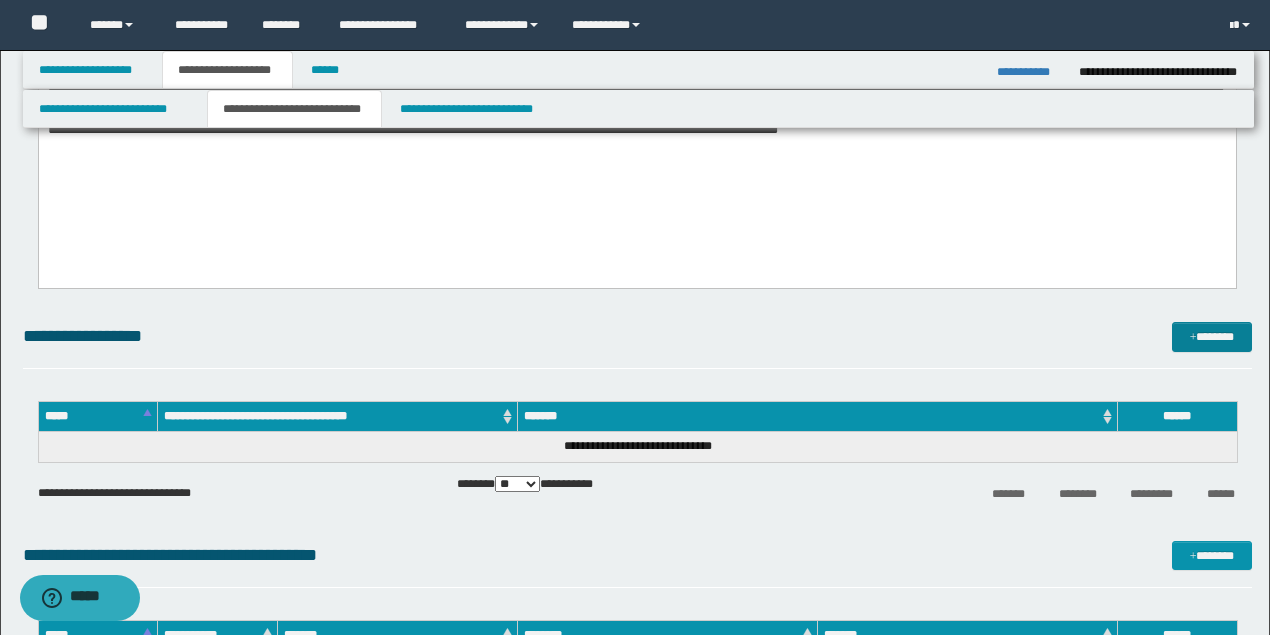 click on "*******" at bounding box center [1211, 336] 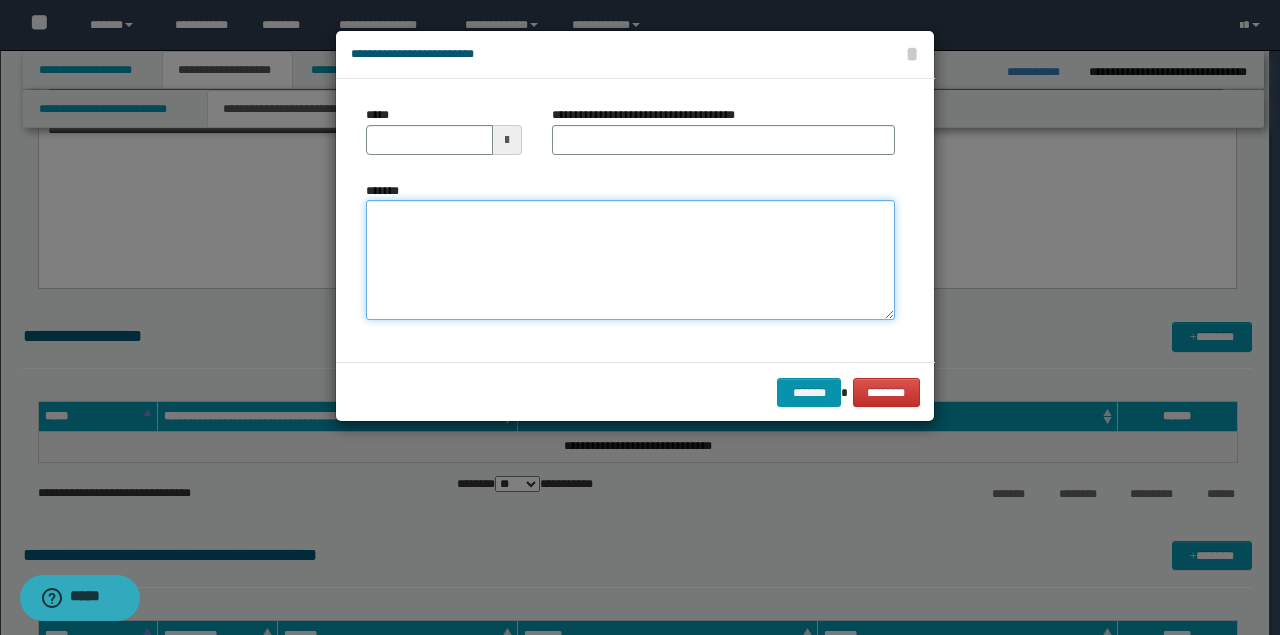 click on "*******" at bounding box center [630, 260] 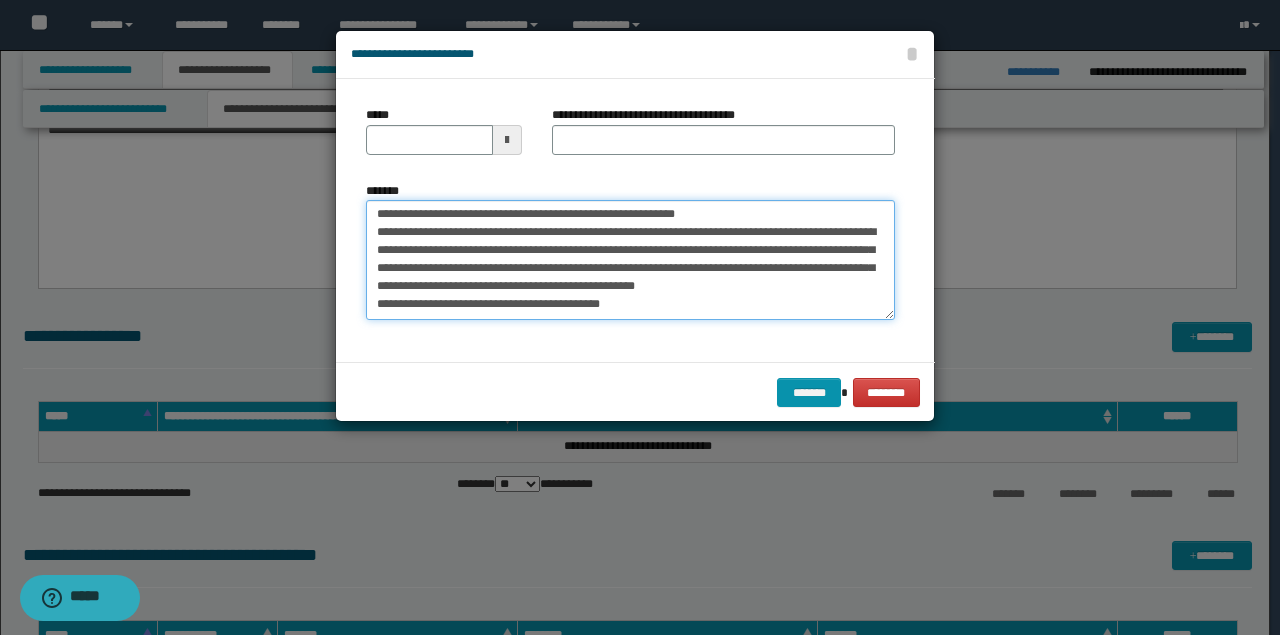 scroll, scrollTop: 0, scrollLeft: 0, axis: both 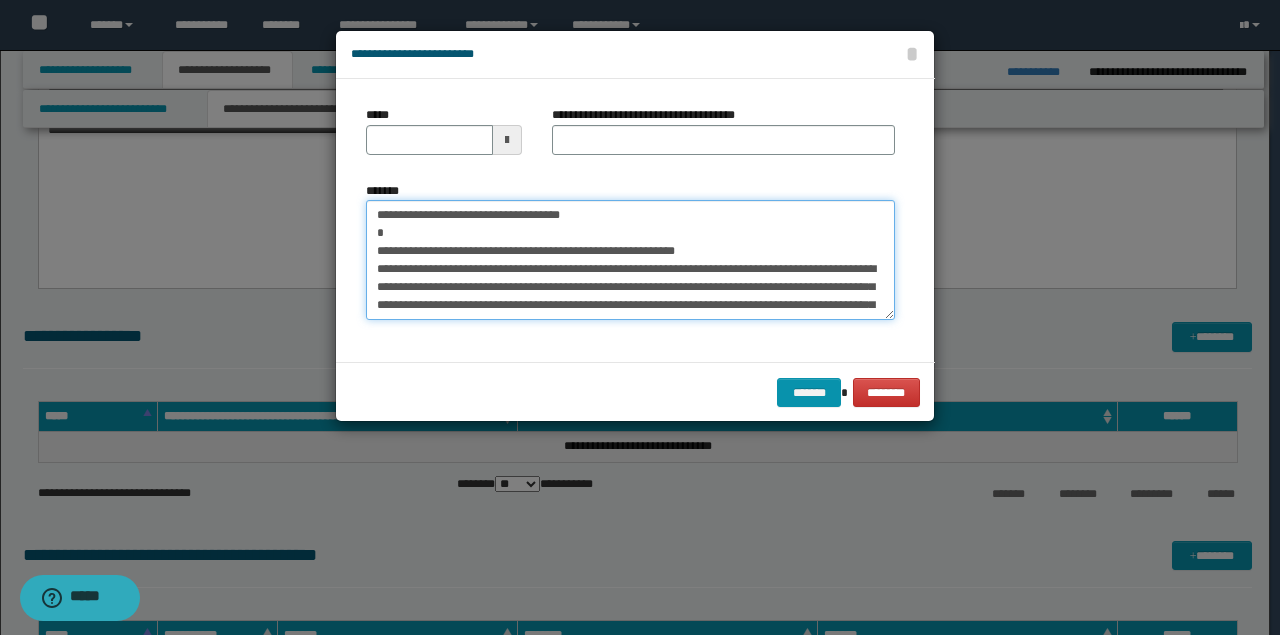 drag, startPoint x: 510, startPoint y: 213, endPoint x: 142, endPoint y: 190, distance: 368.71805 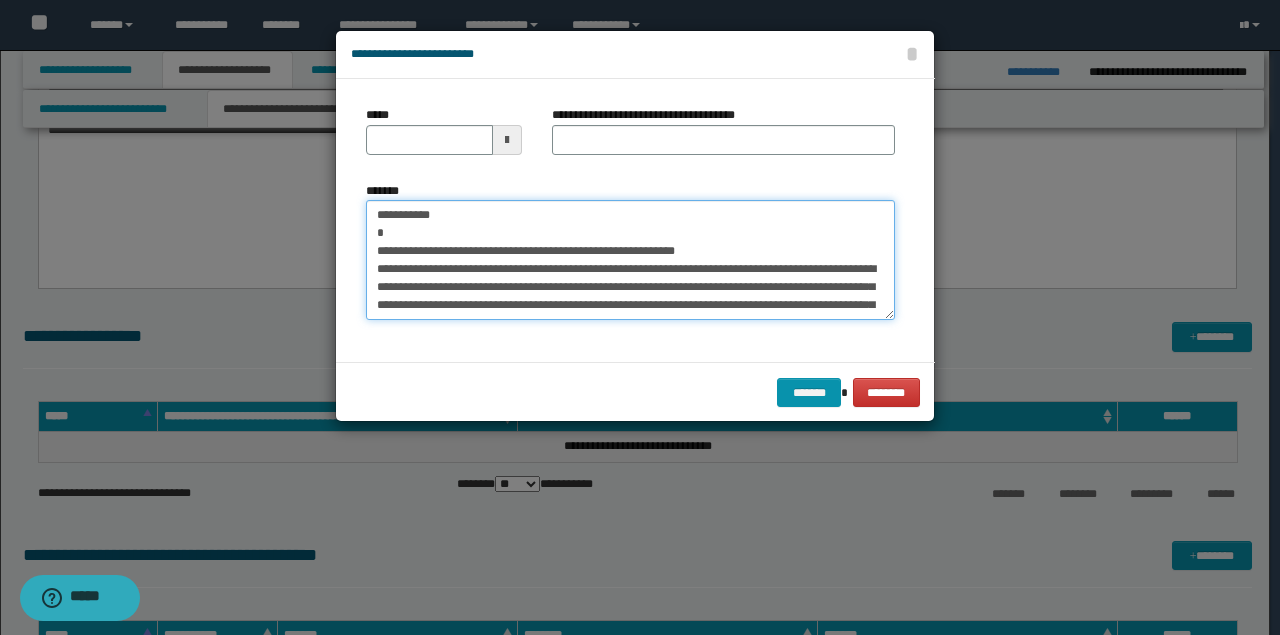 type on "[CITY]
[STATE]
[ADDRESS]
[ZIP]
[COUNTRY]
[POSTAL_CODE]
[PHONE]
[EMAIL]
[WEBSITE]" 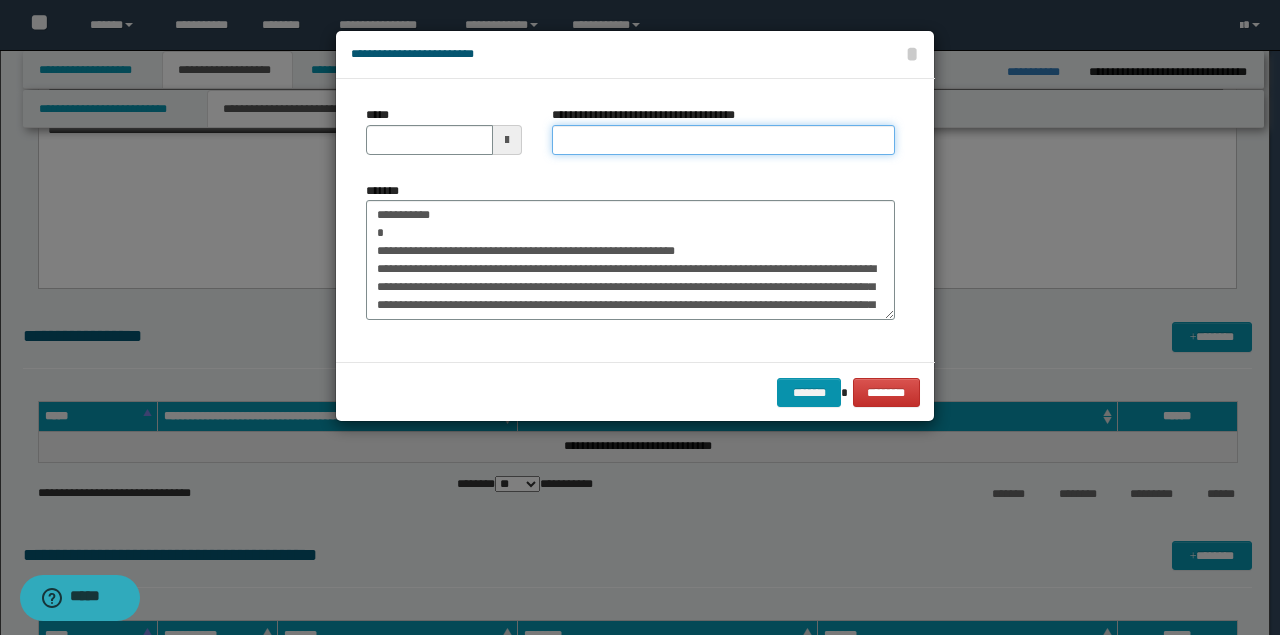 click on "**********" at bounding box center [723, 140] 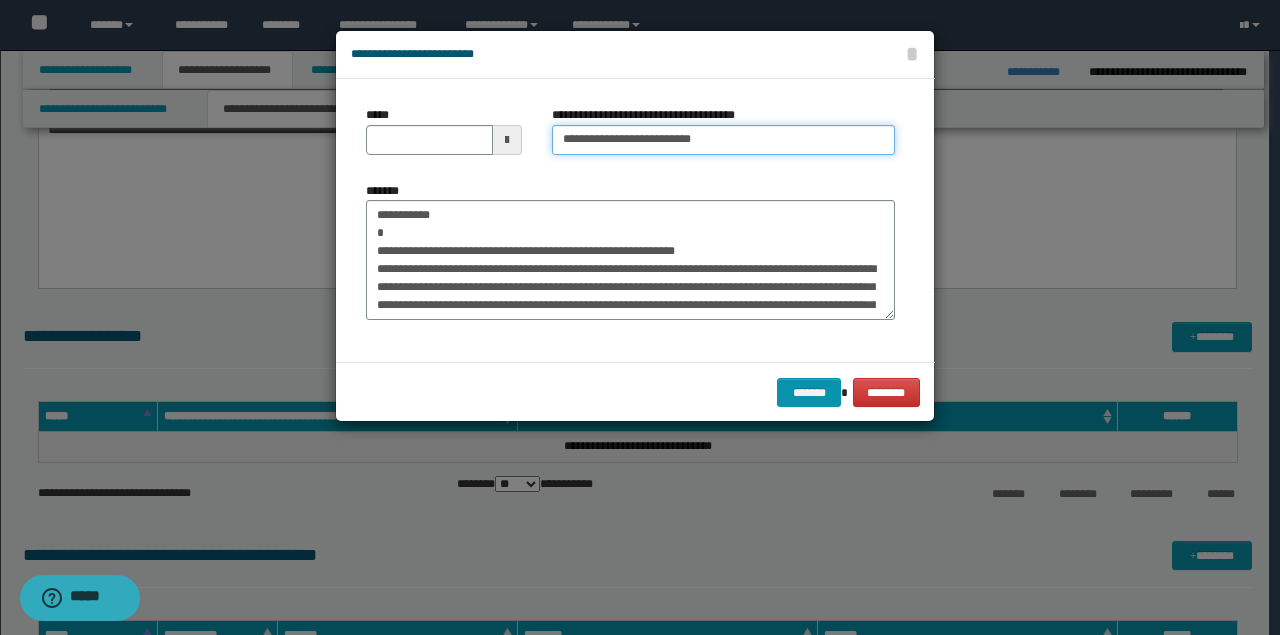 type on "**********" 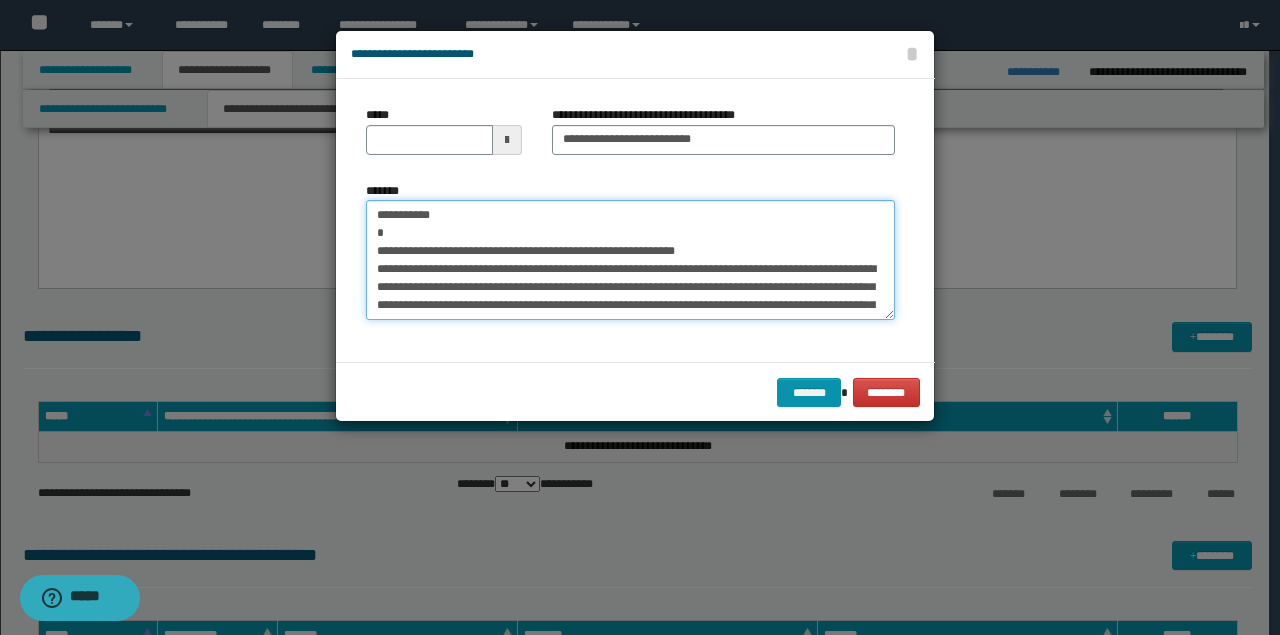 drag, startPoint x: 450, startPoint y: 214, endPoint x: 187, endPoint y: 154, distance: 269.7573 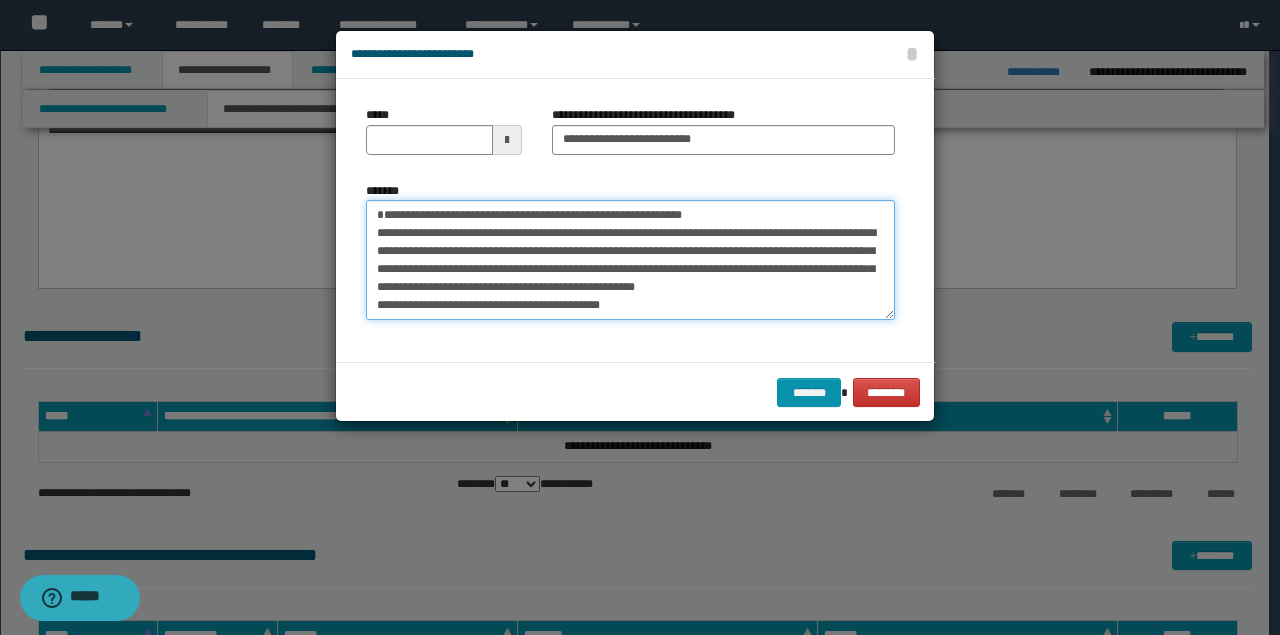 type on "[ADDRESS]
[CITY]
[STATE]
[ZIP]
[COUNTRY]
[POSTAL_CODE]
[PHONE]
[EMAIL]
[WEBSITE]" 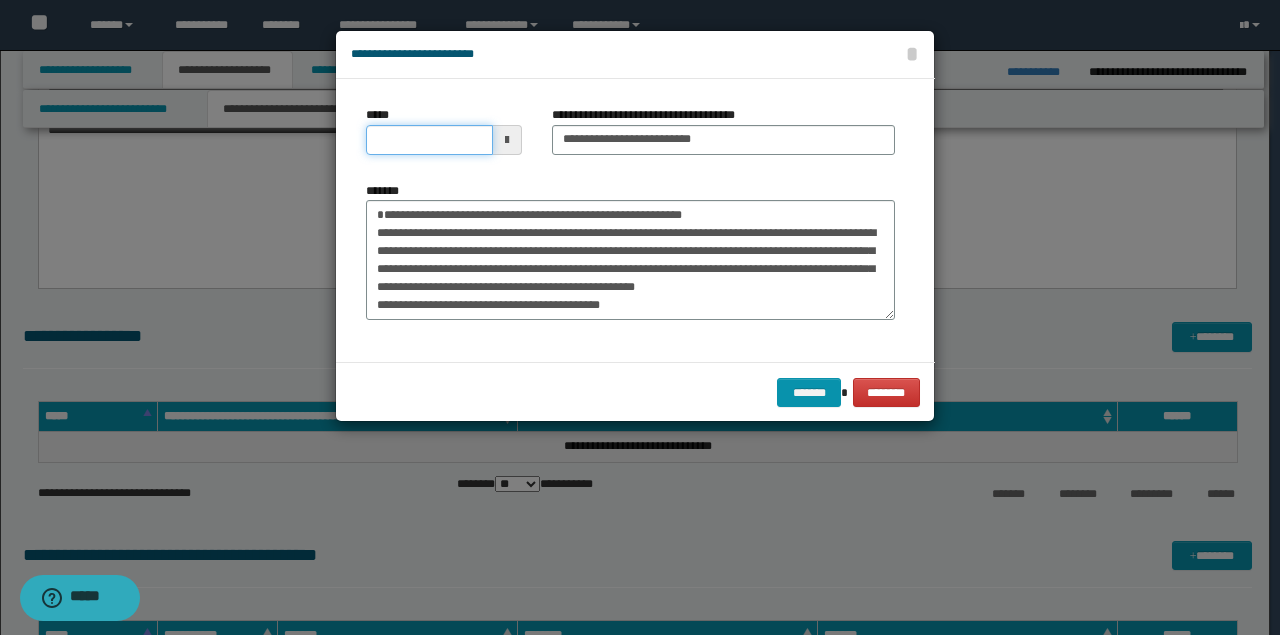 click on "*****" at bounding box center [429, 140] 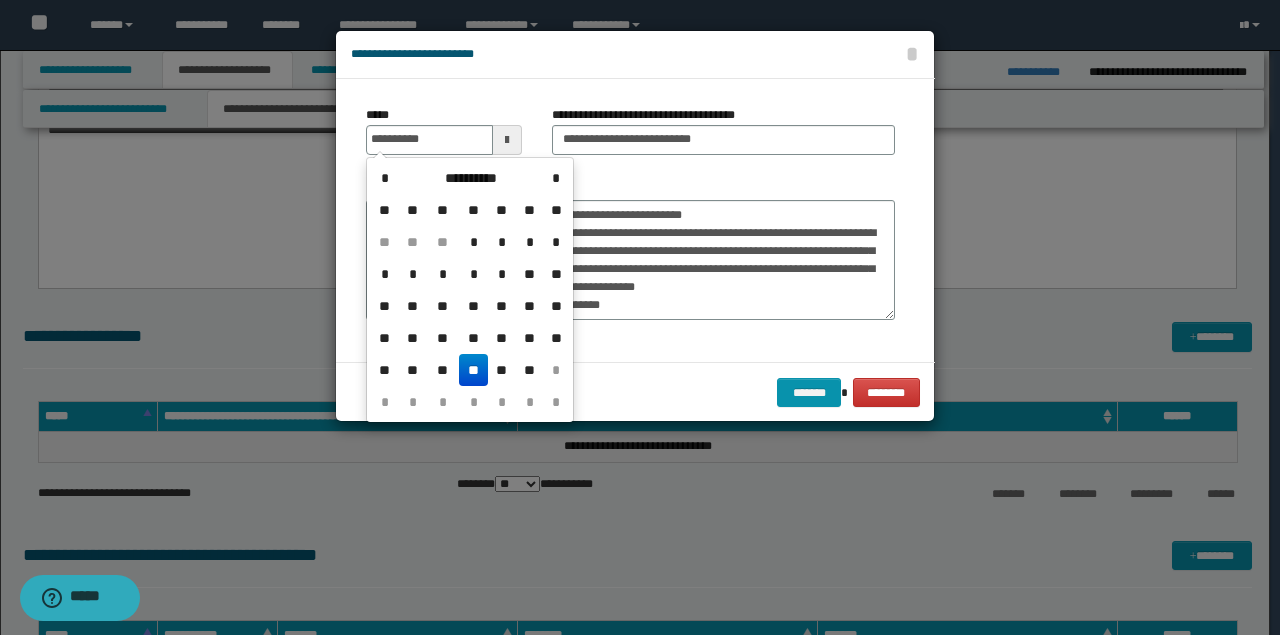 type on "**********" 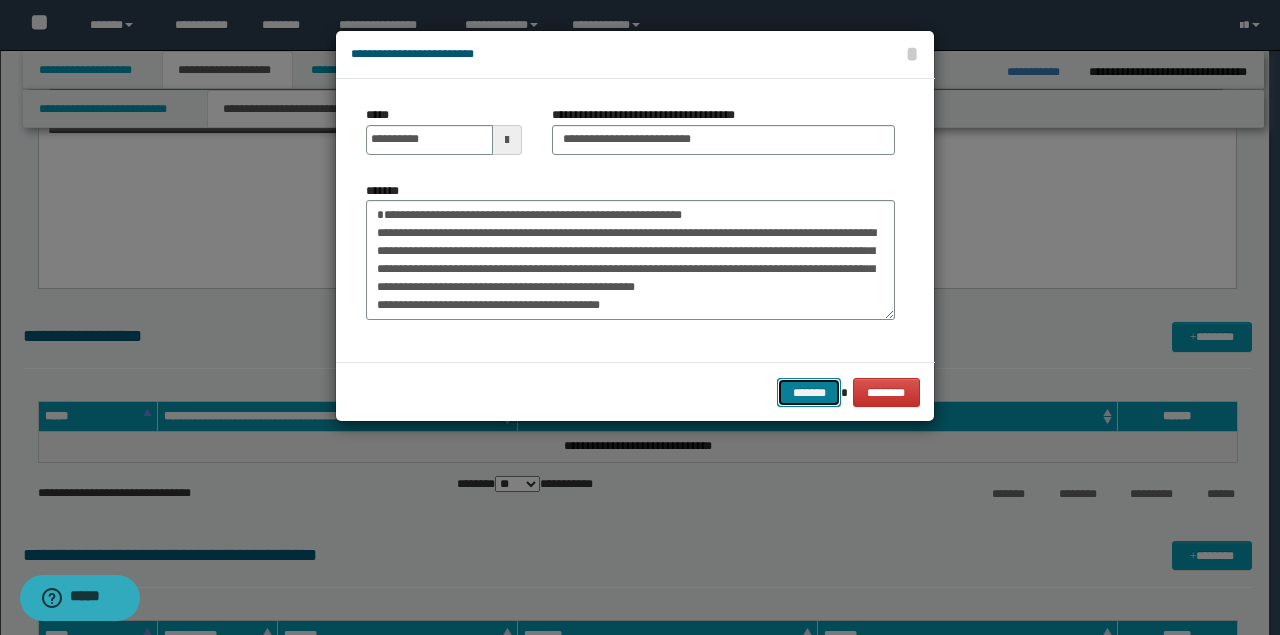 click on "*******" at bounding box center [809, 392] 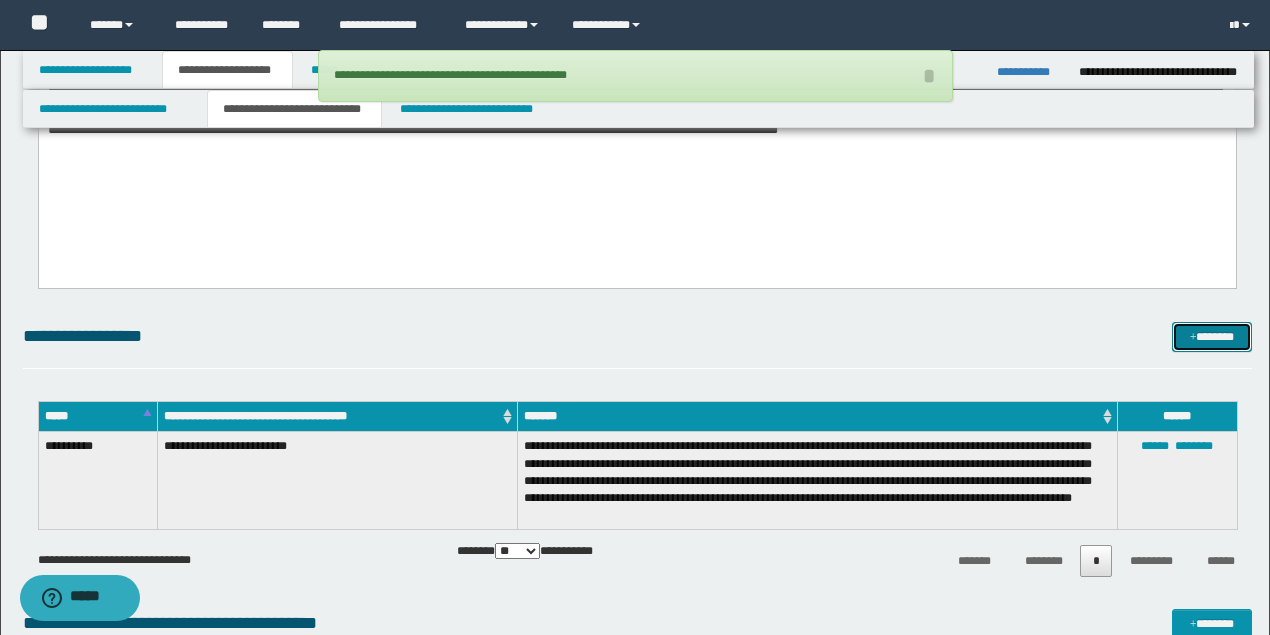 click on "*******" at bounding box center (1211, 336) 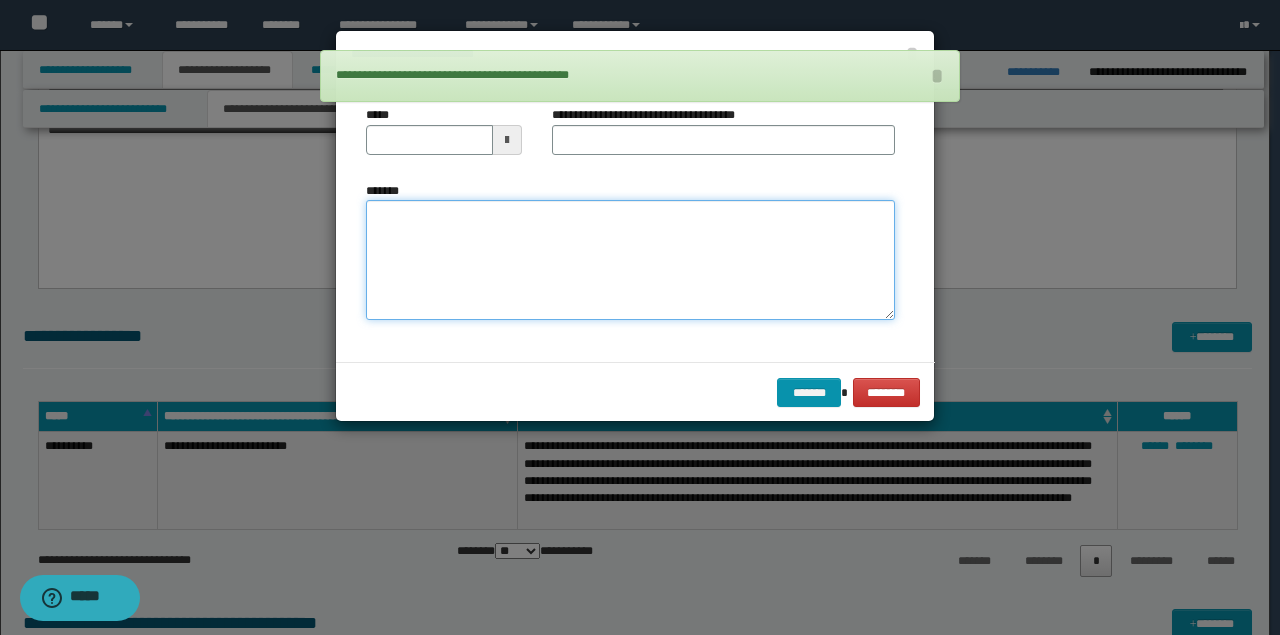 click on "*******" at bounding box center [630, 259] 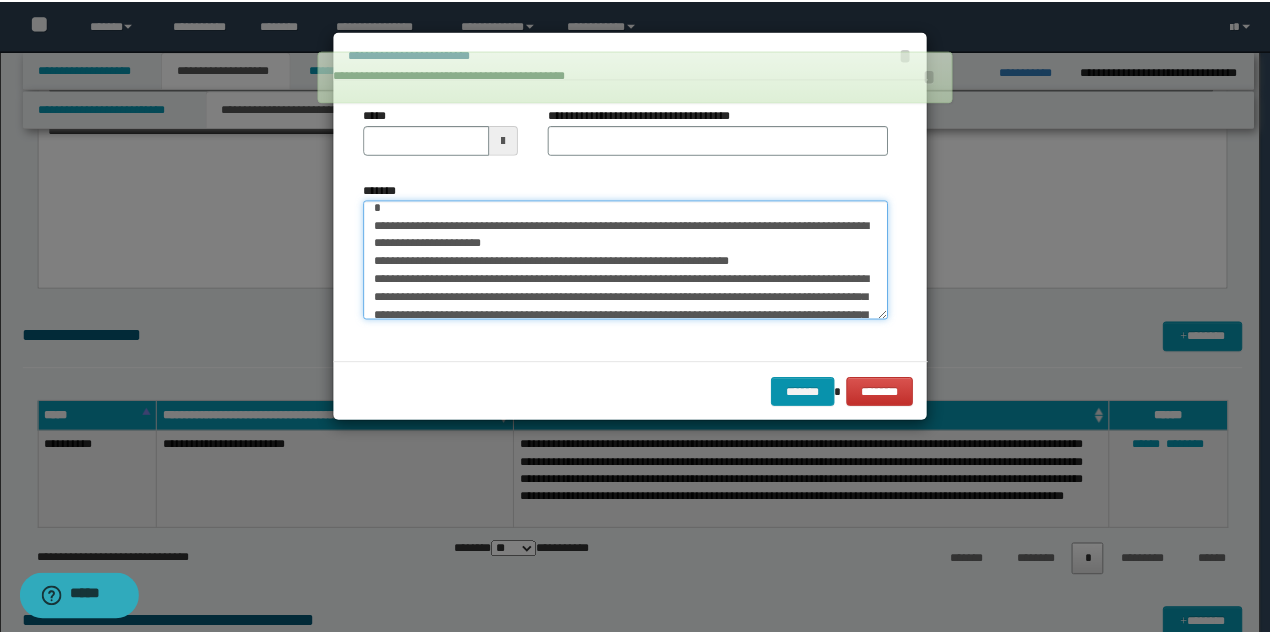 scroll, scrollTop: 0, scrollLeft: 0, axis: both 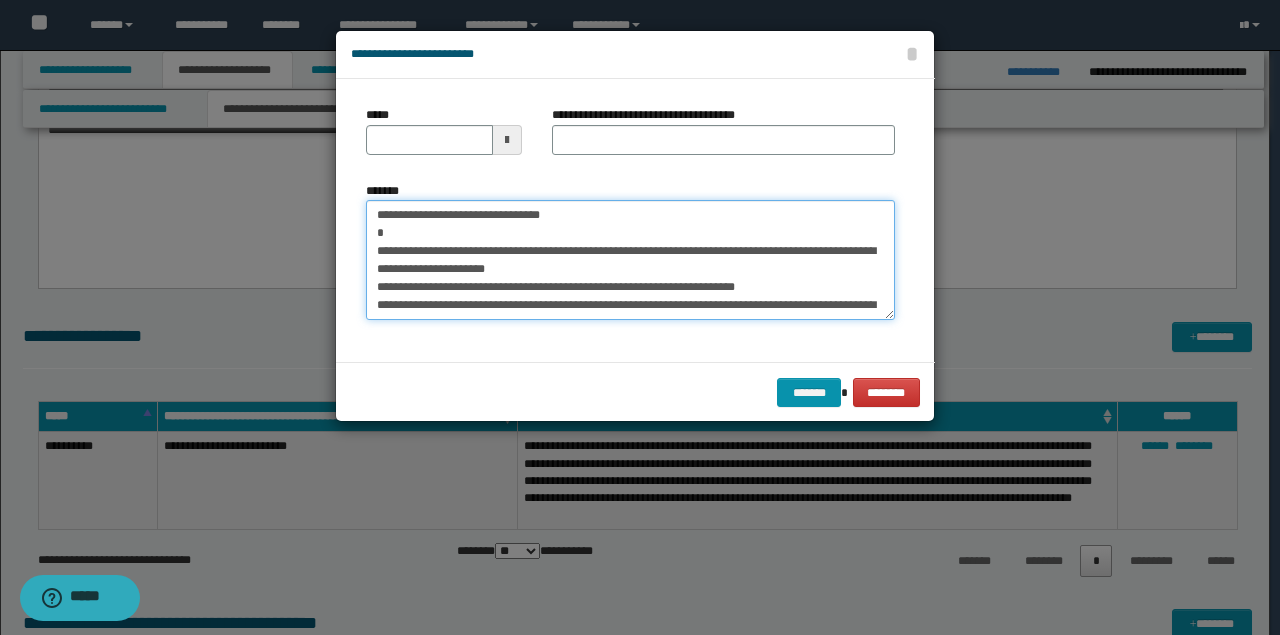 drag, startPoint x: 490, startPoint y: 210, endPoint x: 100, endPoint y: 185, distance: 390.80045 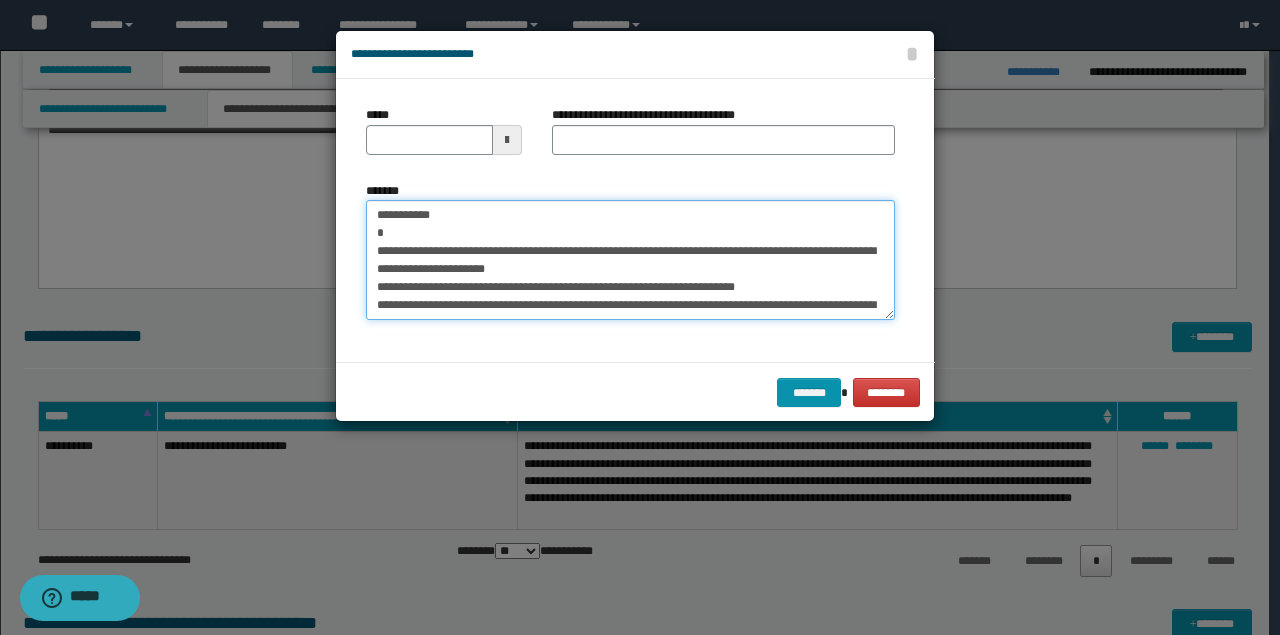 type on "[CITY]
[STATE]
[ADDRESS]
[ZIP]
[COUNTRY]
[POSTAL_CODE]
[PHONE]
[EMAIL]
[WEBSITE]
[COMPANY]
[PRODUCT]
[PRICE]
[DATE]
[TIME]
[BIRTHDATE]
[AGE]
[SSN]
[PASSPORT]
[DRIVERLICENSE]
[CREDITCARD]" 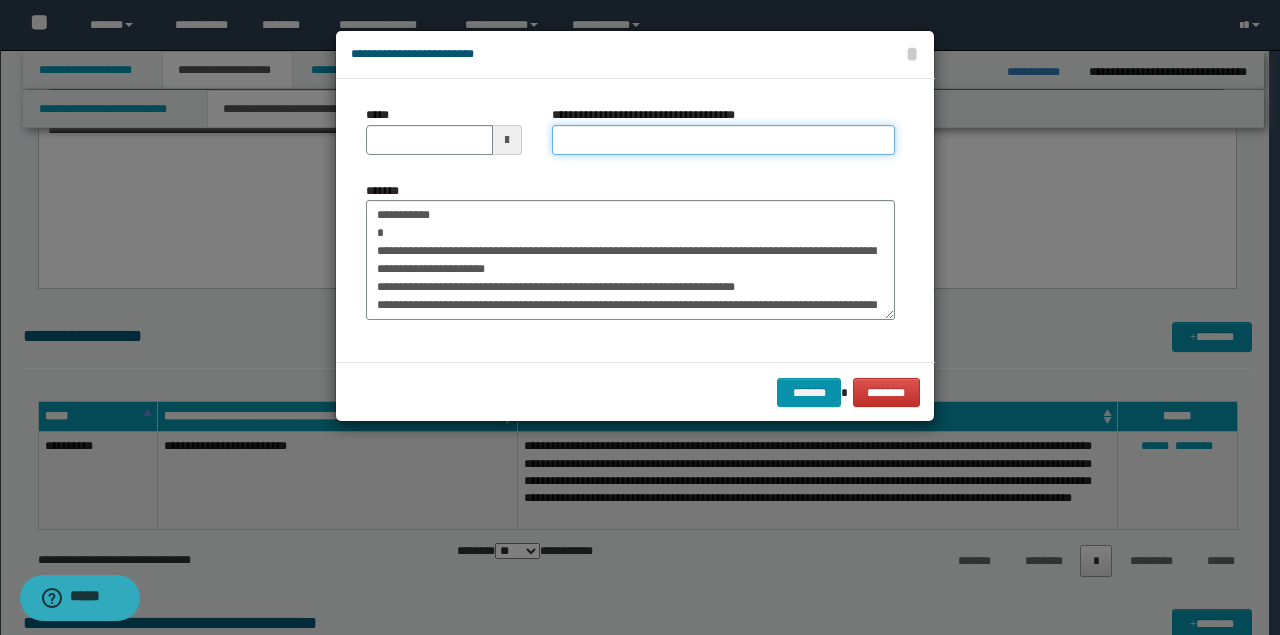 click on "**********" at bounding box center [723, 140] 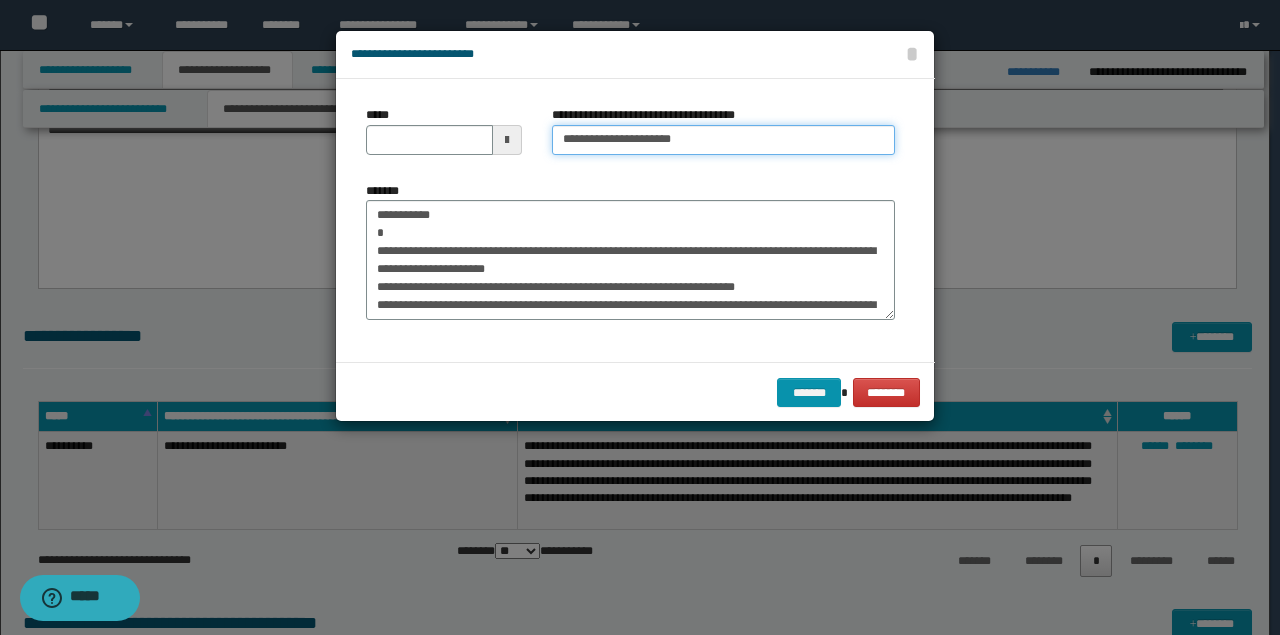 type on "**********" 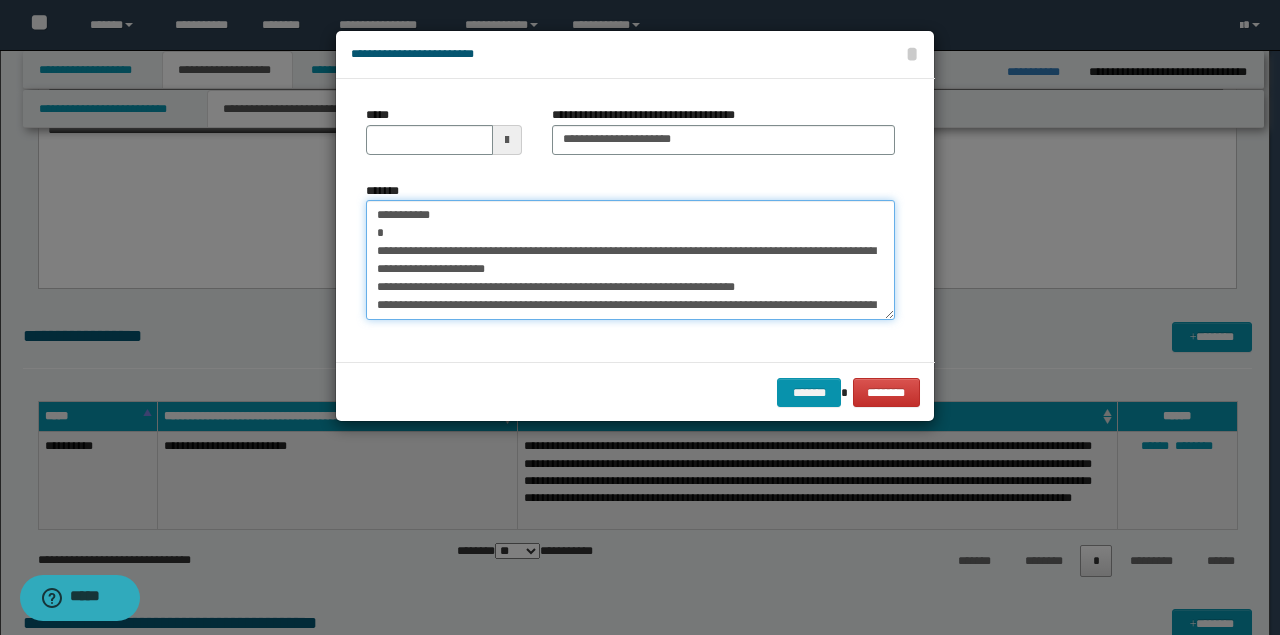 drag, startPoint x: 532, startPoint y: 204, endPoint x: 250, endPoint y: 176, distance: 283.38666 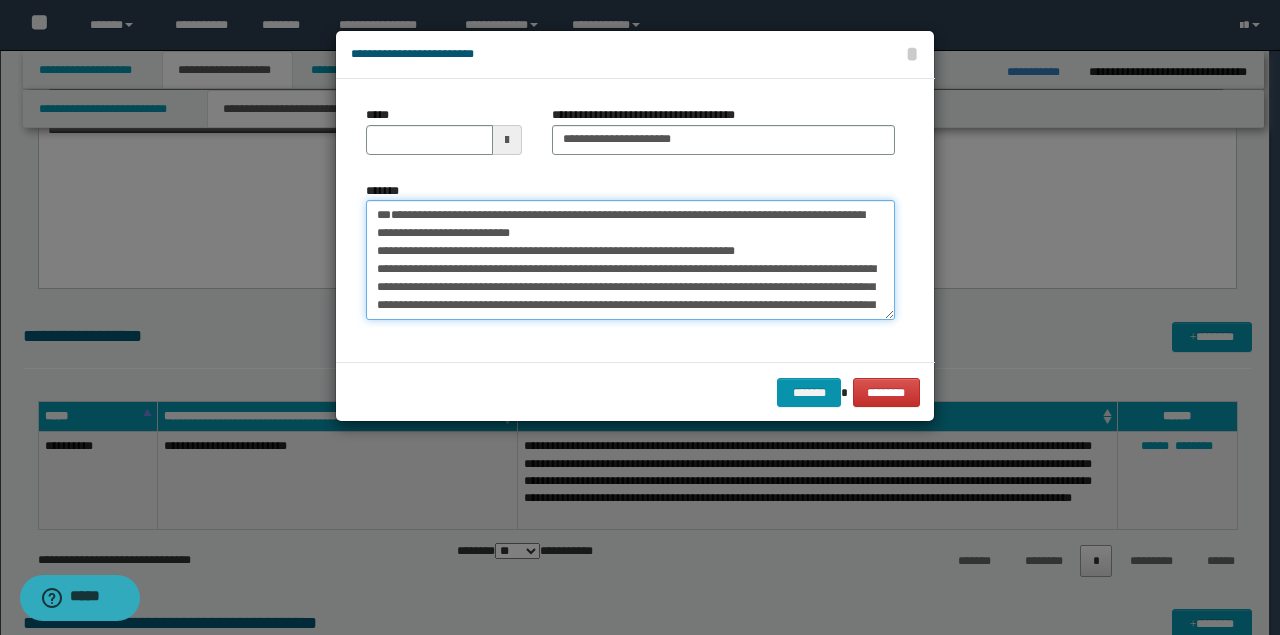 type on "[ADDRESS]
[ZIP]
[COUNTRY]
[POSTAL_CODE]
[PHONE]
[EMAIL]
[WEBSITE]
[COMPANY]
[PRODUCT]
[PRICE]
[DATE]
[TIME]
[BIRTHDATE]
[AGE]
[SSN]
[PASSPORT]
[DRIVERLICENSE]
[CREDITCARD]" 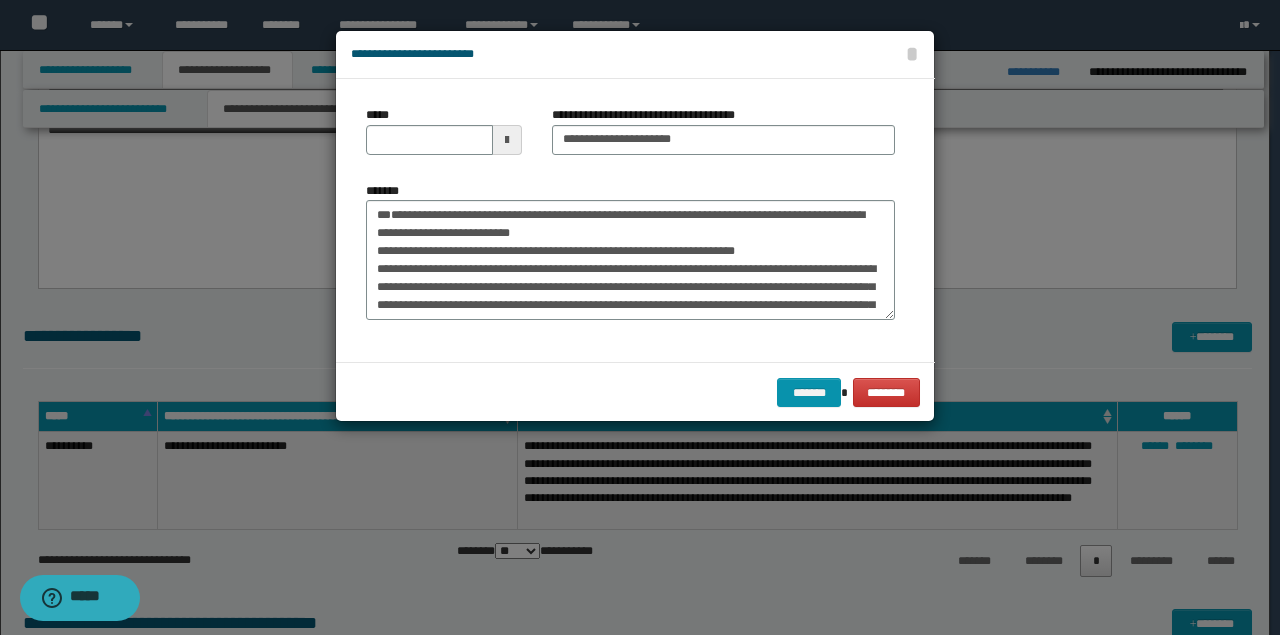 drag, startPoint x: 284, startPoint y: 164, endPoint x: 424, endPoint y: 152, distance: 140.51335 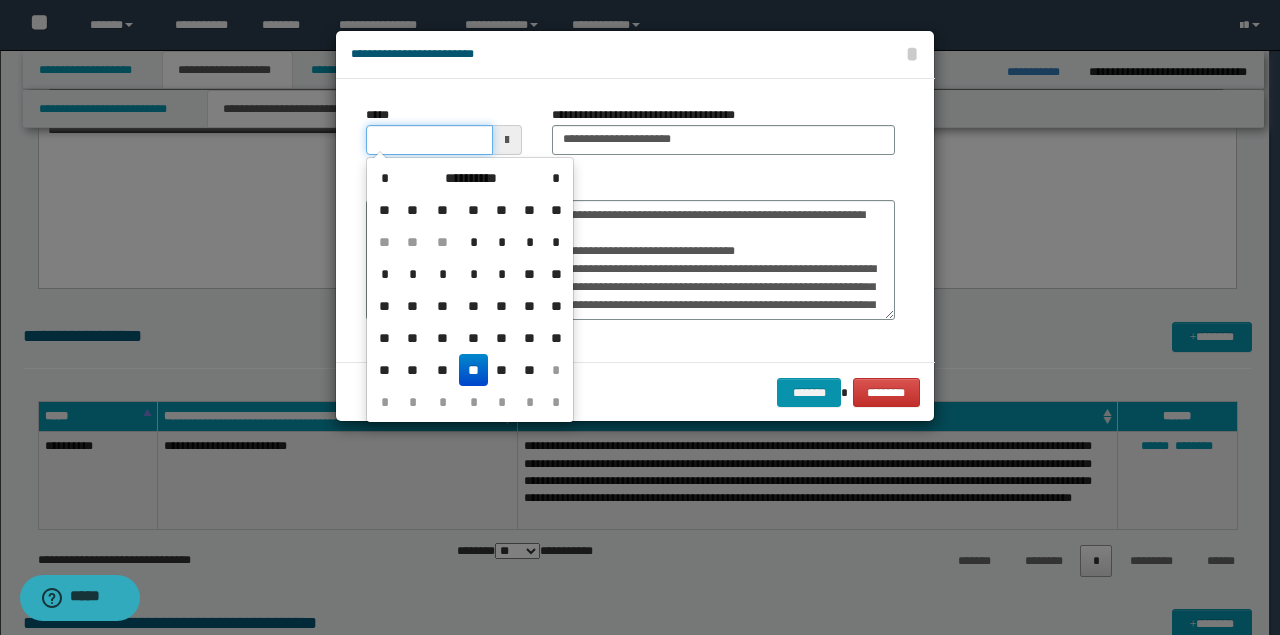 click on "*****" at bounding box center [429, 140] 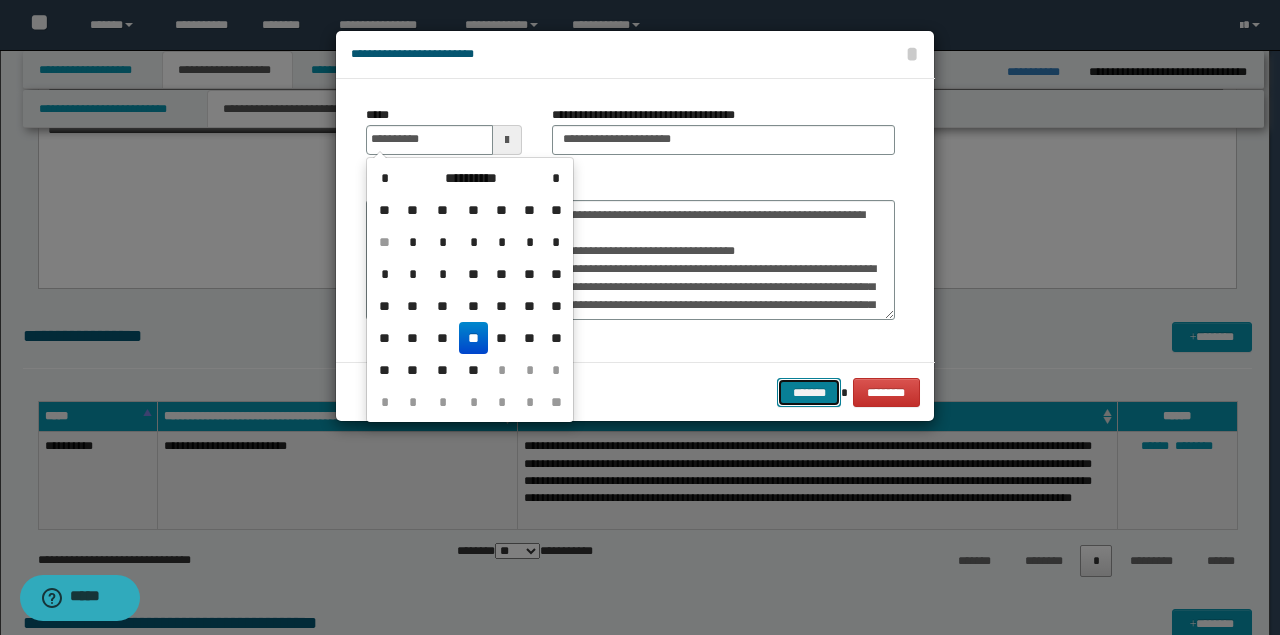 type on "**********" 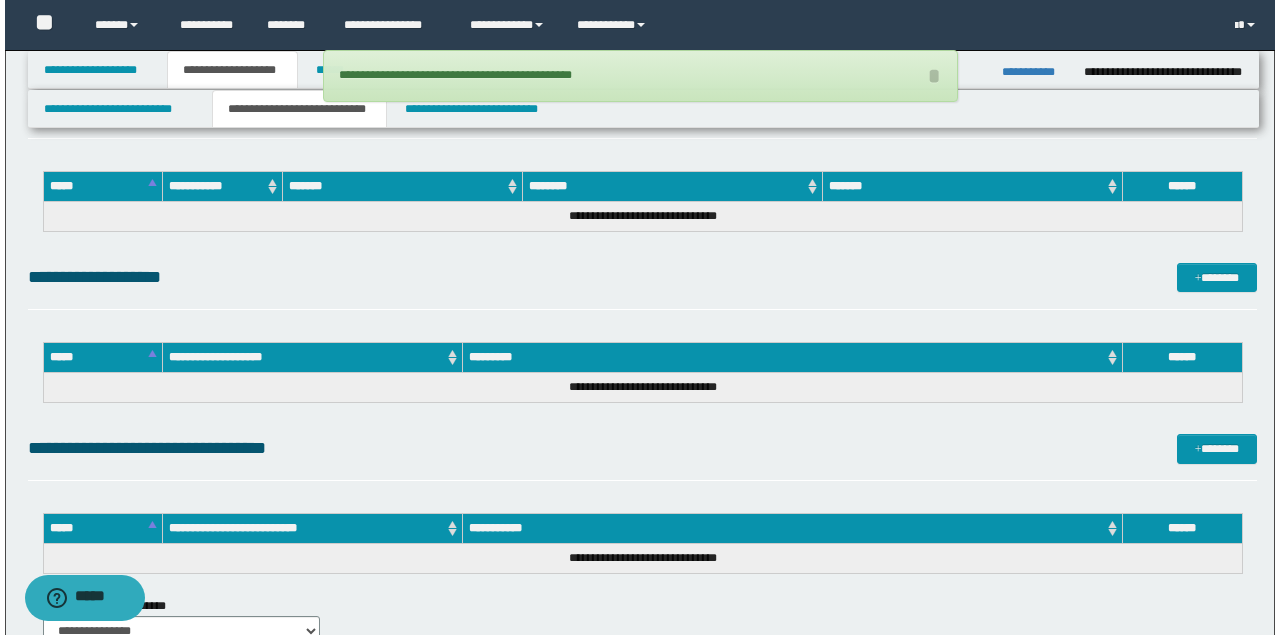 scroll, scrollTop: 1666, scrollLeft: 0, axis: vertical 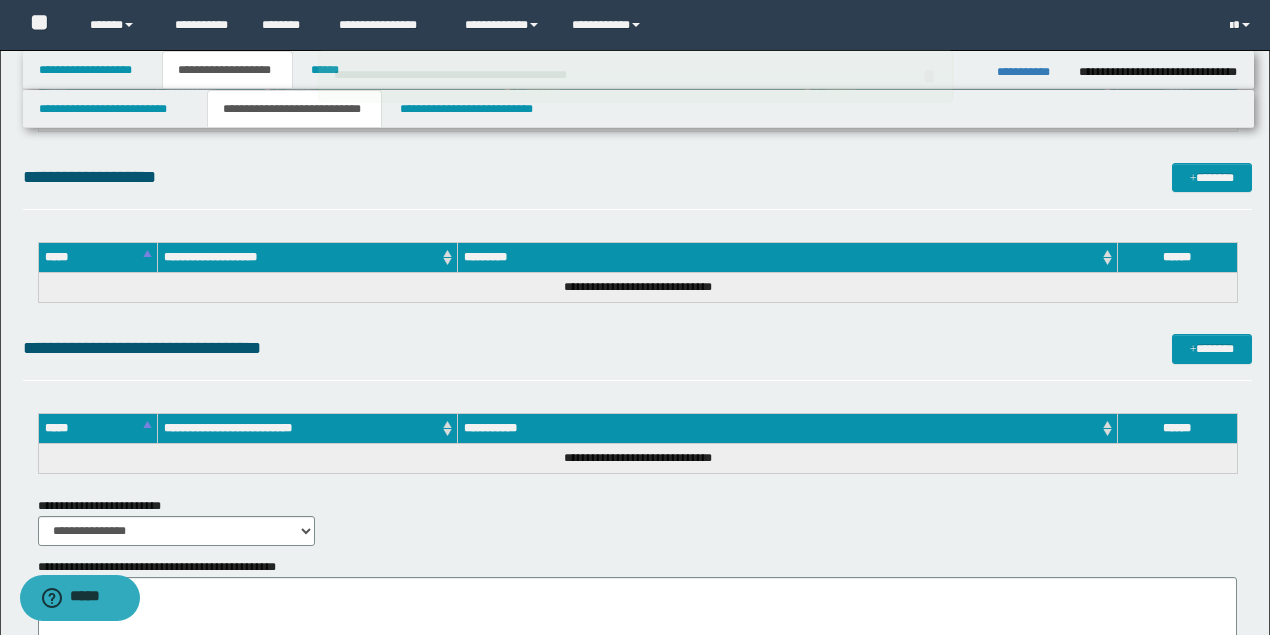 click on "**********" at bounding box center (637, 177) 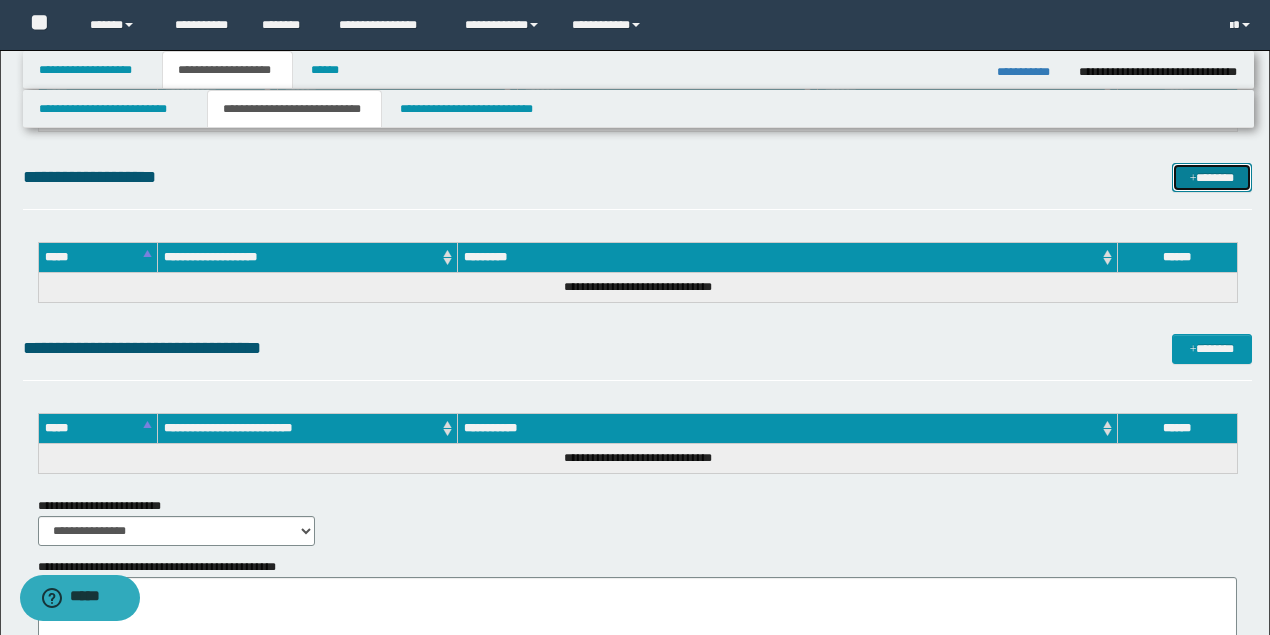 click on "*******" at bounding box center (1211, 177) 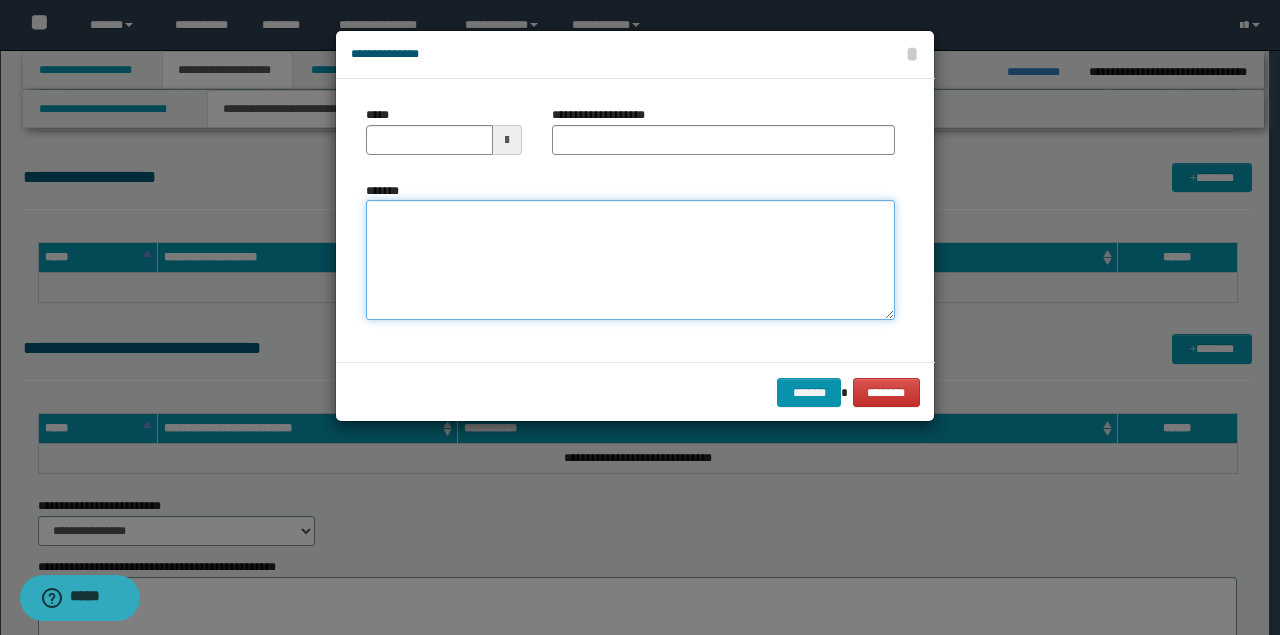 click on "*******" at bounding box center (630, 260) 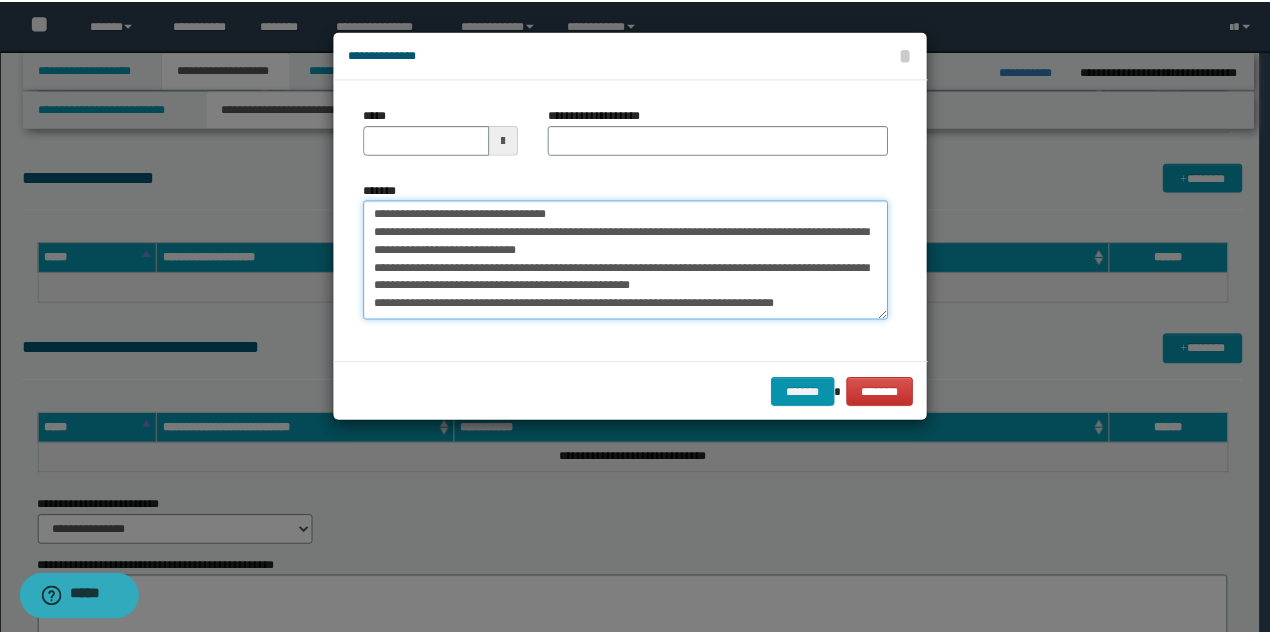 scroll, scrollTop: 0, scrollLeft: 0, axis: both 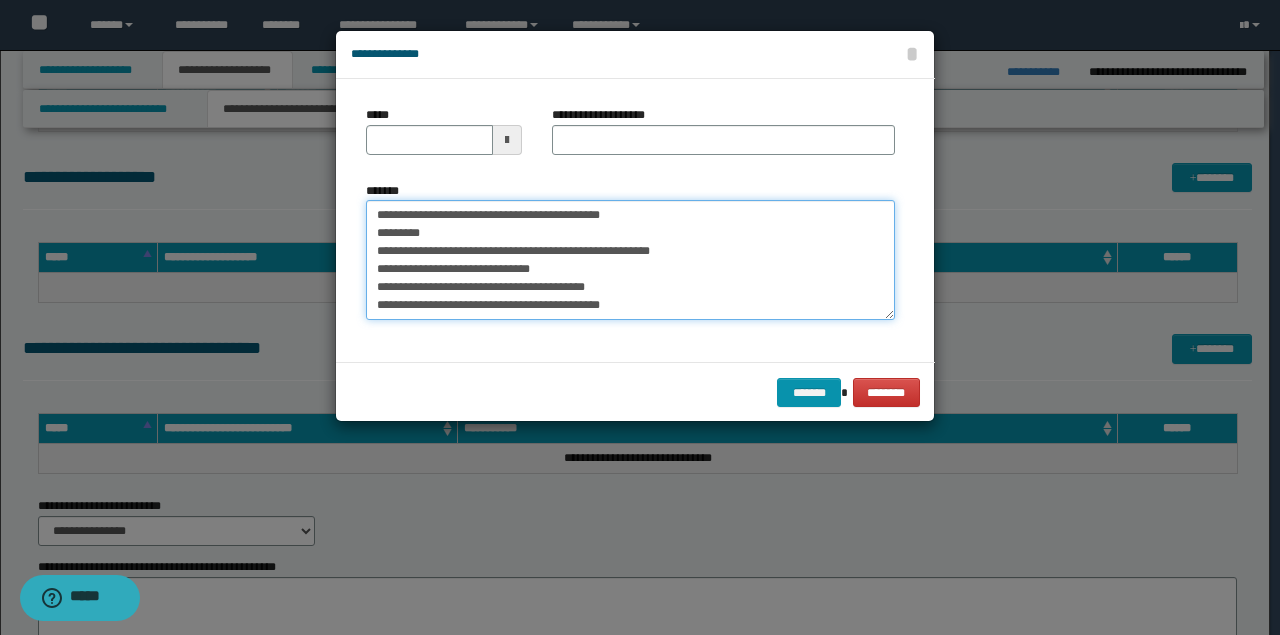 drag, startPoint x: 568, startPoint y: 210, endPoint x: 0, endPoint y: 120, distance: 575.08606 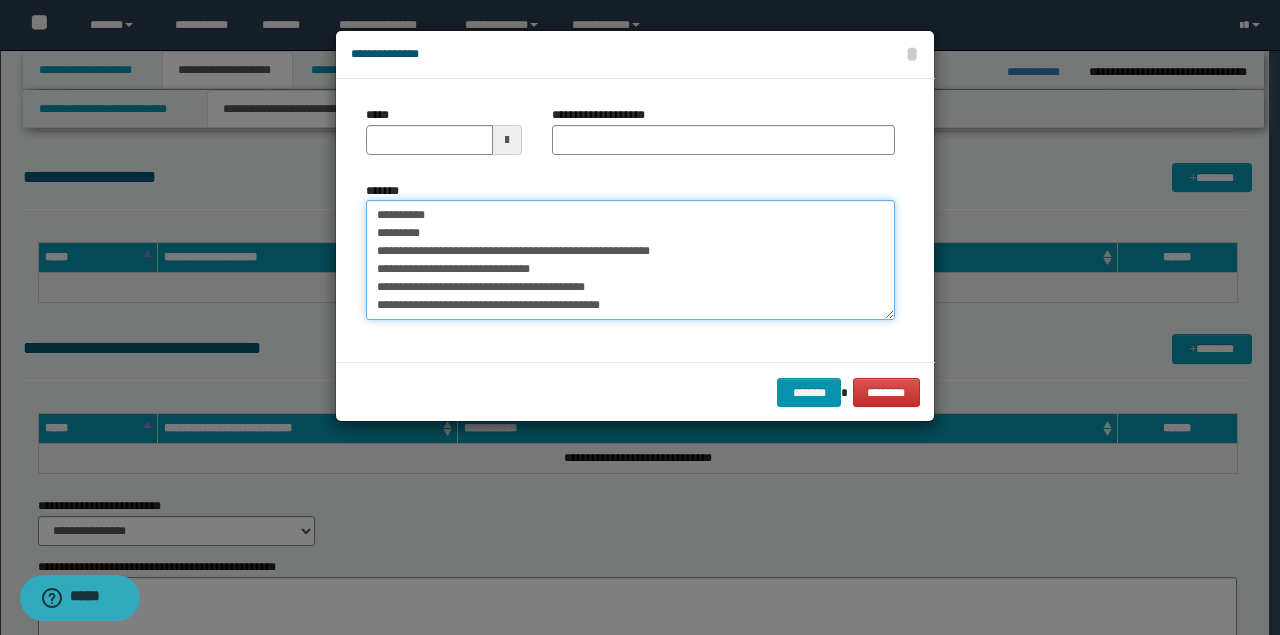 type on "[FIRST]
[LAST]
[ADDRESS]
[CITY]
[STATE]
[ZIP]
[COUNTRY]
[POSTAL_CODE]
[PHONE]
[EMAIL]
[WEBSITE]" 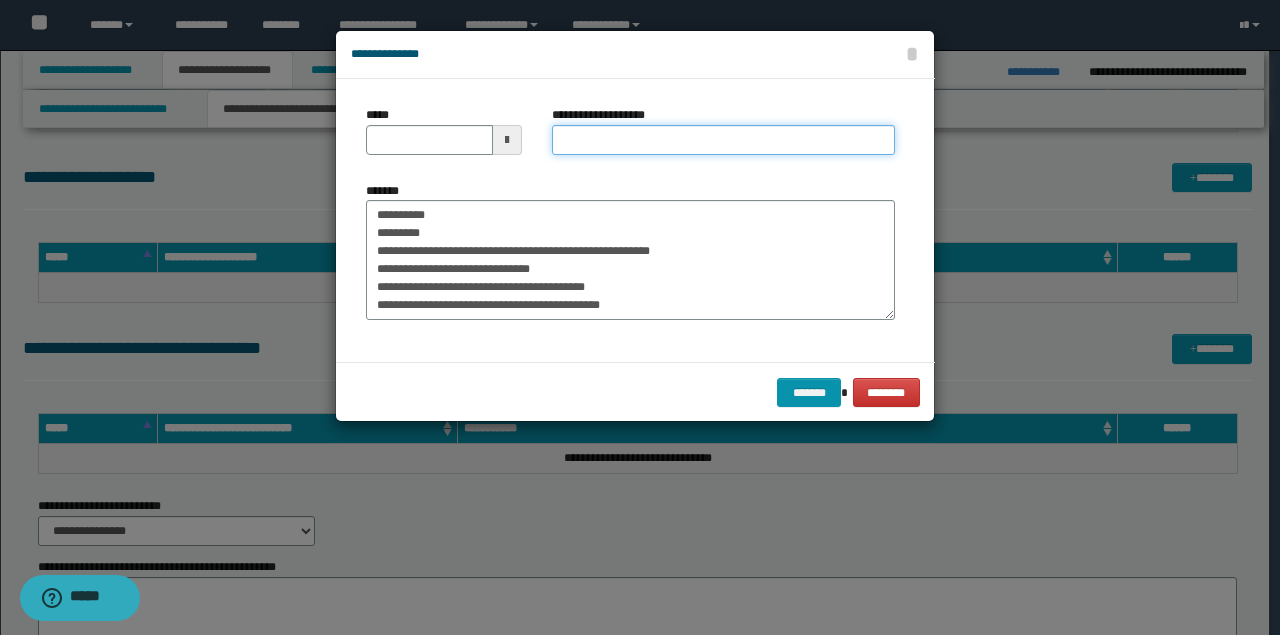 click on "**********" at bounding box center (723, 140) 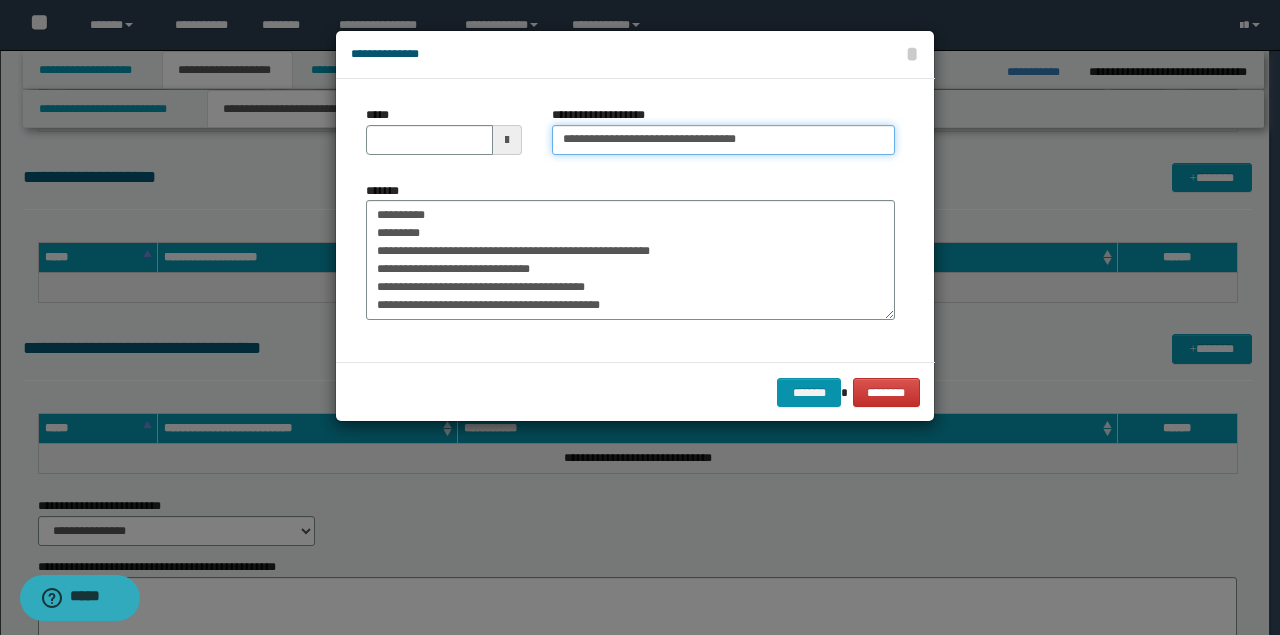 type on "**********" 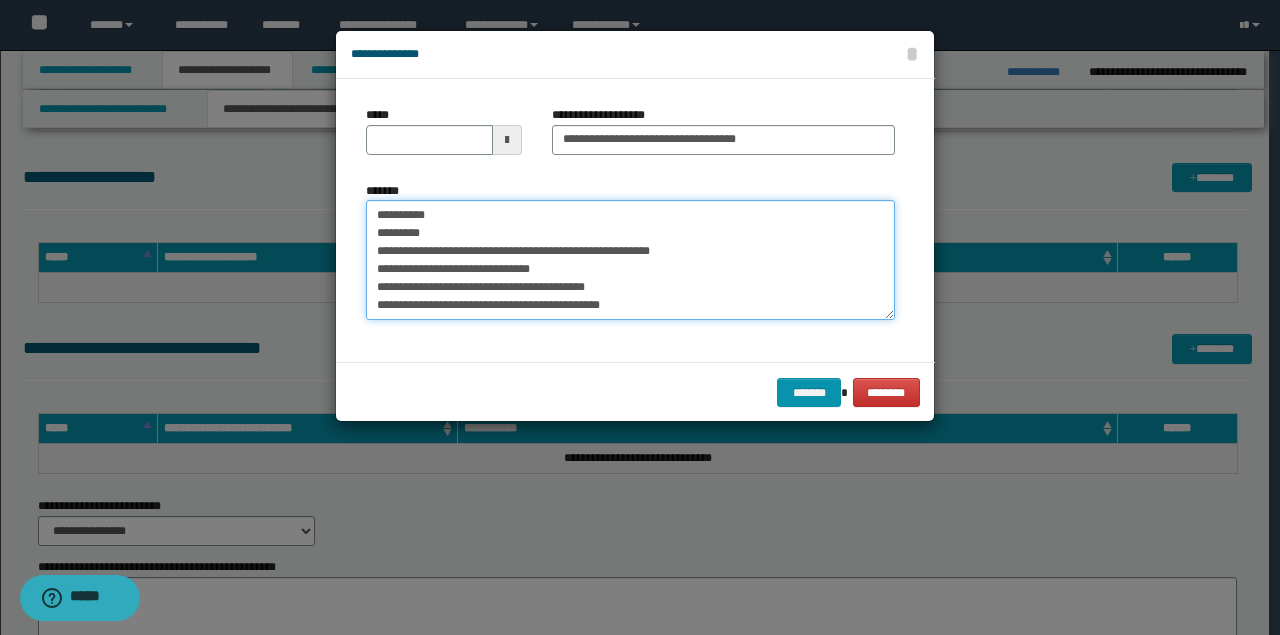 type on "**********" 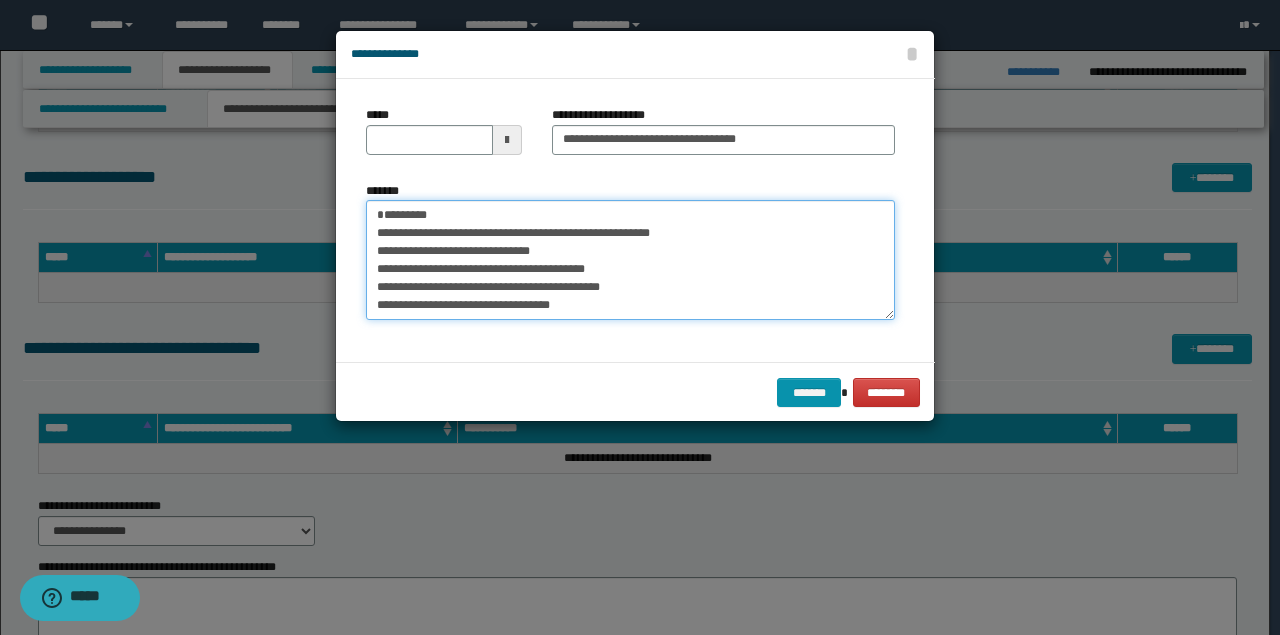 drag, startPoint x: 498, startPoint y: 216, endPoint x: 232, endPoint y: 187, distance: 267.57617 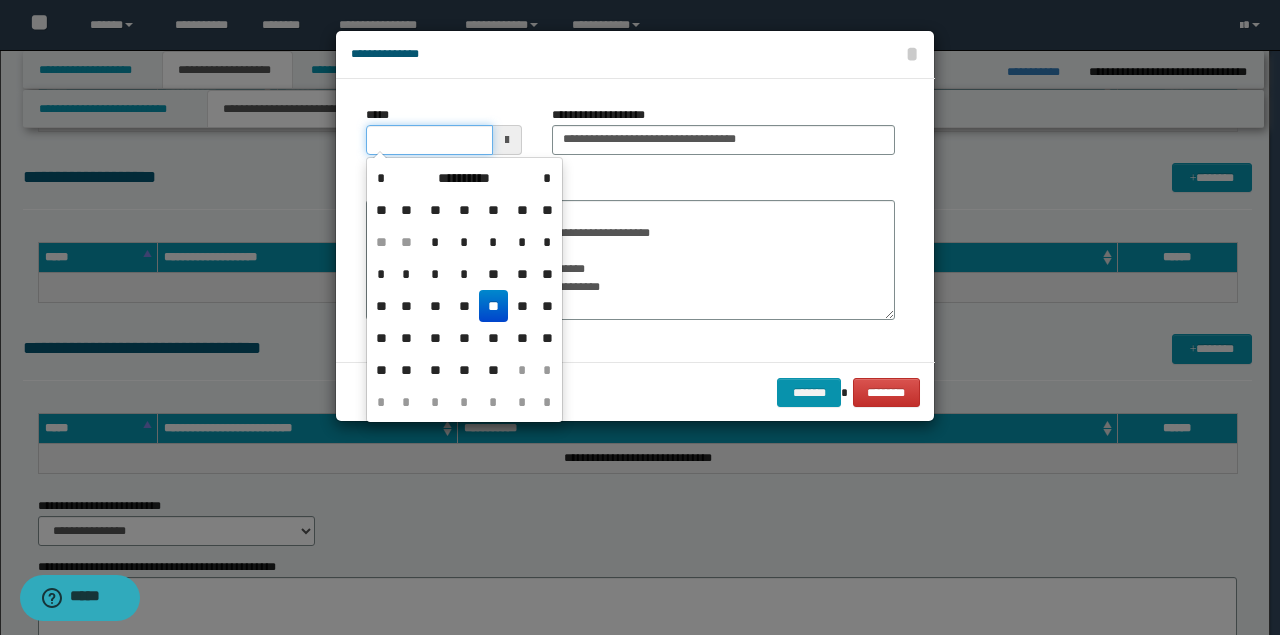 click on "*****" at bounding box center (429, 140) 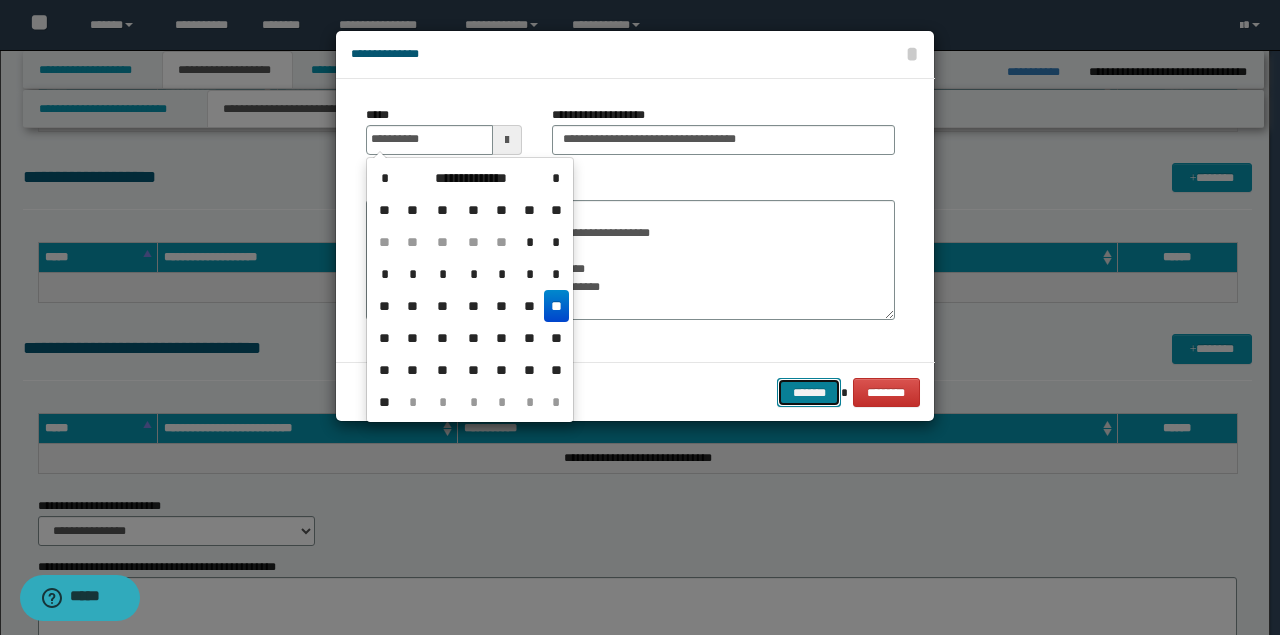 type on "**********" 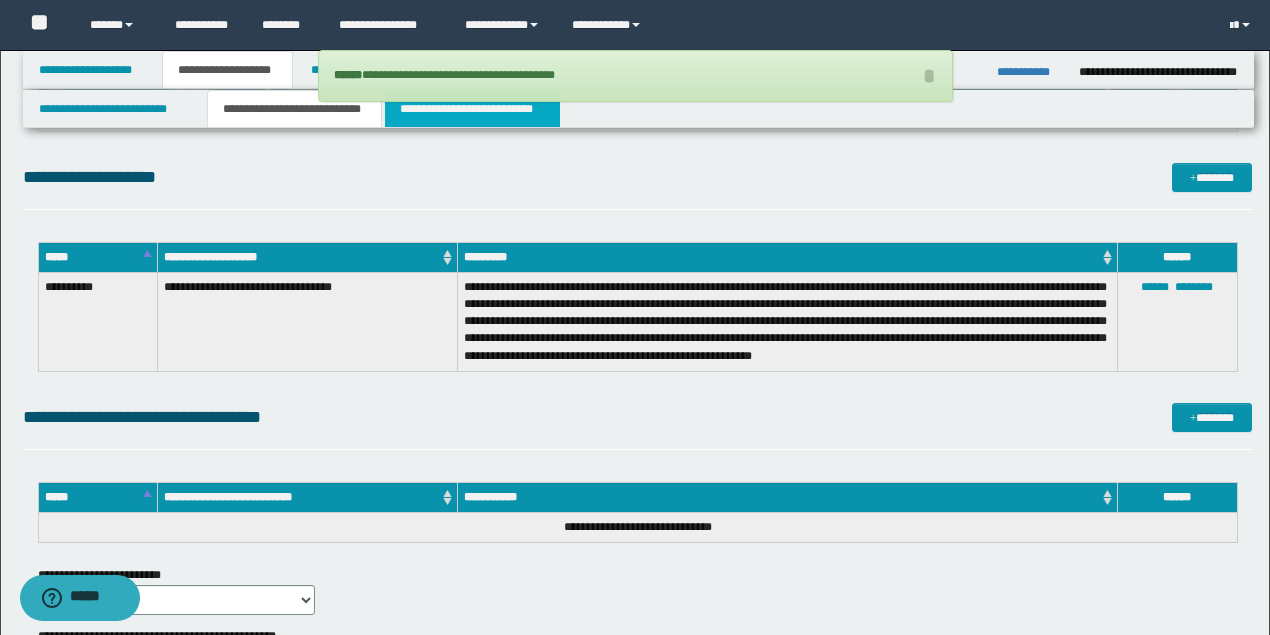 click on "**********" at bounding box center [472, 109] 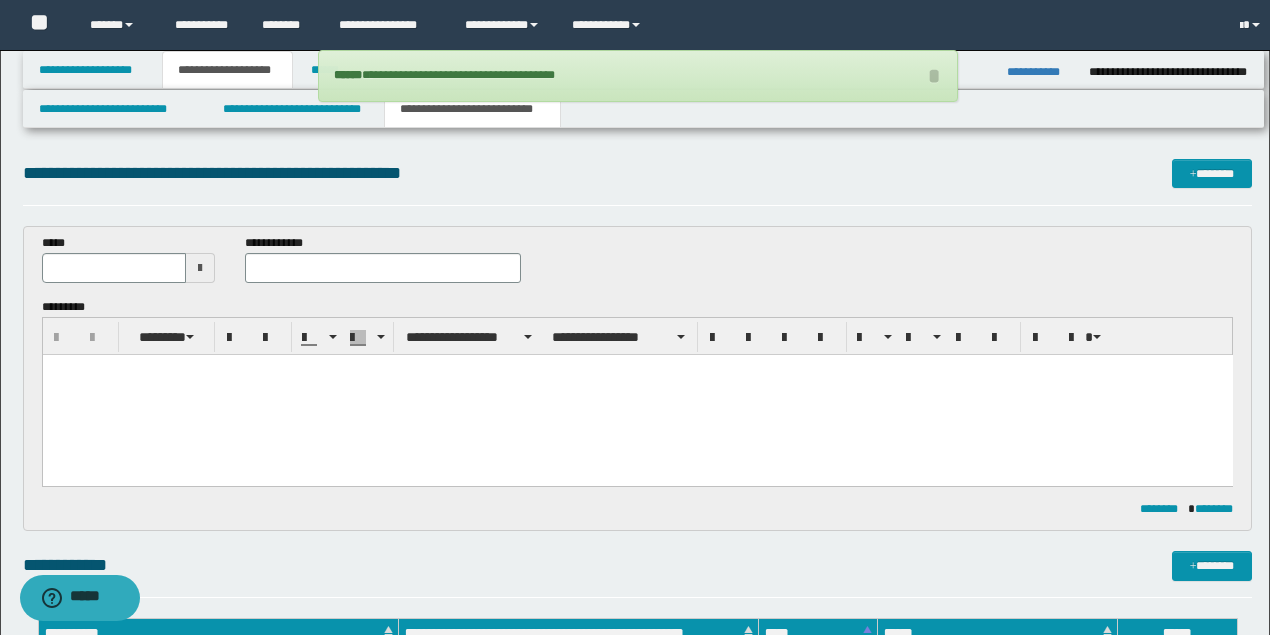 scroll, scrollTop: 0, scrollLeft: 0, axis: both 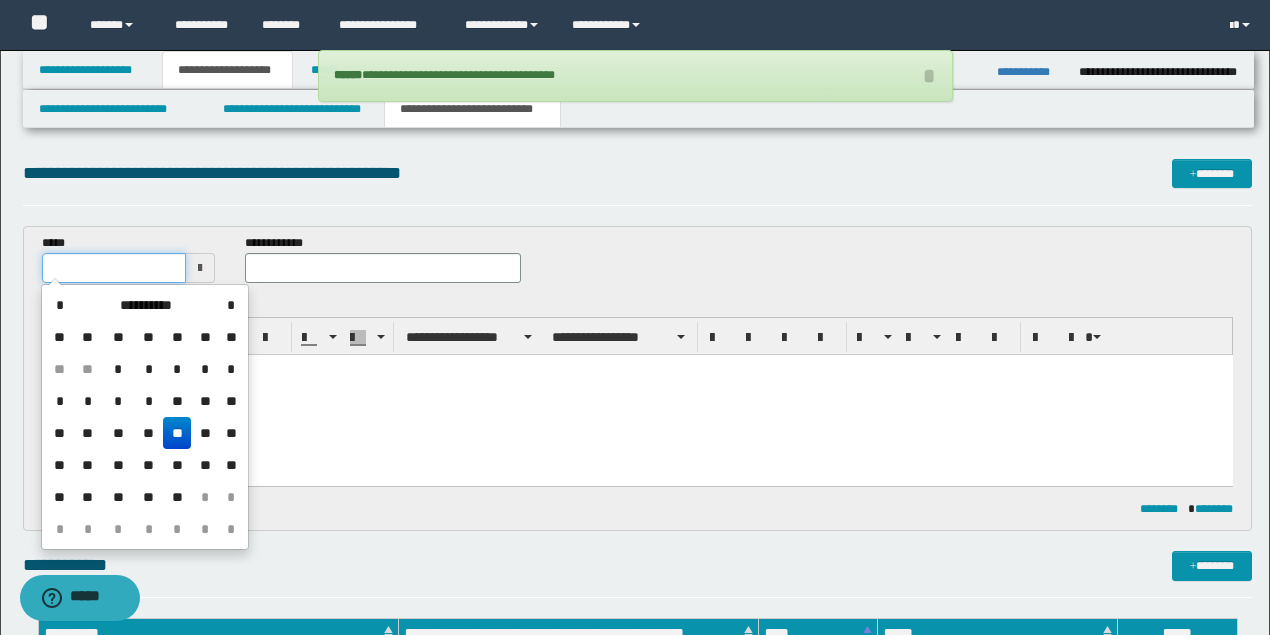click at bounding box center (114, 268) 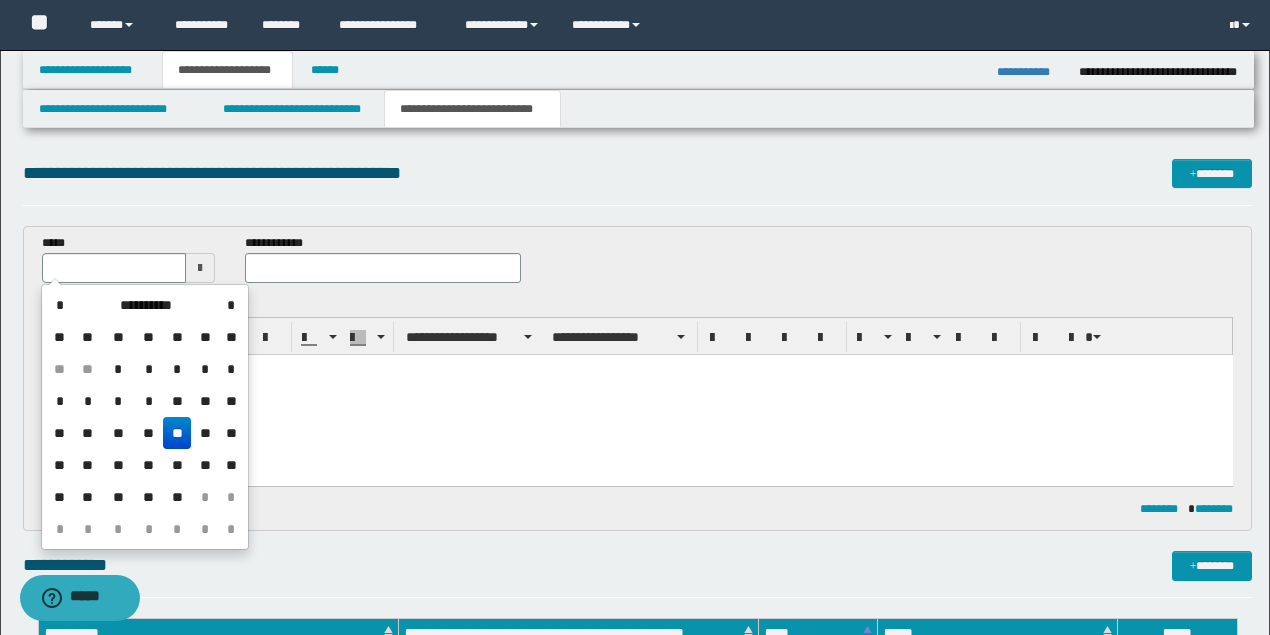 click on "*" at bounding box center [205, 497] 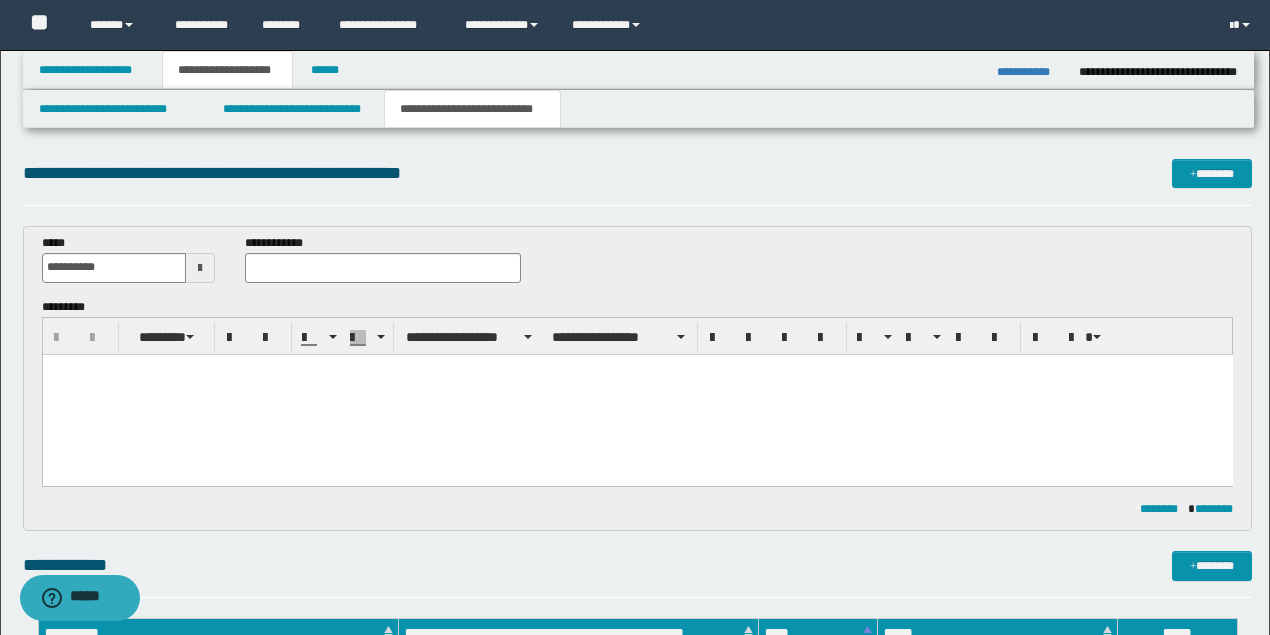 click on "**********" at bounding box center (382, 258) 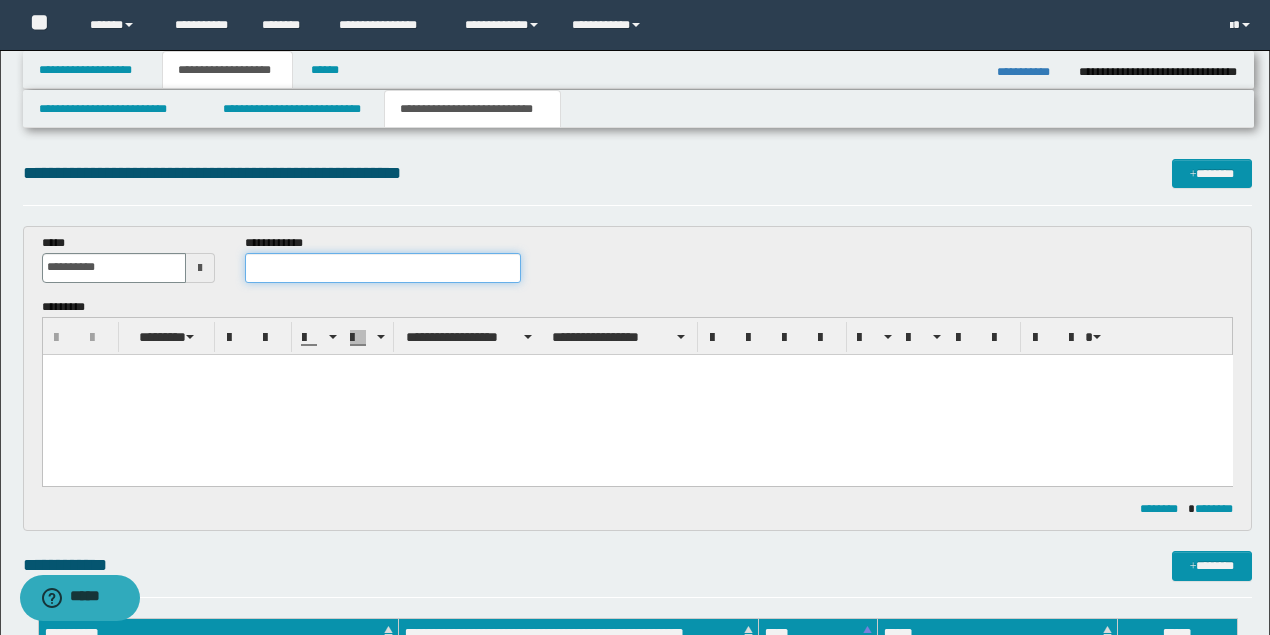 click at bounding box center (382, 268) 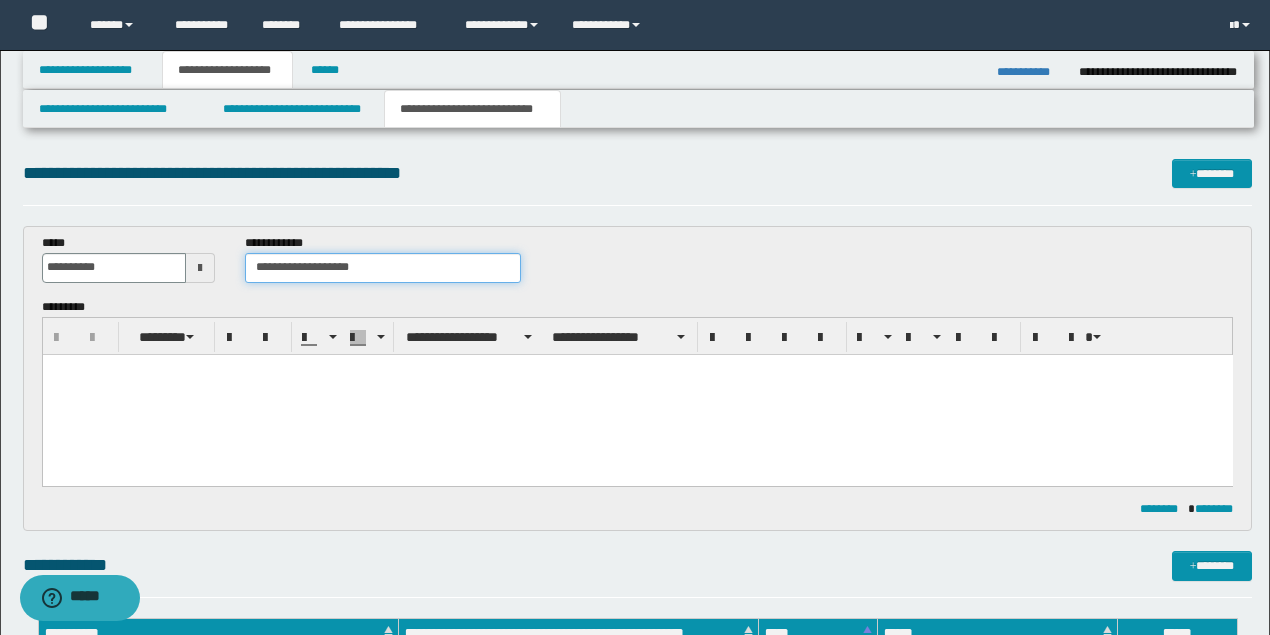 type on "**********" 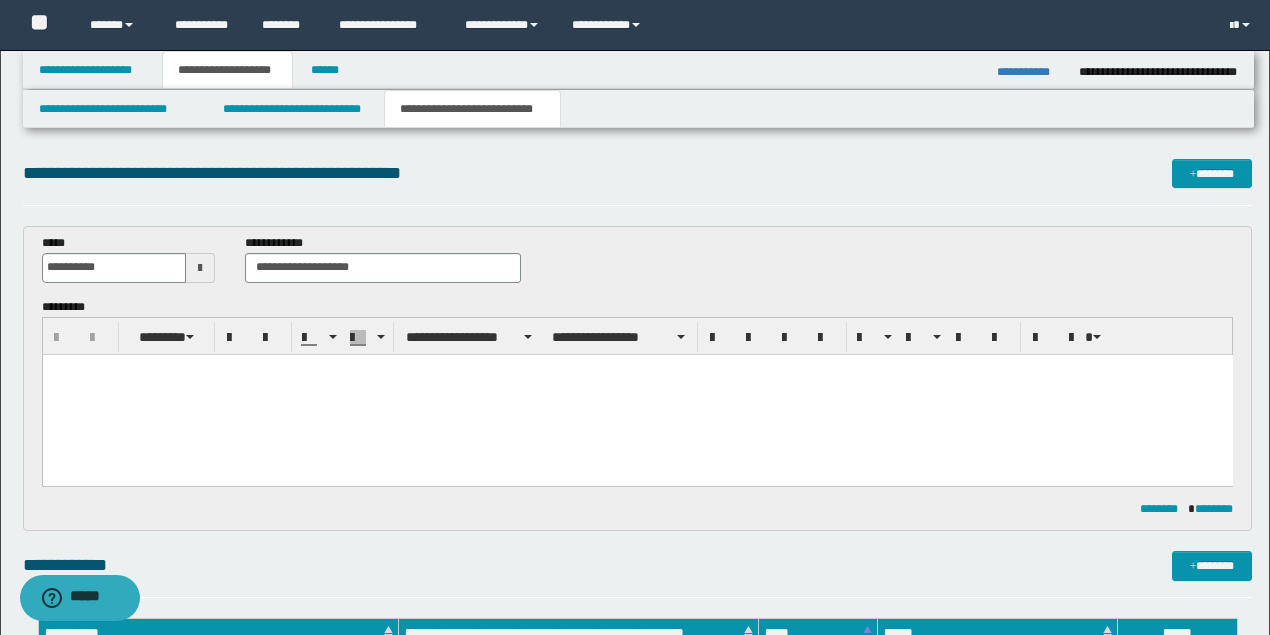 click at bounding box center (637, 394) 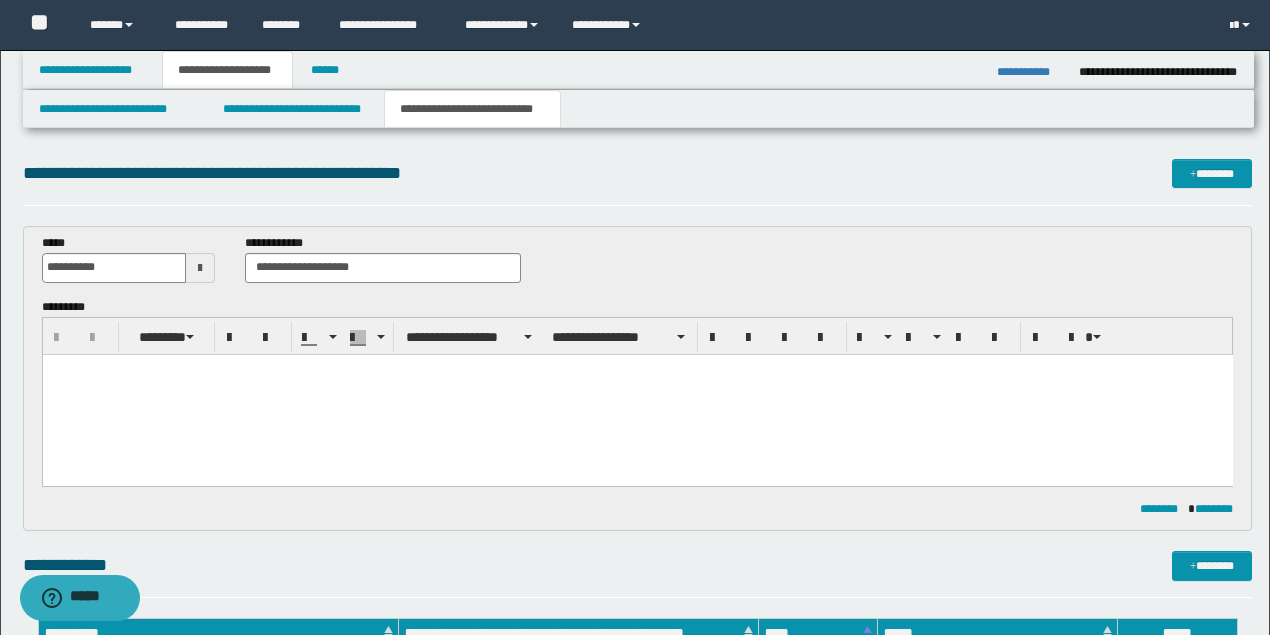 paste 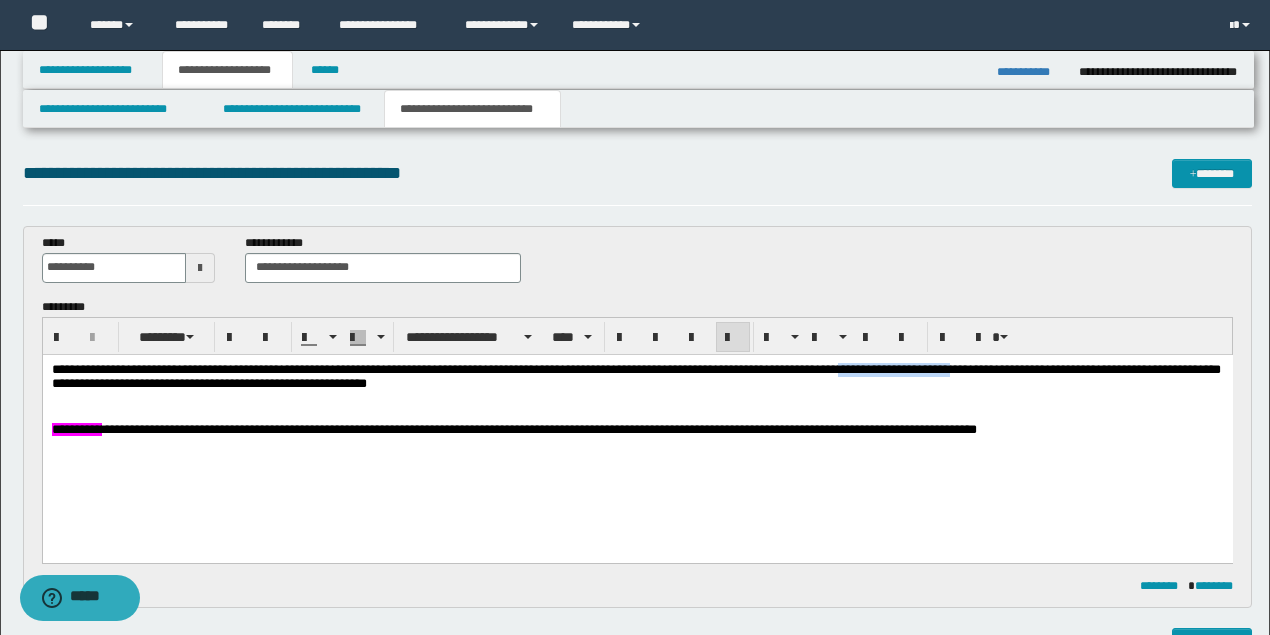 drag, startPoint x: 1028, startPoint y: 369, endPoint x: 907, endPoint y: 369, distance: 121 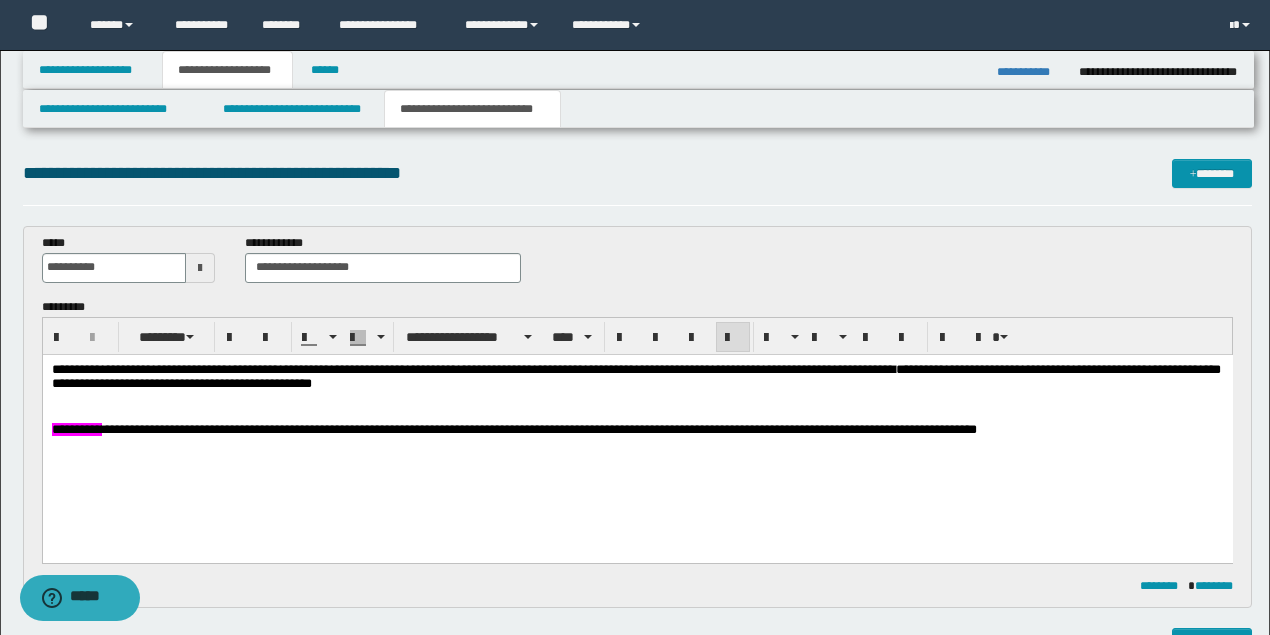 click at bounding box center [637, 397] 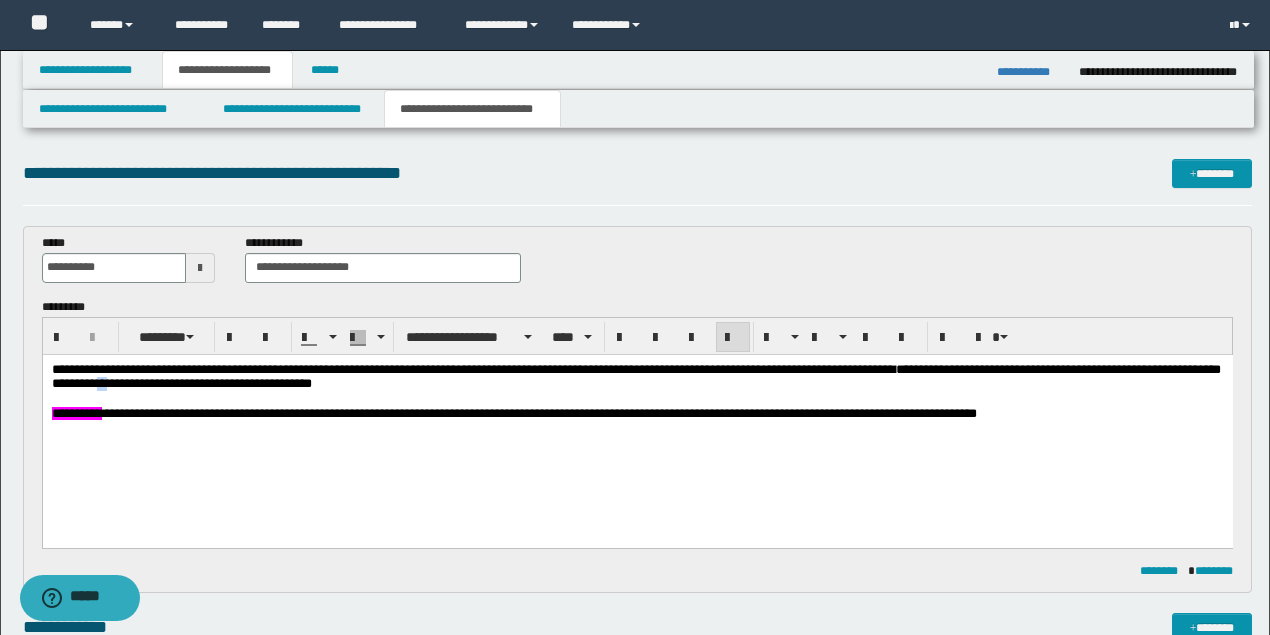 drag, startPoint x: 217, startPoint y: 387, endPoint x: 206, endPoint y: 385, distance: 11.18034 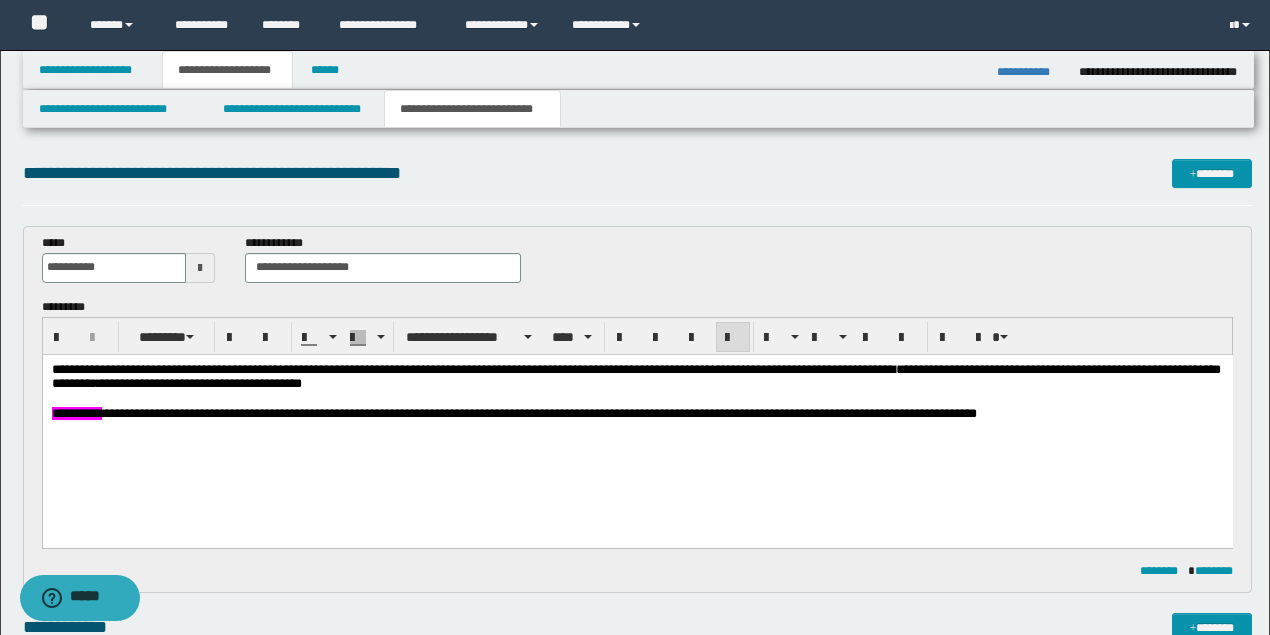 click on "[FIRST] [LAST] [ADDRESS] [CITY] [STATE] [ZIP]" at bounding box center [635, 375] 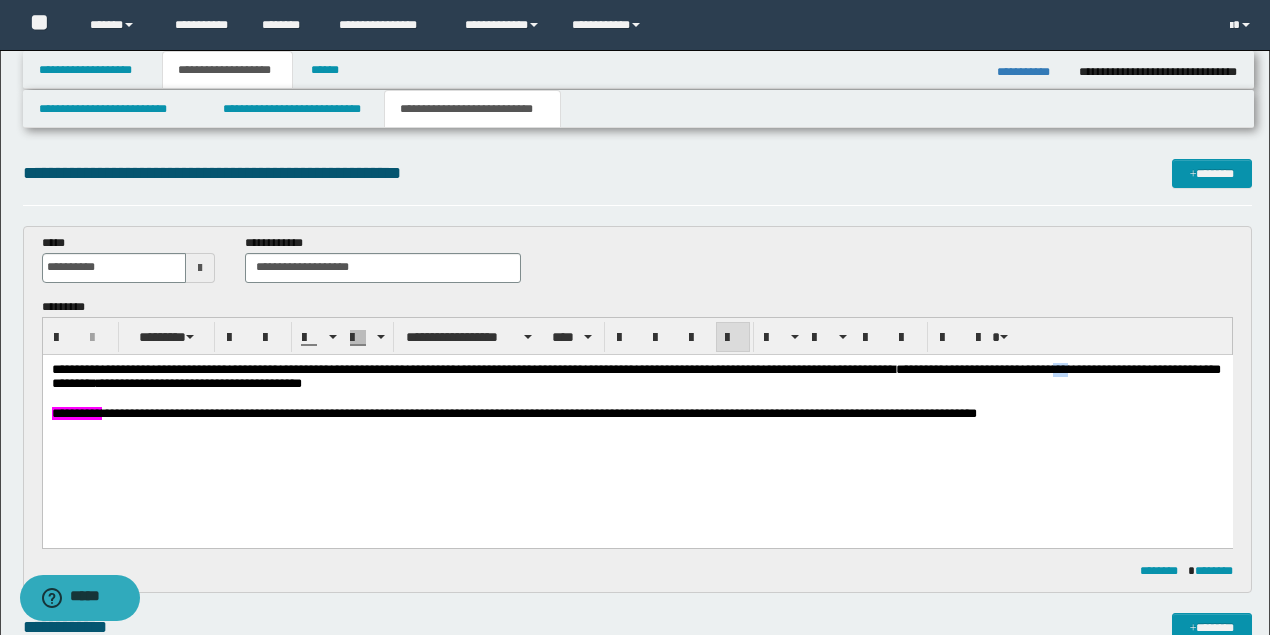 drag, startPoint x: 1169, startPoint y: 367, endPoint x: 1155, endPoint y: 367, distance: 14 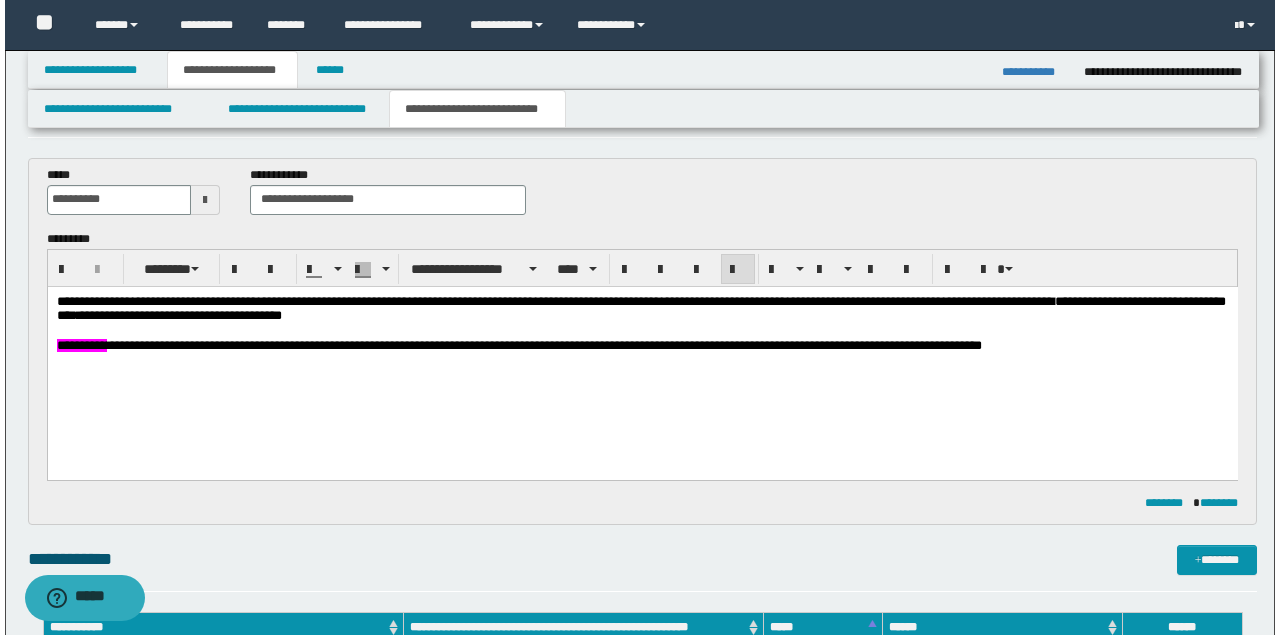 scroll, scrollTop: 266, scrollLeft: 0, axis: vertical 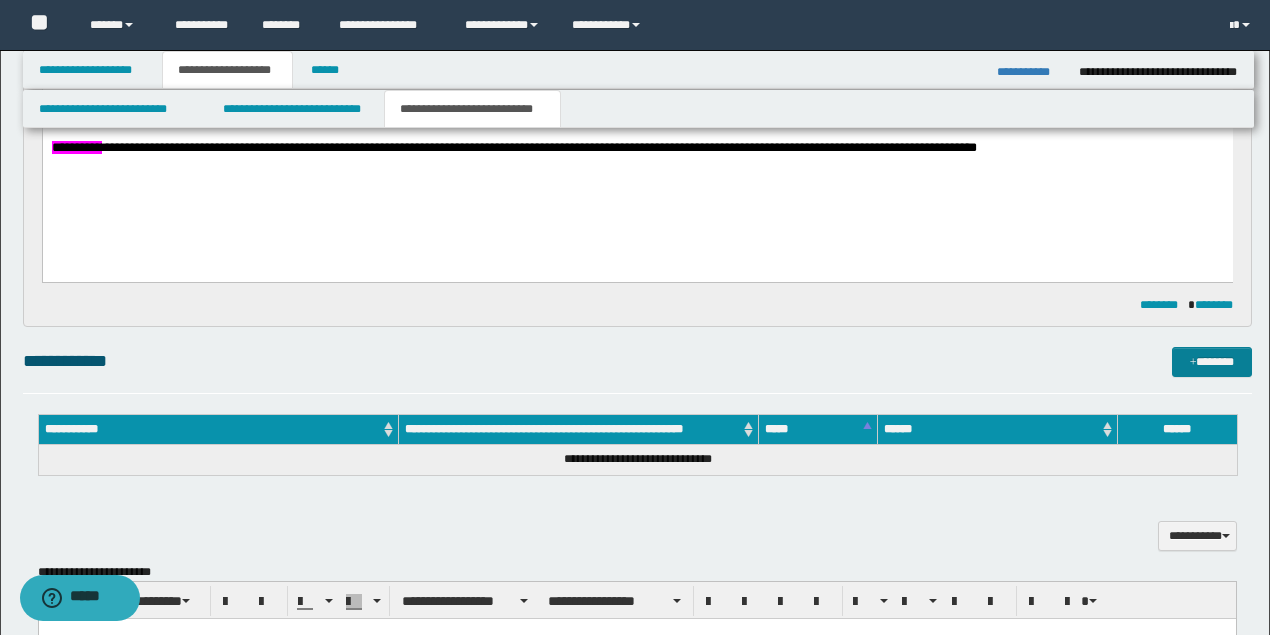click on "*******" at bounding box center (1211, 361) 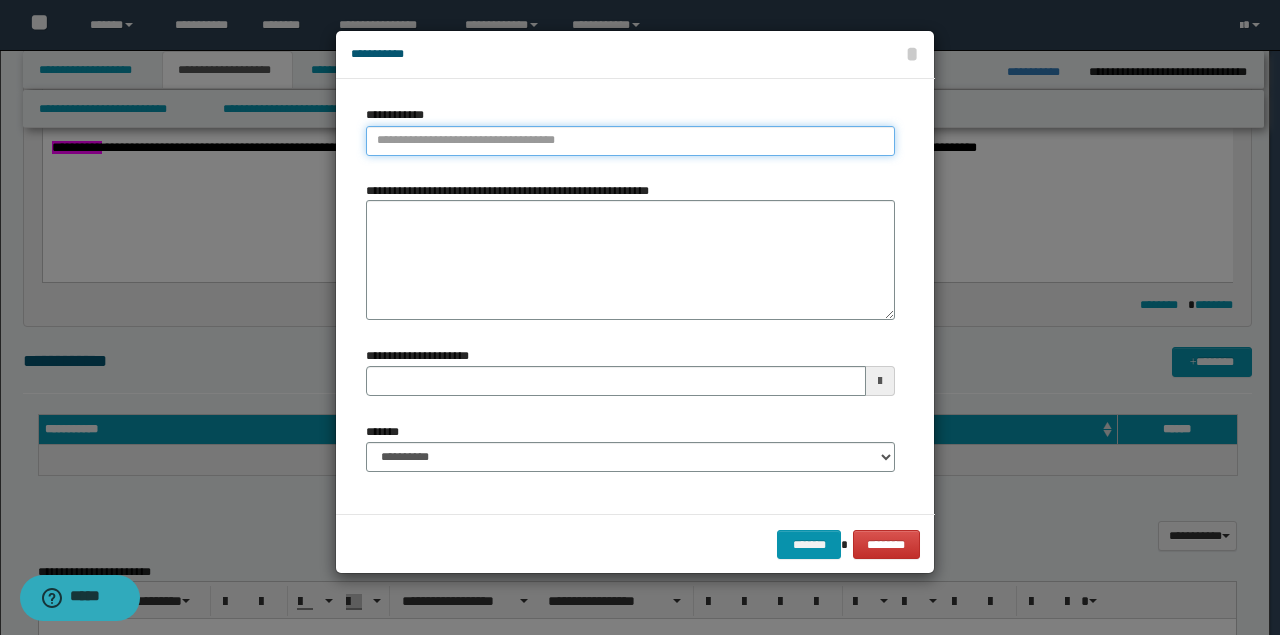 click on "**********" at bounding box center [630, 141] 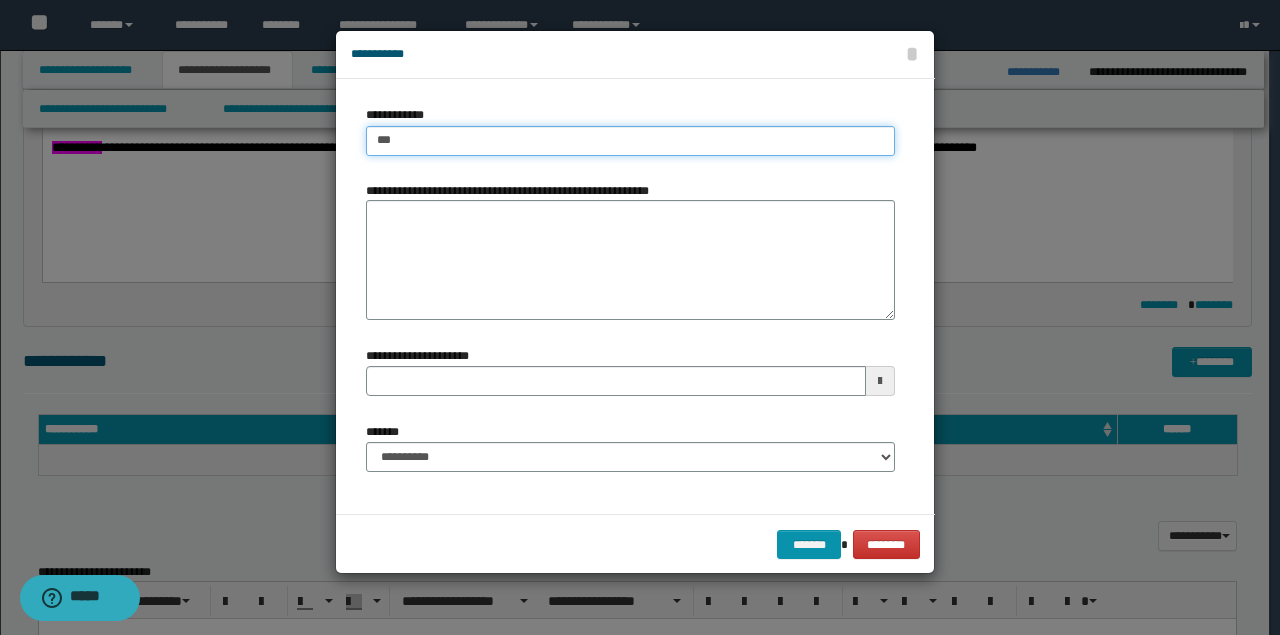 type on "****" 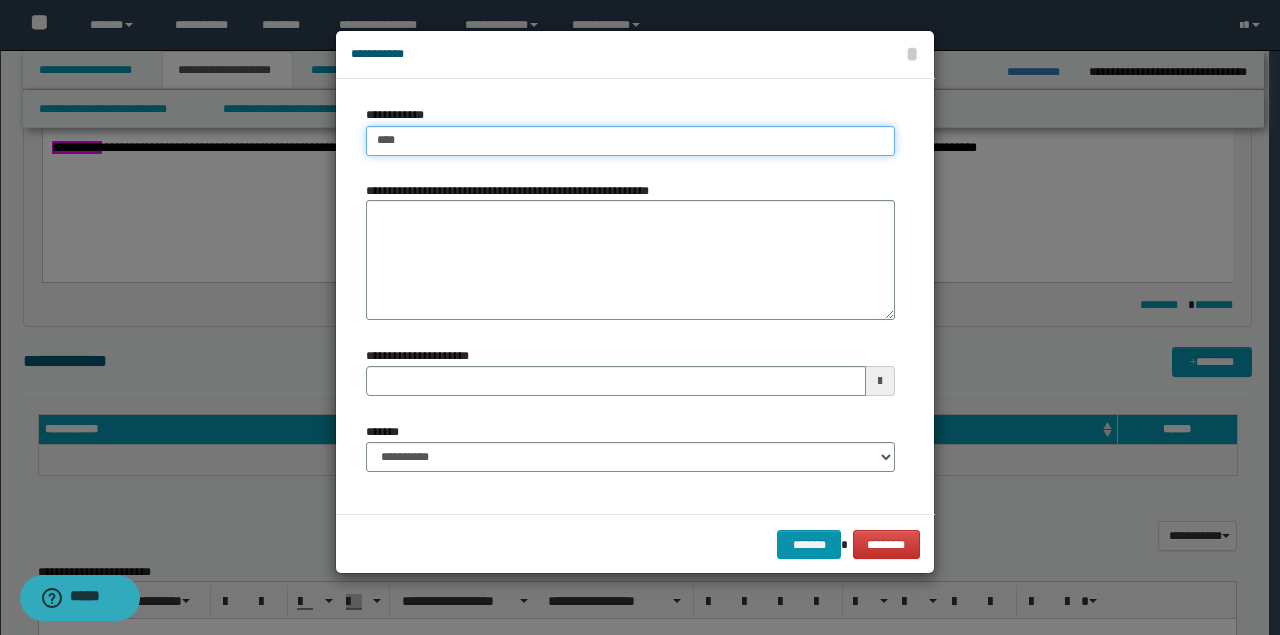 type on "****" 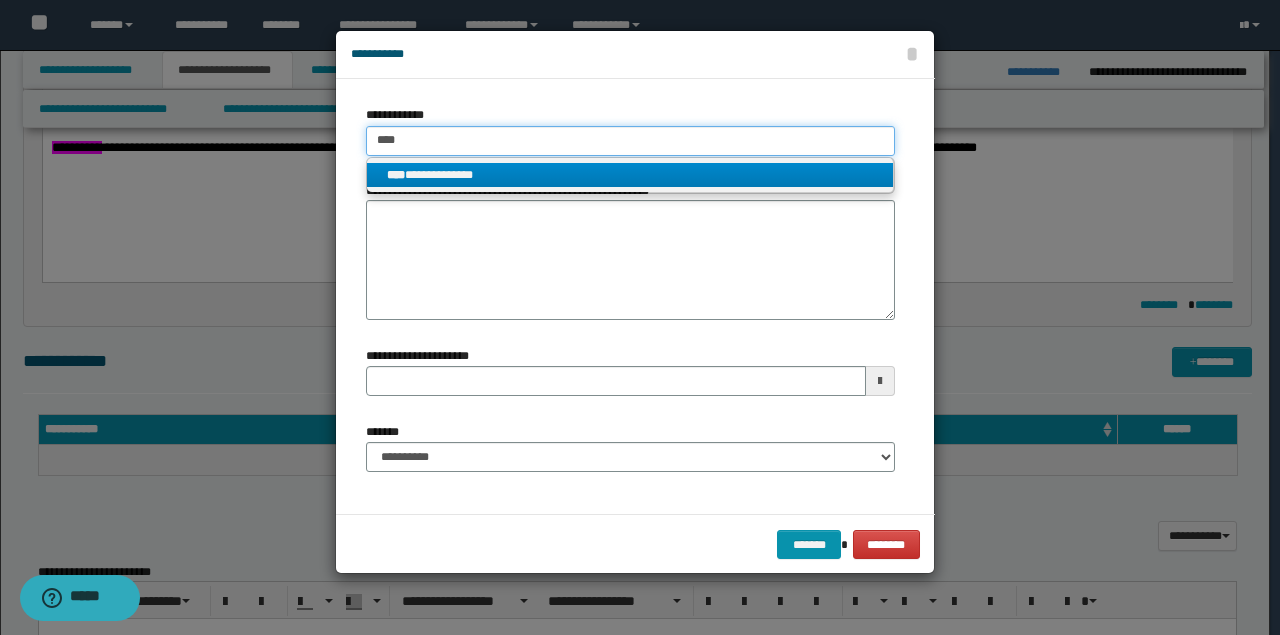 type on "****" 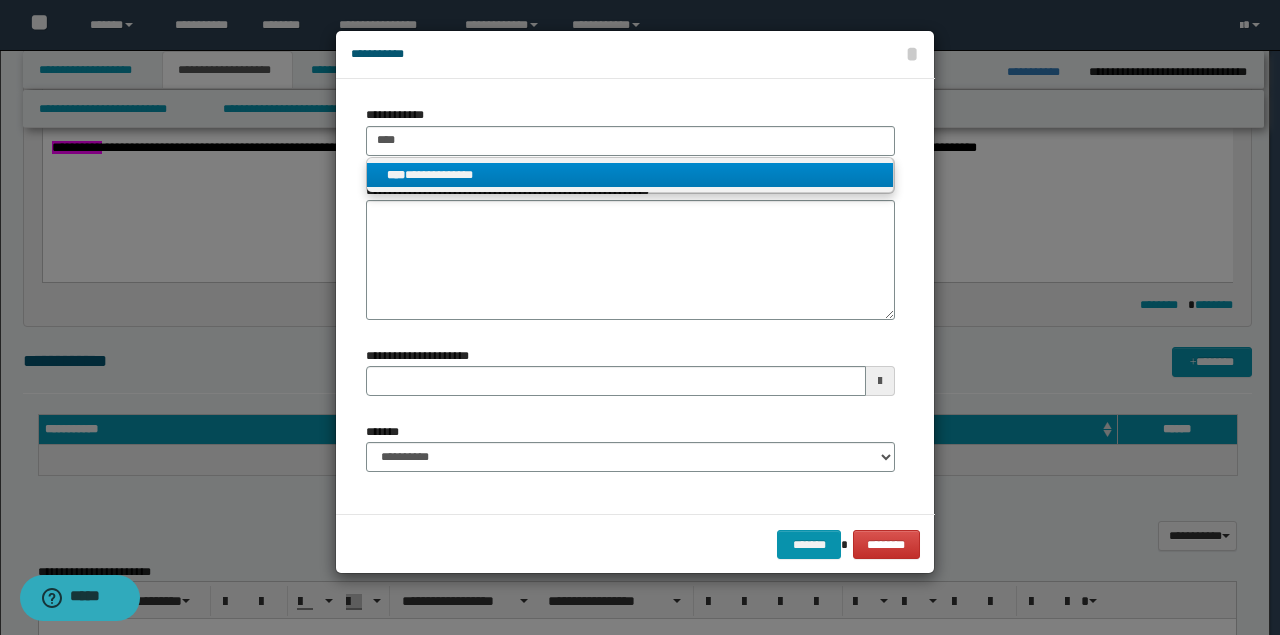 click on "**********" at bounding box center (630, 175) 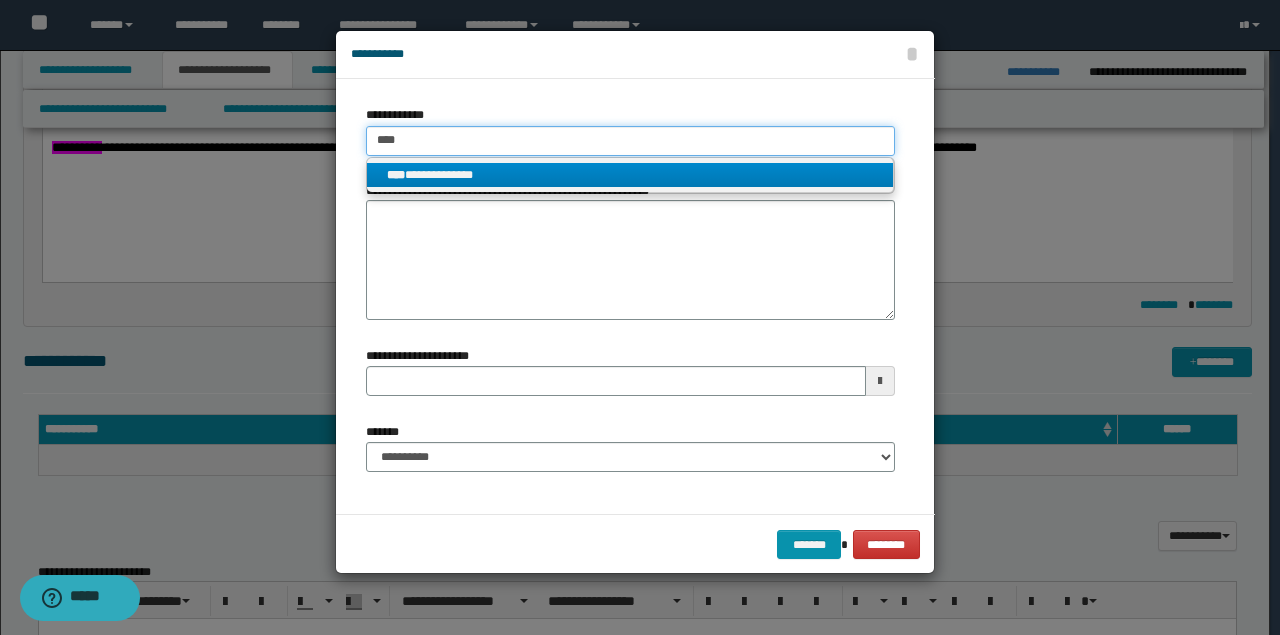 type 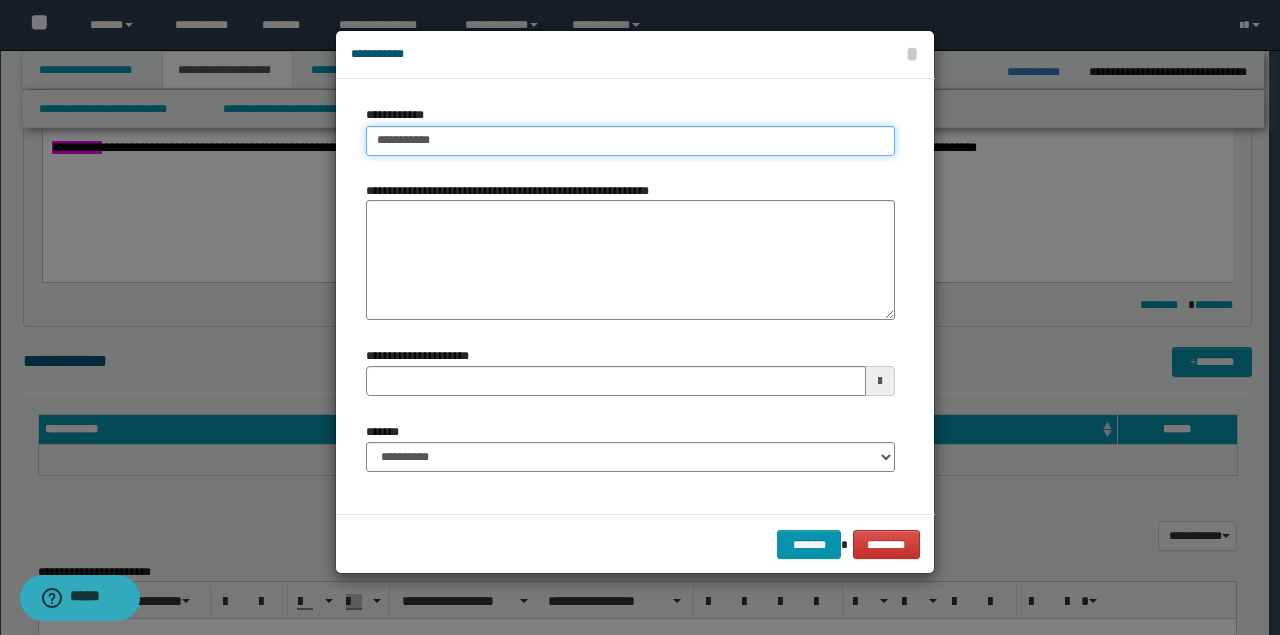type 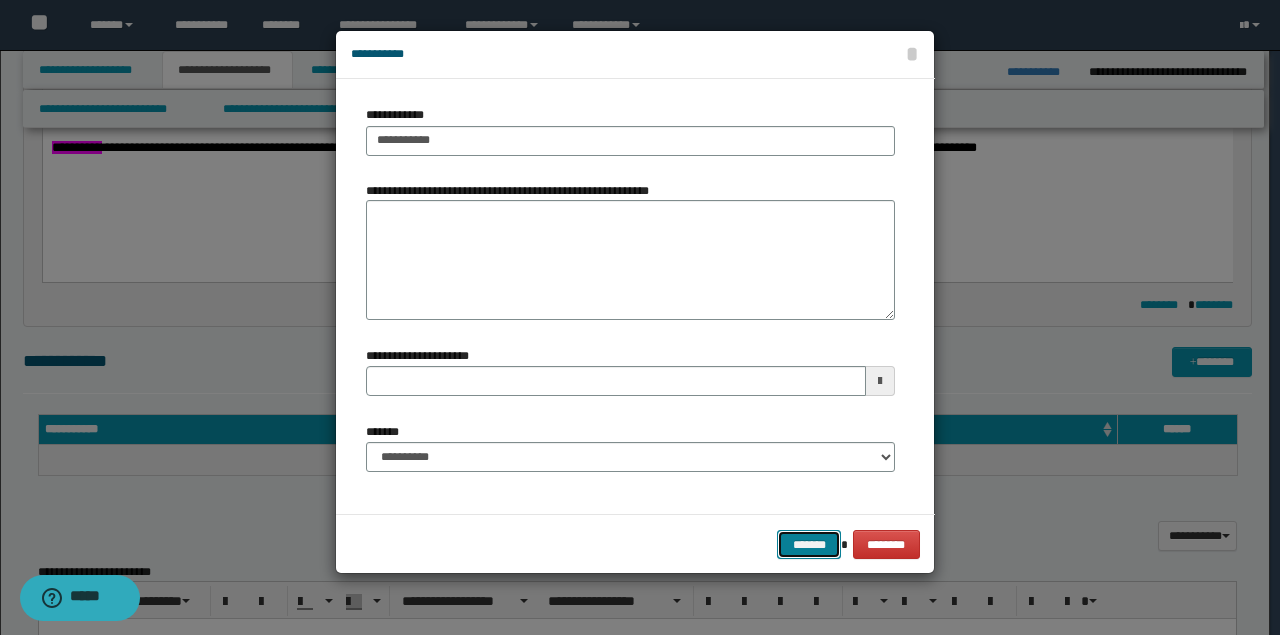 click on "*******" at bounding box center [809, 544] 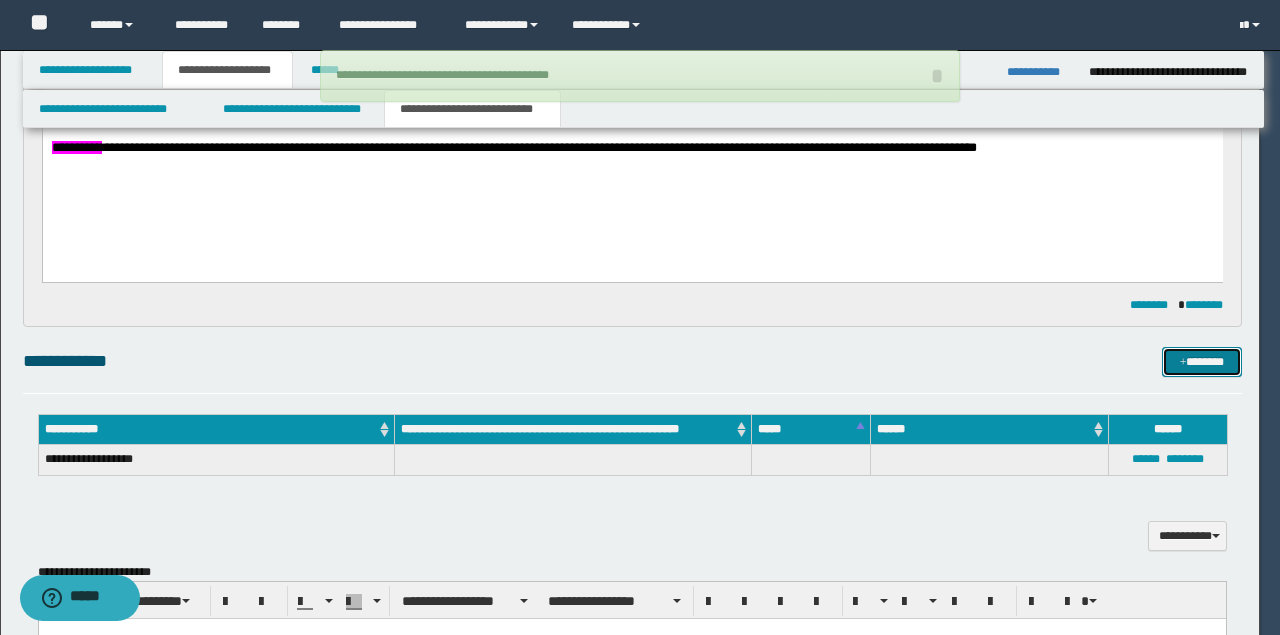 type 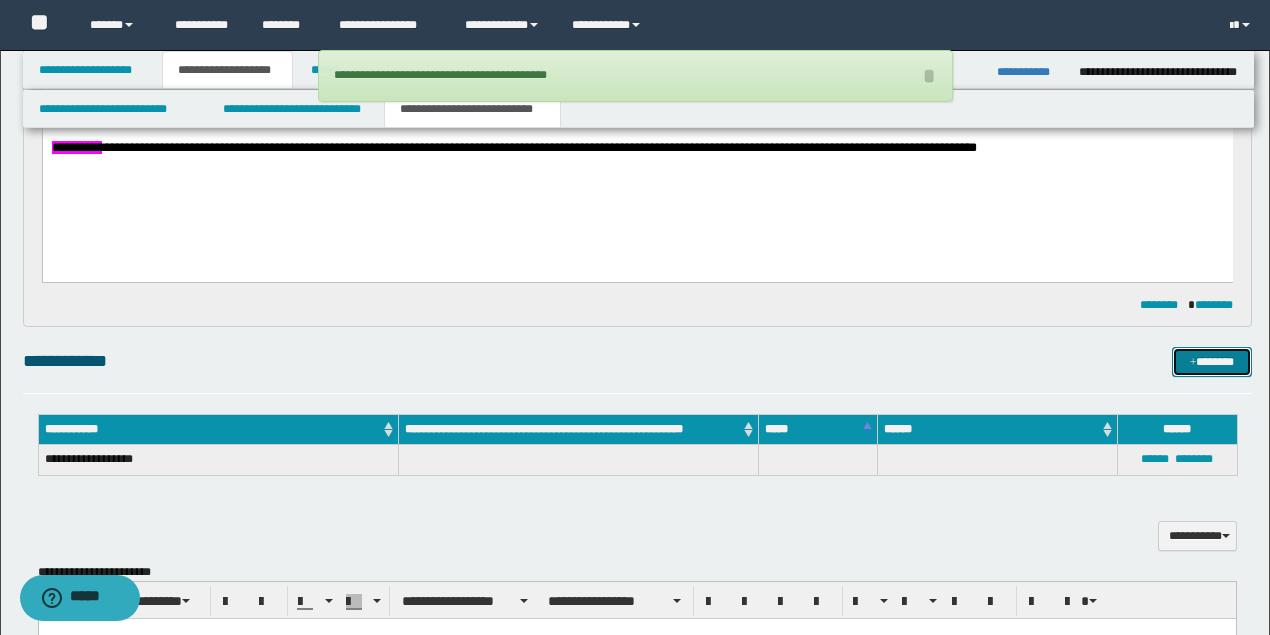 click at bounding box center (1193, 363) 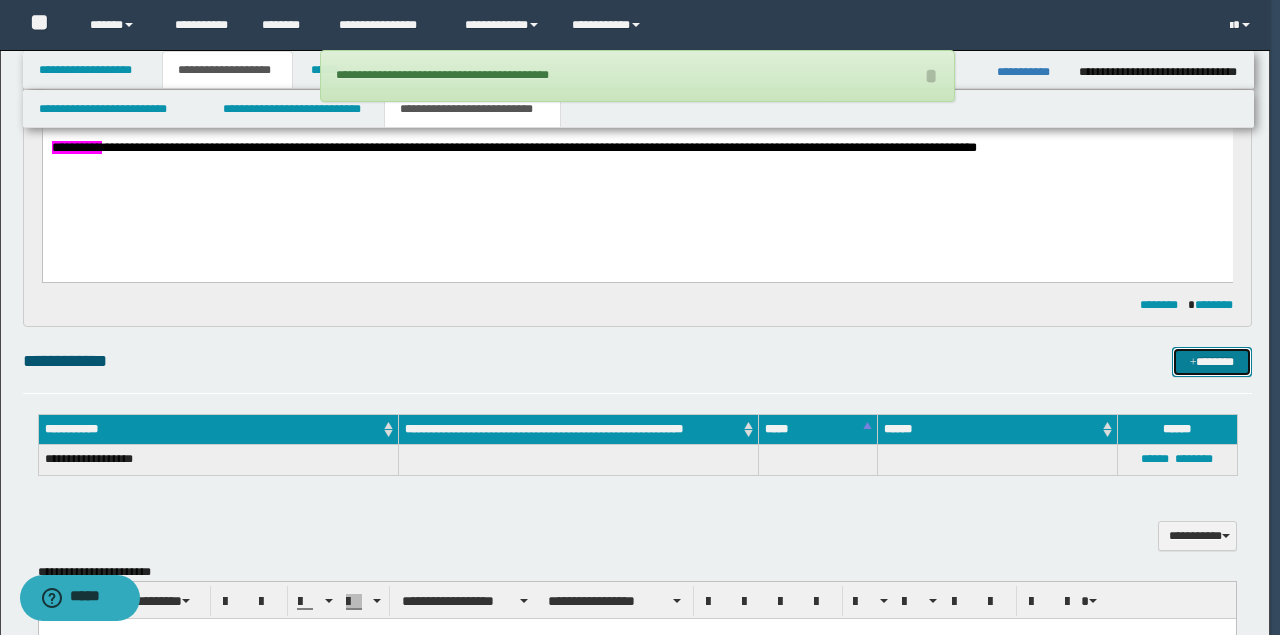 type 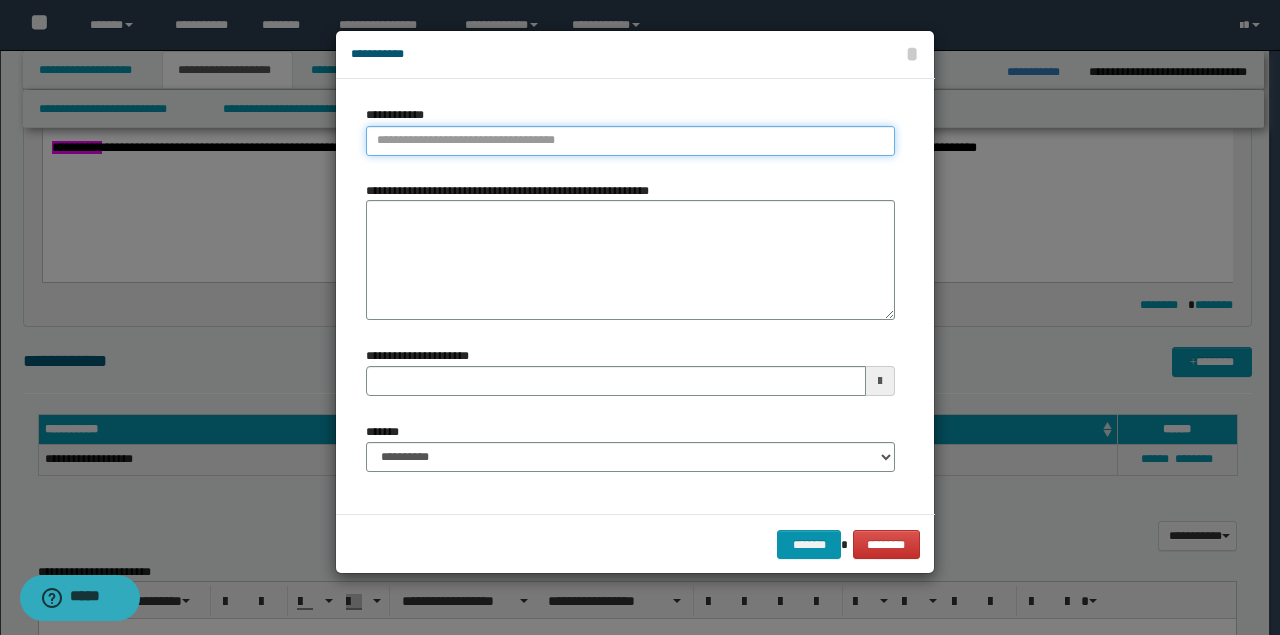 type on "**********" 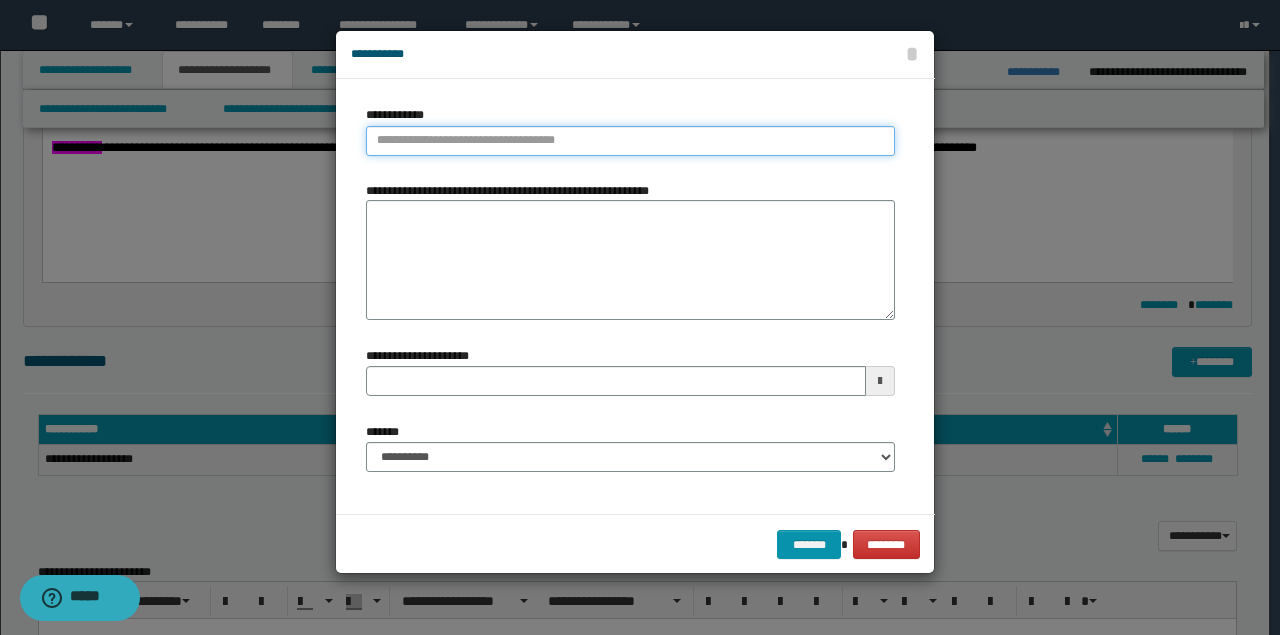 click on "**********" at bounding box center [630, 141] 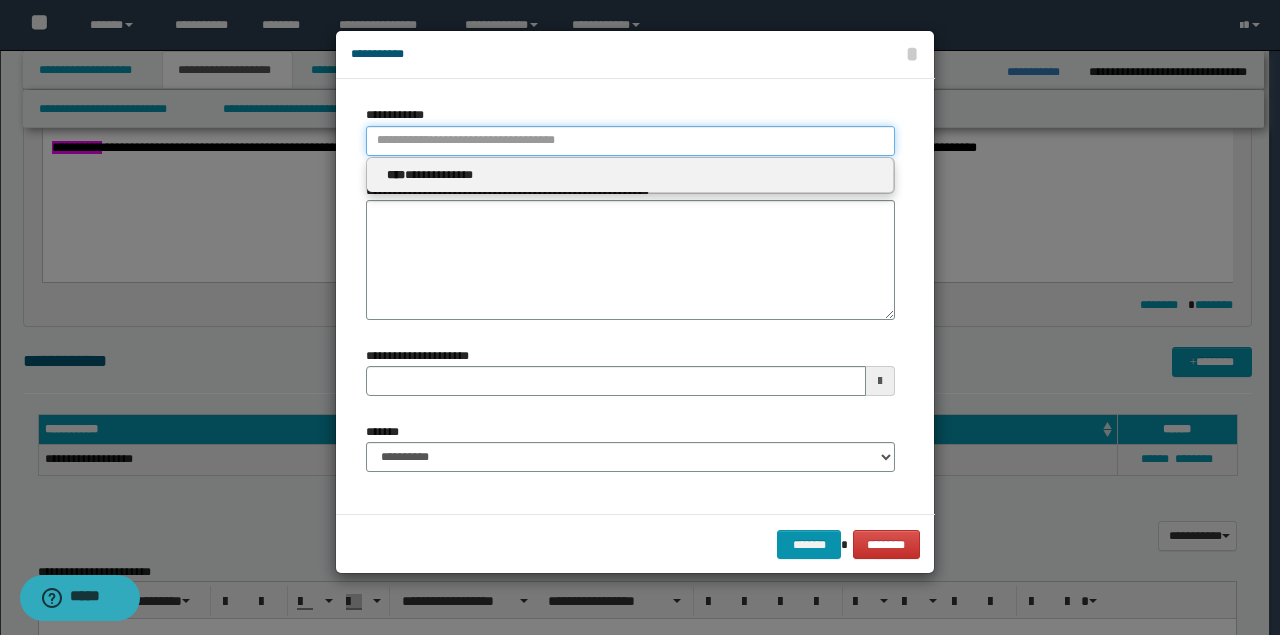type 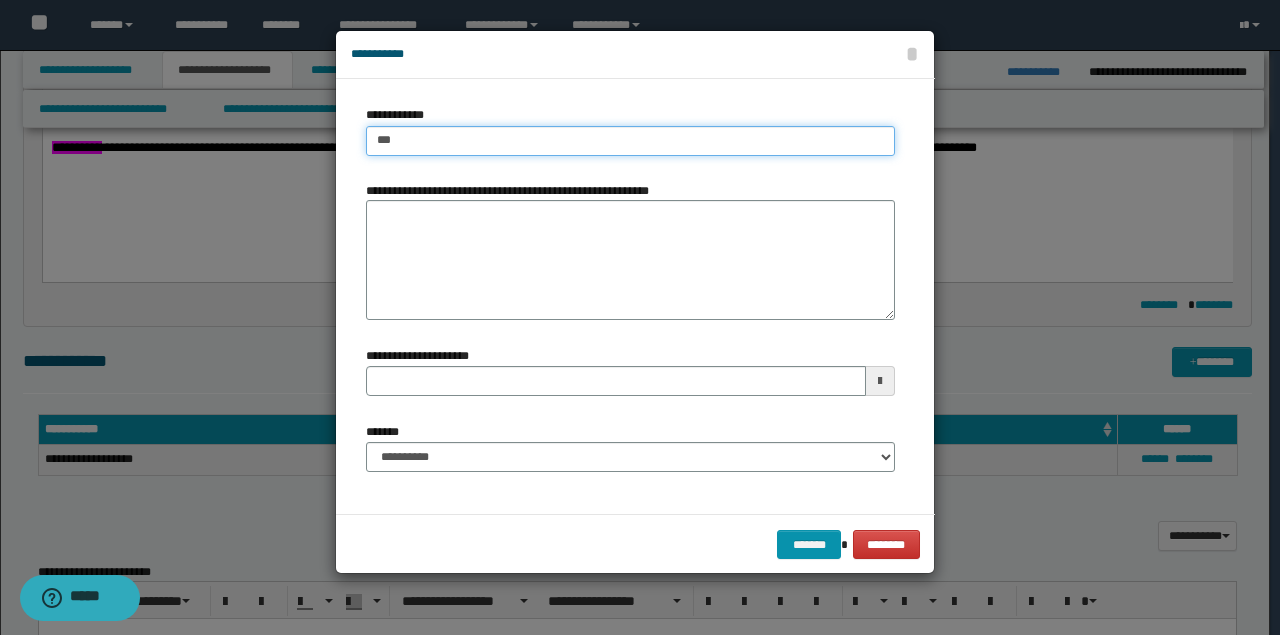 type on "****" 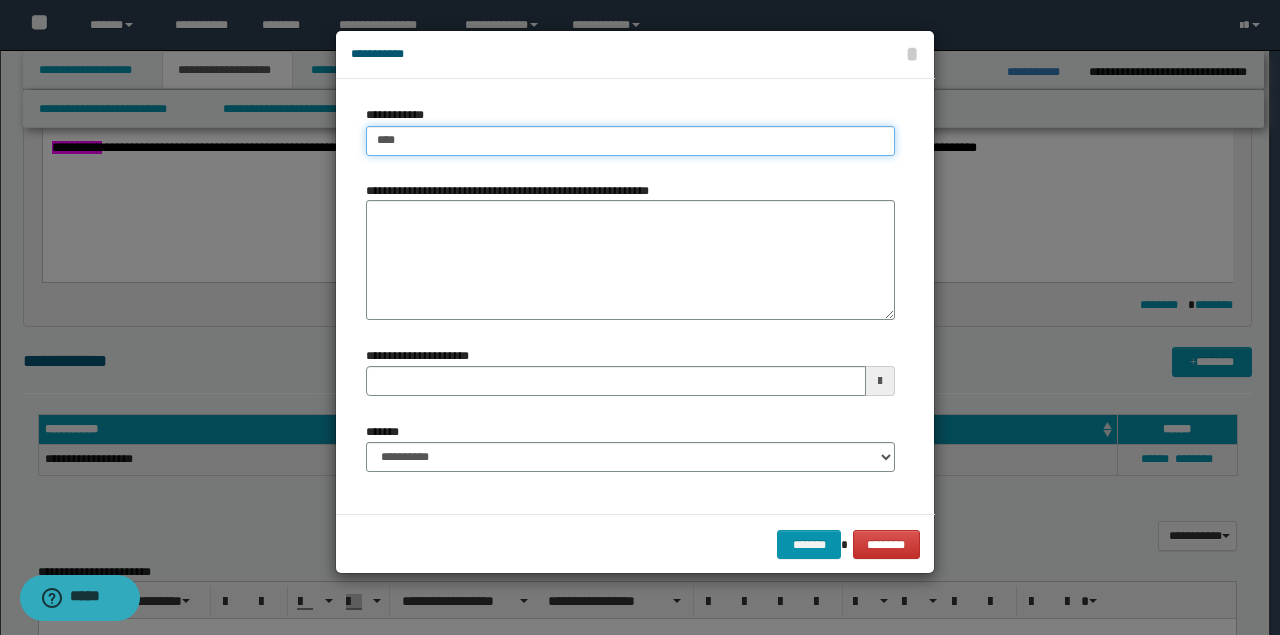 type on "****" 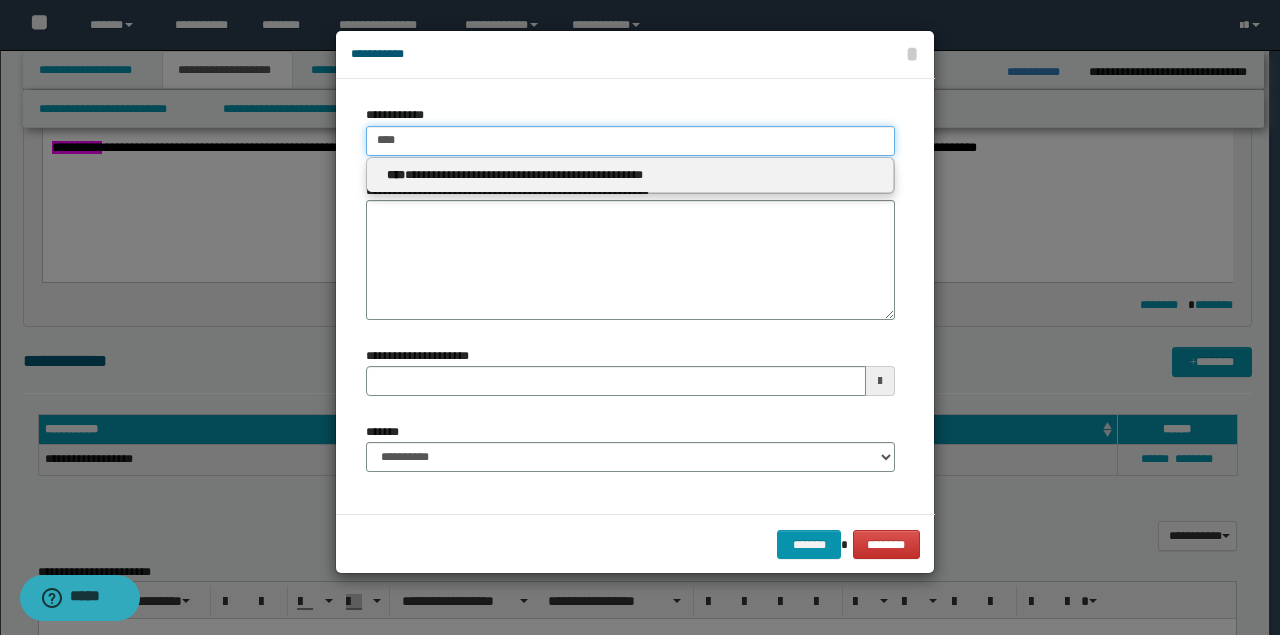 type on "****" 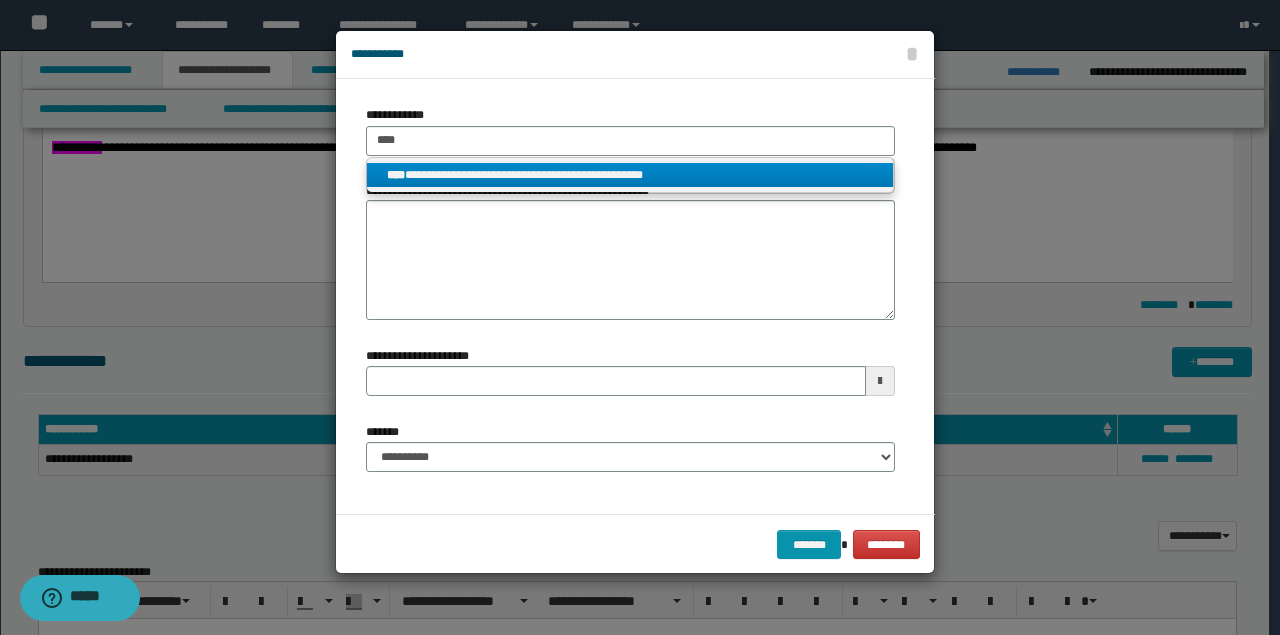 click on "**********" at bounding box center (630, 175) 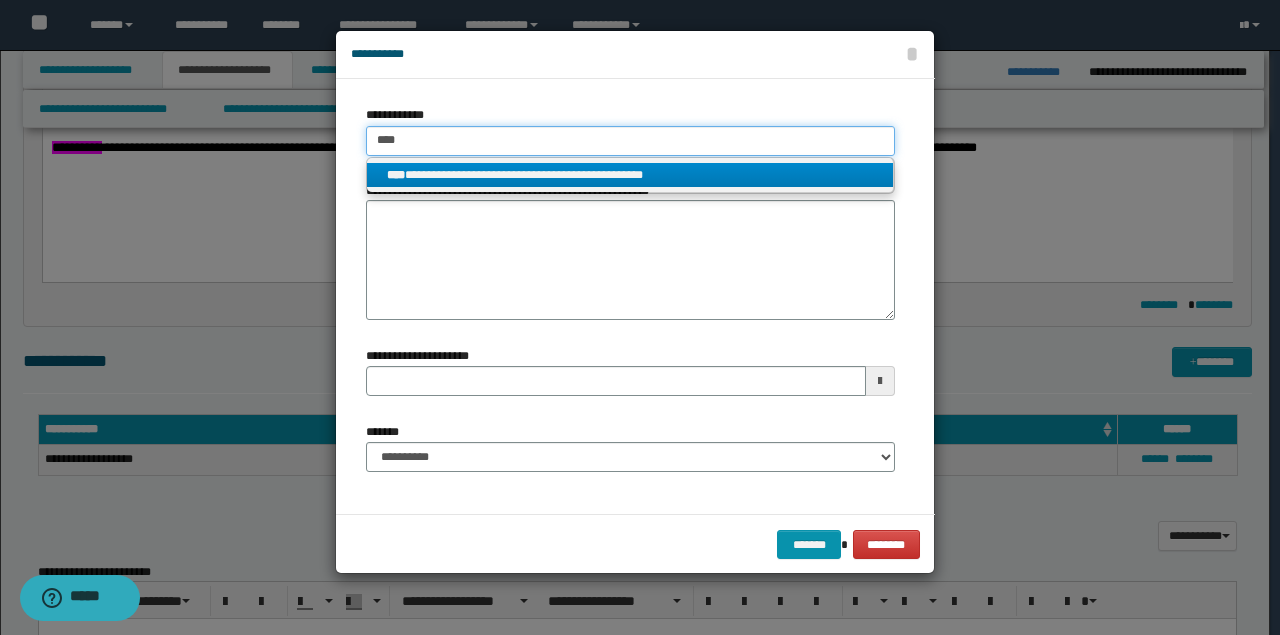type 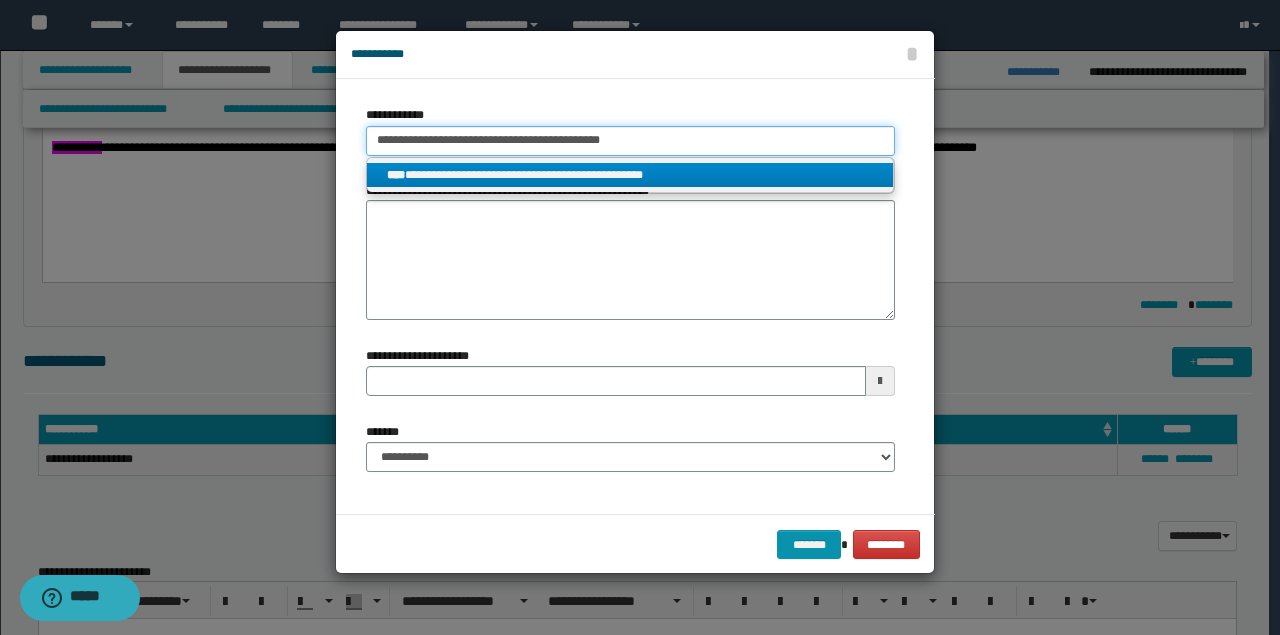 type 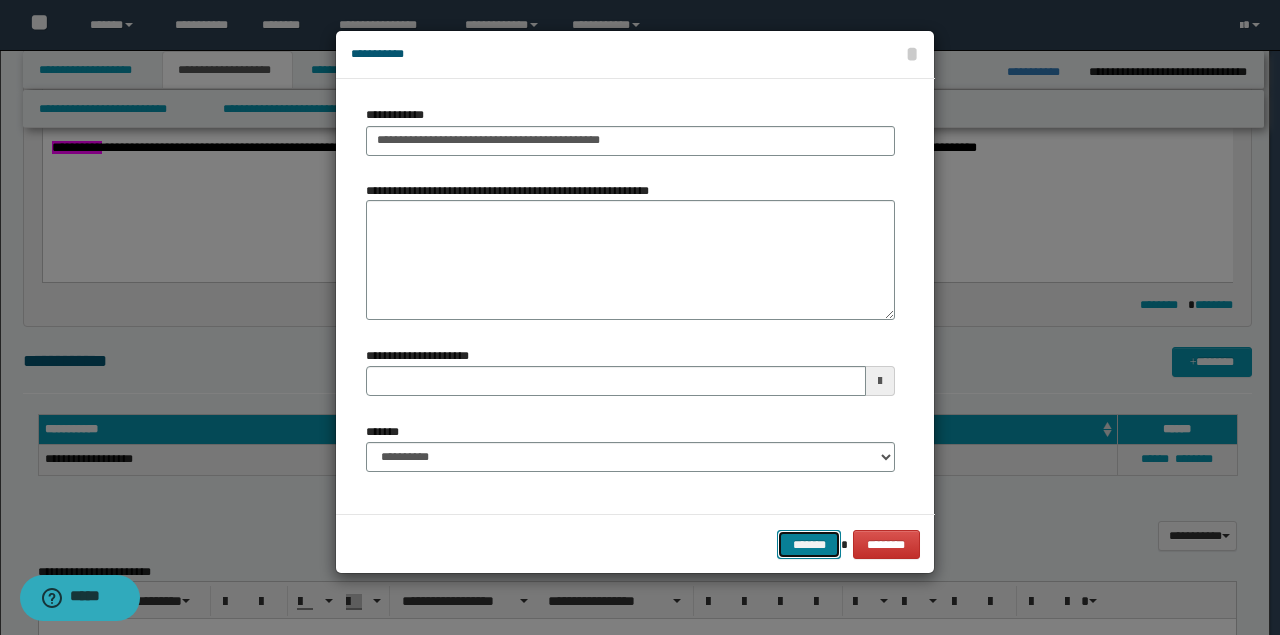 click on "*******" at bounding box center (809, 544) 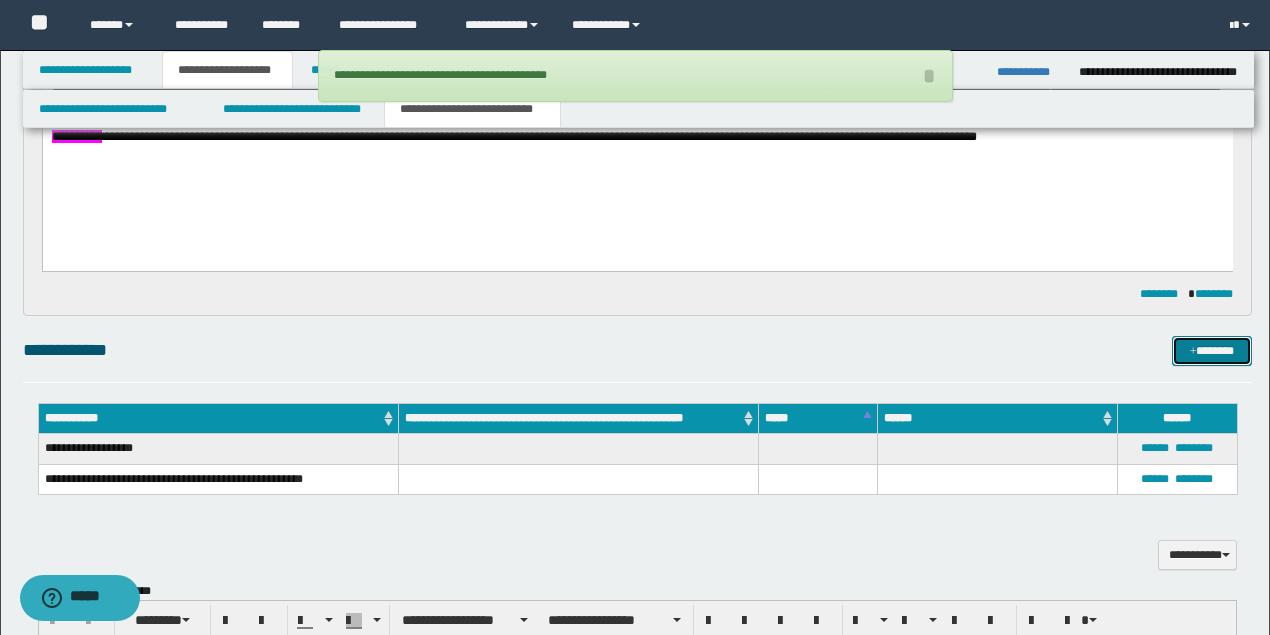 scroll, scrollTop: 466, scrollLeft: 0, axis: vertical 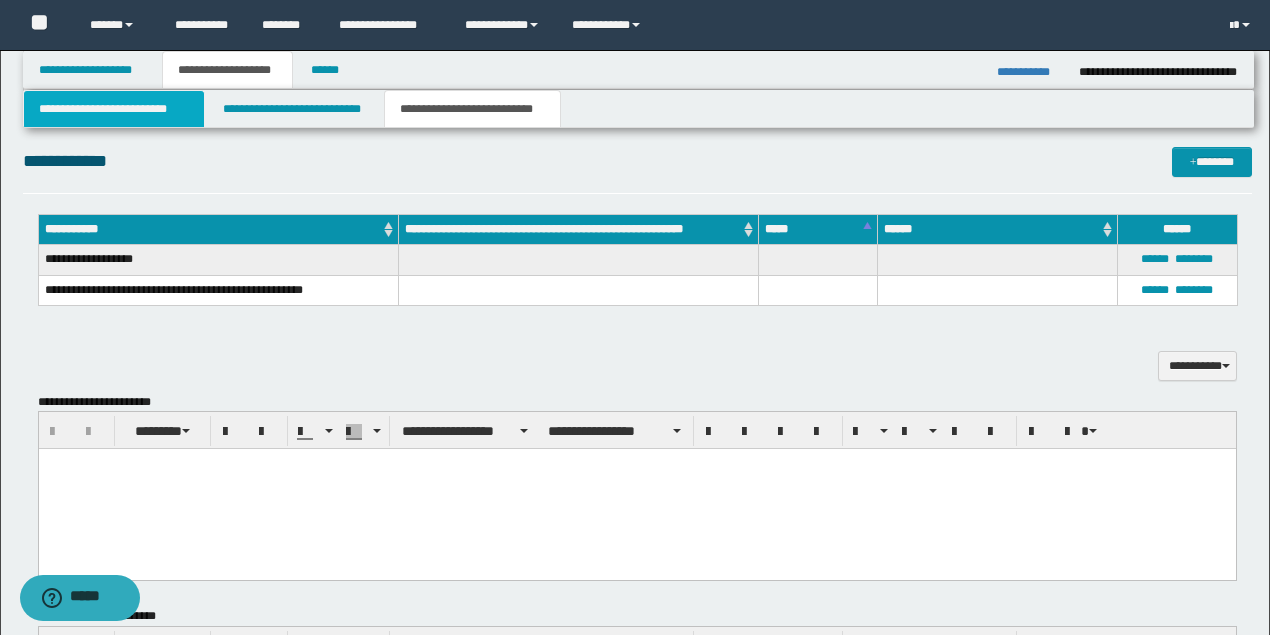 click on "**********" at bounding box center [114, 109] 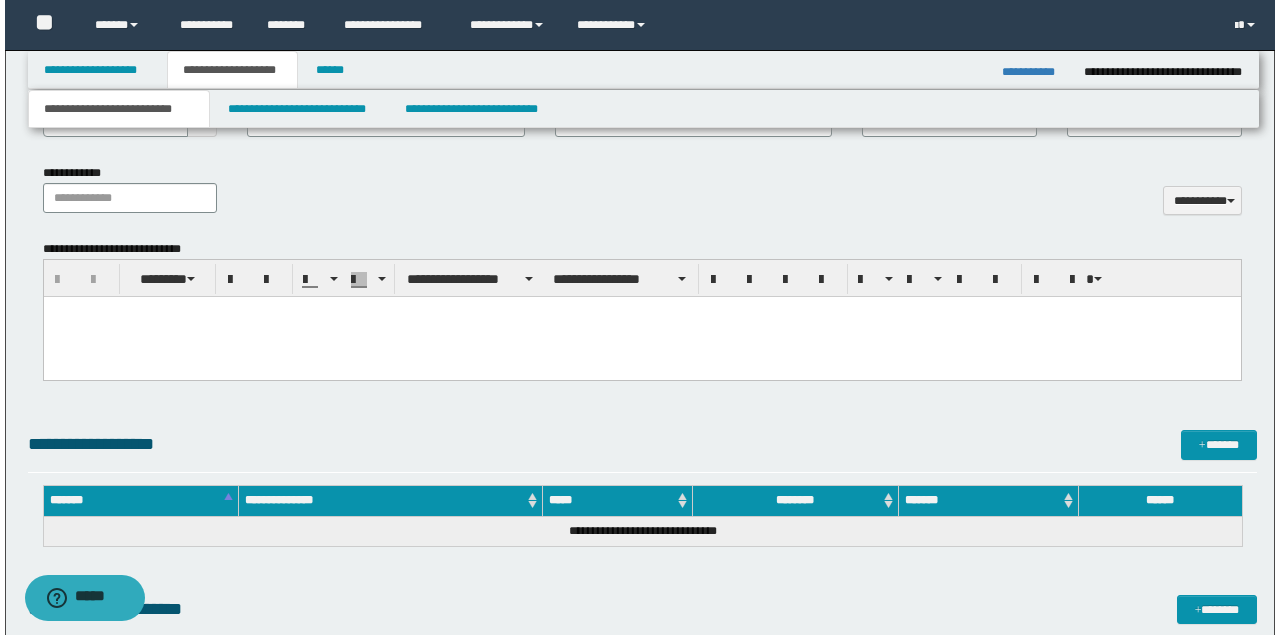 scroll, scrollTop: 866, scrollLeft: 0, axis: vertical 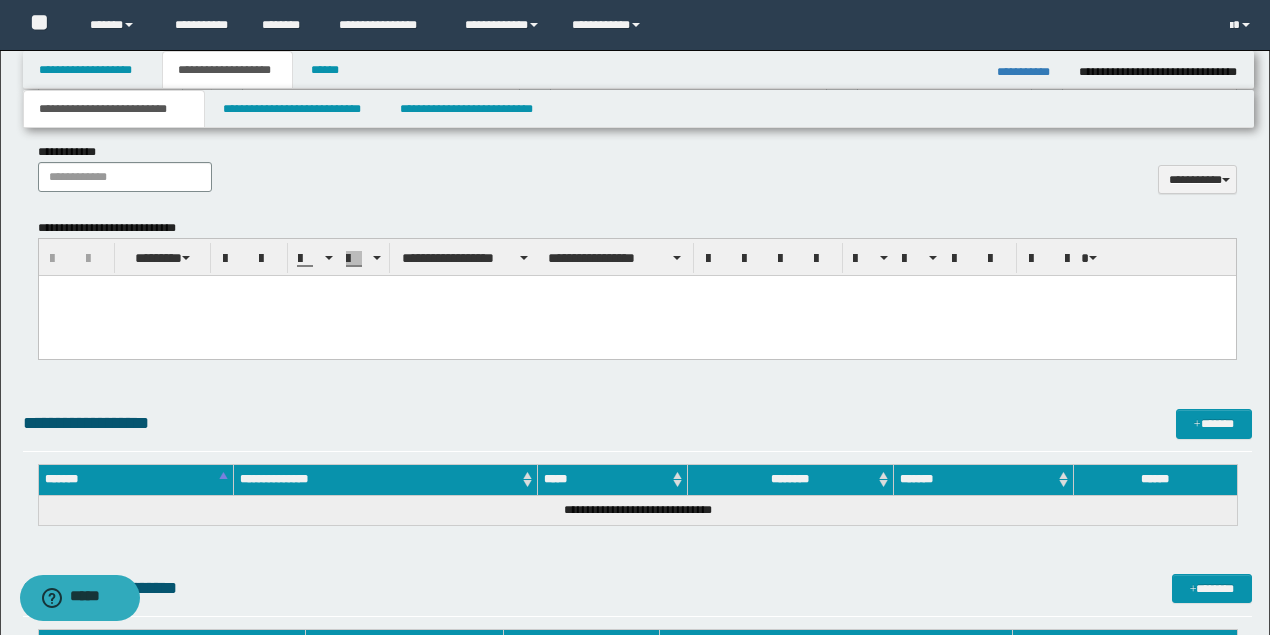 drag, startPoint x: 128, startPoint y: 300, endPoint x: 168, endPoint y: 530, distance: 233.45235 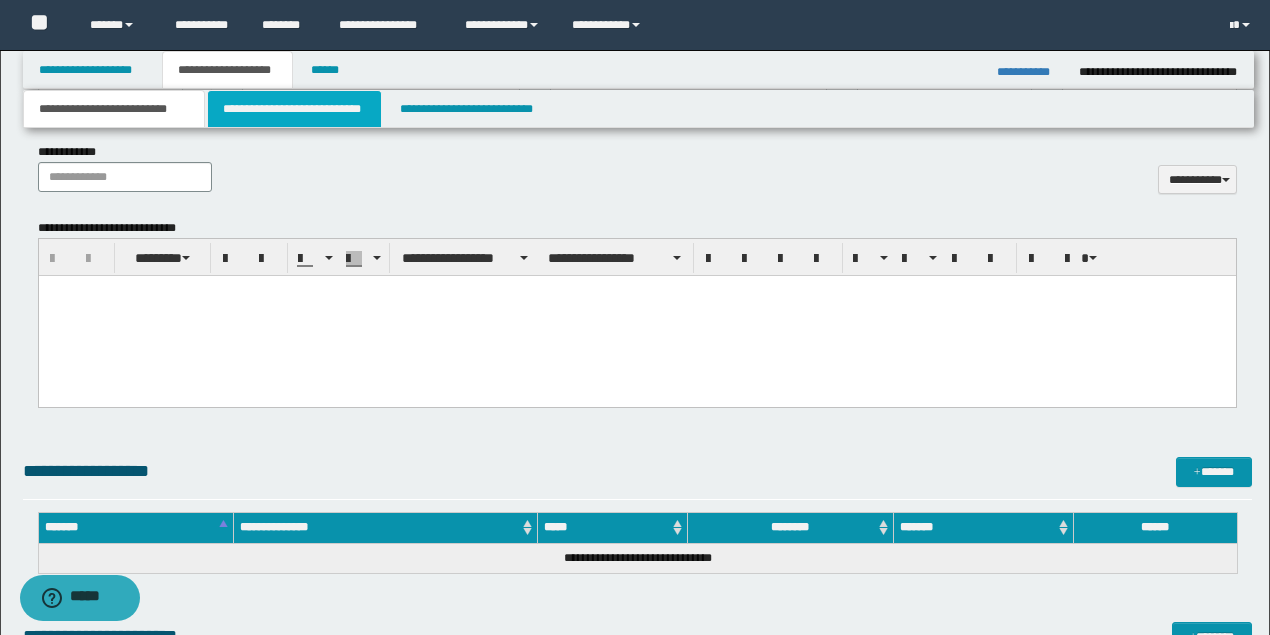 type 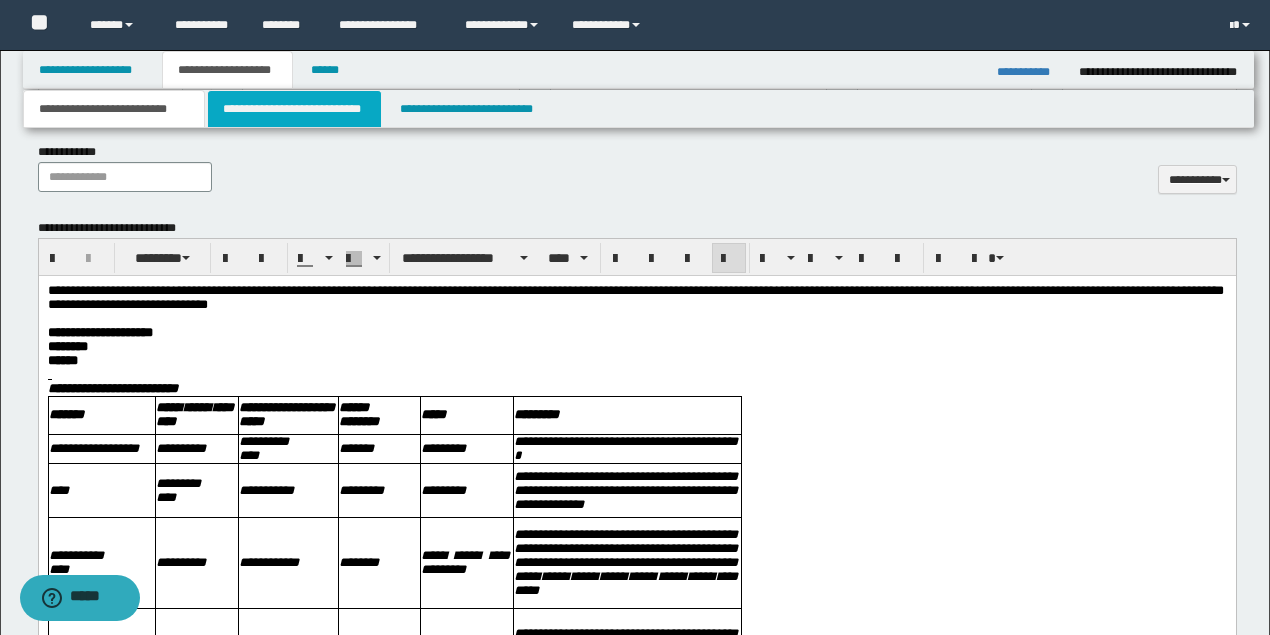 click on "**********" at bounding box center (294, 109) 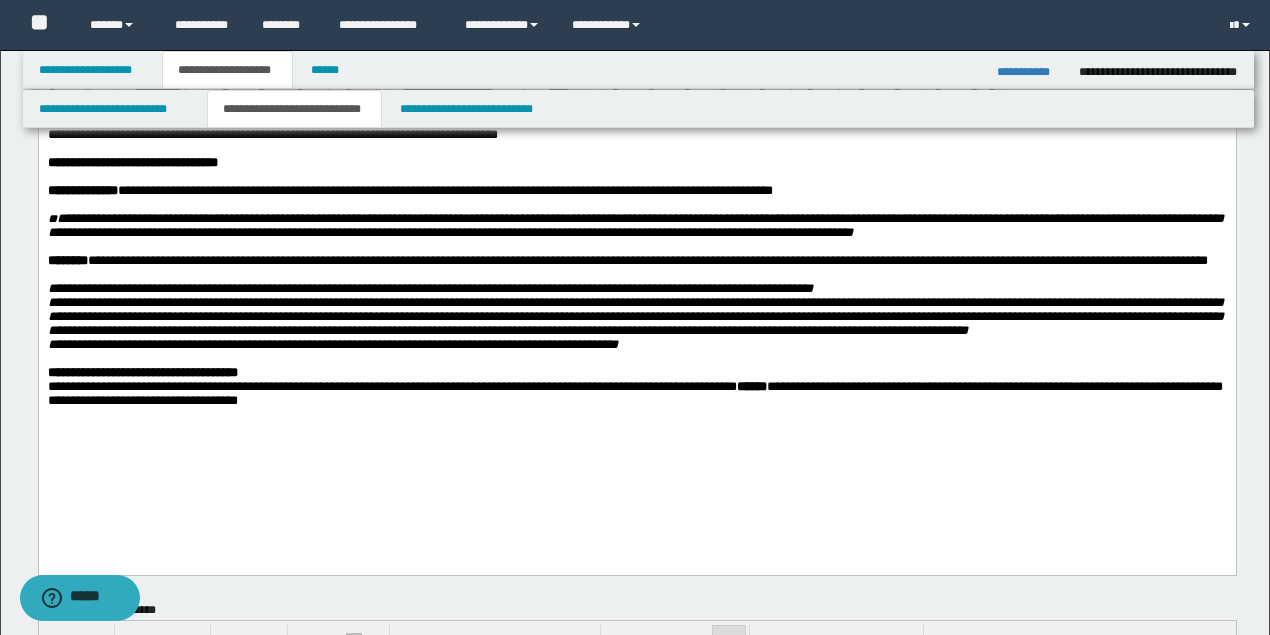 scroll, scrollTop: 0, scrollLeft: 0, axis: both 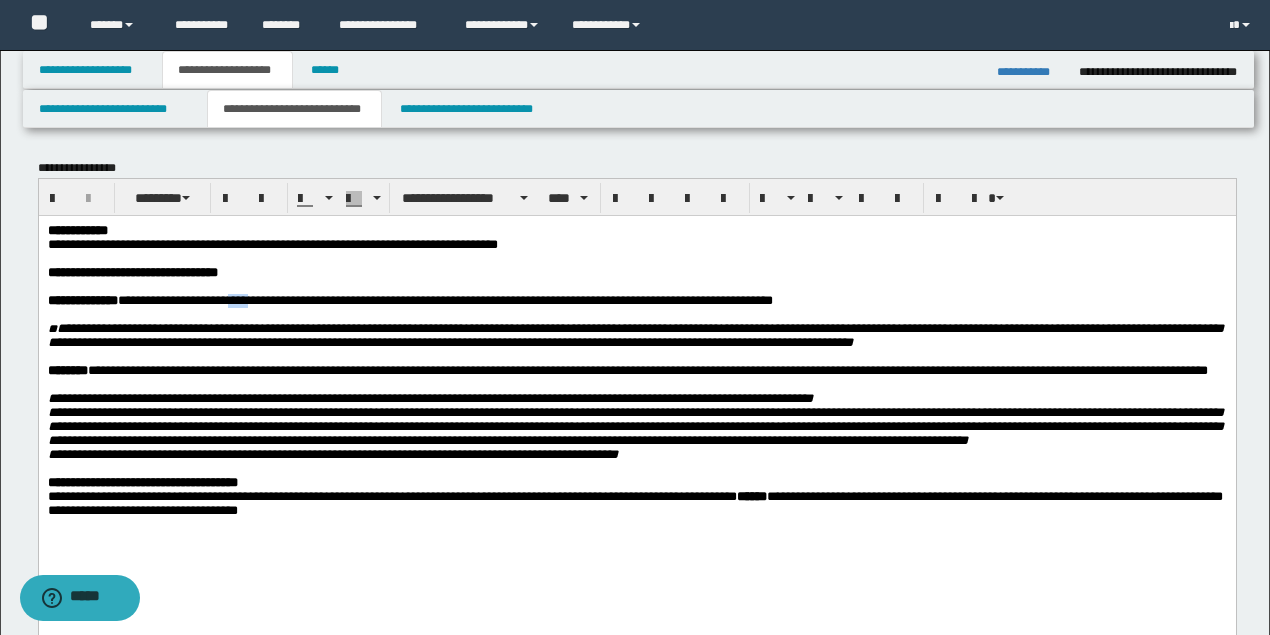 drag, startPoint x: 273, startPoint y: 304, endPoint x: 259, endPoint y: 307, distance: 14.3178215 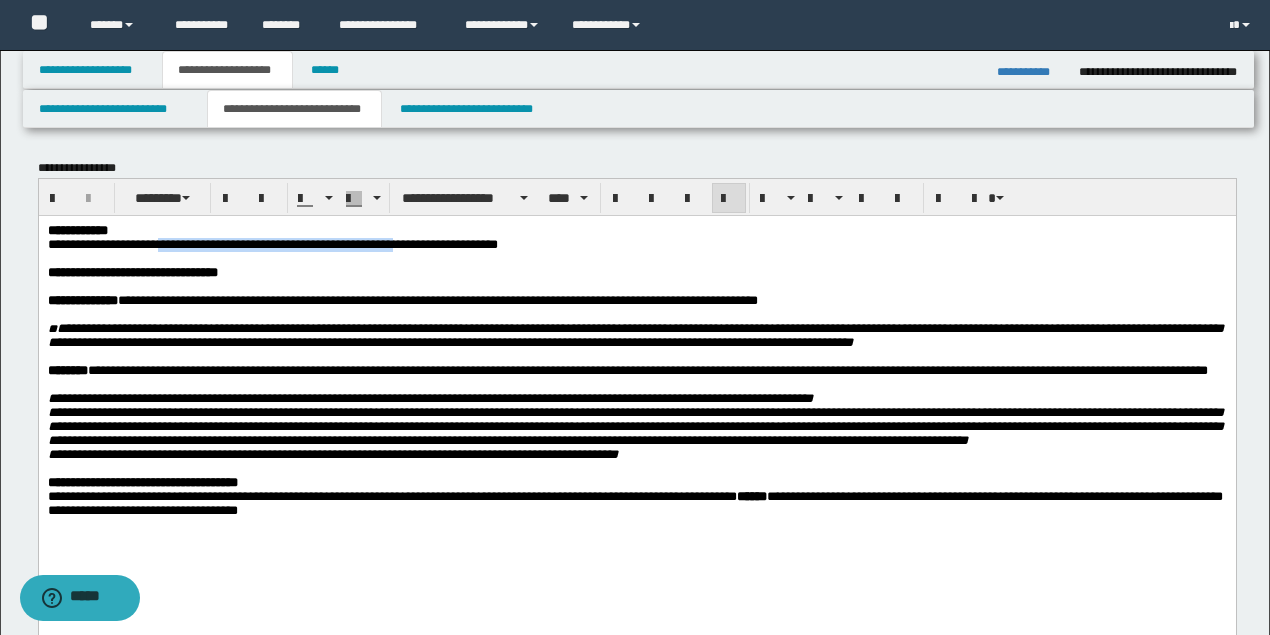 drag, startPoint x: 162, startPoint y: 242, endPoint x: 468, endPoint y: 244, distance: 306.00653 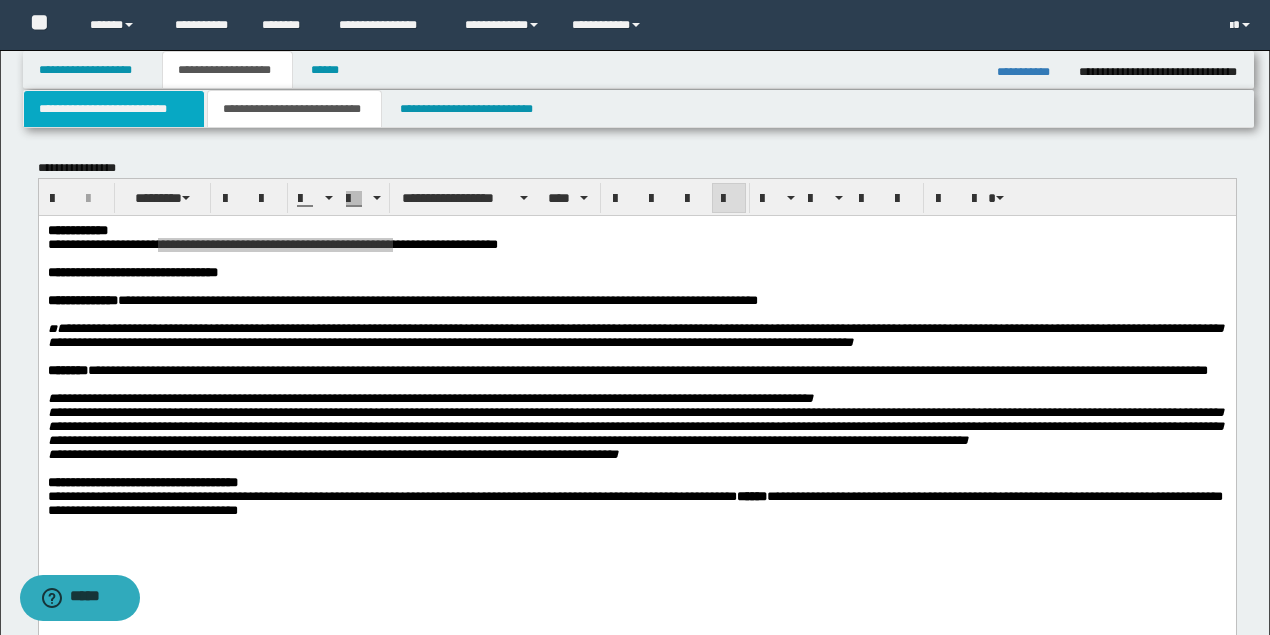 click on "**********" at bounding box center [114, 109] 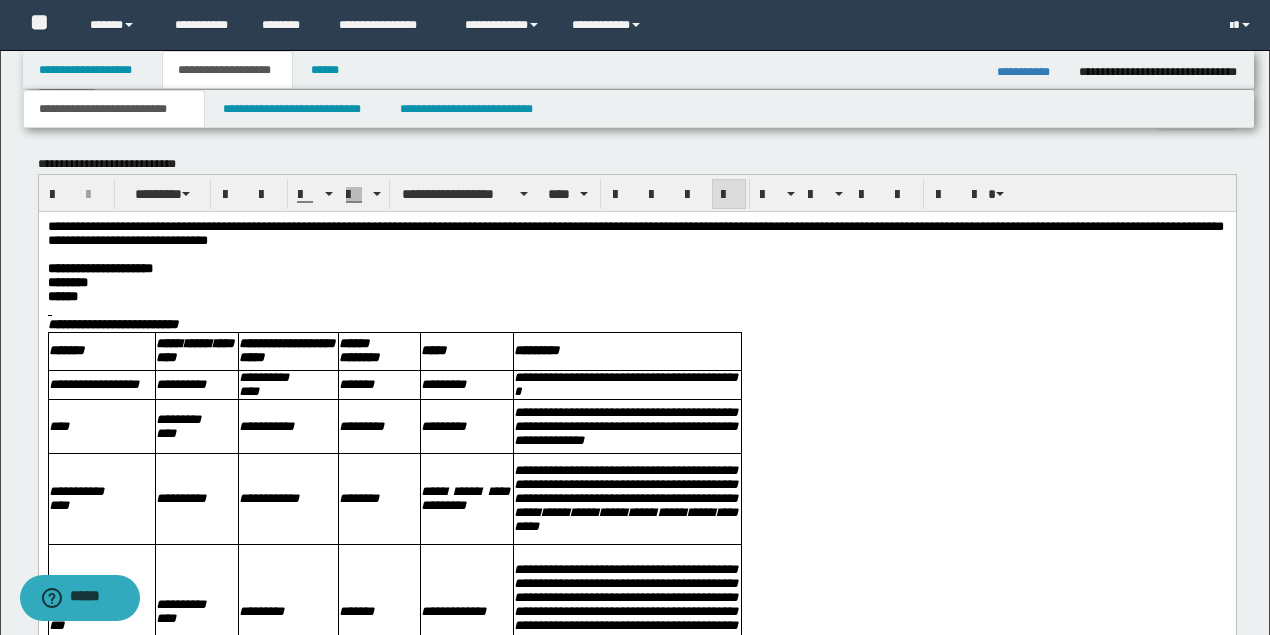scroll, scrollTop: 933, scrollLeft: 0, axis: vertical 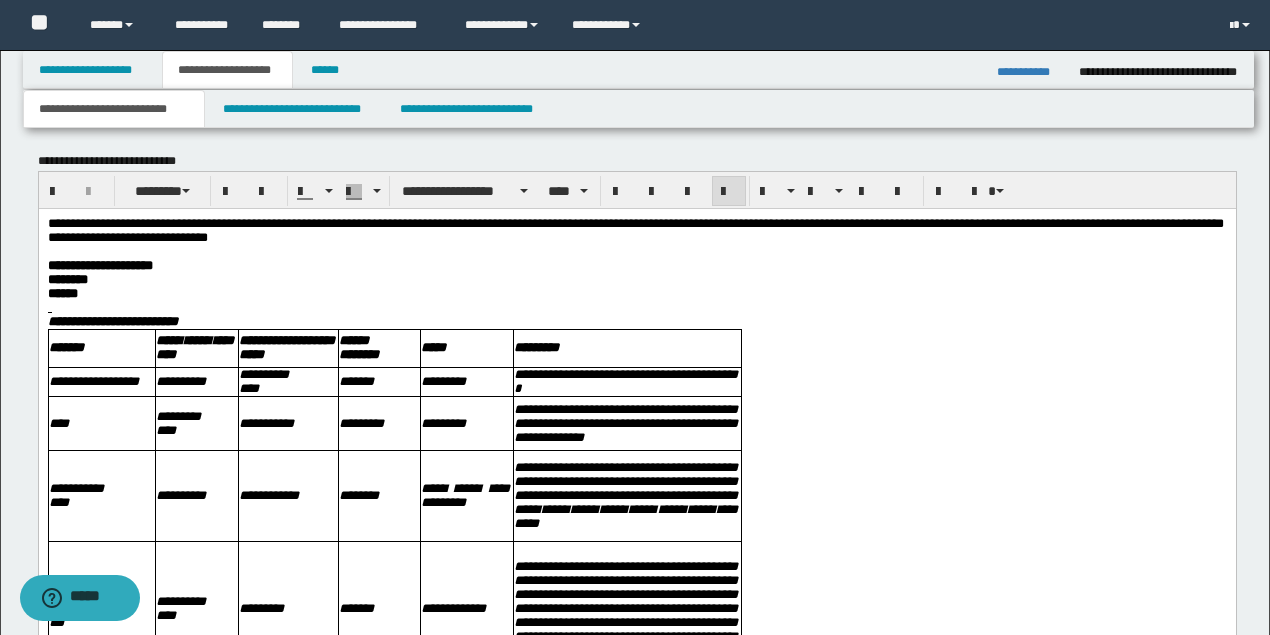 click on "********" at bounding box center [635, 280] 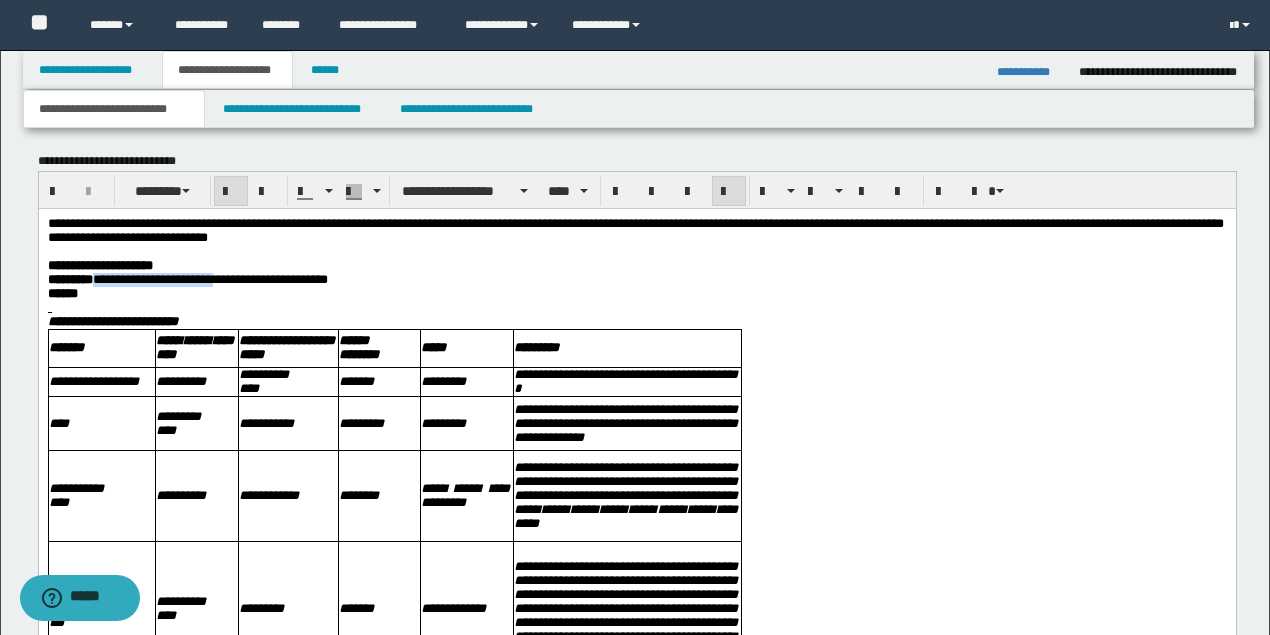 click on "**********" at bounding box center [209, 279] 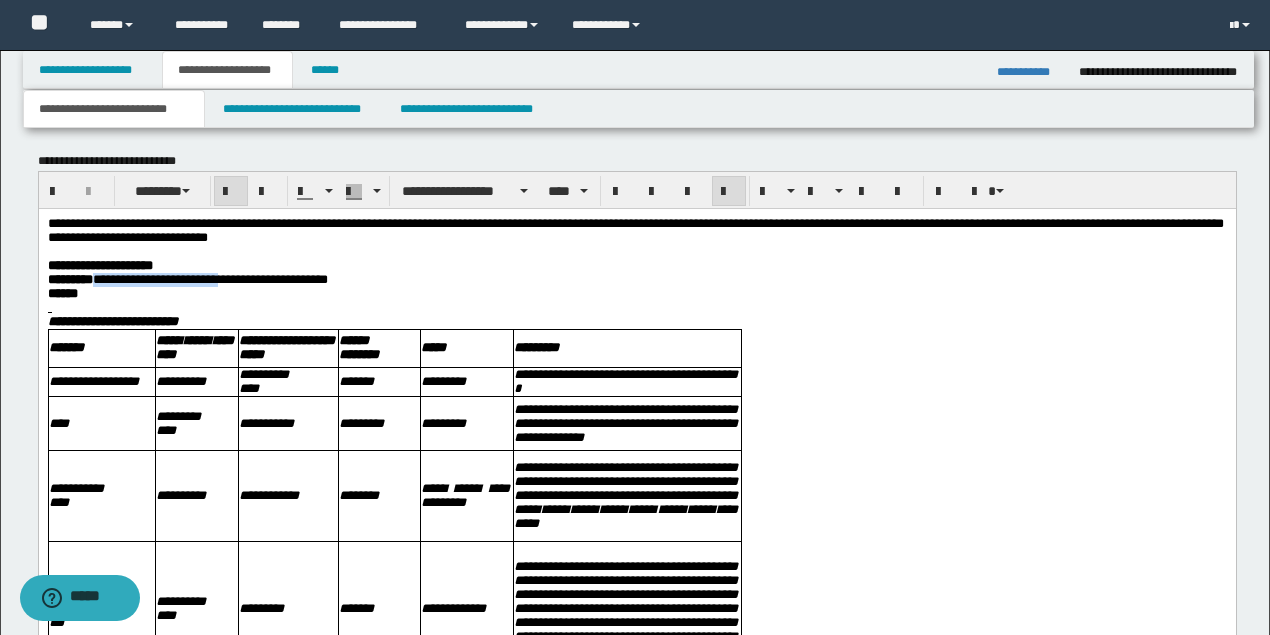drag, startPoint x: 257, startPoint y: 282, endPoint x: 122, endPoint y: 283, distance: 135.00371 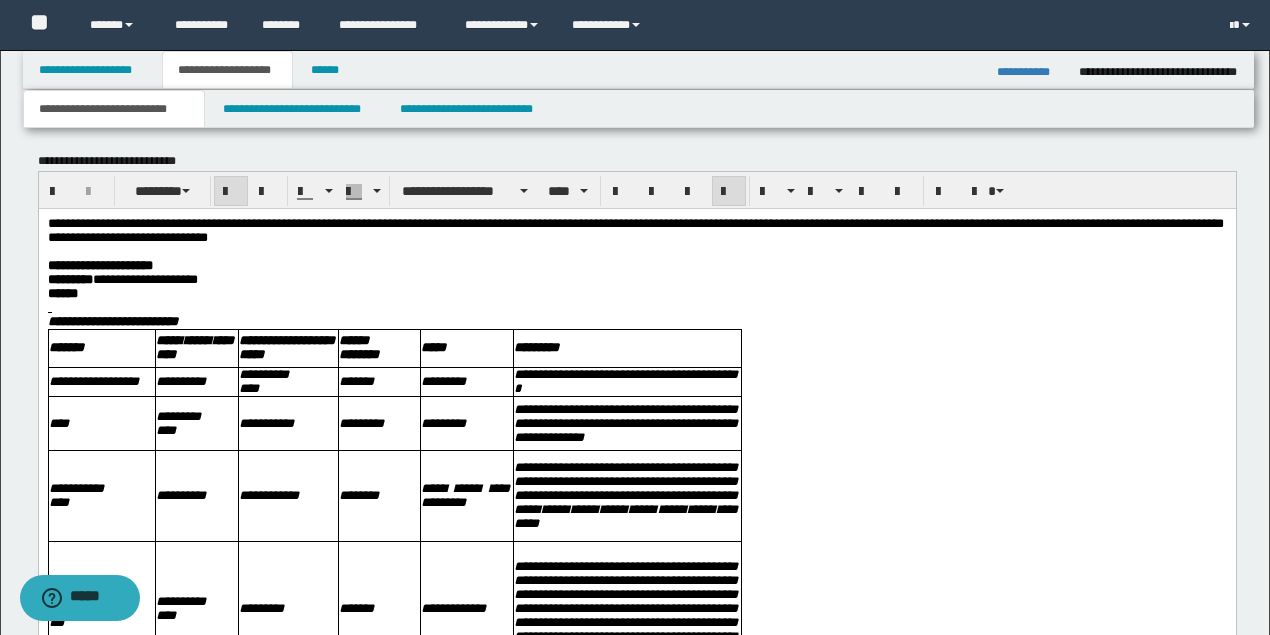 click at bounding box center [635, 308] 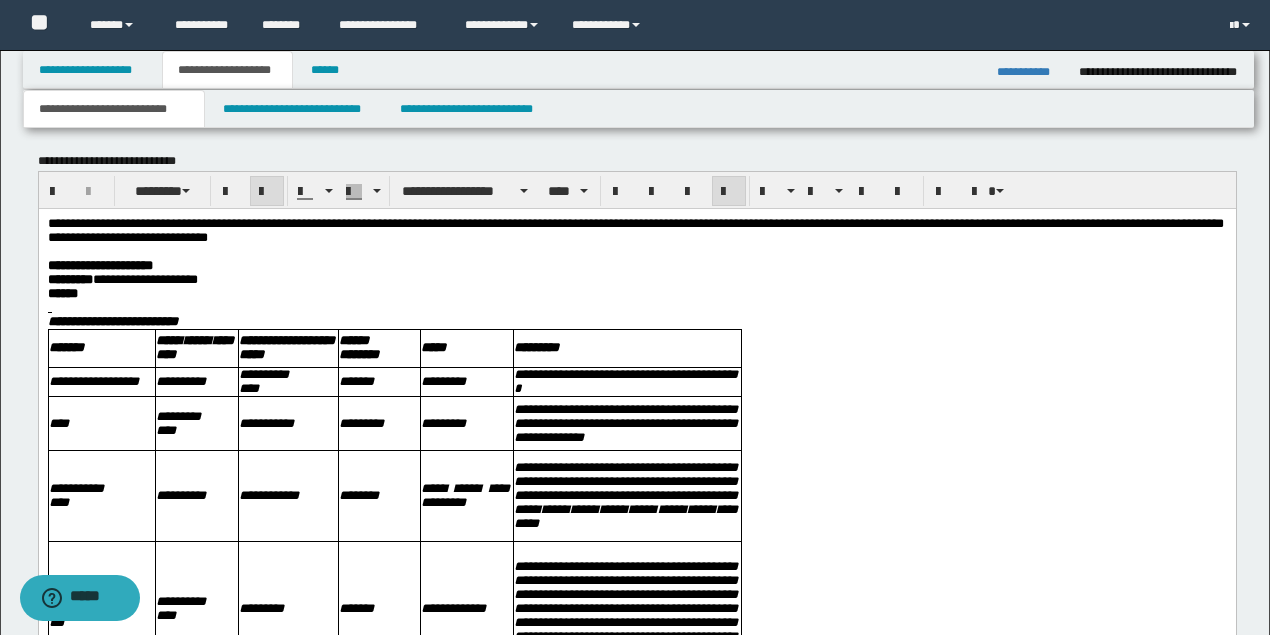 click on "******" at bounding box center (635, 294) 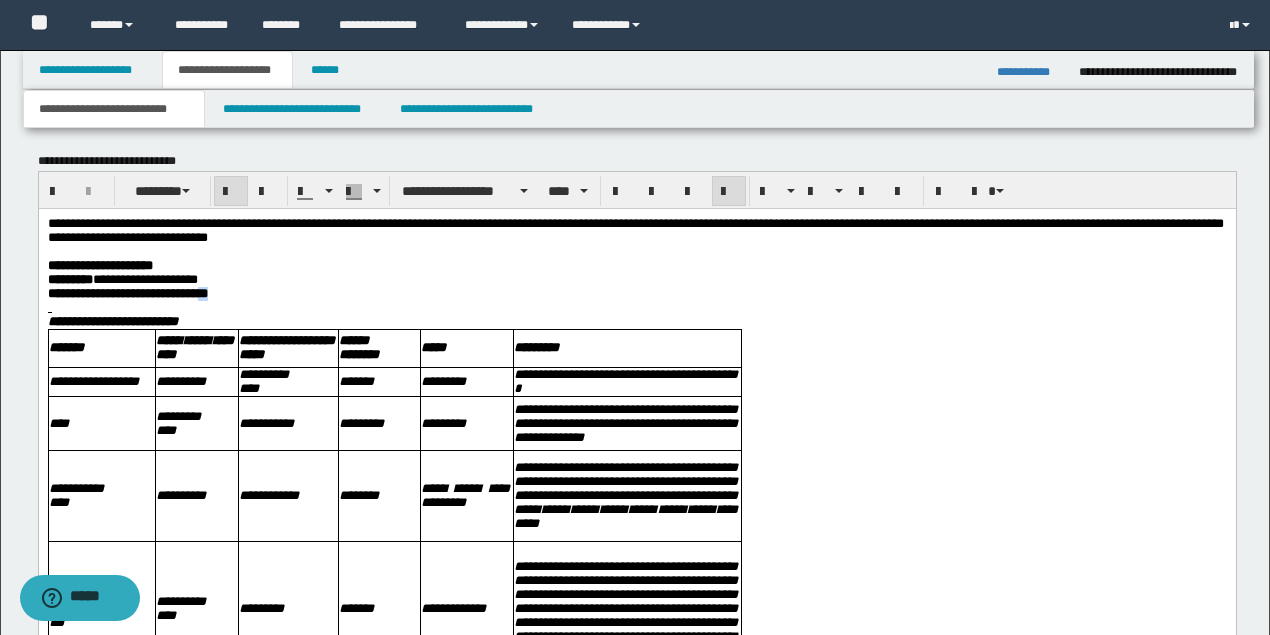 drag, startPoint x: 250, startPoint y: 299, endPoint x: 239, endPoint y: 299, distance: 11 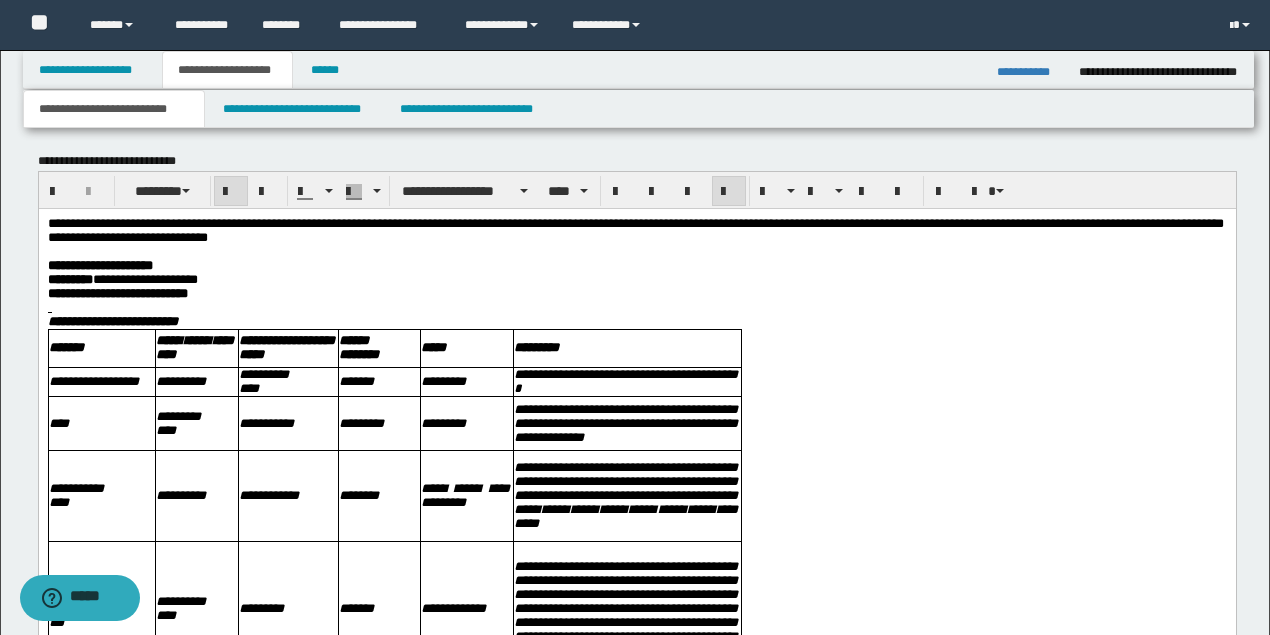 click at bounding box center (635, 308) 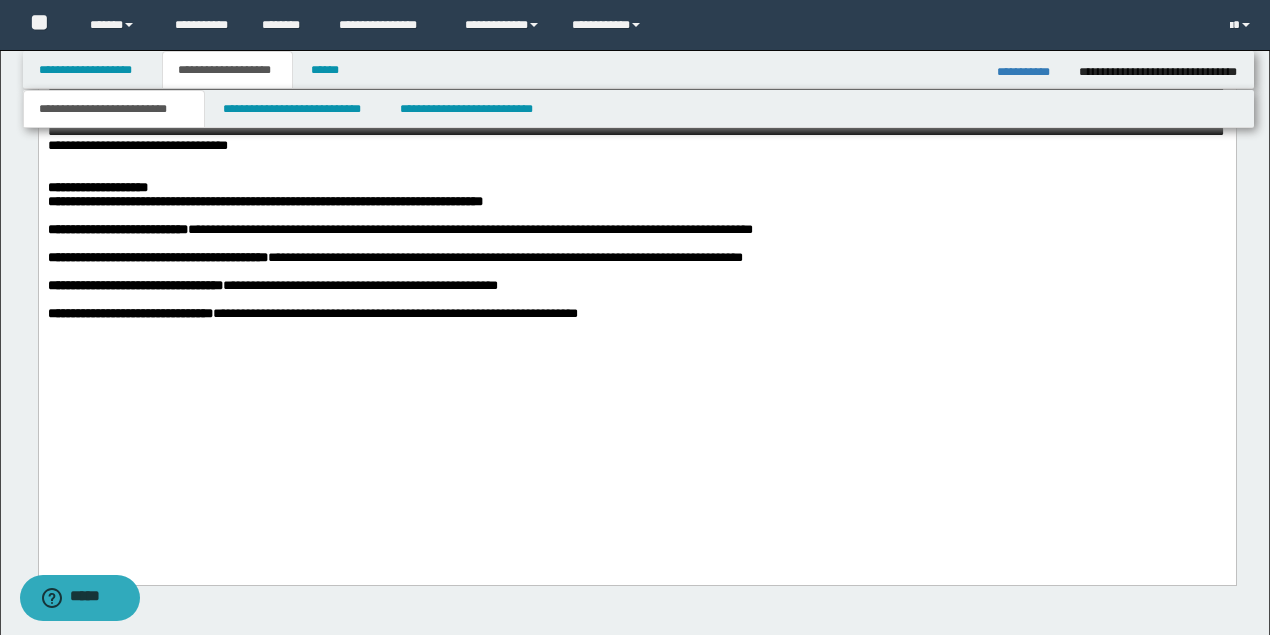 scroll, scrollTop: 2333, scrollLeft: 0, axis: vertical 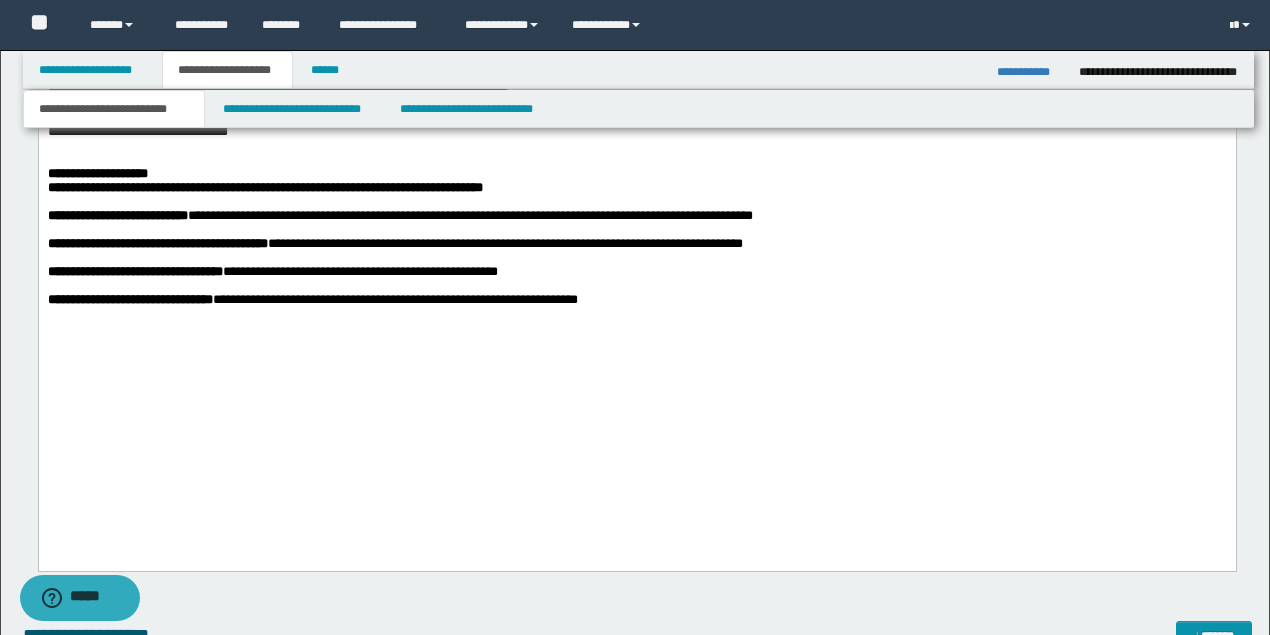 click on "********" at bounding box center (67, 104) 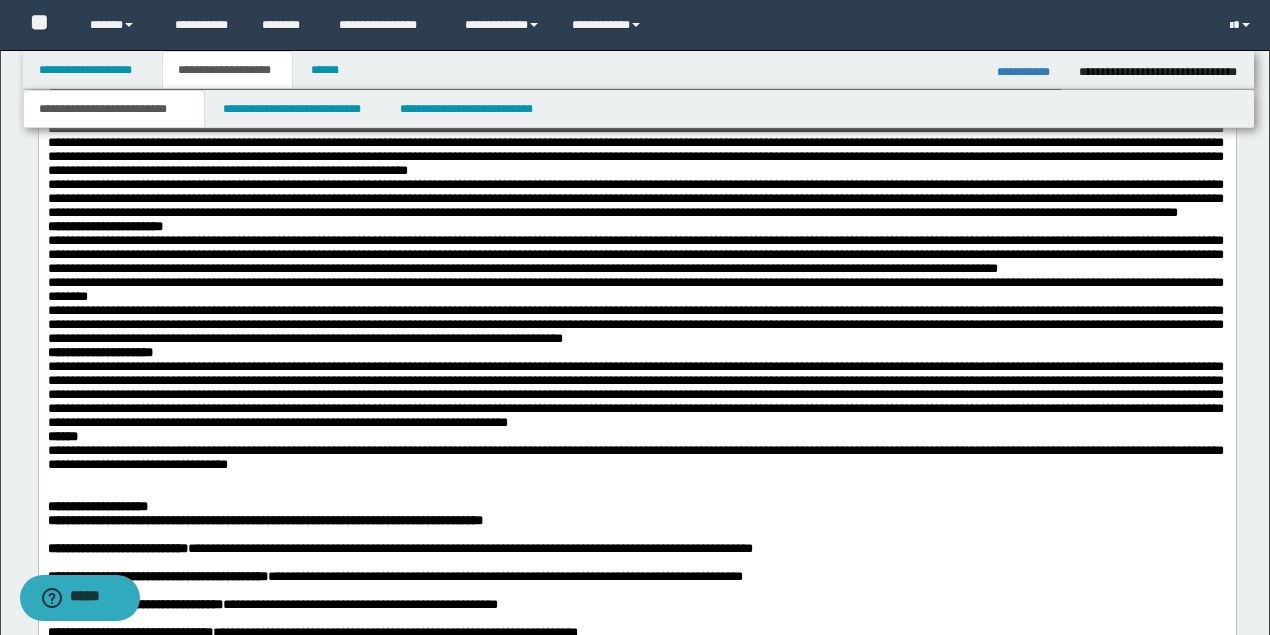 scroll, scrollTop: 1933, scrollLeft: 0, axis: vertical 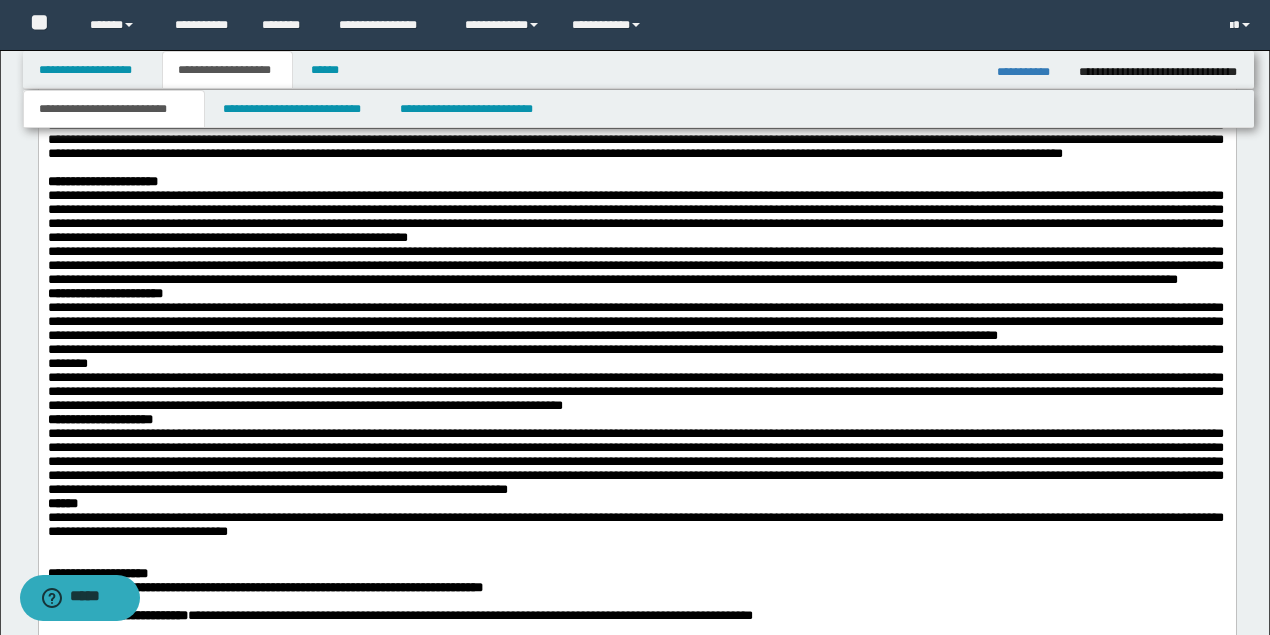 click on "**********" at bounding box center (104, 294) 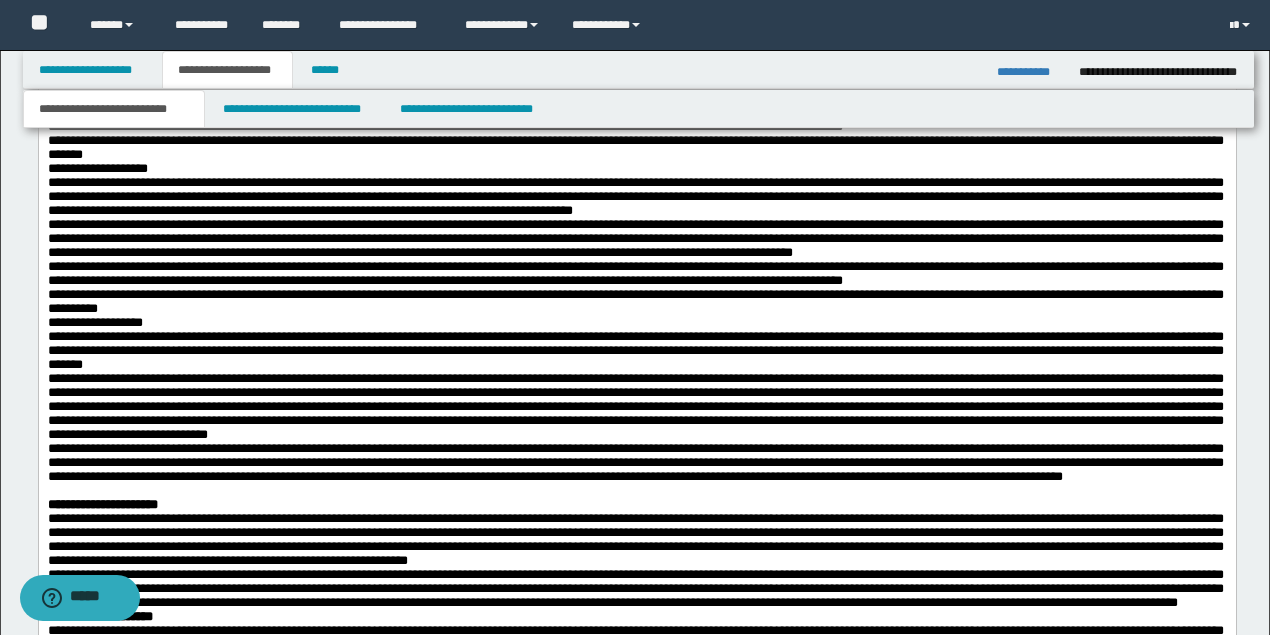 scroll, scrollTop: 1600, scrollLeft: 0, axis: vertical 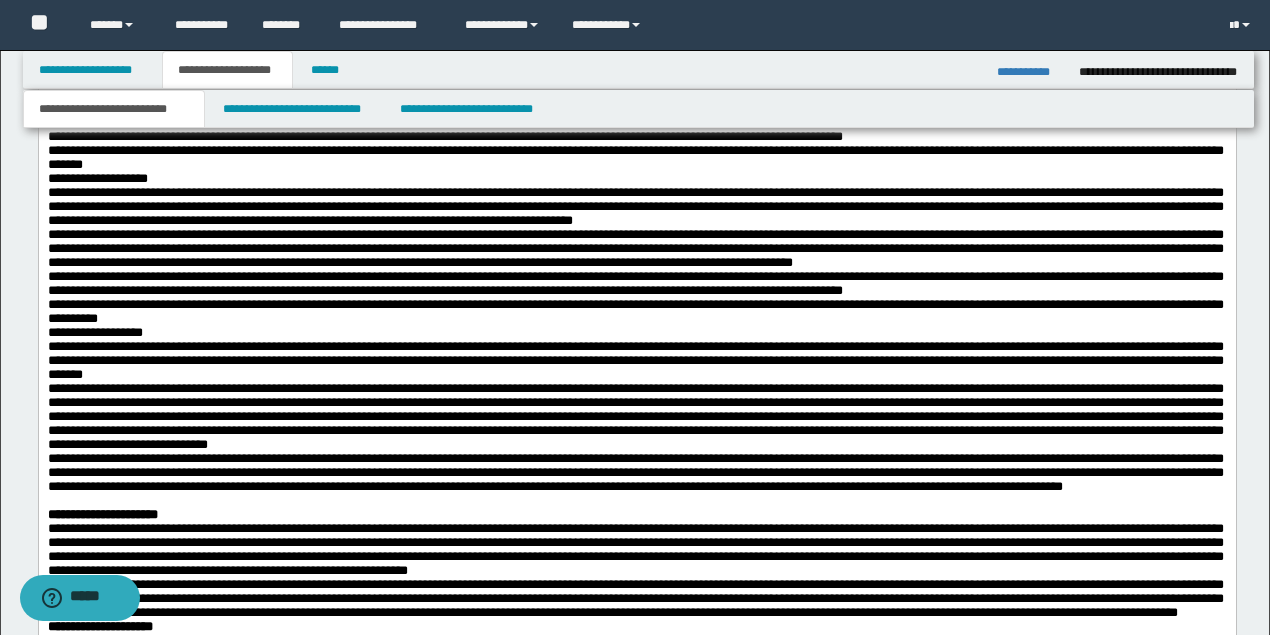 drag, startPoint x: 222, startPoint y: 367, endPoint x: 45, endPoint y: 380, distance: 177.47676 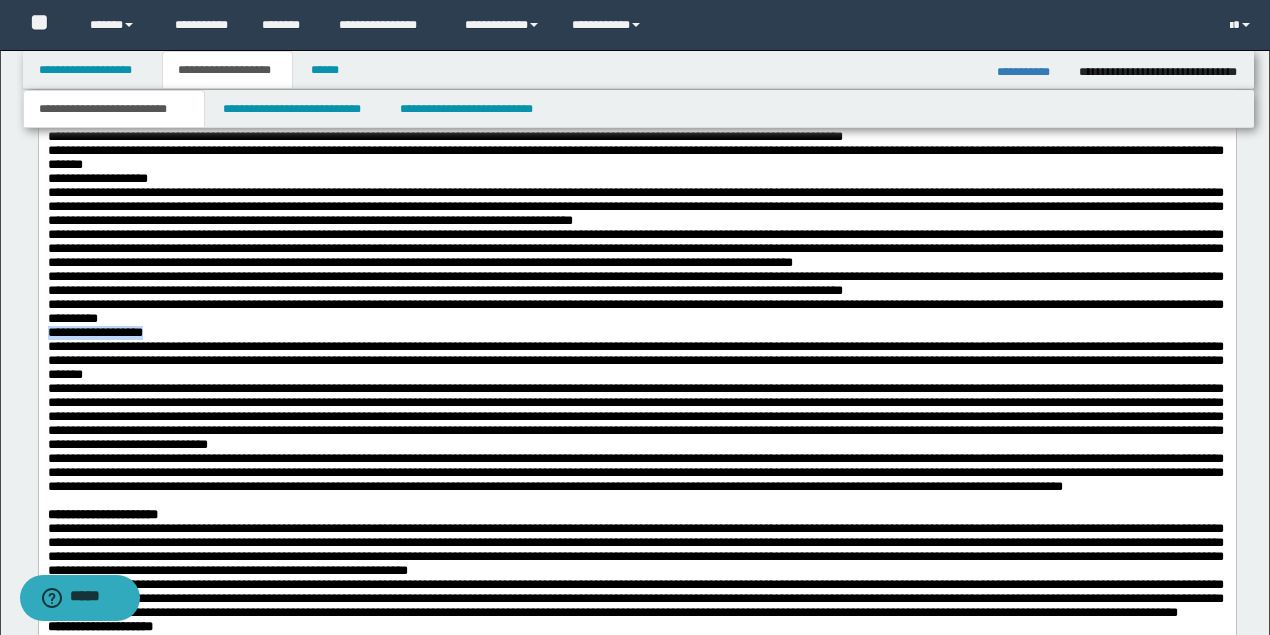 drag, startPoint x: 49, startPoint y: 377, endPoint x: 228, endPoint y: 377, distance: 179 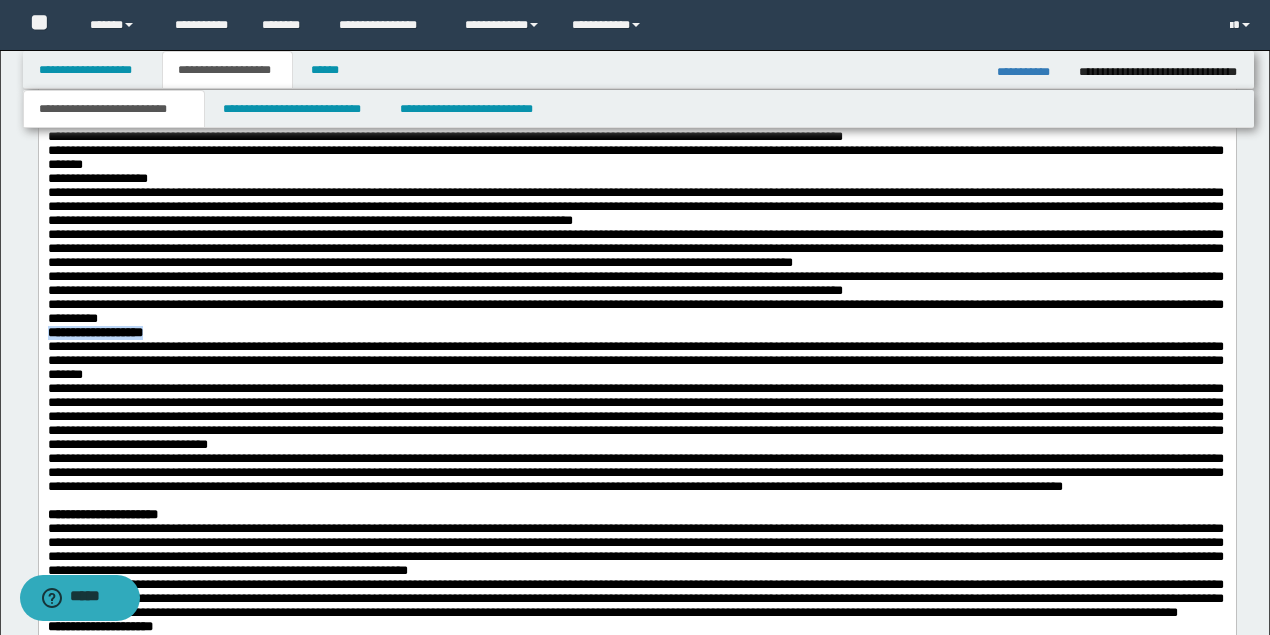 click on "**********" at bounding box center (635, 334) 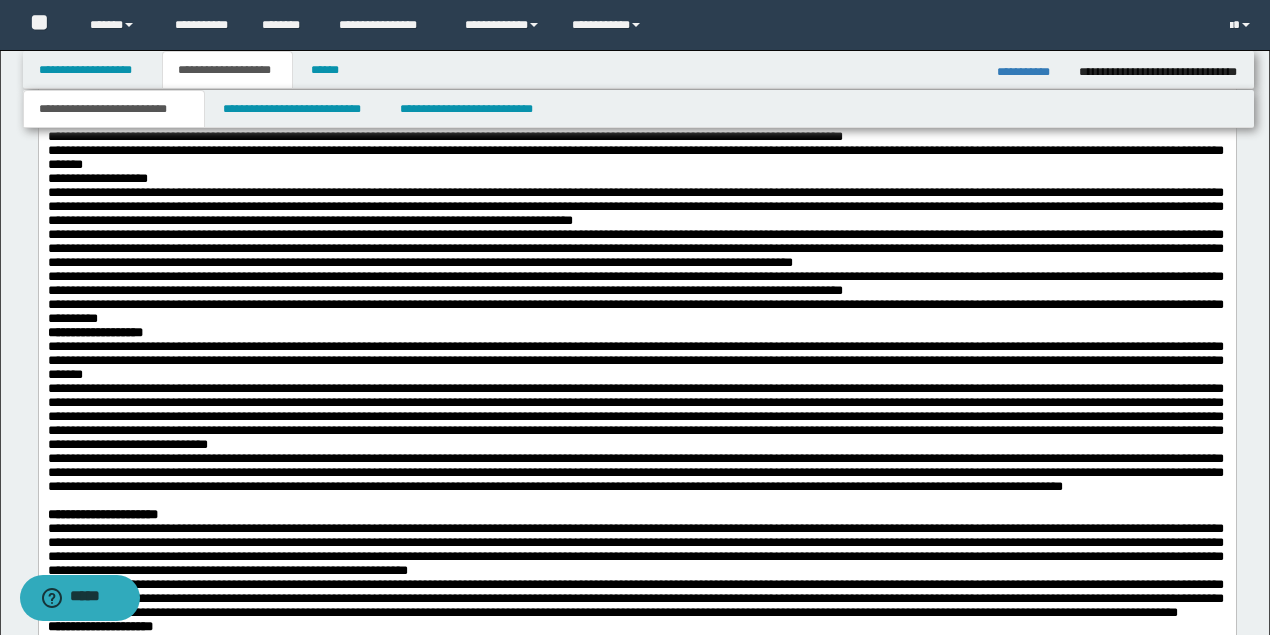 click on "**********" at bounding box center (635, 313) 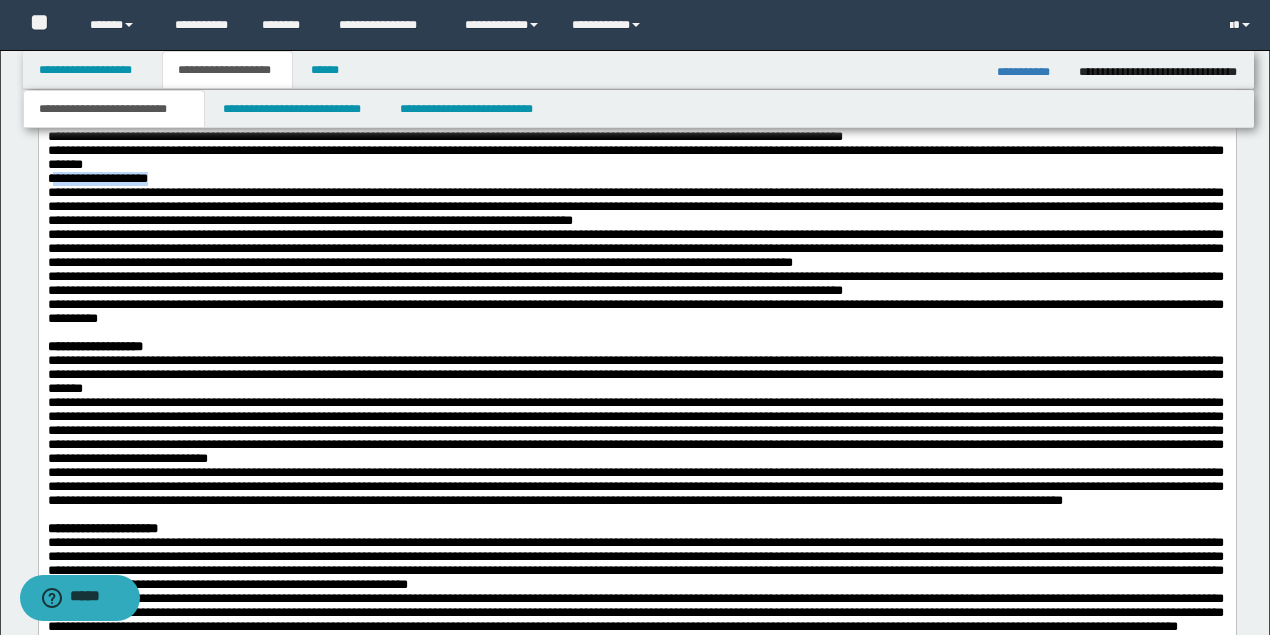 drag, startPoint x: 222, startPoint y: 207, endPoint x: 50, endPoint y: 208, distance: 172.00291 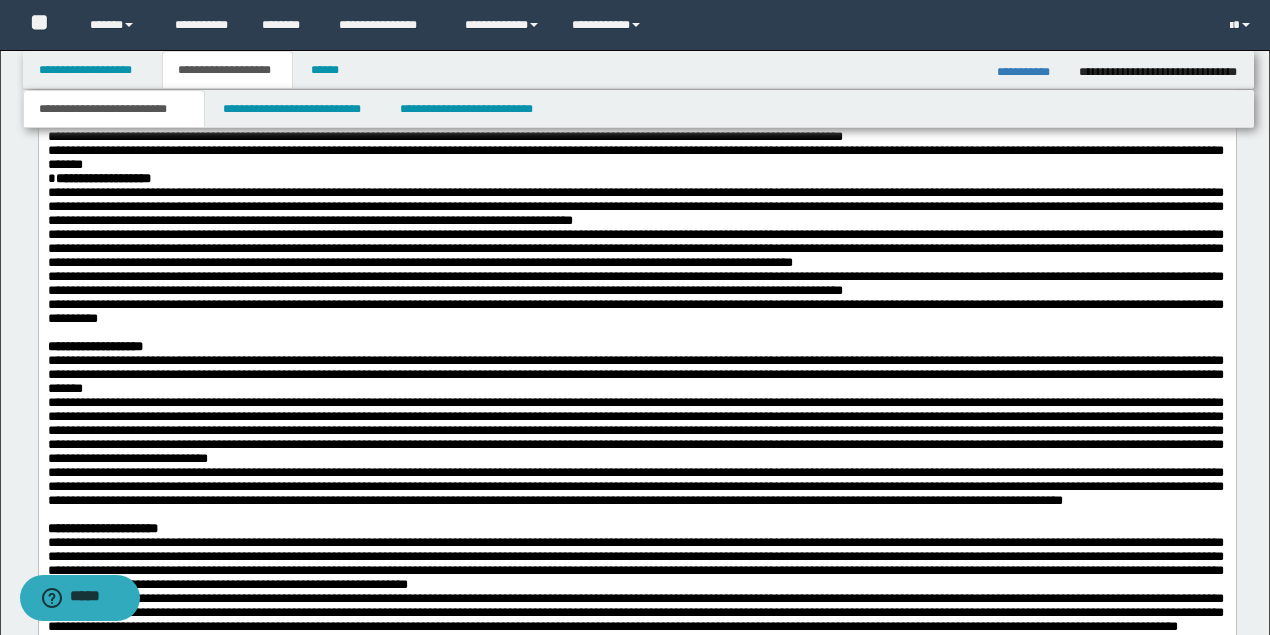 drag, startPoint x: 130, startPoint y: 214, endPoint x: 67, endPoint y: 206, distance: 63.505905 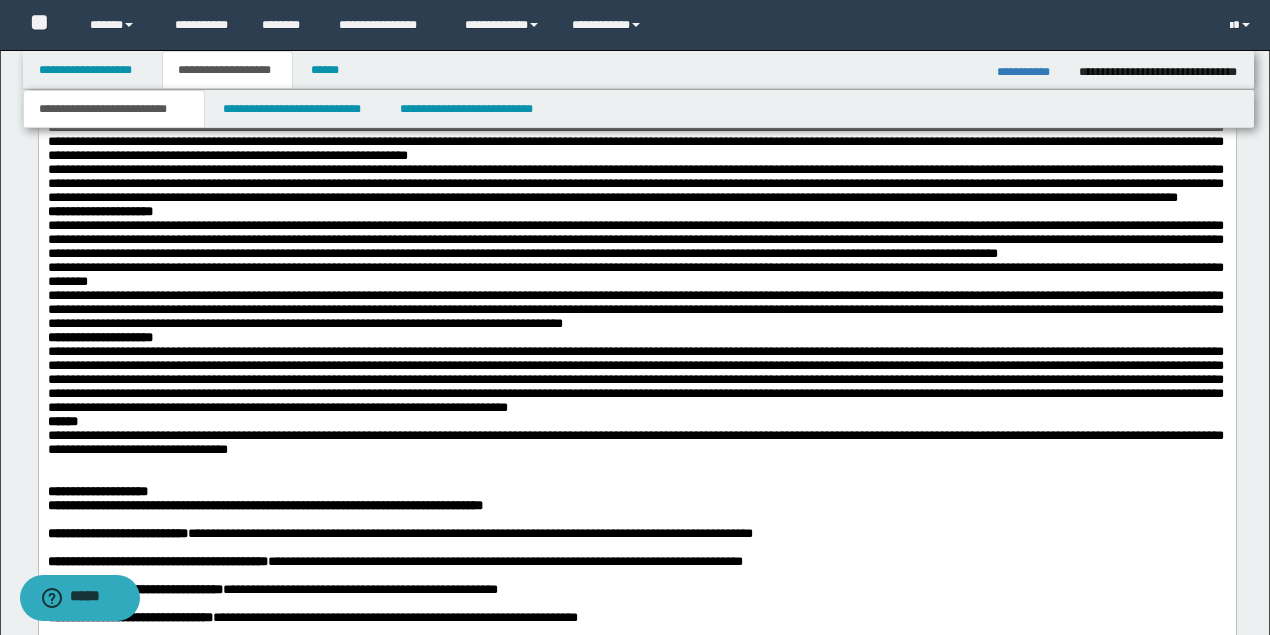 scroll, scrollTop: 2066, scrollLeft: 0, axis: vertical 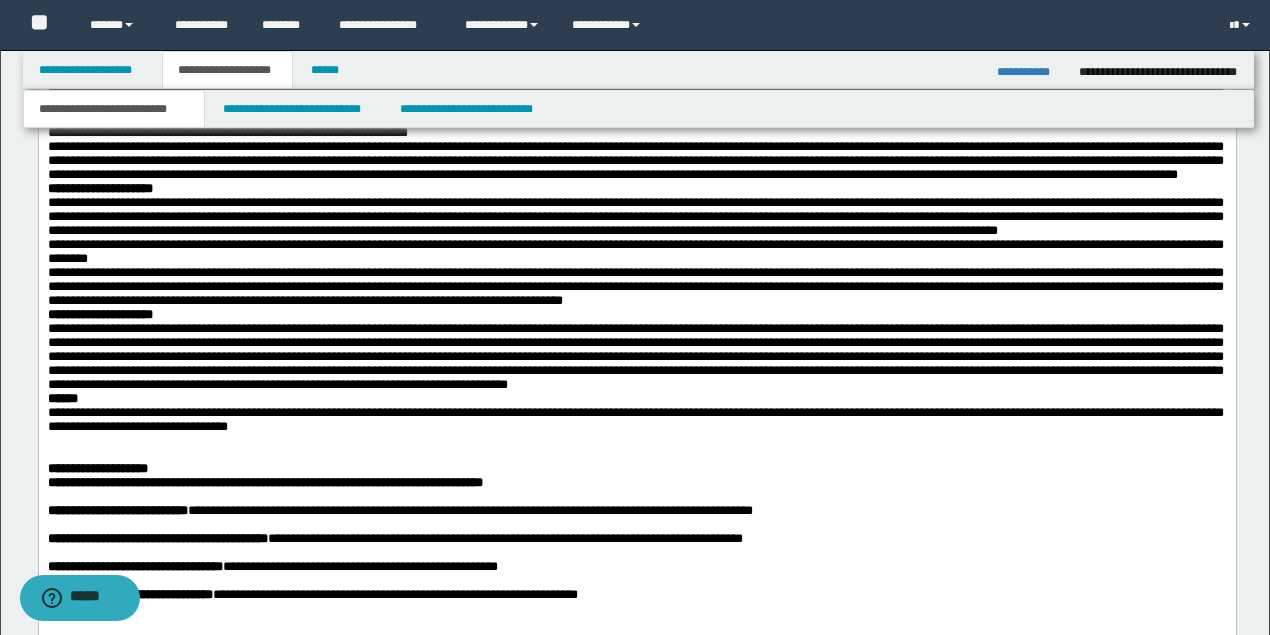 click on "**********" at bounding box center [635, 162] 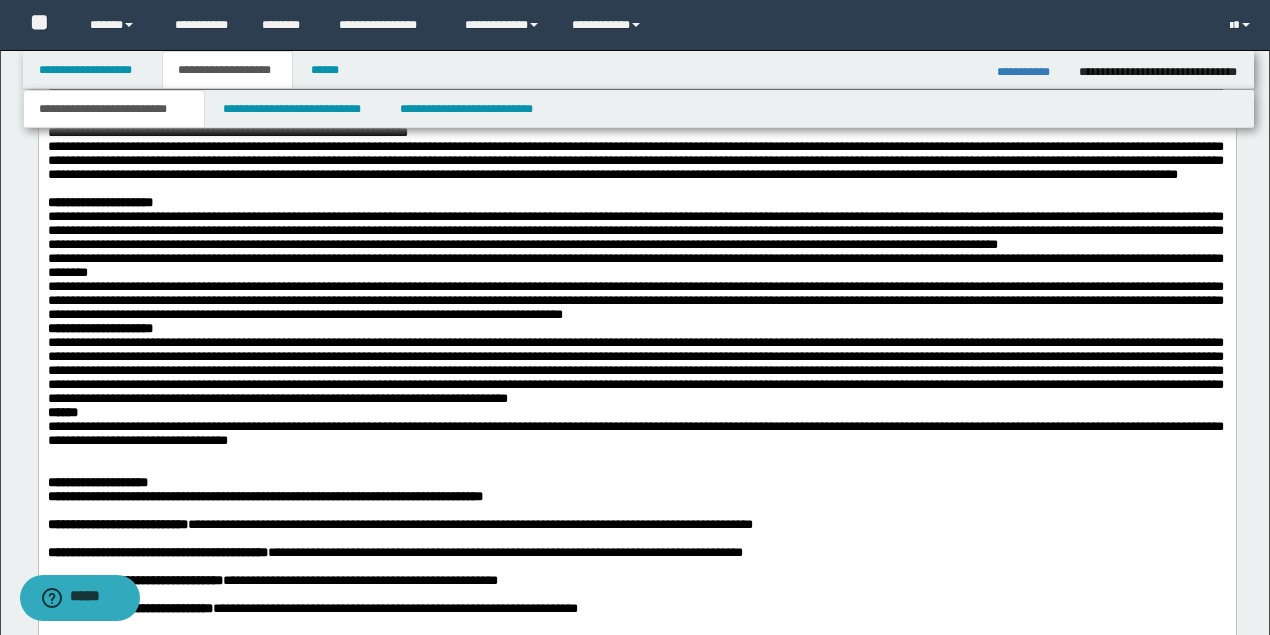 click on "**********" at bounding box center [635, 302] 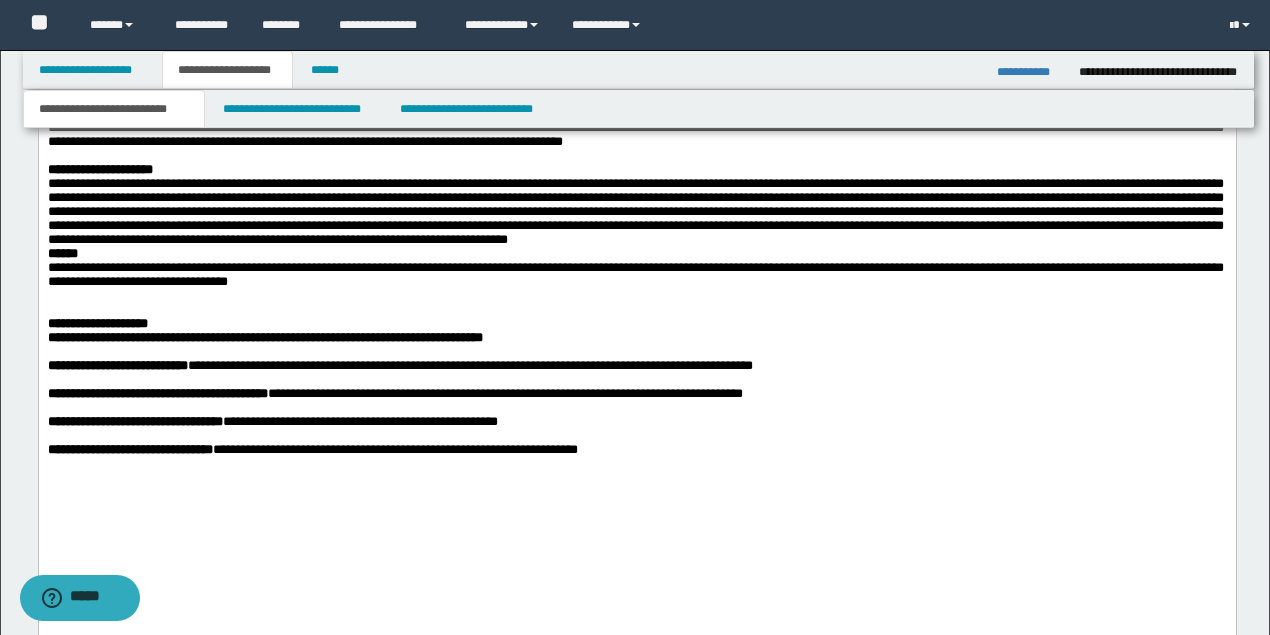 scroll, scrollTop: 2266, scrollLeft: 0, axis: vertical 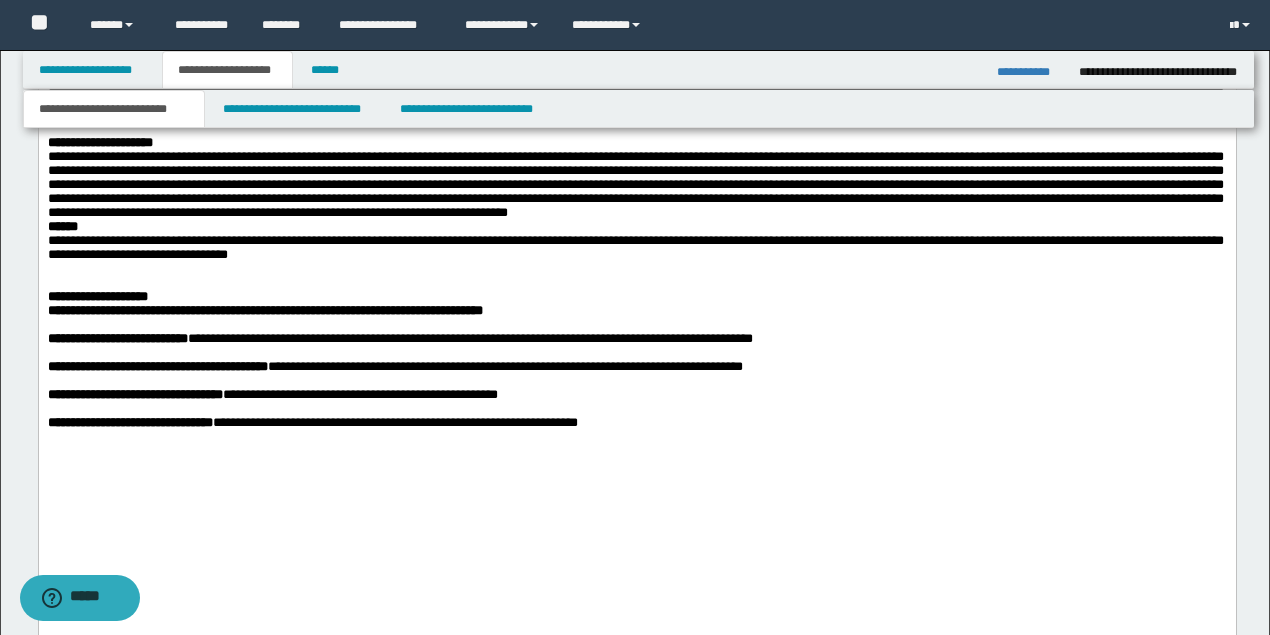 click at bounding box center (635, 186) 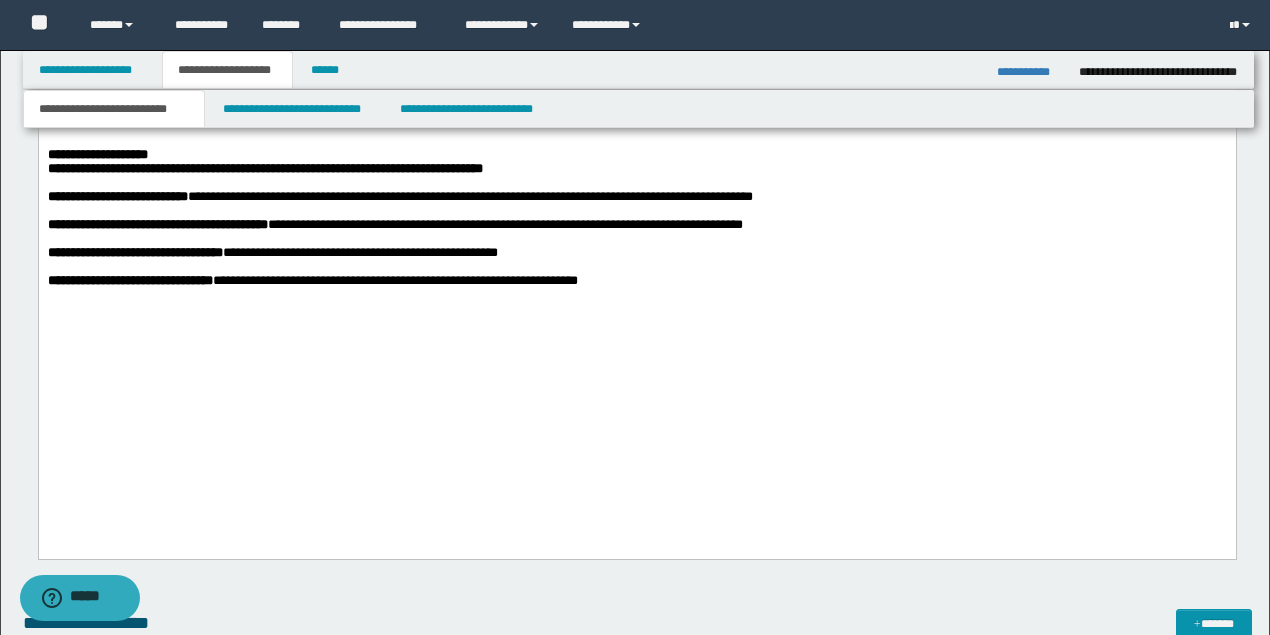 scroll, scrollTop: 2466, scrollLeft: 0, axis: vertical 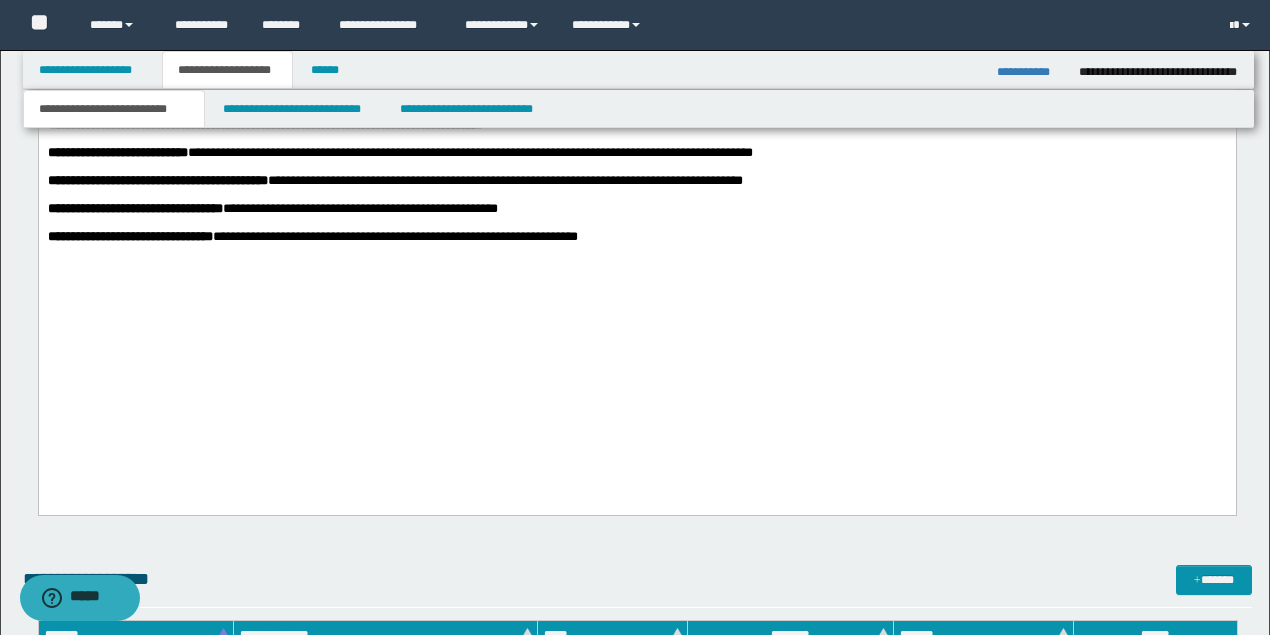 click at bounding box center (635, 84) 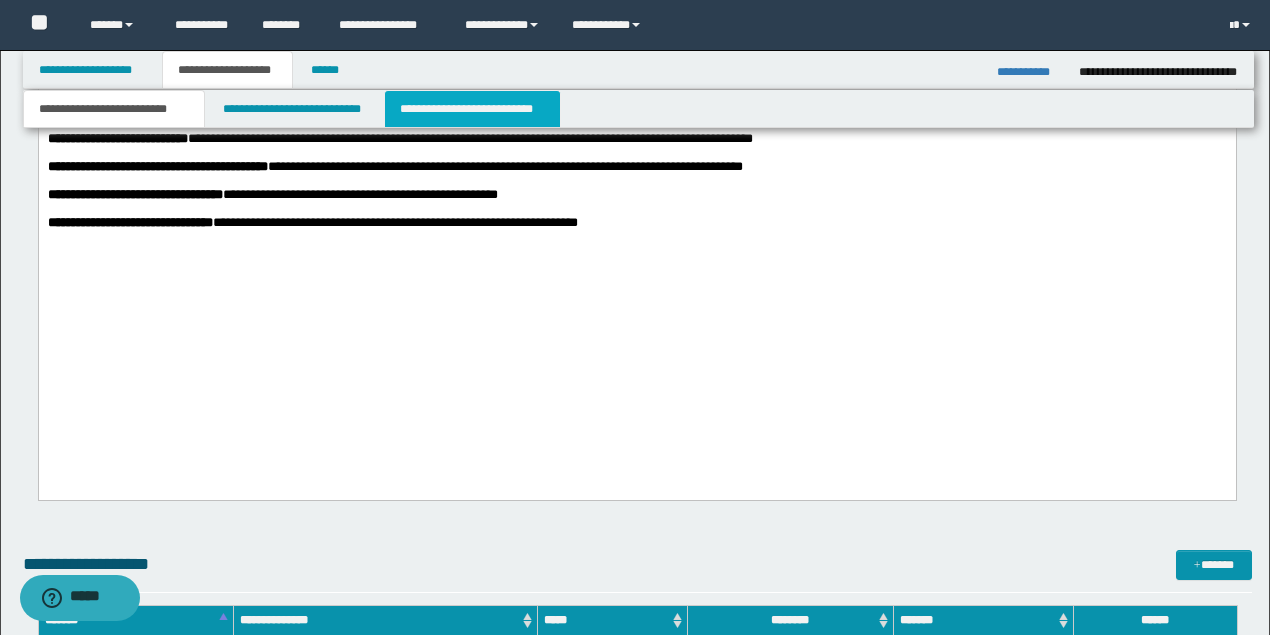 click on "**********" at bounding box center [472, 109] 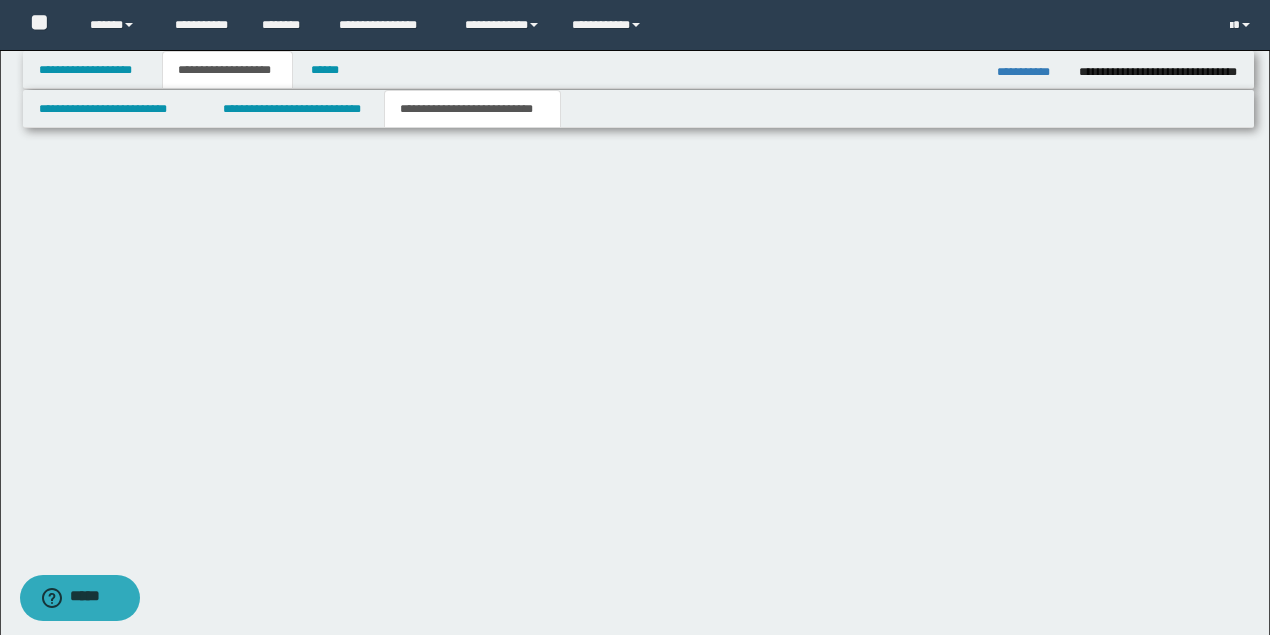 scroll, scrollTop: 912, scrollLeft: 0, axis: vertical 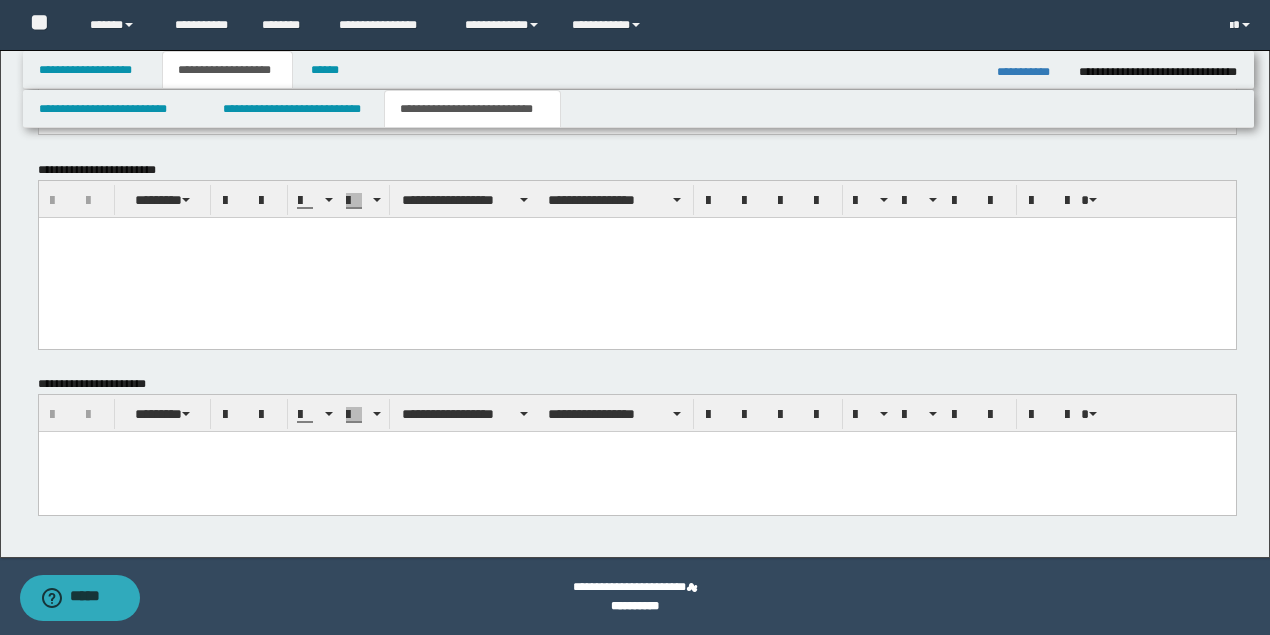 click at bounding box center [636, 257] 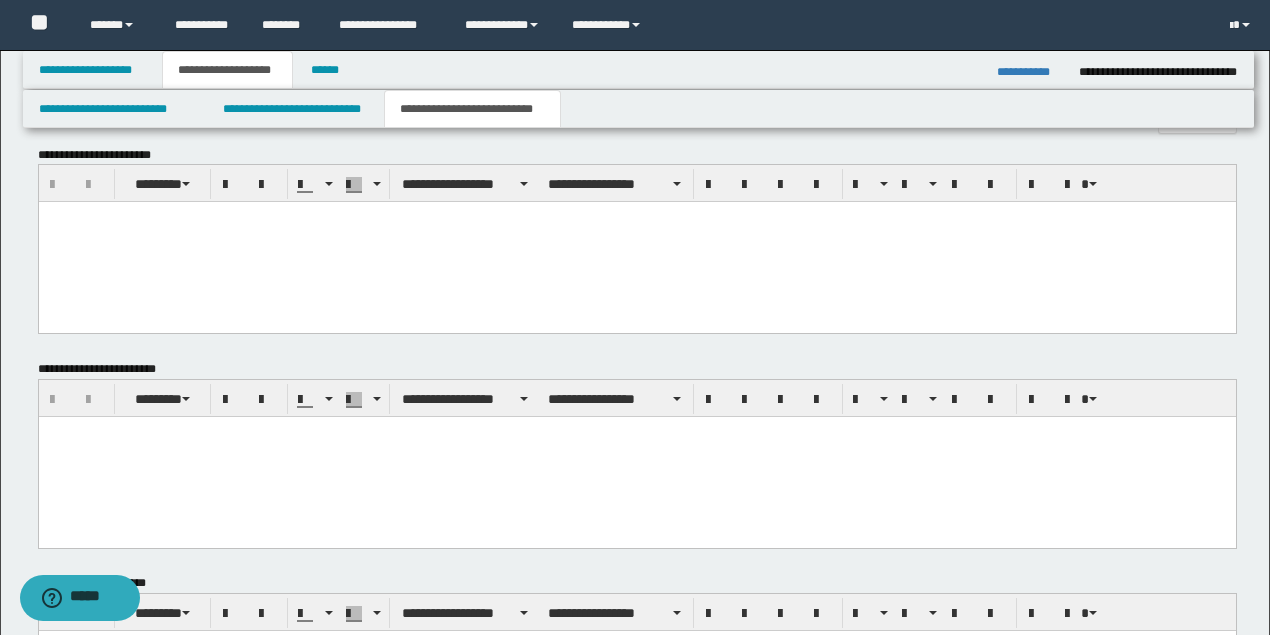 scroll, scrollTop: 712, scrollLeft: 0, axis: vertical 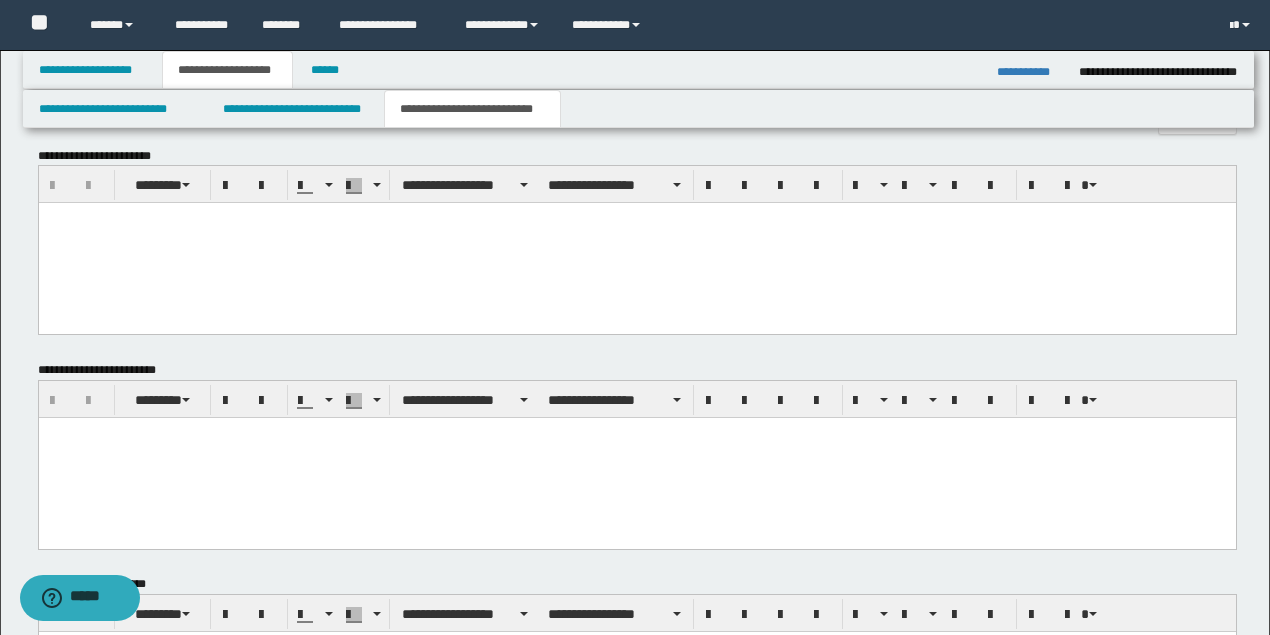 click at bounding box center (636, 243) 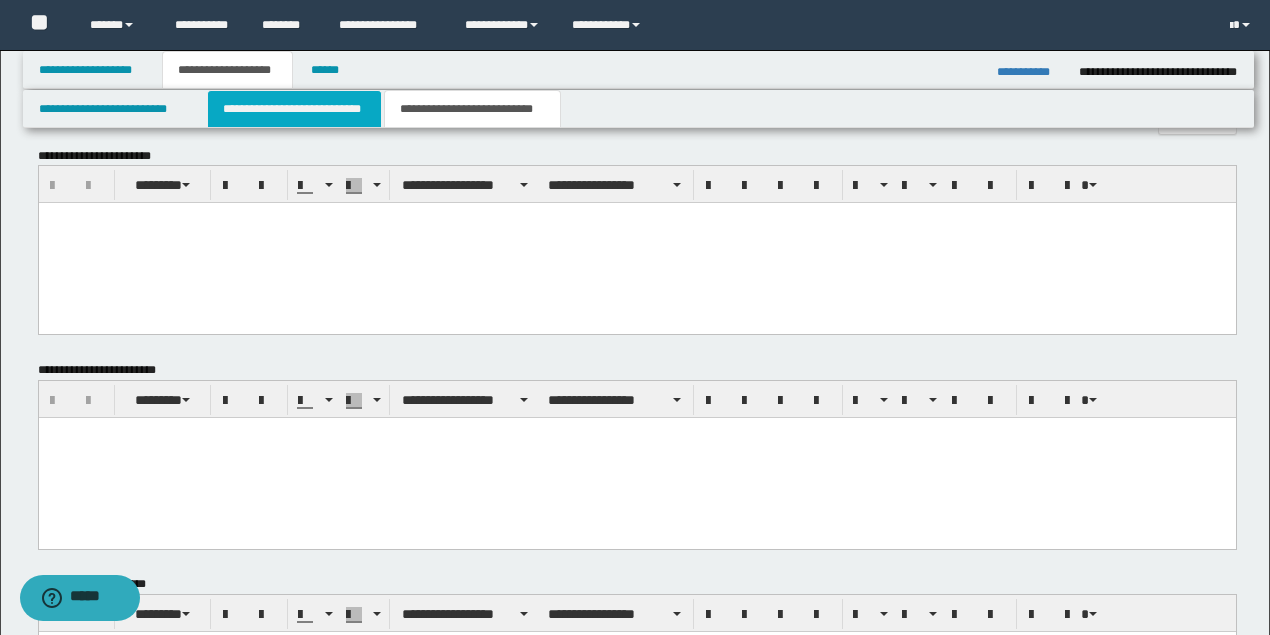 type 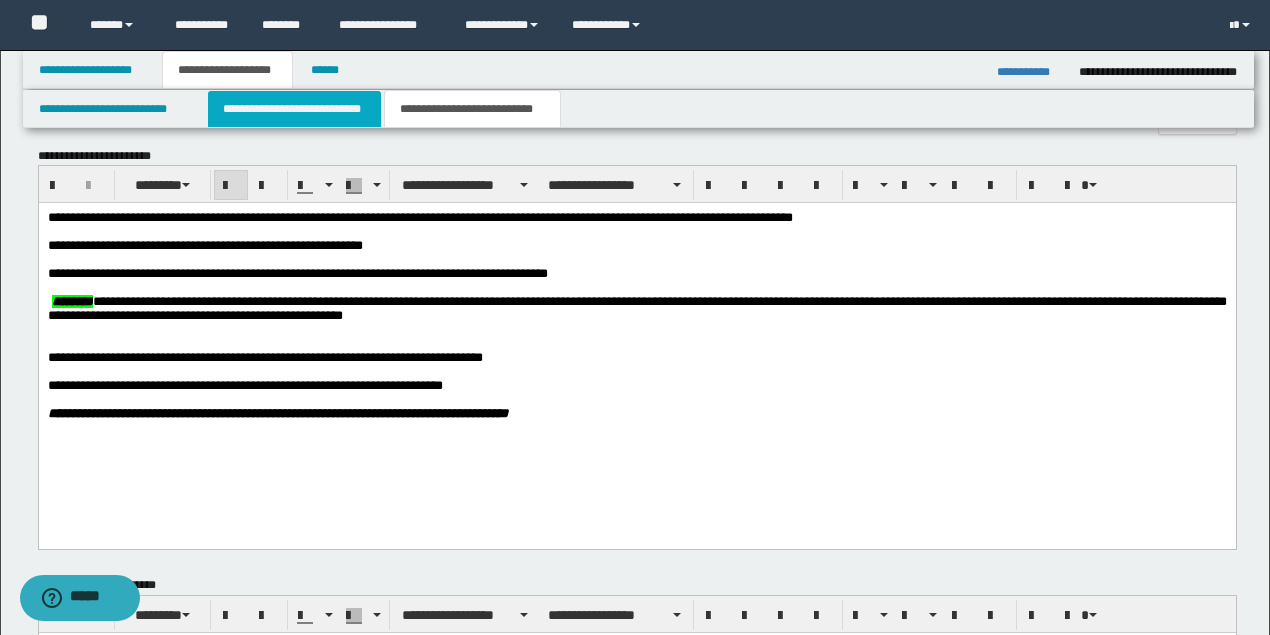 click on "**********" at bounding box center (294, 109) 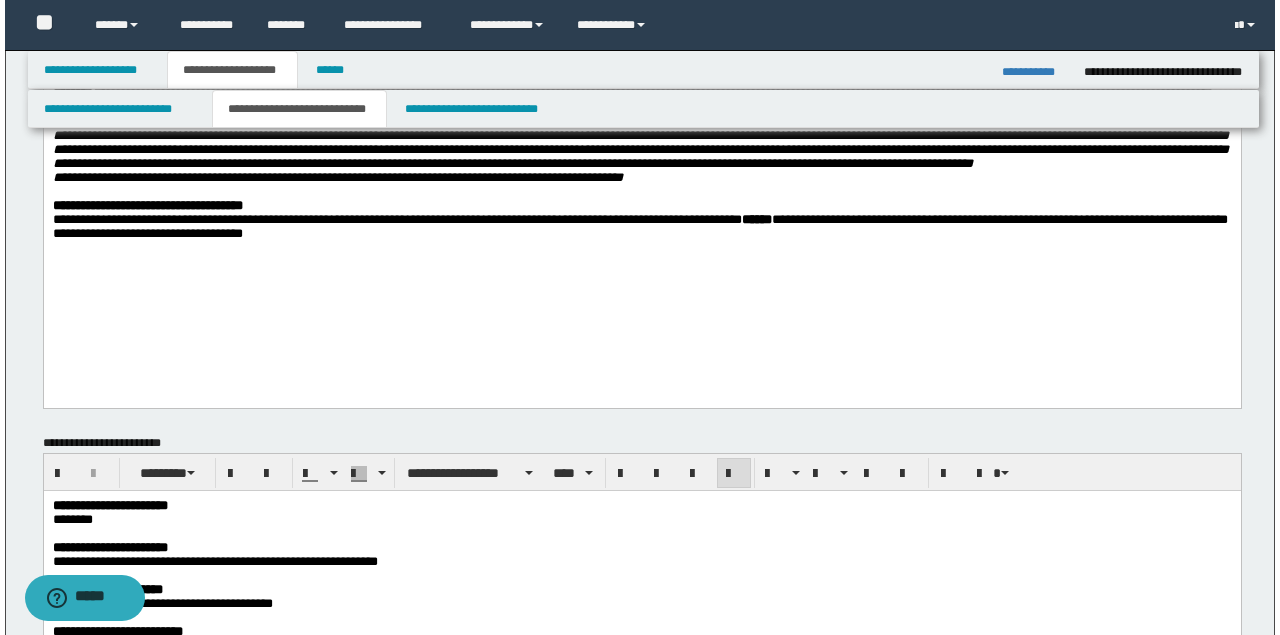 scroll, scrollTop: 0, scrollLeft: 0, axis: both 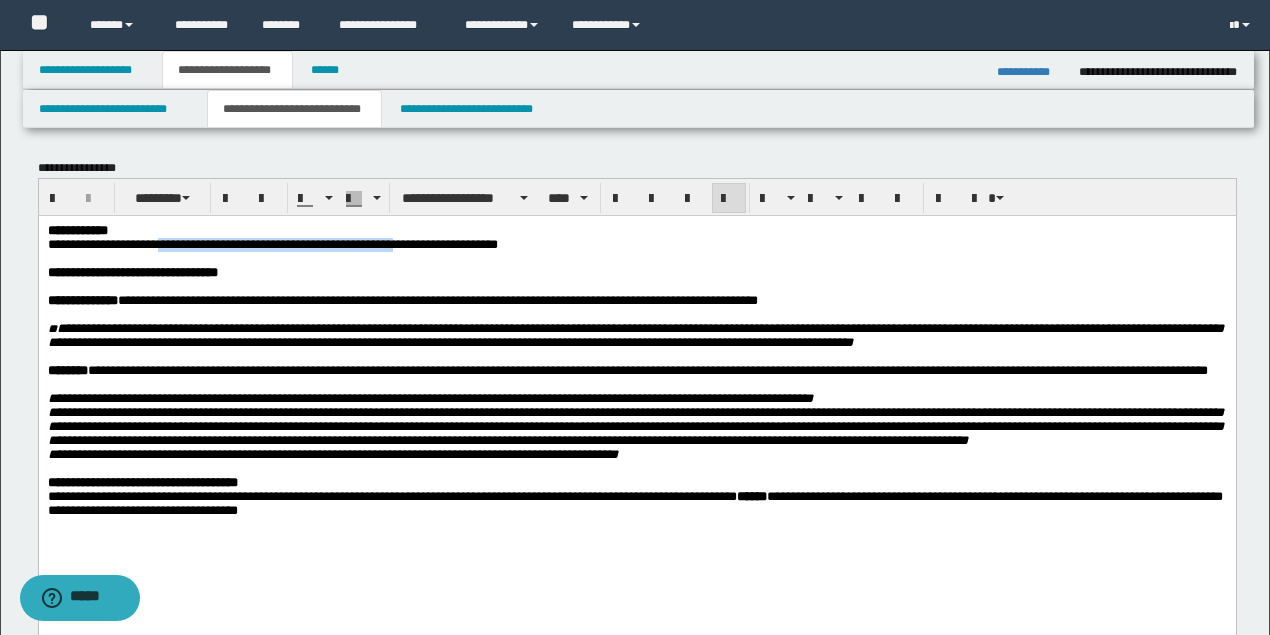 click at bounding box center (635, 314) 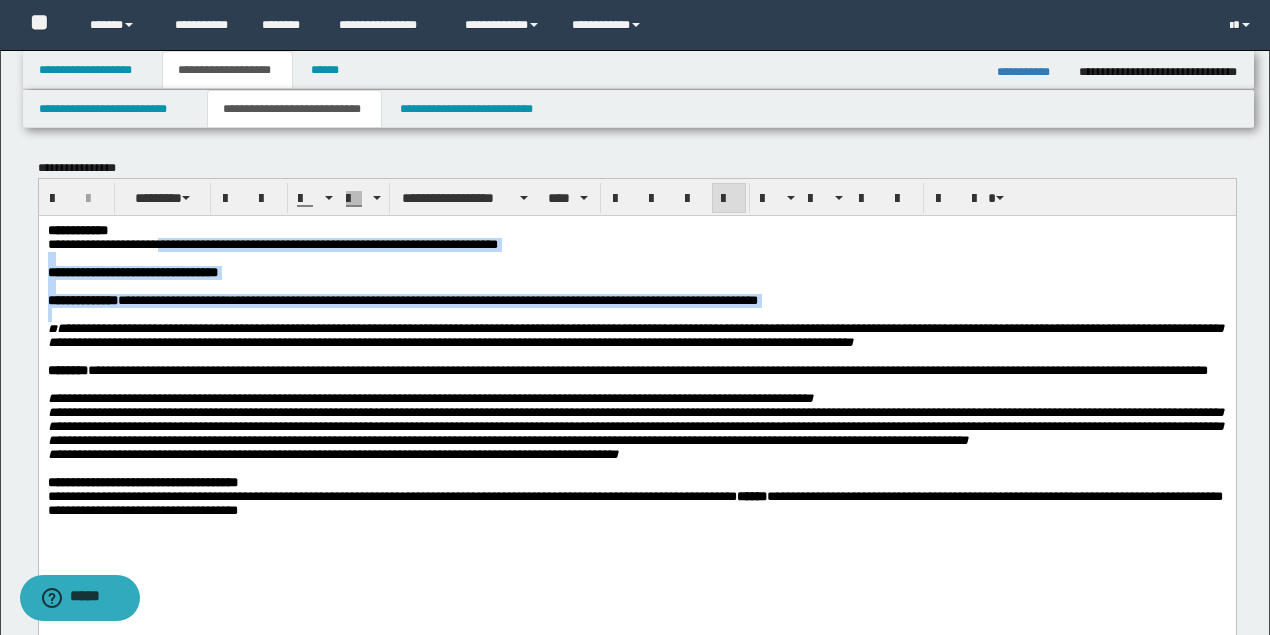 click on "[FIRST] [LAST]   [ADDRESS]" at bounding box center (437, 299) 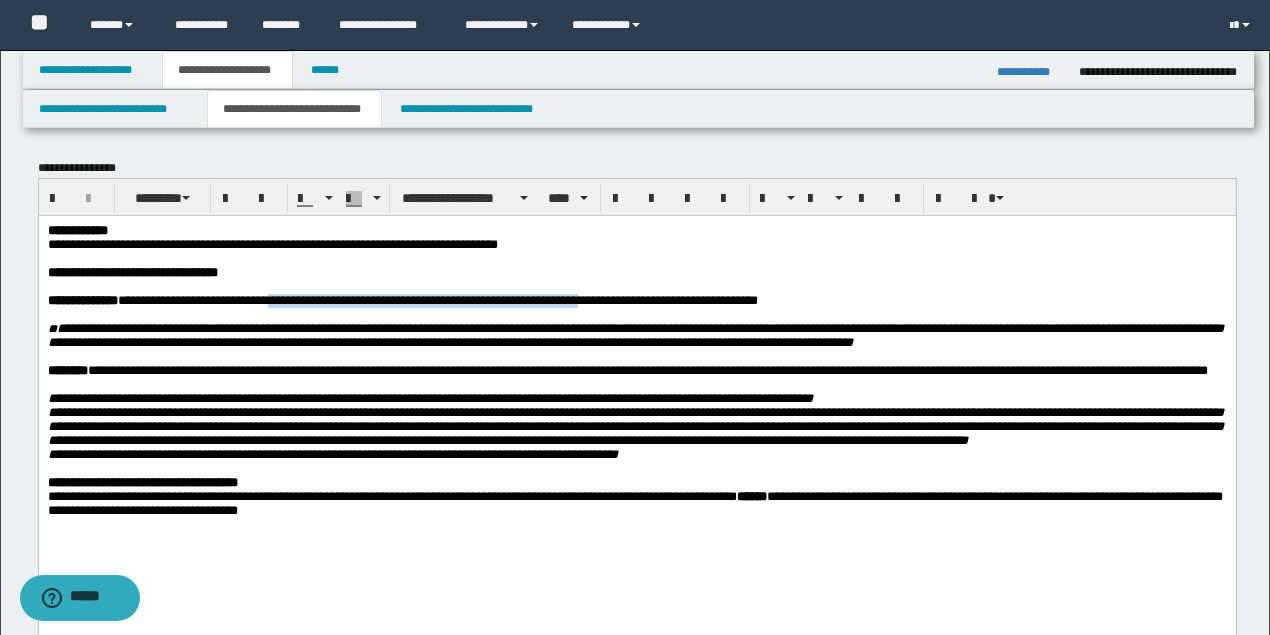 drag, startPoint x: 306, startPoint y: 307, endPoint x: 623, endPoint y: 300, distance: 317.07727 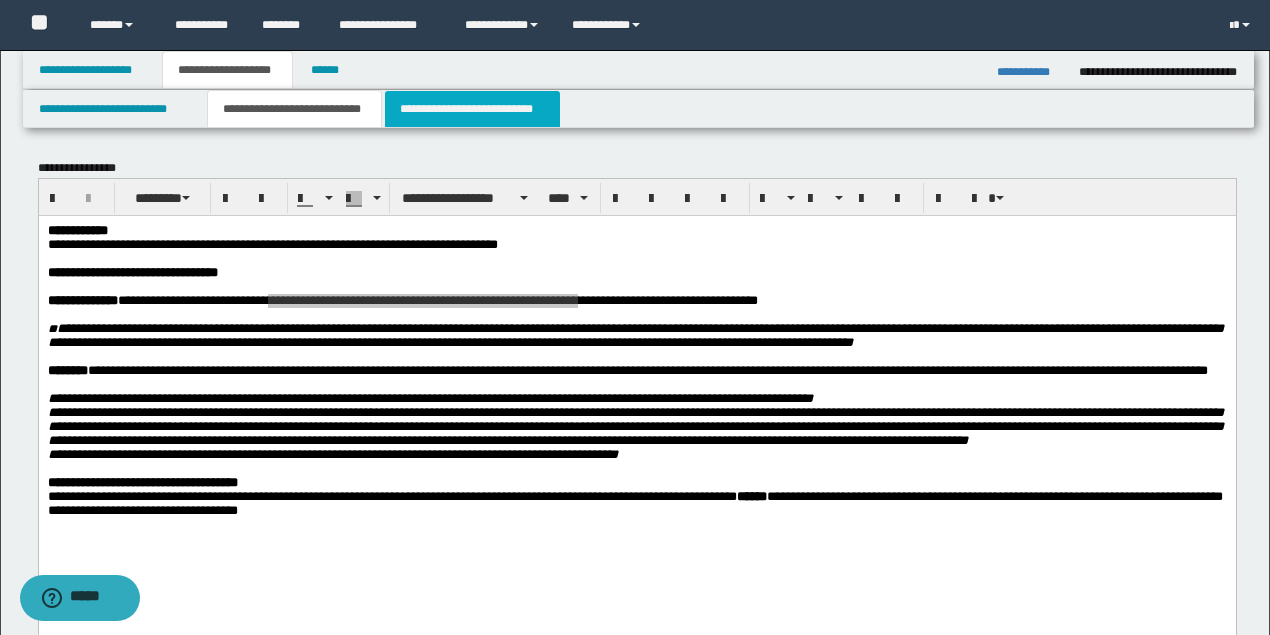 click on "**********" at bounding box center (472, 109) 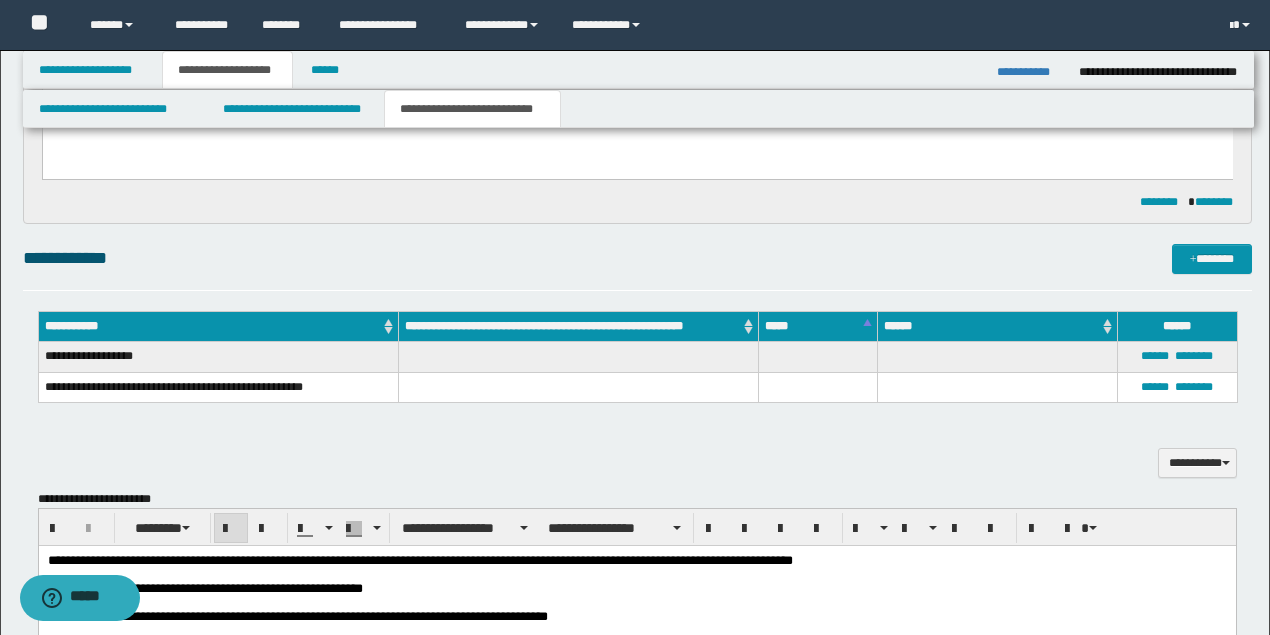 scroll, scrollTop: 466, scrollLeft: 0, axis: vertical 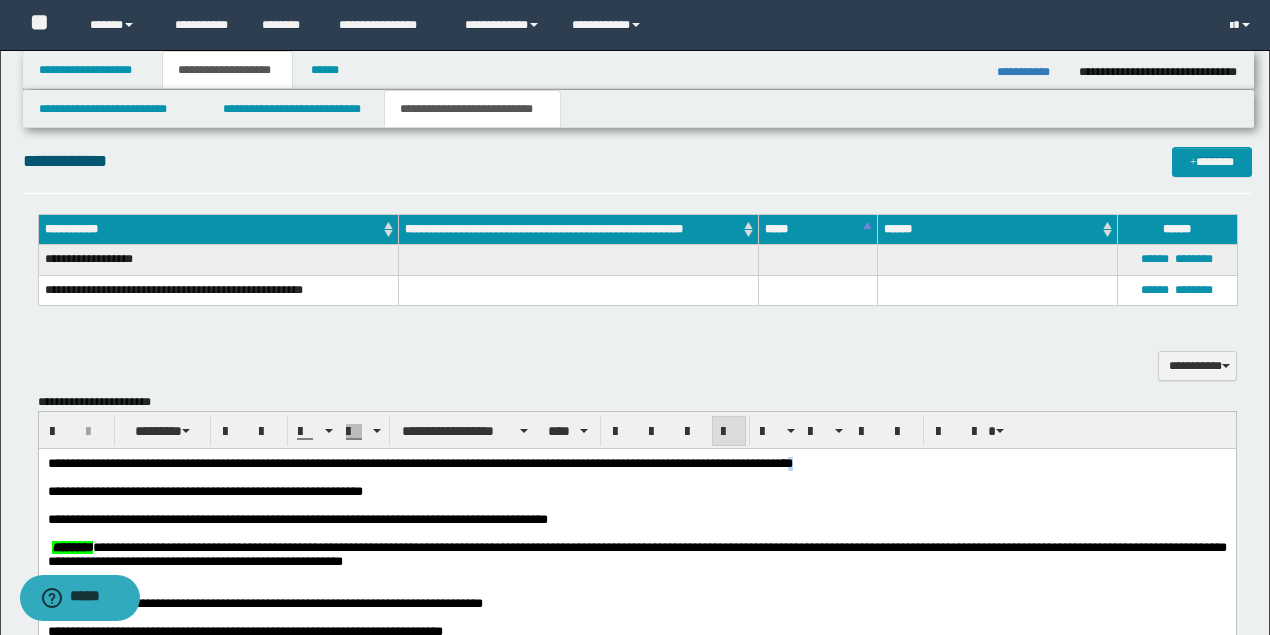 drag, startPoint x: 869, startPoint y: 467, endPoint x: 845, endPoint y: 467, distance: 24 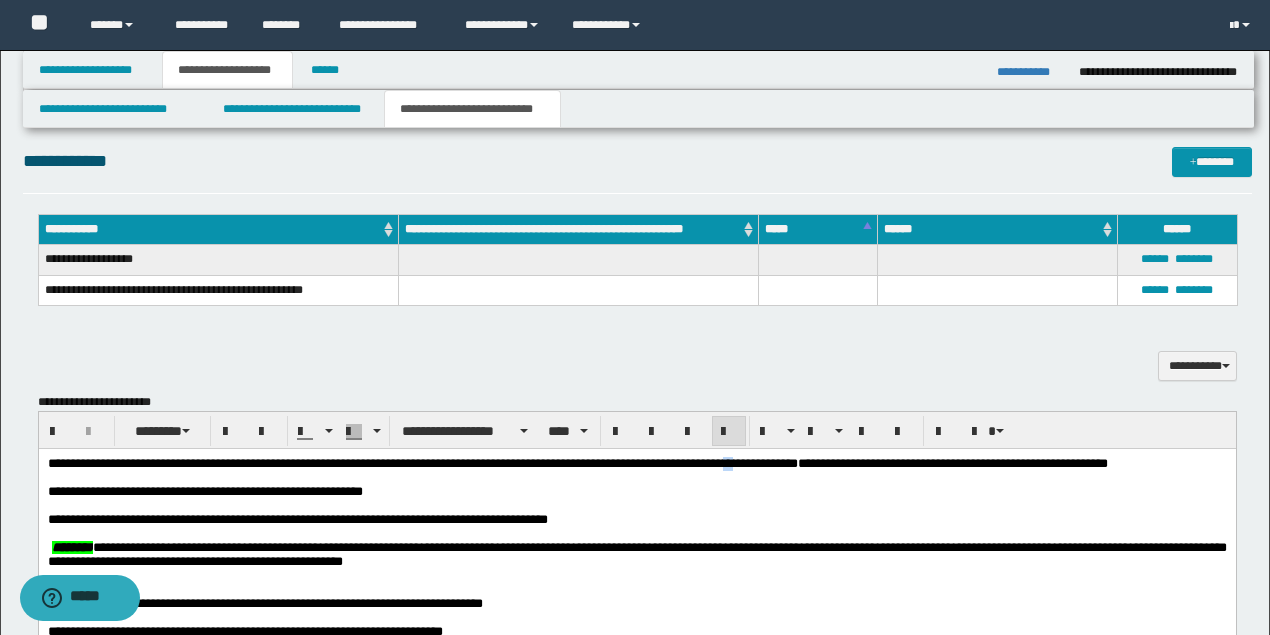 click on "[FIRST] [LAST]   [ADDRESS]   [CITY]" at bounding box center [577, 463] 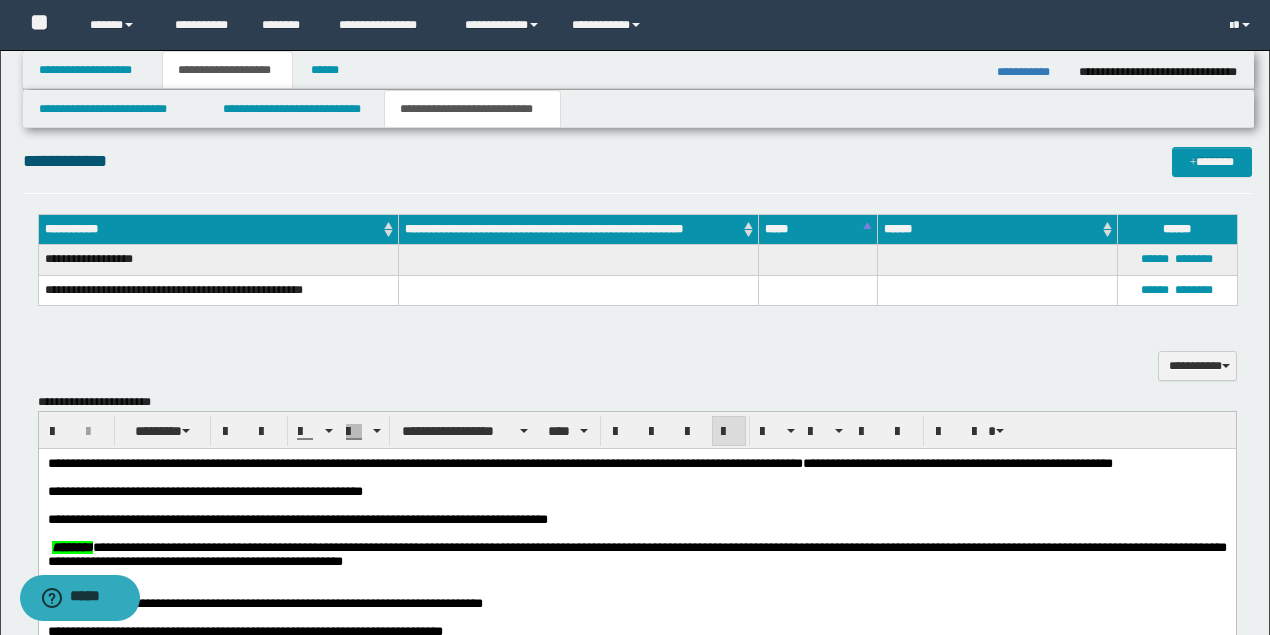 click on "**********" at bounding box center [957, 463] 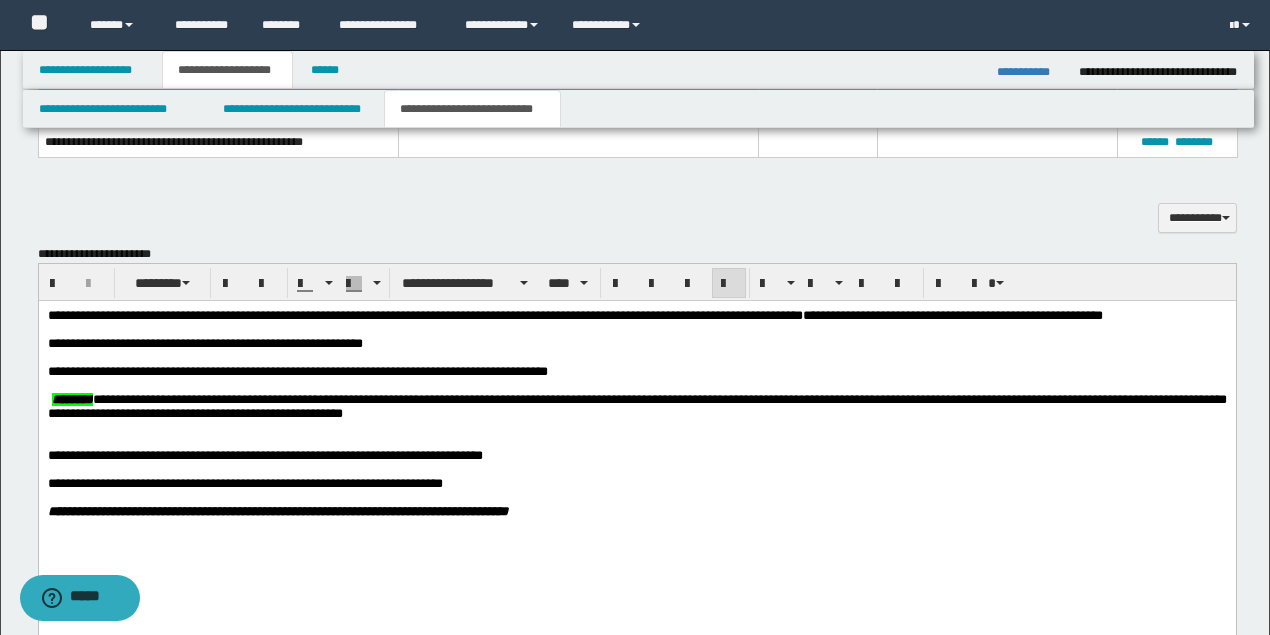 scroll, scrollTop: 666, scrollLeft: 0, axis: vertical 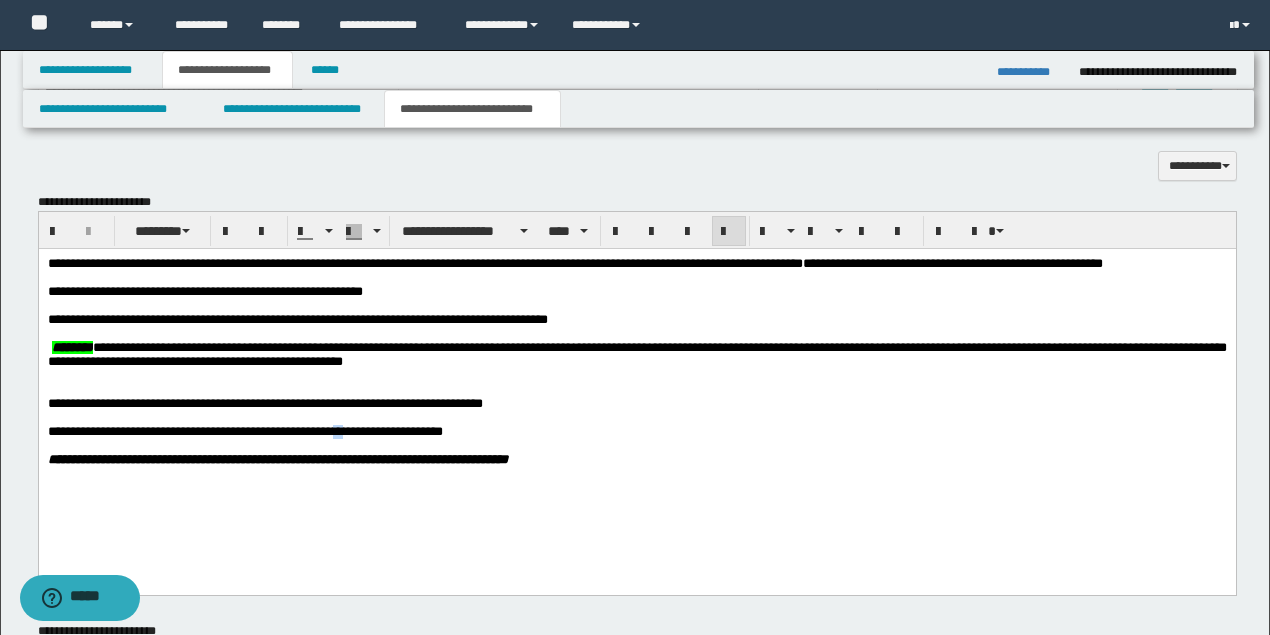 drag, startPoint x: 367, startPoint y: 447, endPoint x: 351, endPoint y: 446, distance: 16.03122 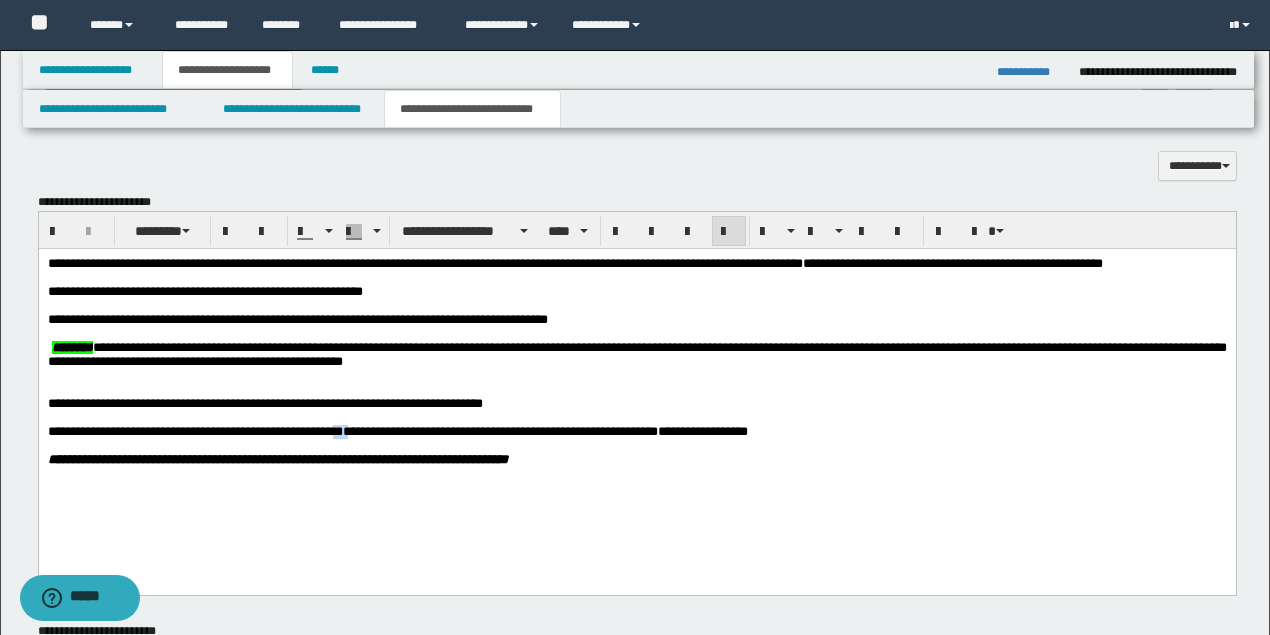 drag, startPoint x: 363, startPoint y: 446, endPoint x: 352, endPoint y: 447, distance: 11.045361 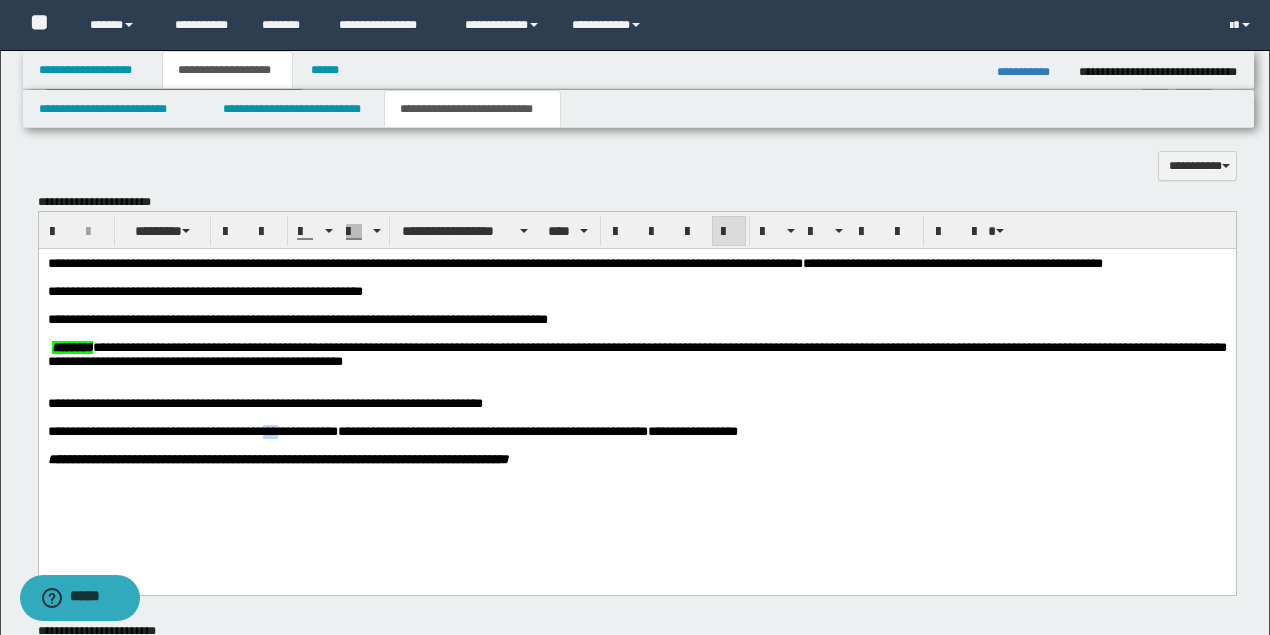 drag, startPoint x: 287, startPoint y: 447, endPoint x: 270, endPoint y: 446, distance: 17.029387 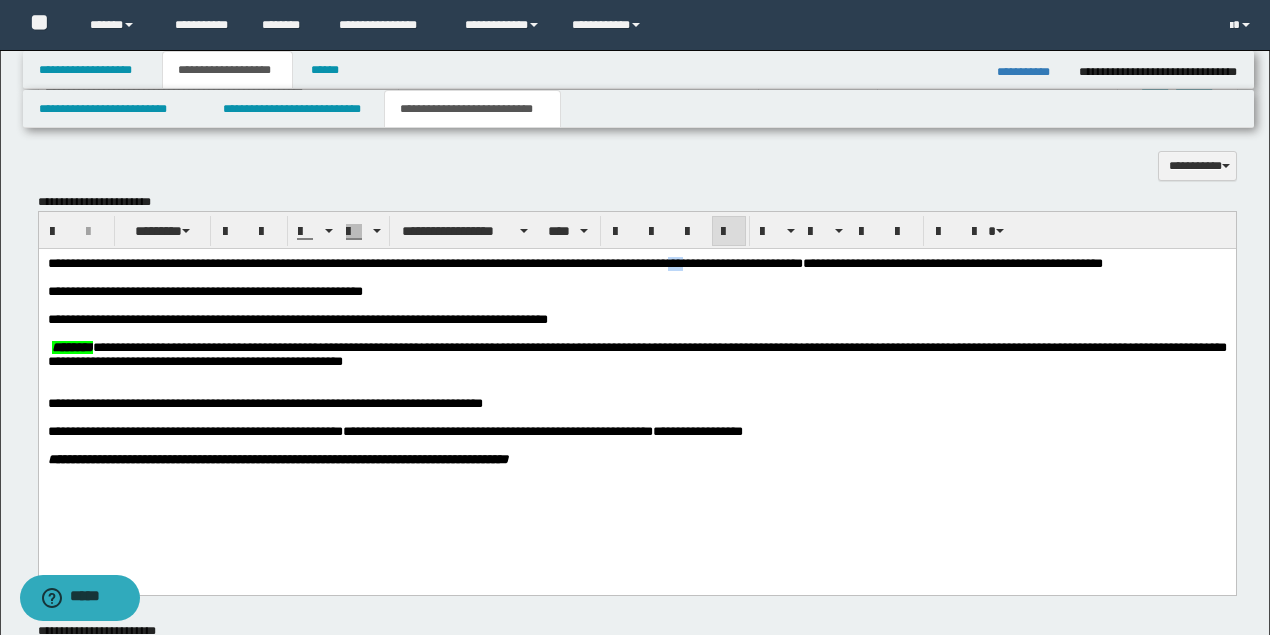 drag, startPoint x: 735, startPoint y: 265, endPoint x: 722, endPoint y: 263, distance: 13.152946 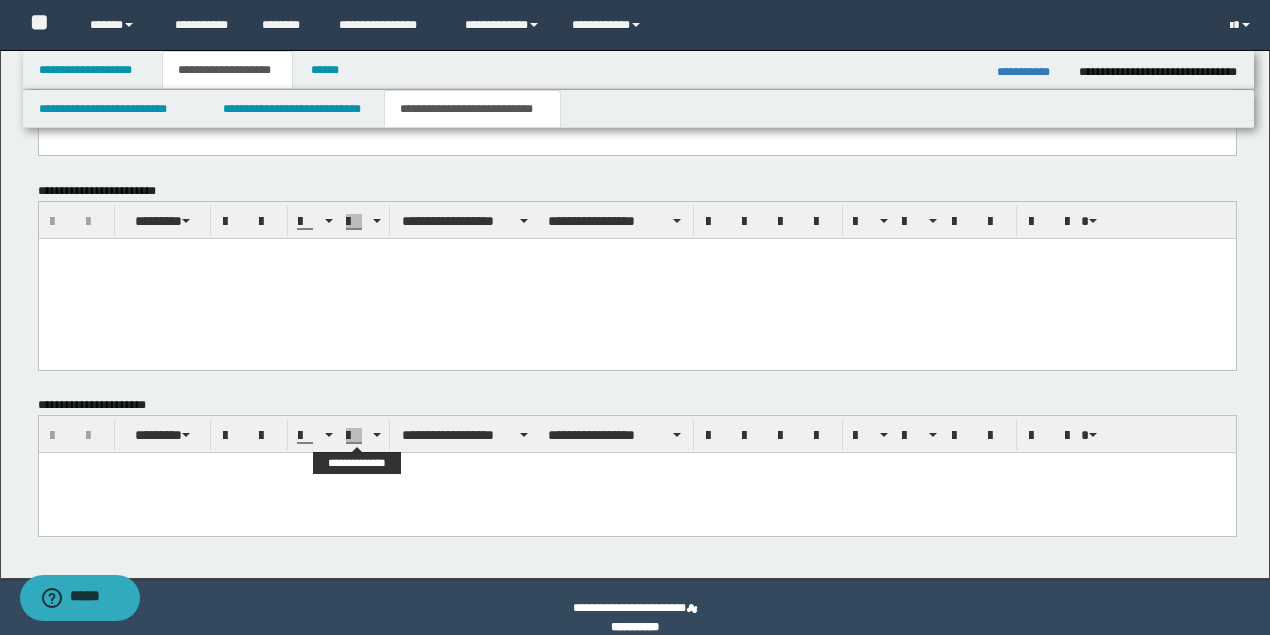 scroll, scrollTop: 1127, scrollLeft: 0, axis: vertical 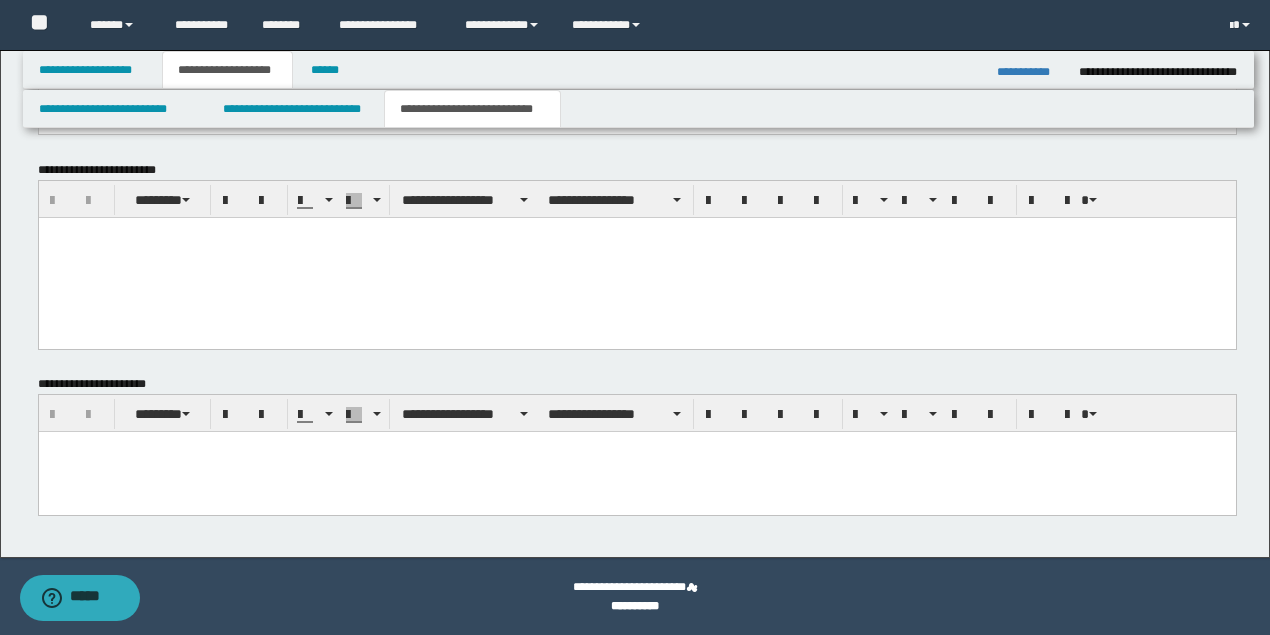 click at bounding box center [636, 471] 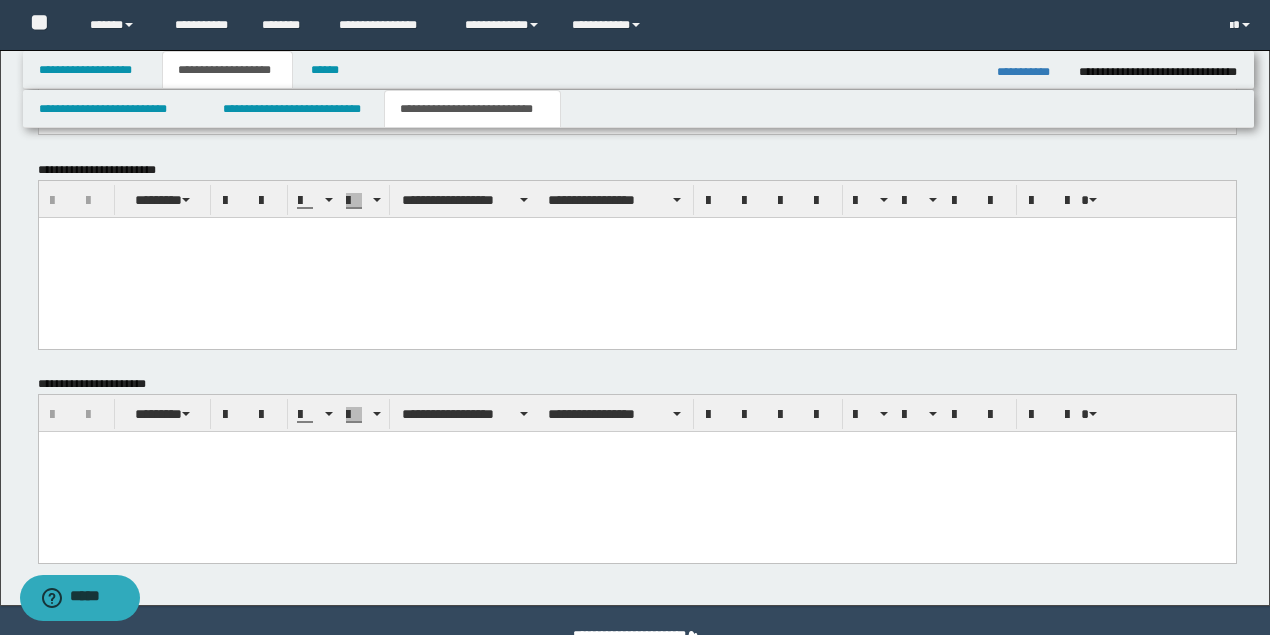 paste 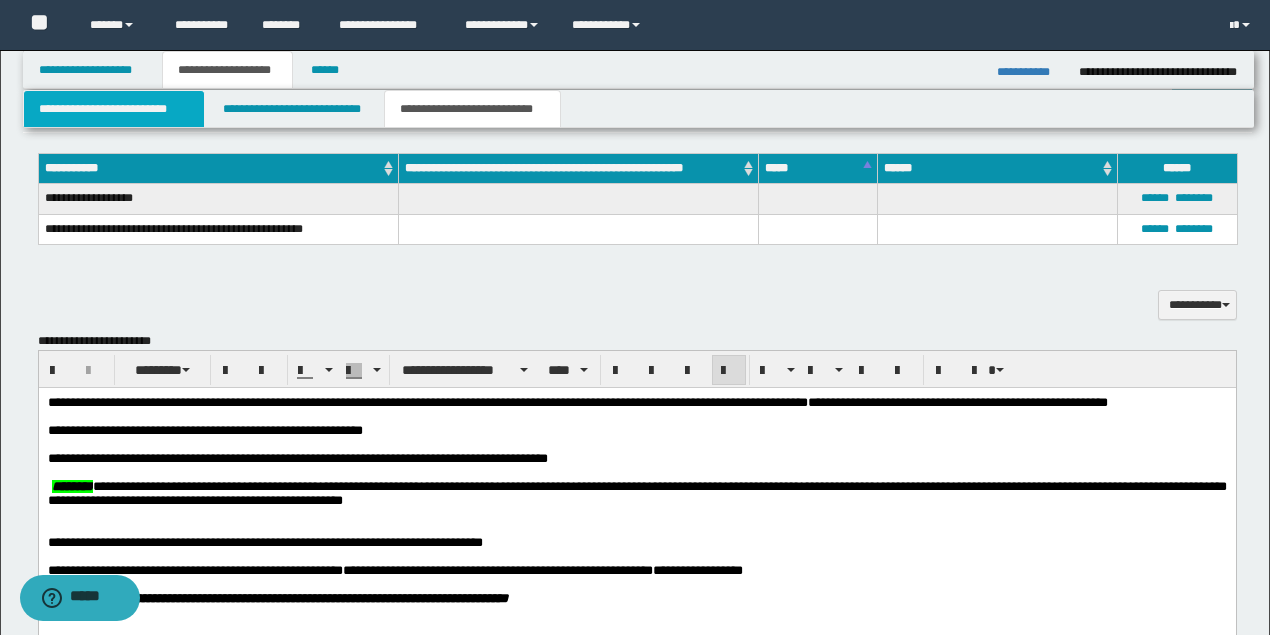 click on "**********" at bounding box center [114, 109] 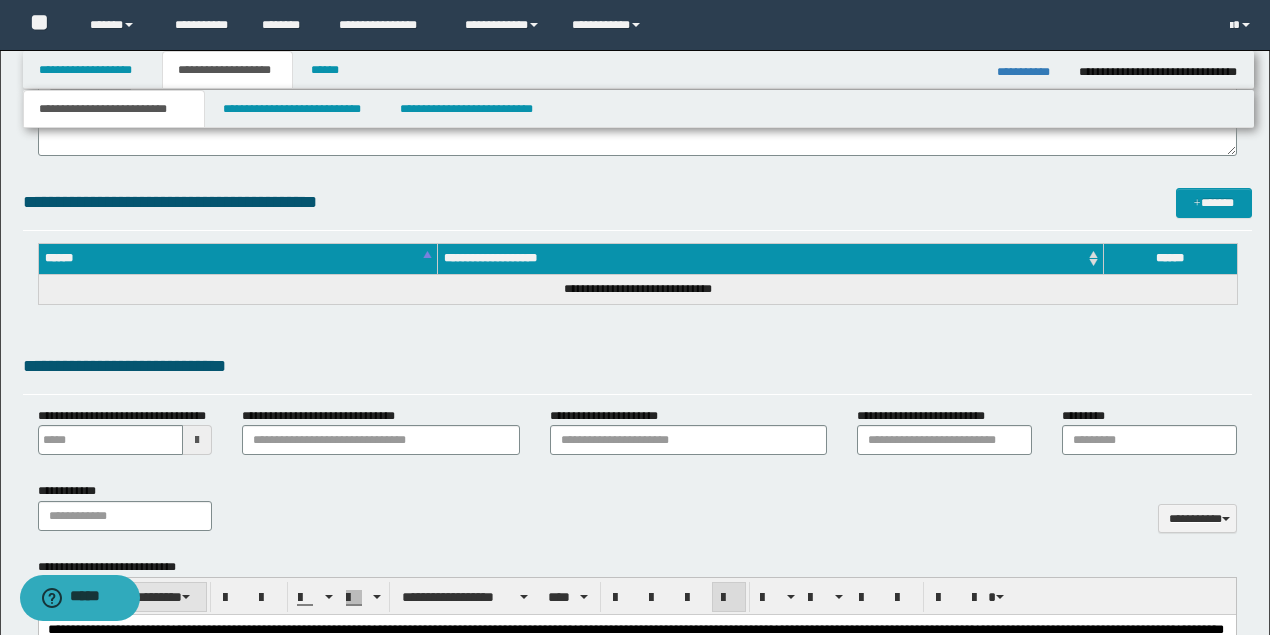 type 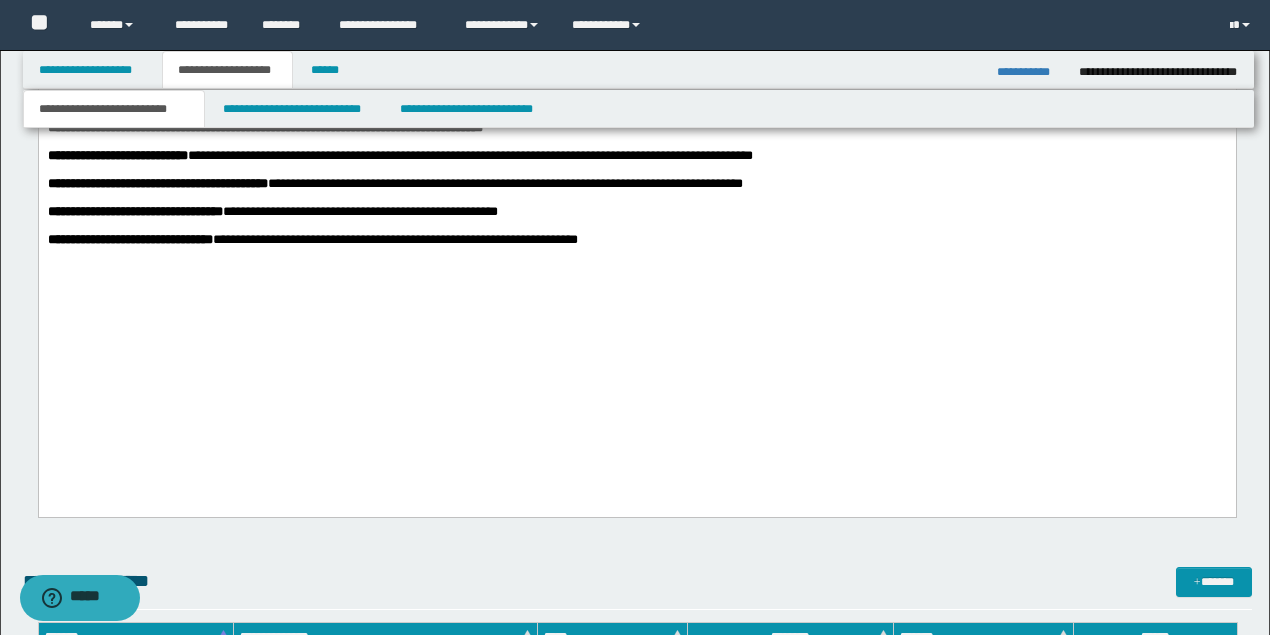 scroll, scrollTop: 2460, scrollLeft: 0, axis: vertical 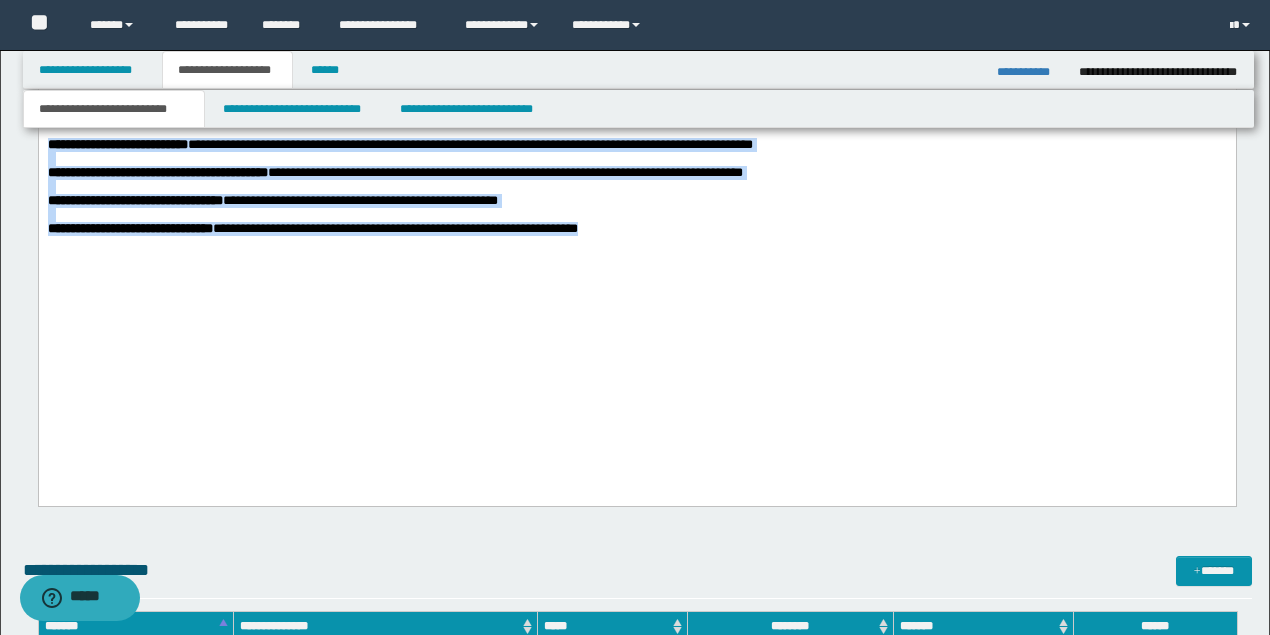 drag, startPoint x: 46, startPoint y: 293, endPoint x: 724, endPoint y: 426, distance: 690.9219 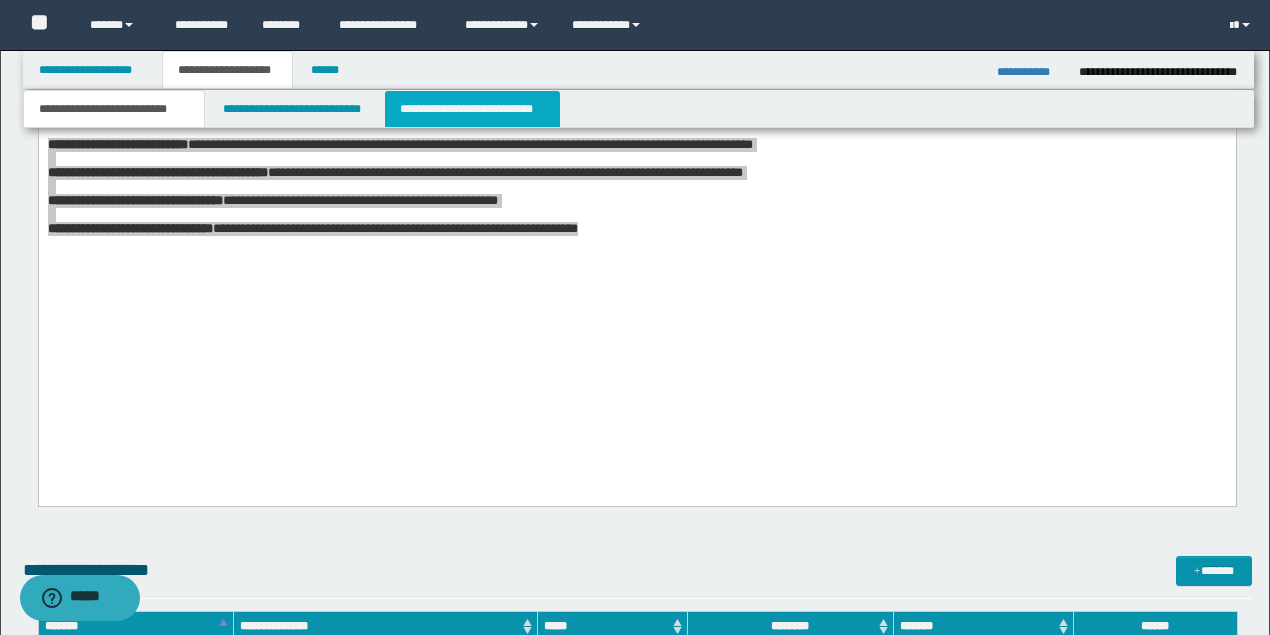 click on "**********" at bounding box center (472, 109) 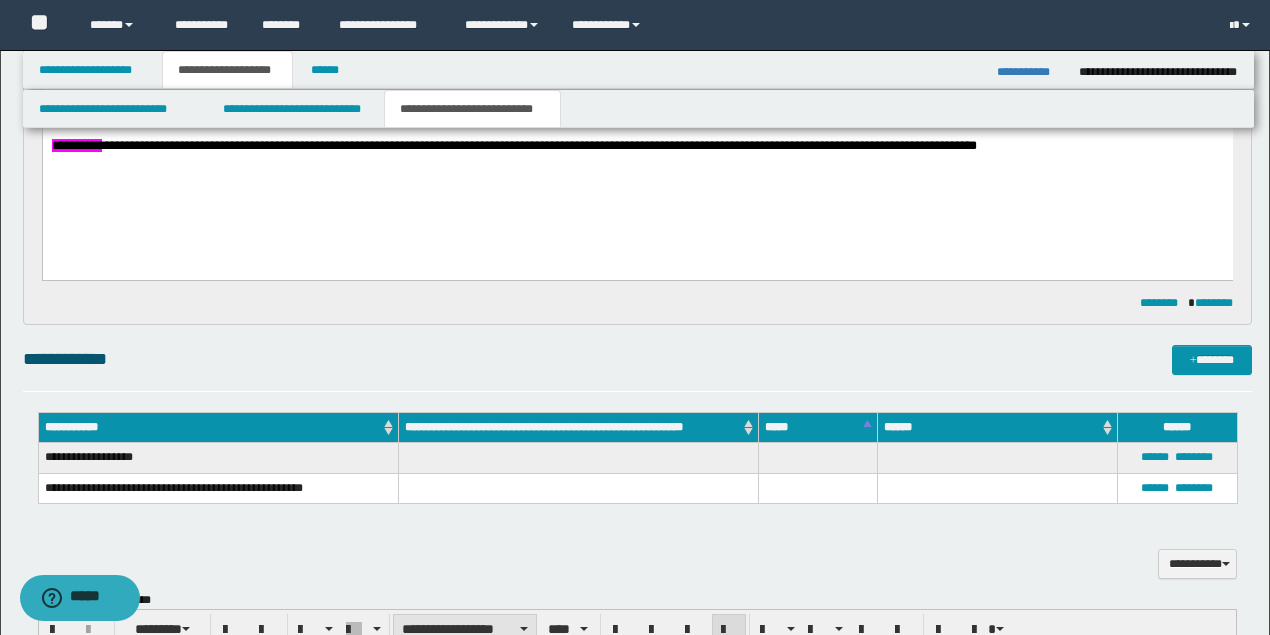 scroll, scrollTop: 594, scrollLeft: 0, axis: vertical 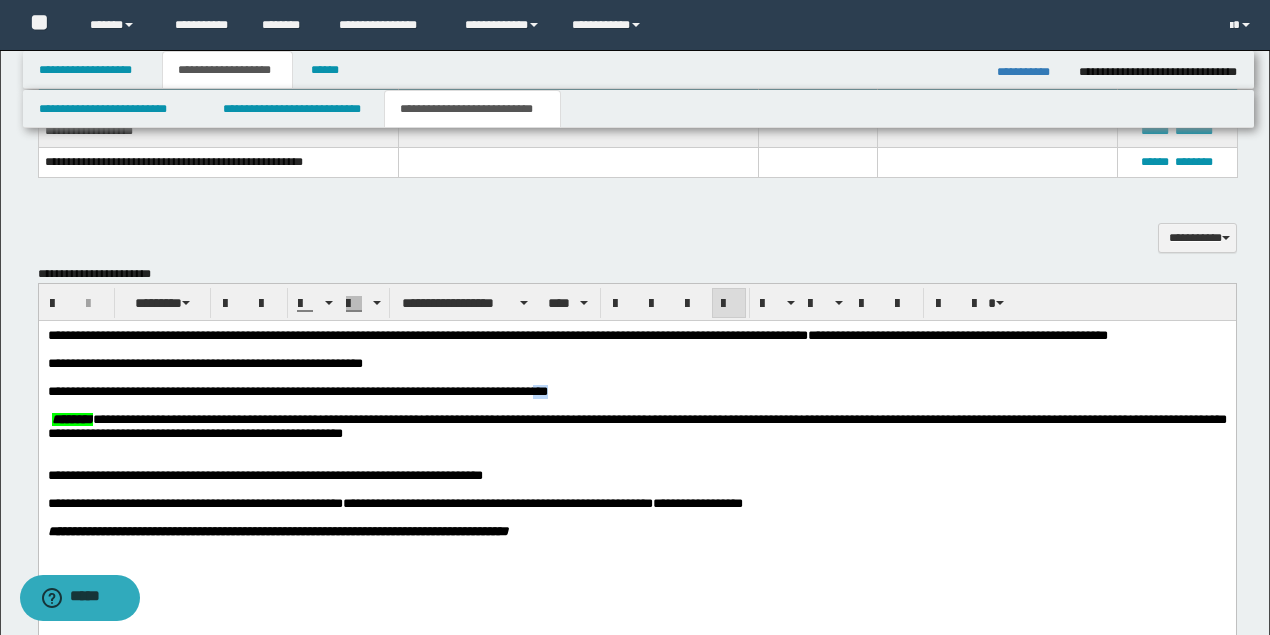 drag, startPoint x: 618, startPoint y: 399, endPoint x: 576, endPoint y: 396, distance: 42.107006 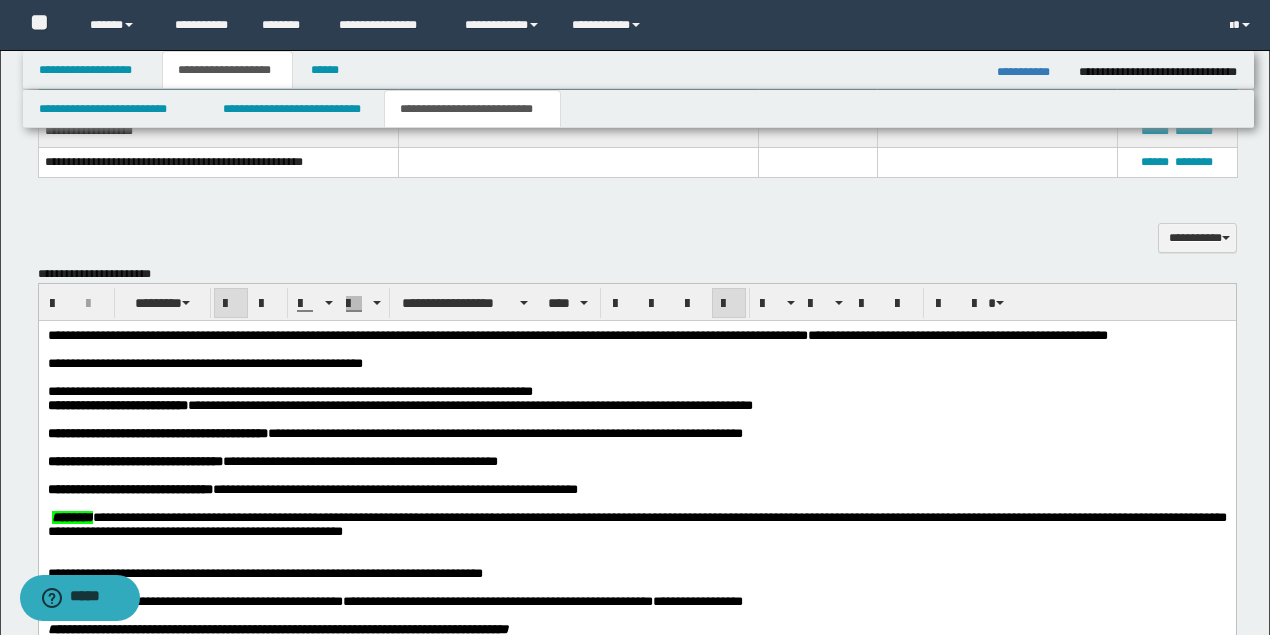 click on "**********" at bounding box center (636, 508) 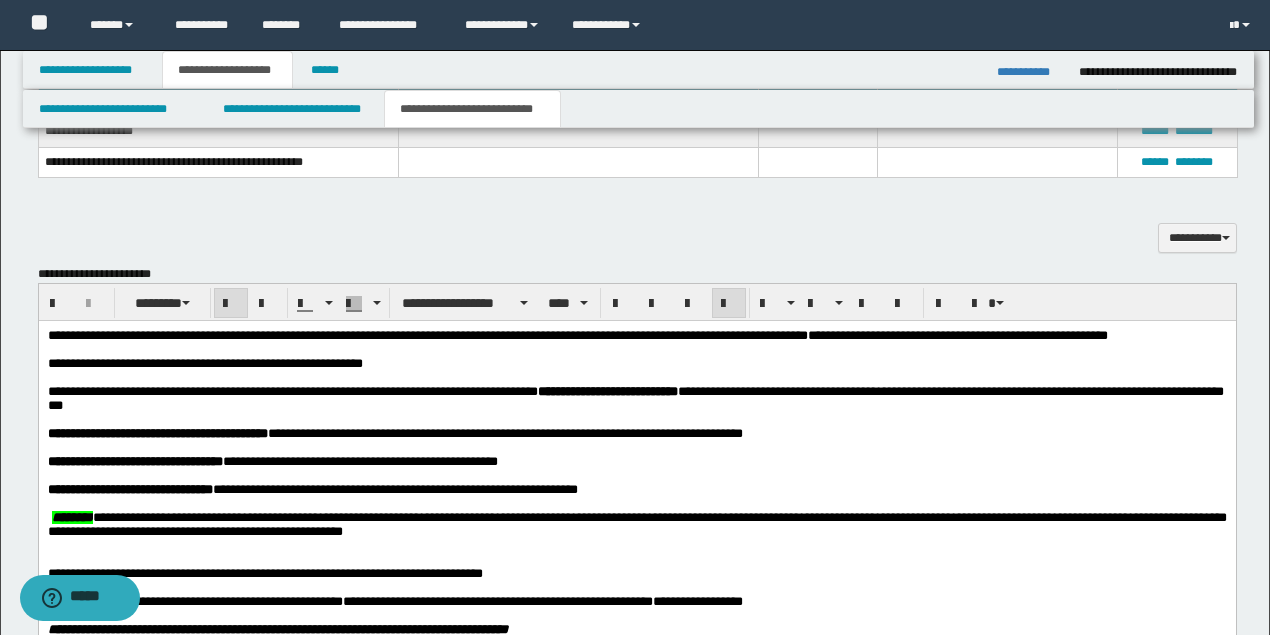 click on "**********" at bounding box center (636, 508) 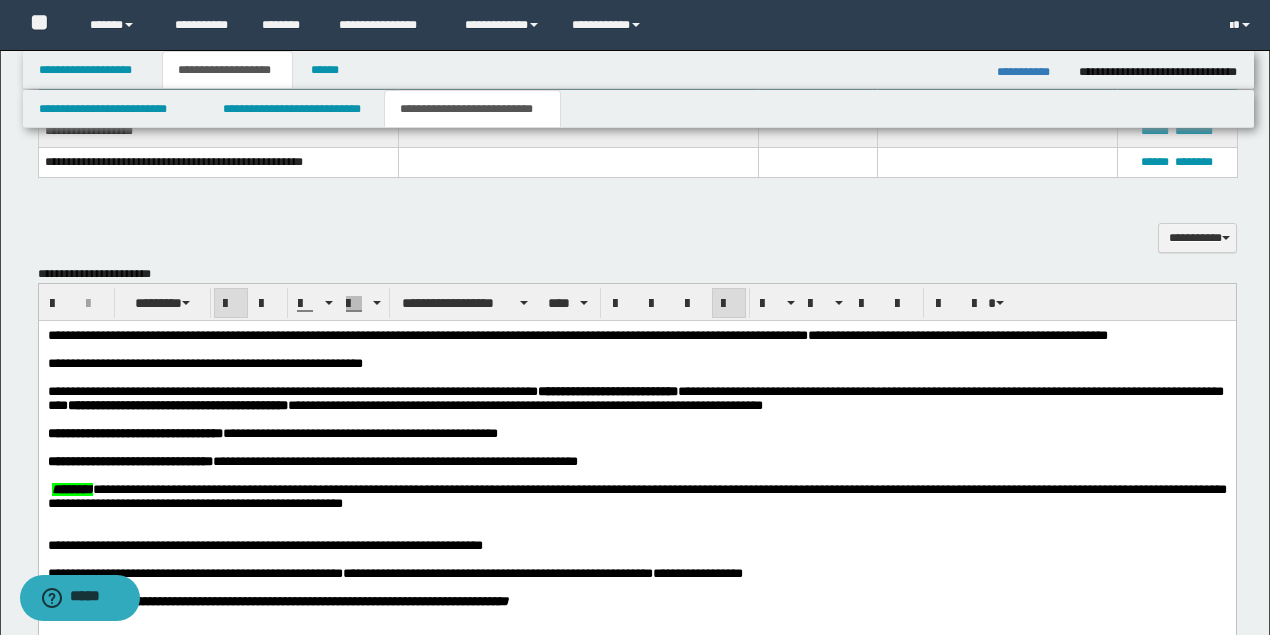 click on "**********" at bounding box center [134, 433] 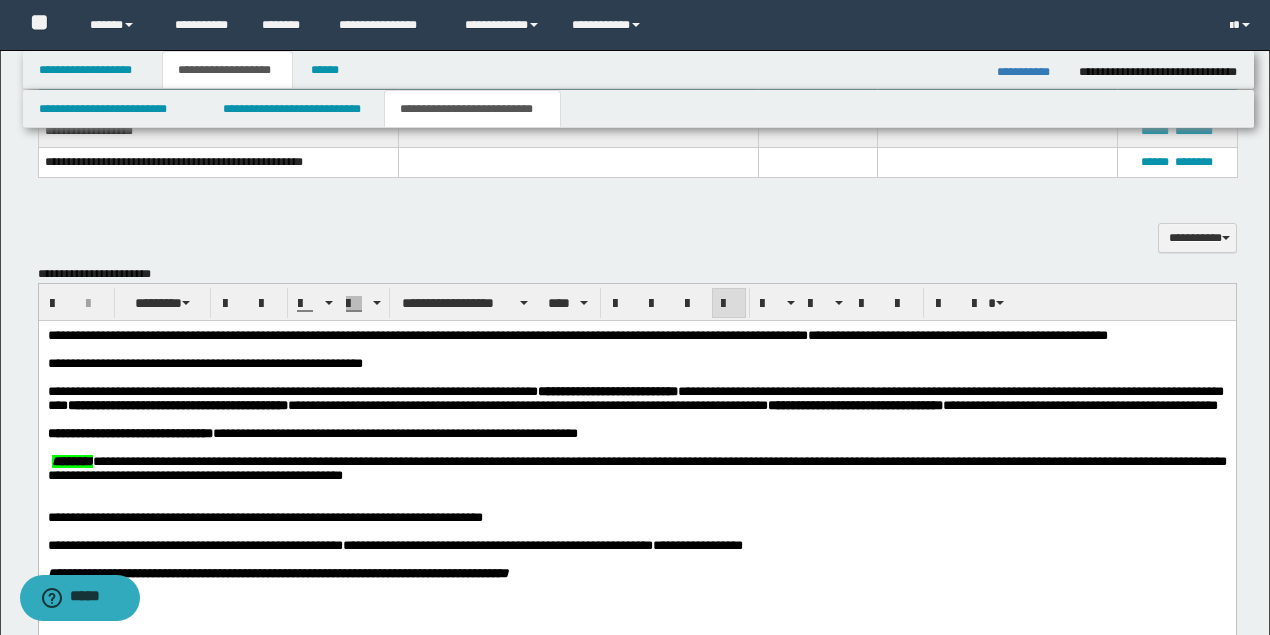 click on "**********" at bounding box center (129, 433) 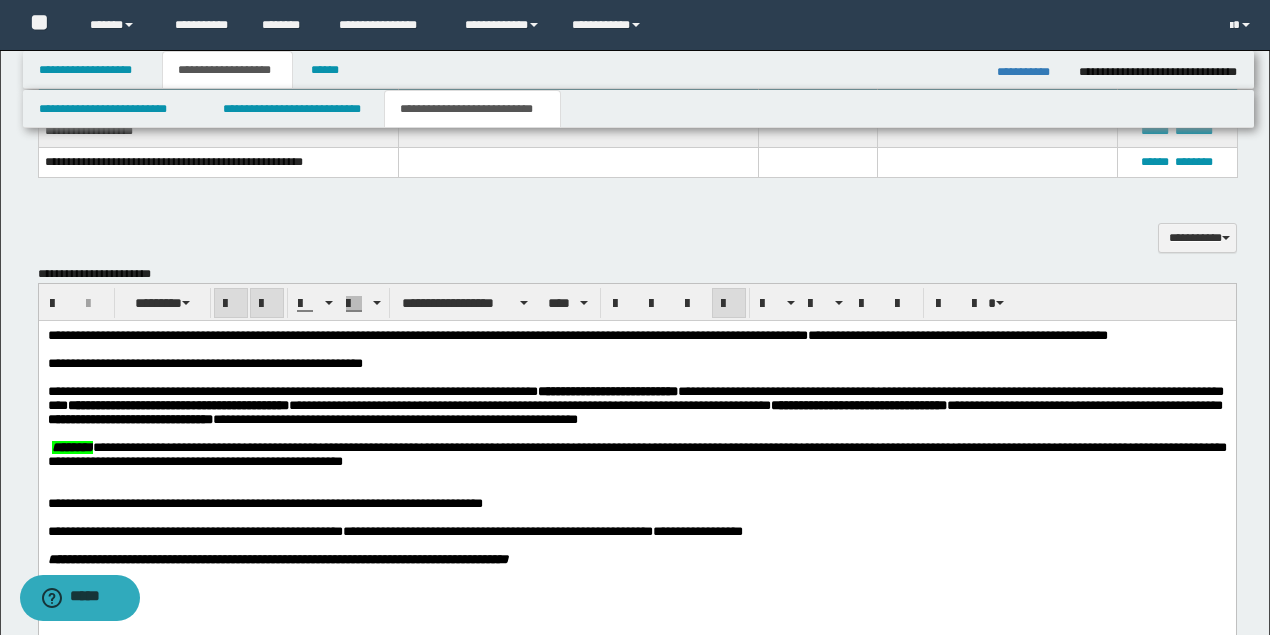 click on "*******" at bounding box center (71, 447) 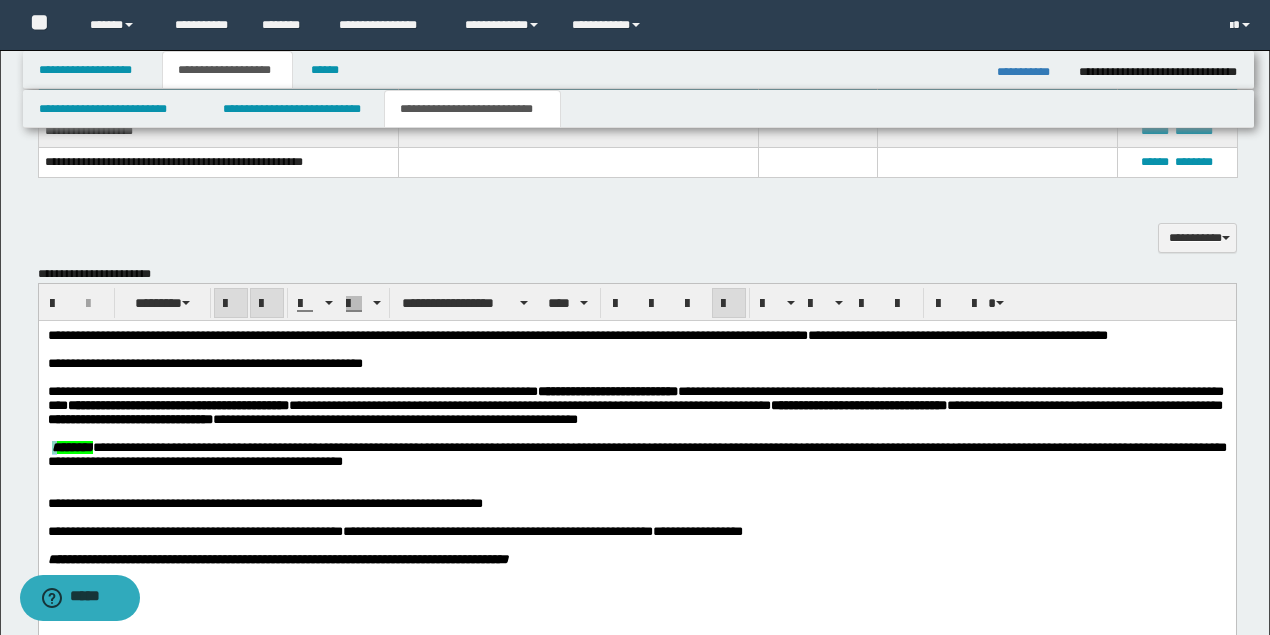 click on "*******" at bounding box center [71, 447] 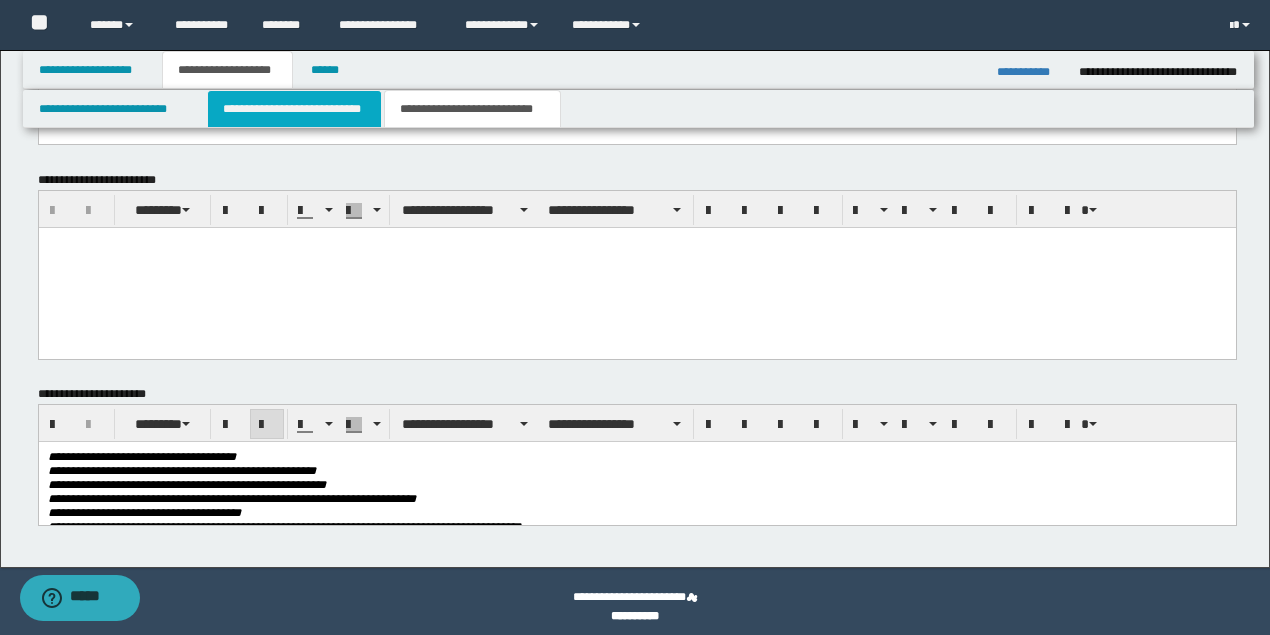 scroll, scrollTop: 1158, scrollLeft: 0, axis: vertical 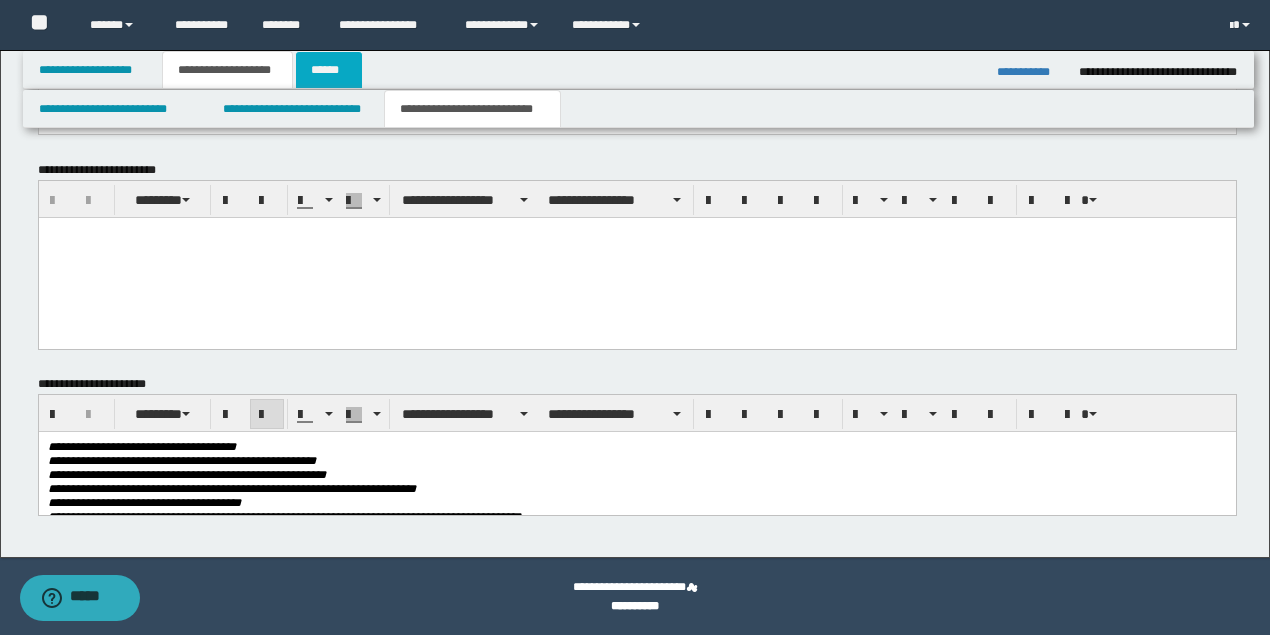 click on "******" at bounding box center [329, 70] 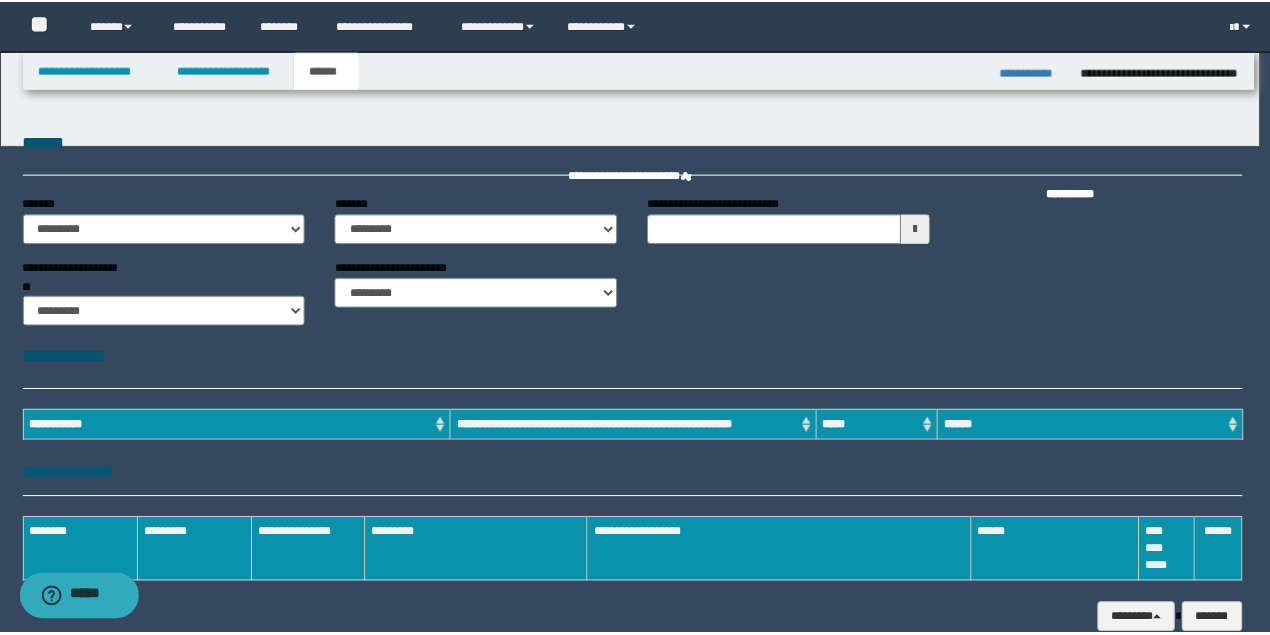 scroll, scrollTop: 0, scrollLeft: 0, axis: both 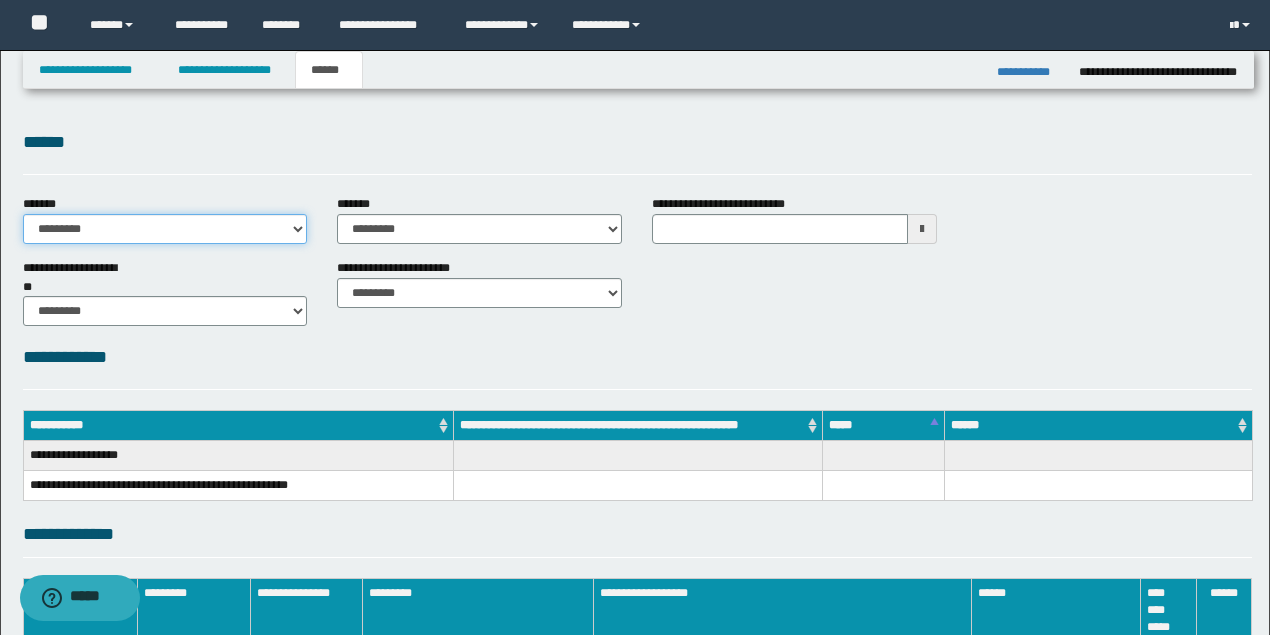 click on "**********" at bounding box center (165, 229) 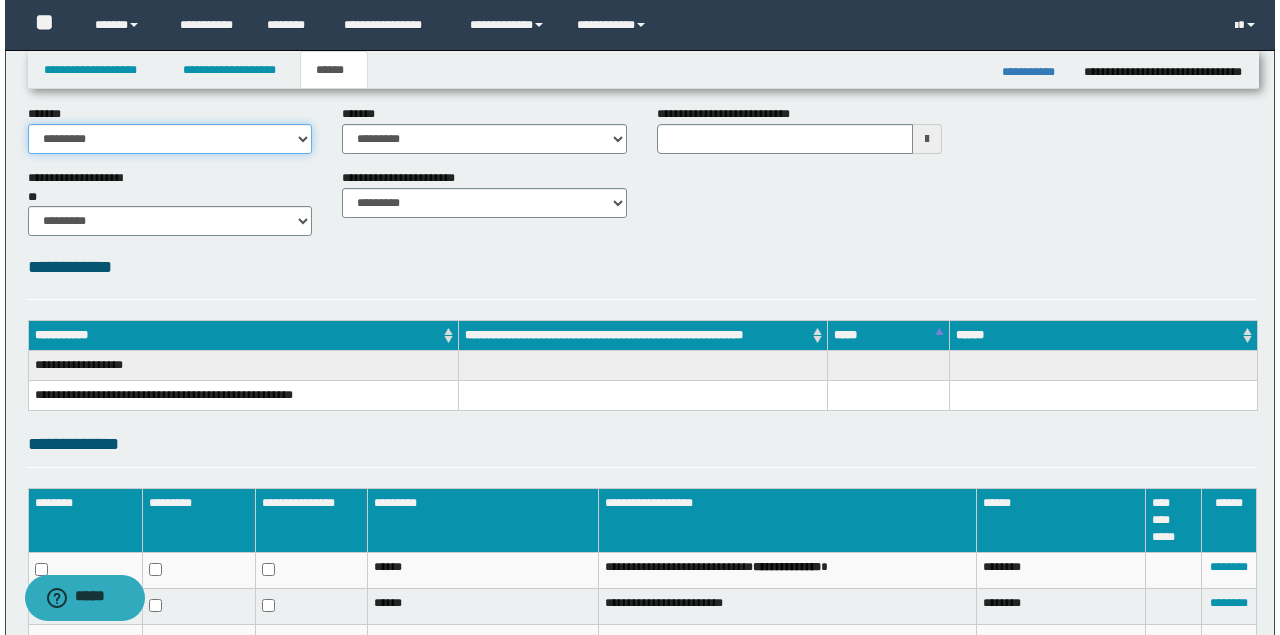 scroll, scrollTop: 333, scrollLeft: 0, axis: vertical 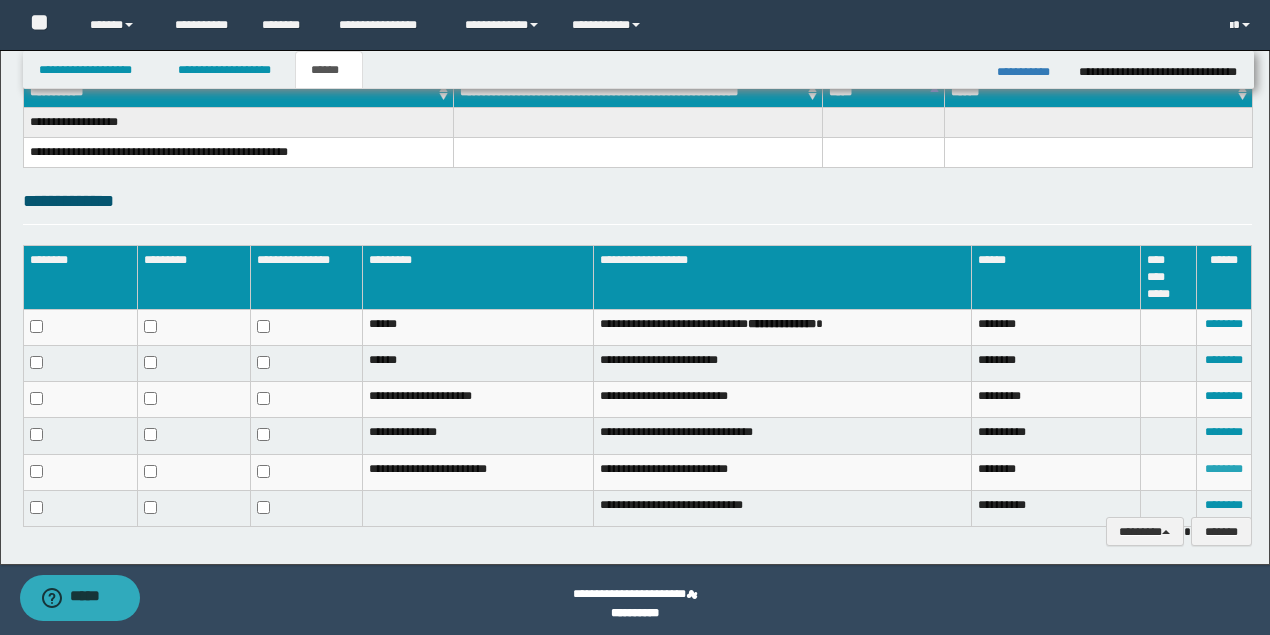 click on "********" at bounding box center [1224, 469] 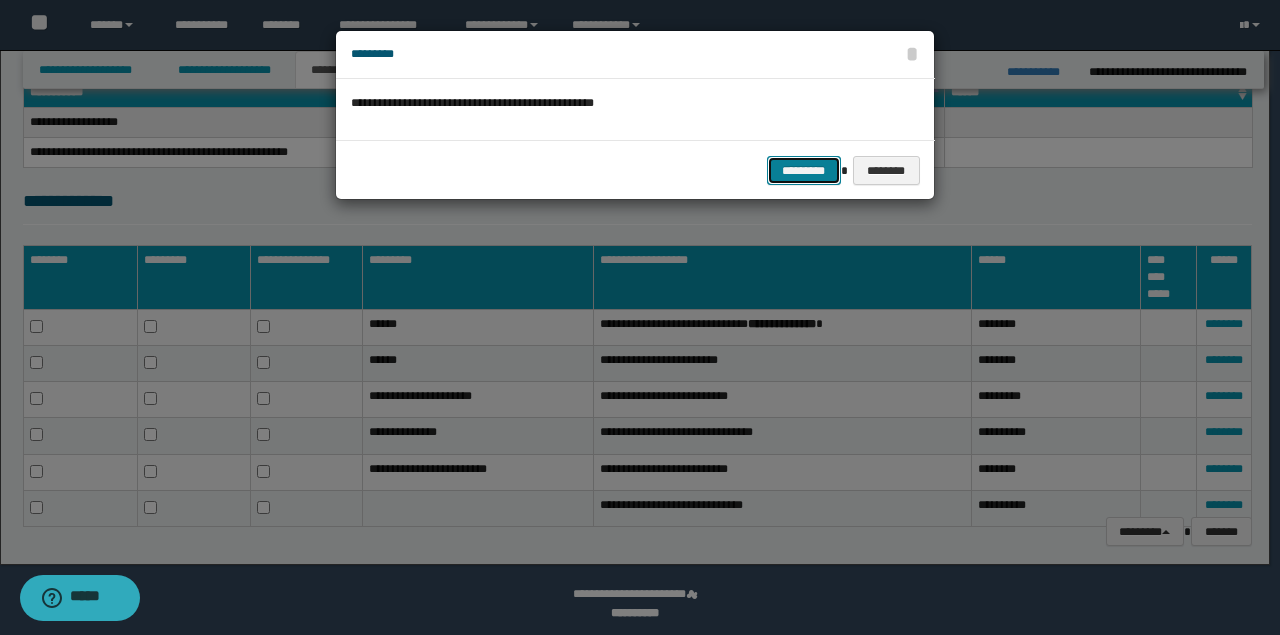 click on "*********" at bounding box center [804, 170] 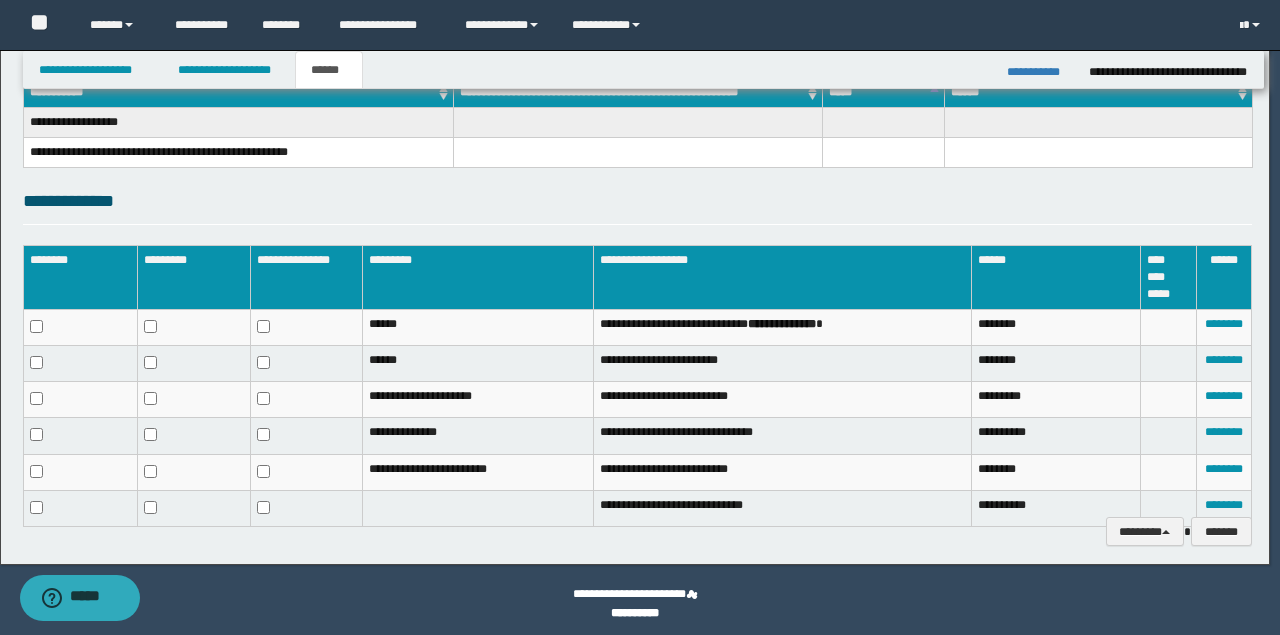 scroll, scrollTop: 324, scrollLeft: 0, axis: vertical 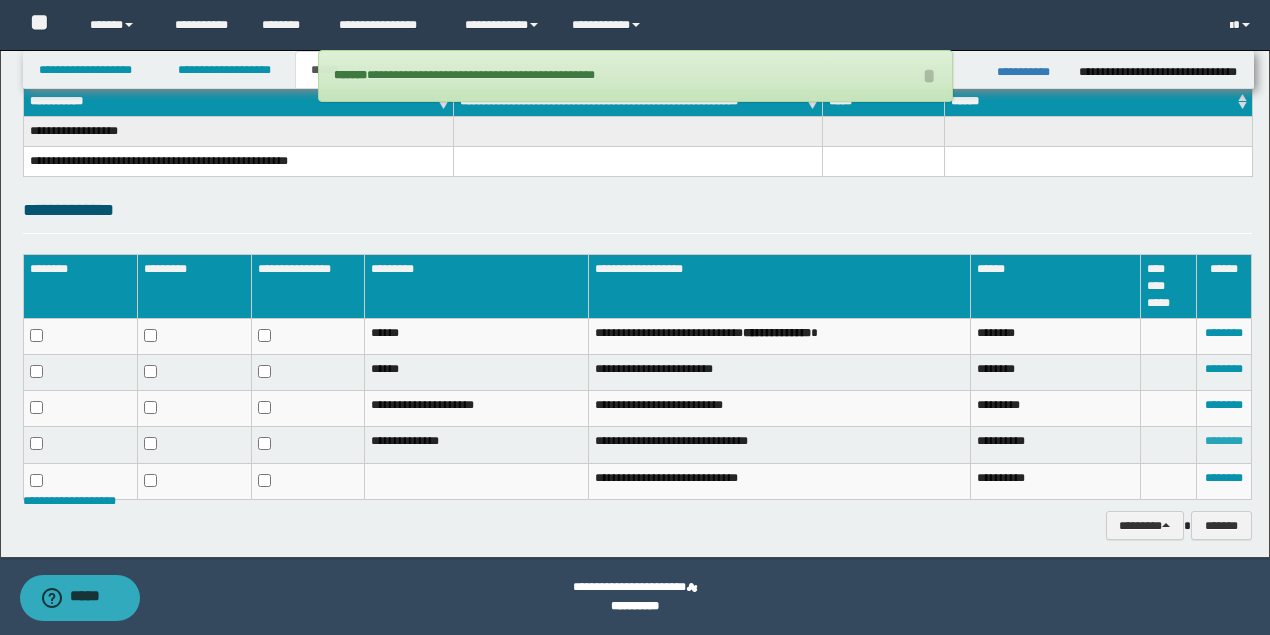 click on "********" at bounding box center [1224, 441] 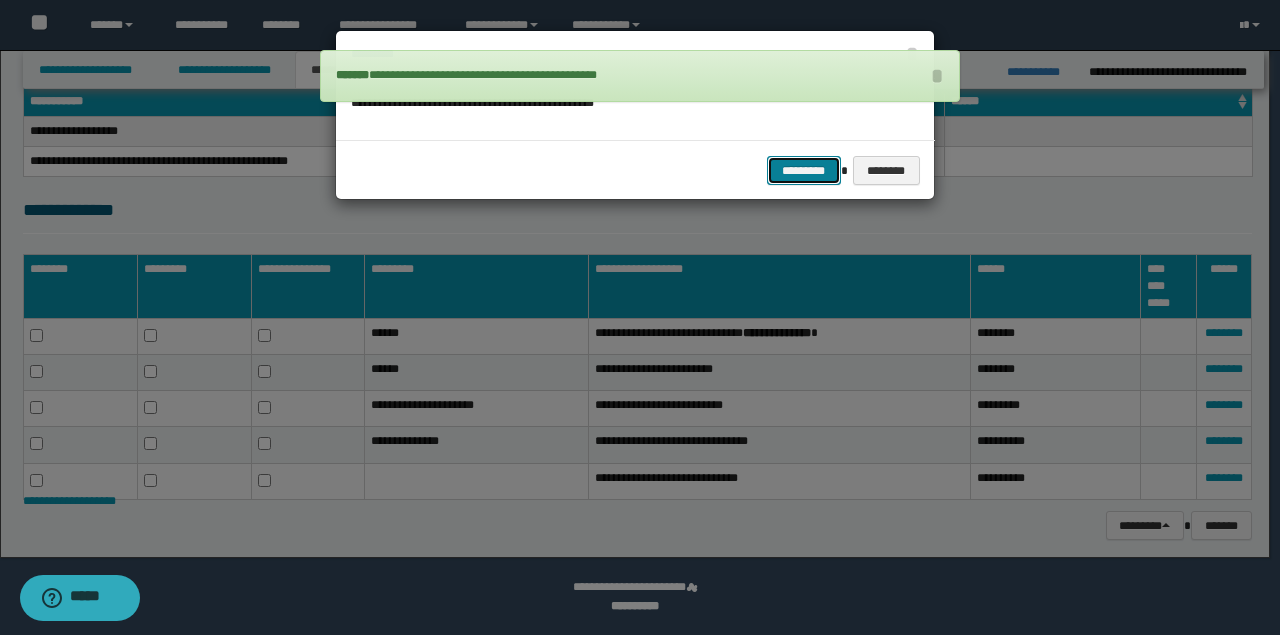 click on "*********" at bounding box center (804, 170) 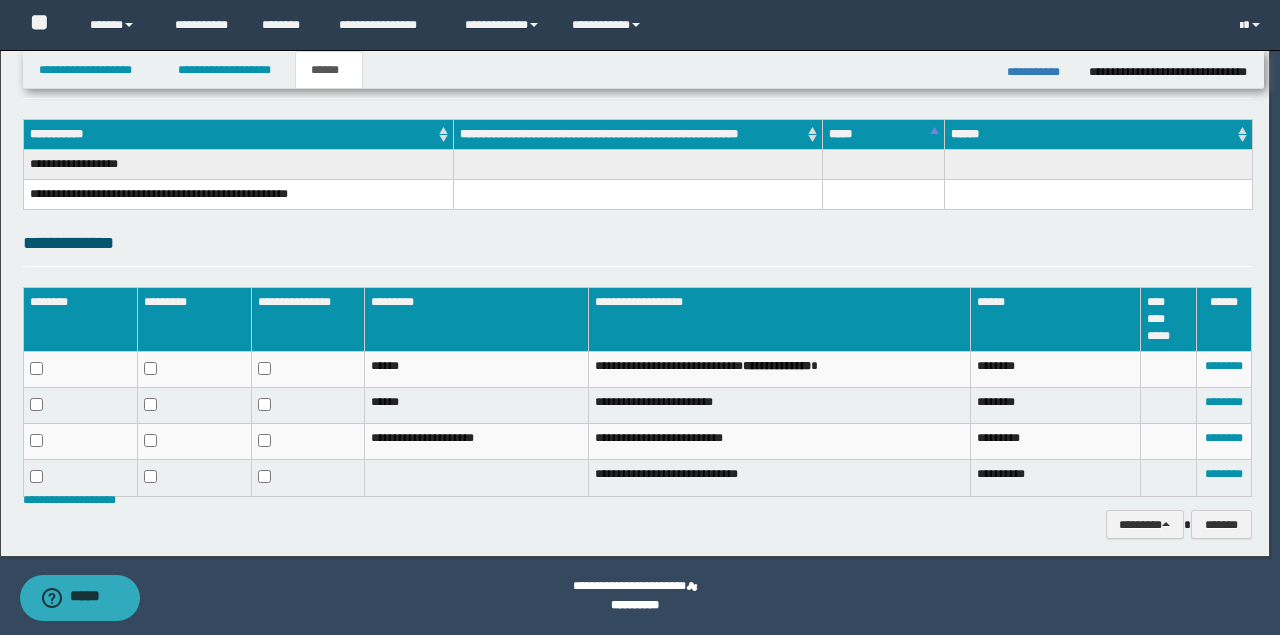 scroll, scrollTop: 290, scrollLeft: 0, axis: vertical 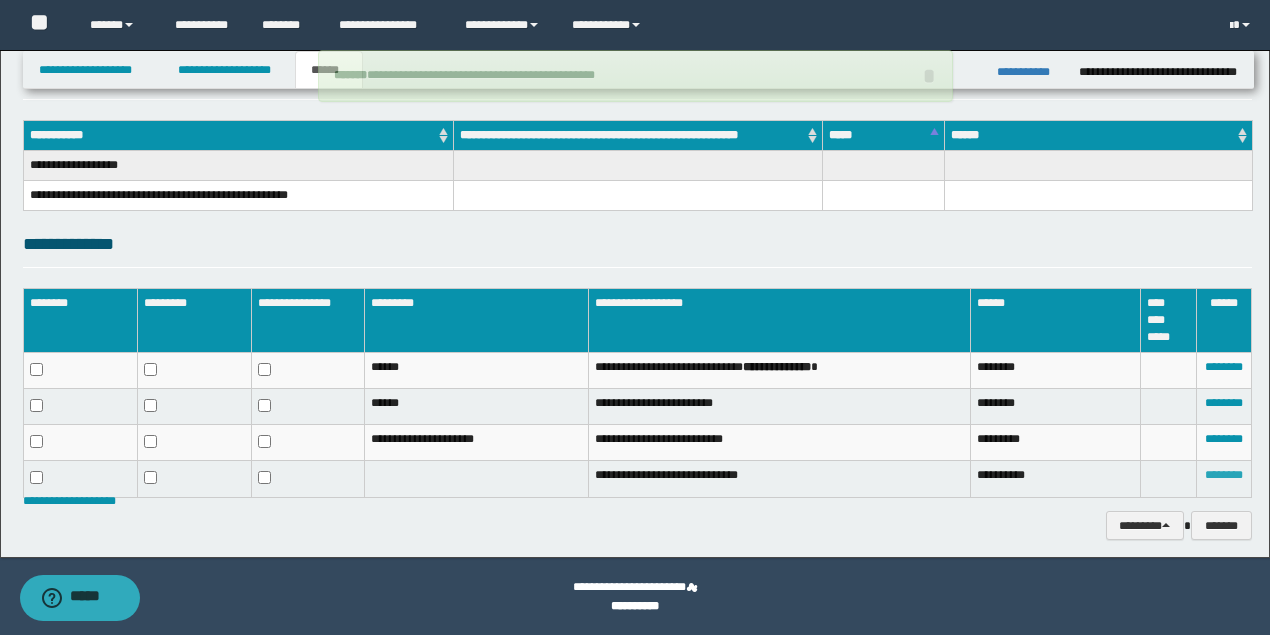 click on "********" at bounding box center [1224, 475] 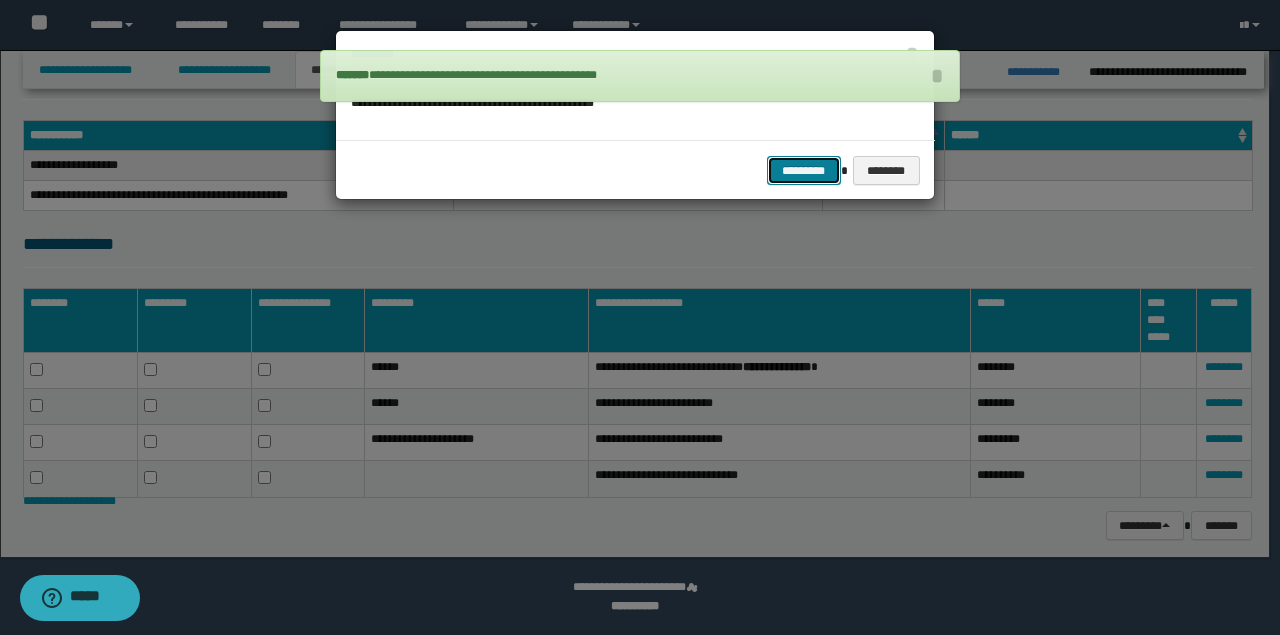 click on "*********" at bounding box center [804, 170] 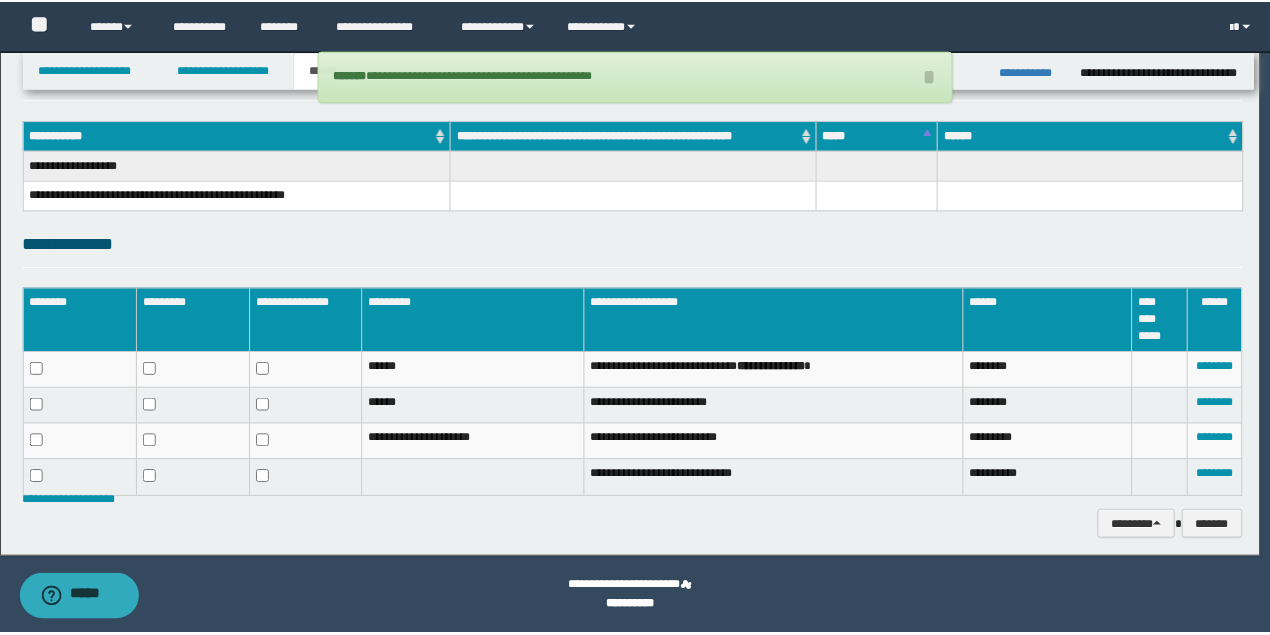 scroll, scrollTop: 256, scrollLeft: 0, axis: vertical 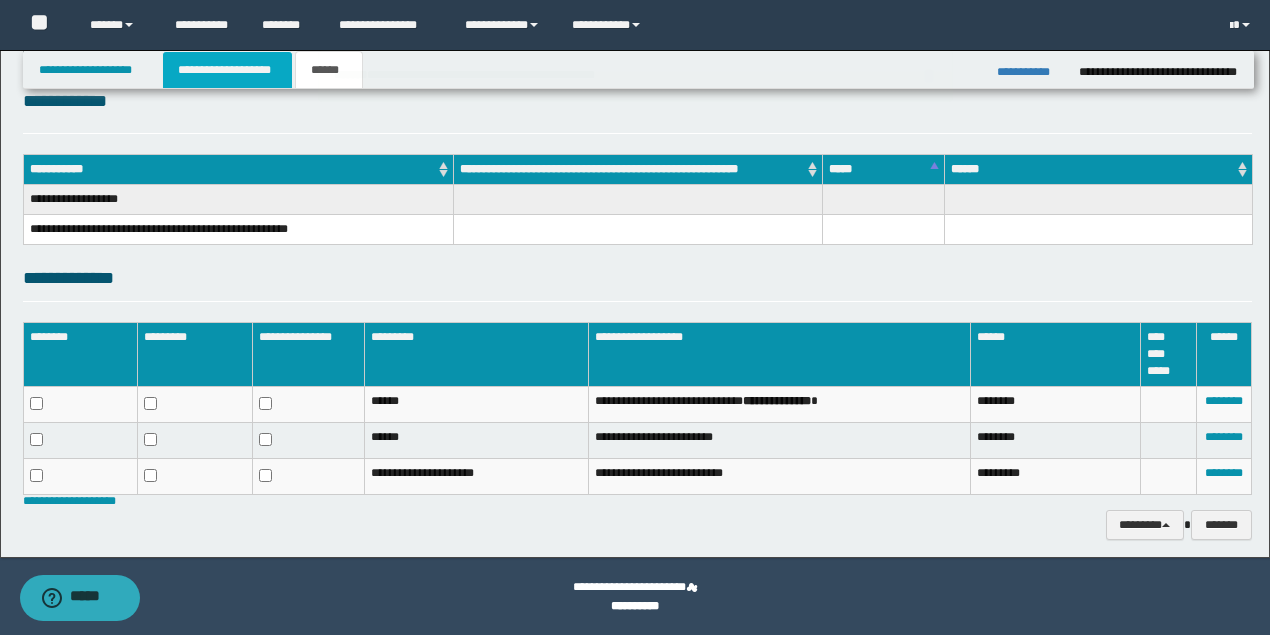 click on "**********" at bounding box center (227, 70) 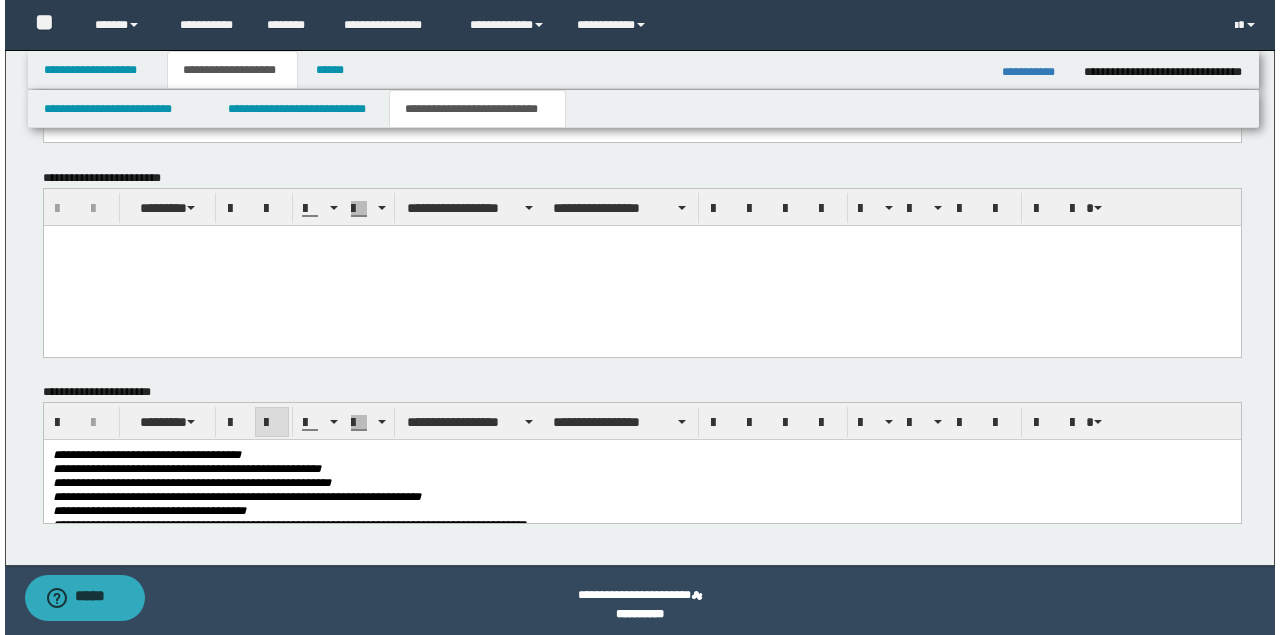 scroll, scrollTop: 1158, scrollLeft: 0, axis: vertical 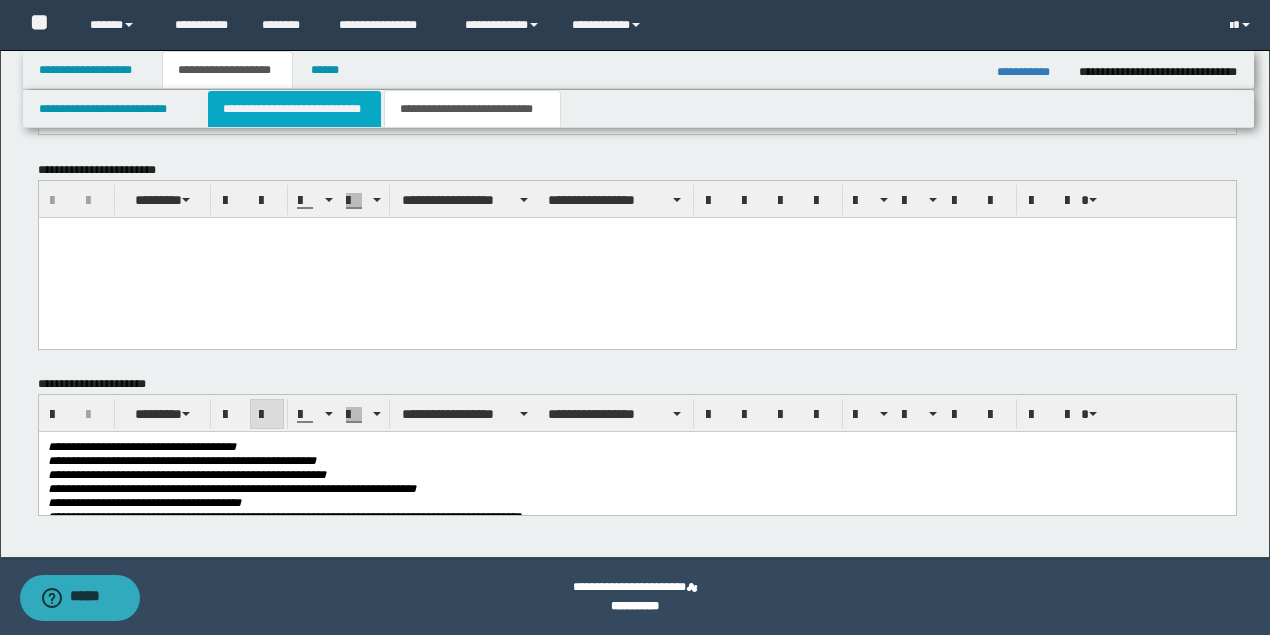 click on "**********" at bounding box center [294, 109] 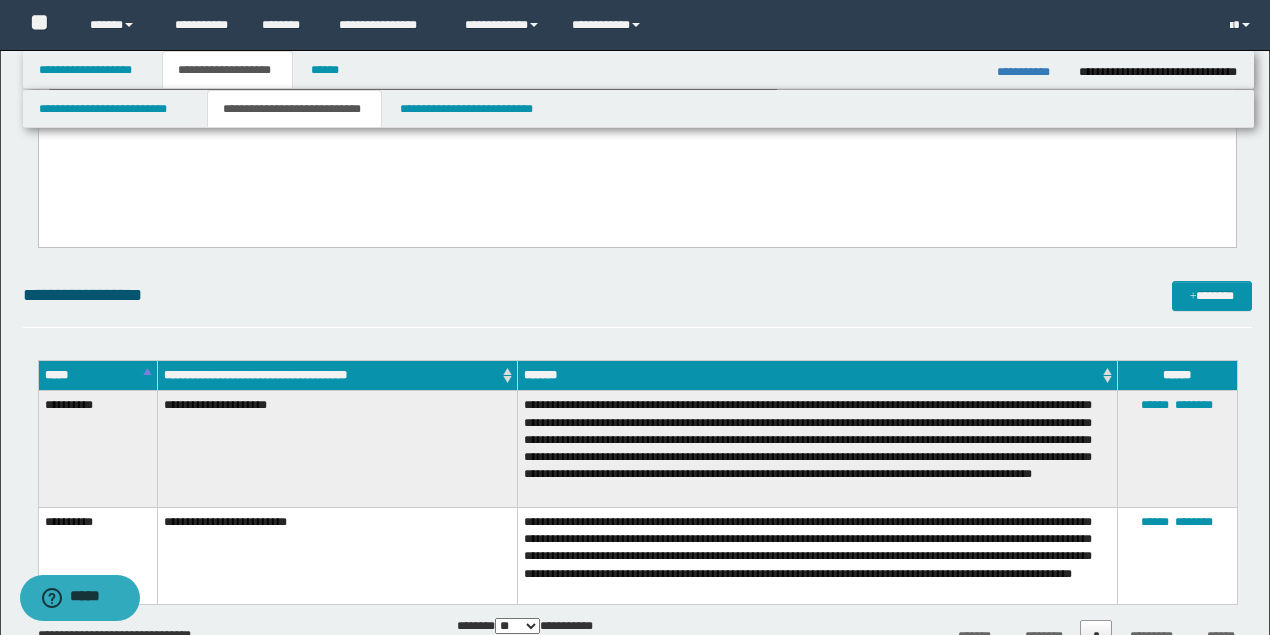 scroll, scrollTop: 758, scrollLeft: 0, axis: vertical 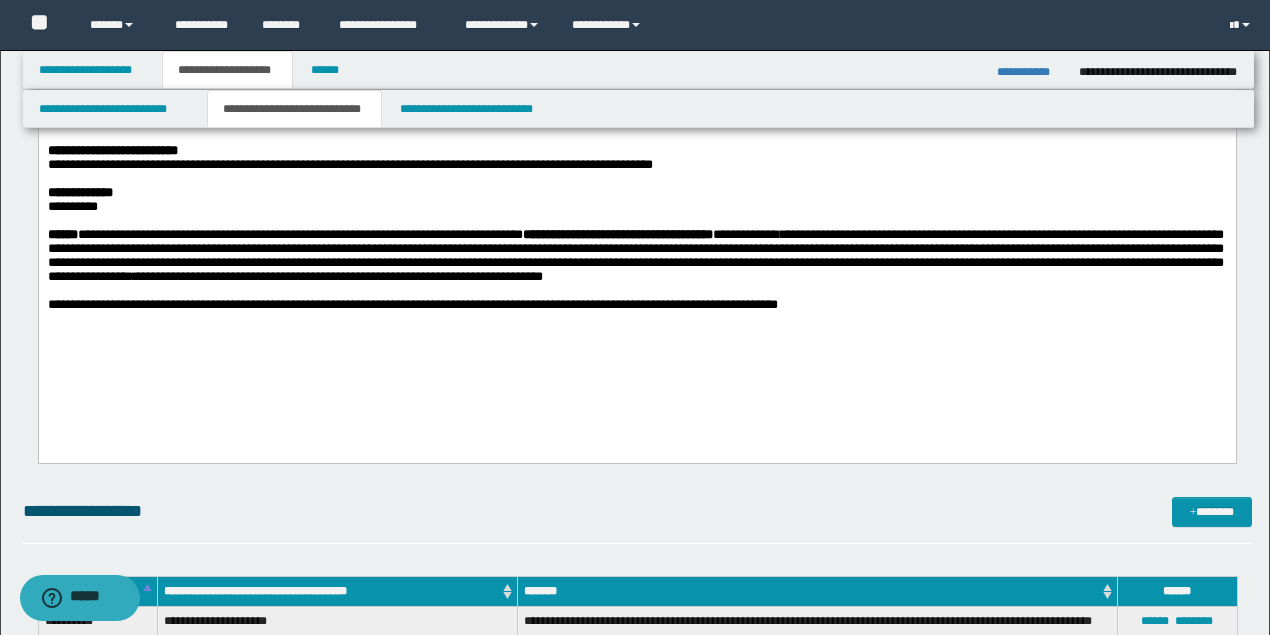 click on "[FIRST] [LAST]                                                                                                                            [ADDRESS] [CITY]   [STATE] [ZIP]   [COUNTRY] [POSTAL_CODE]   [PHONE] [EMAIL] [WEBSITE] [COMPANY] [PRODUCT] [PRICE] [DATE] [TIME] [BIRTHDATE] [AGE] [SSN] [PASSPORT] [DRIVERLICENSE] [CREDITCARD]" at bounding box center [636, 197] 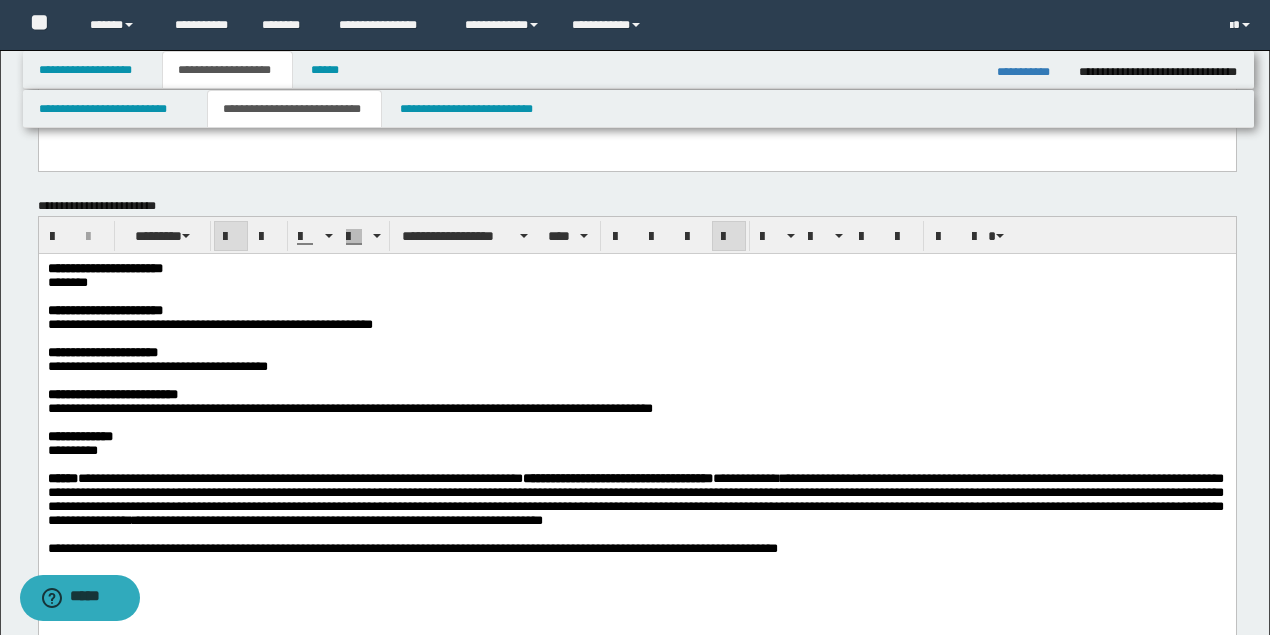 scroll, scrollTop: 492, scrollLeft: 0, axis: vertical 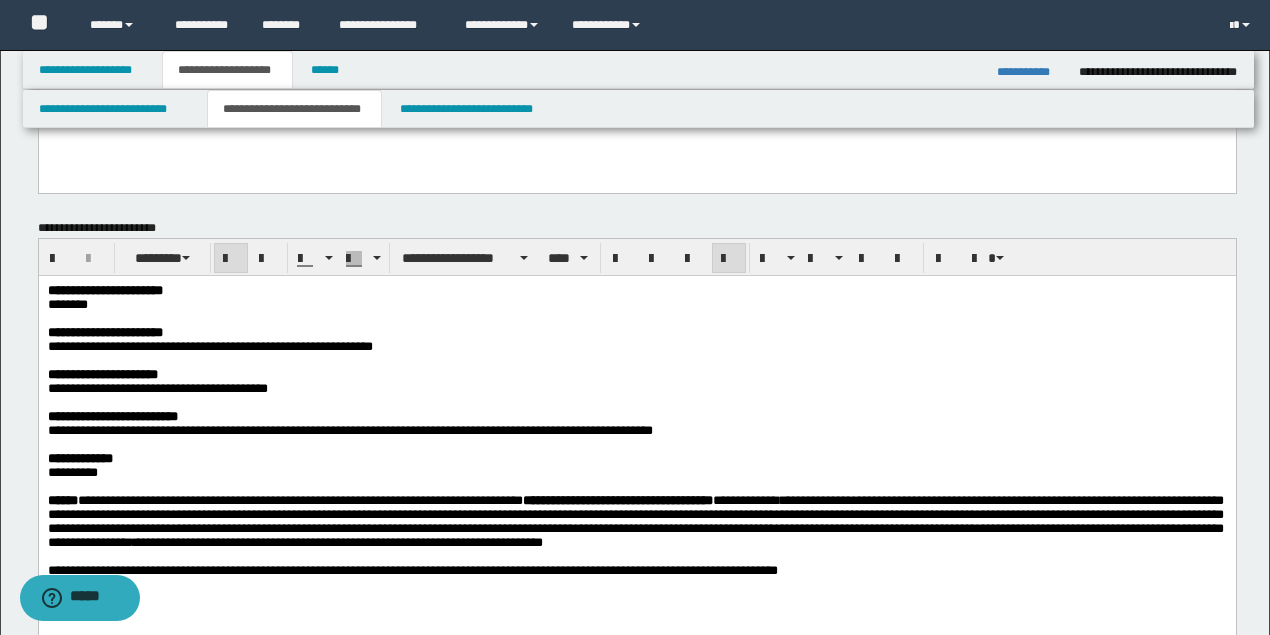 click on "**********" at bounding box center (617, 500) 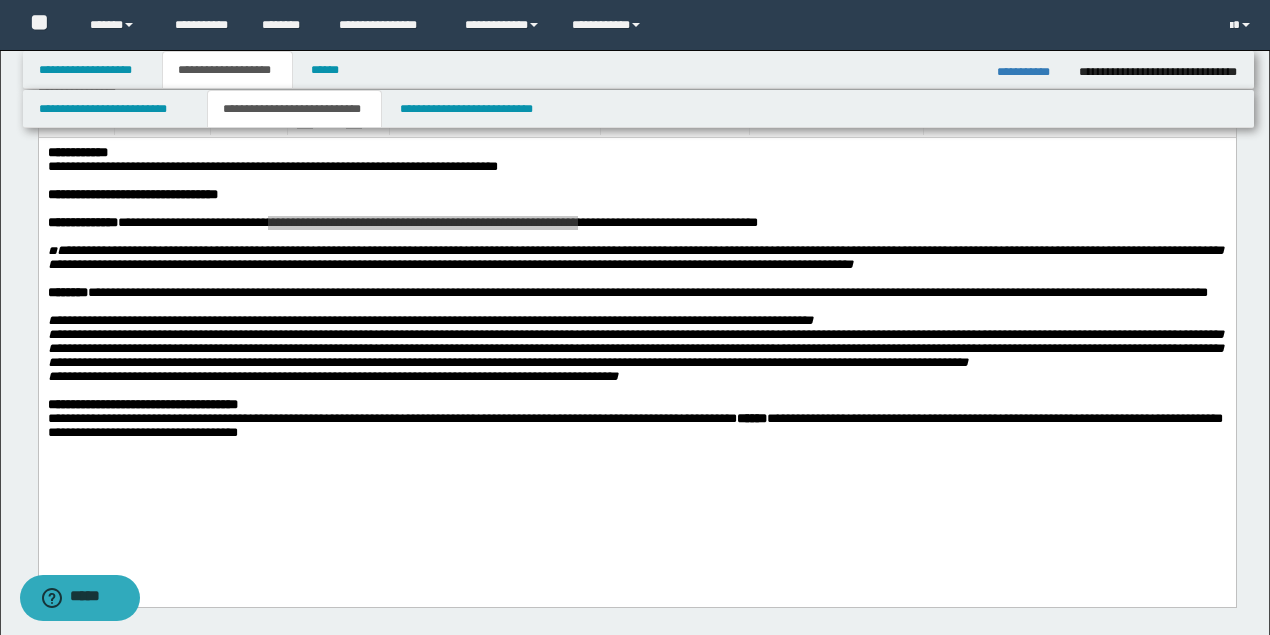 scroll, scrollTop: 0, scrollLeft: 0, axis: both 